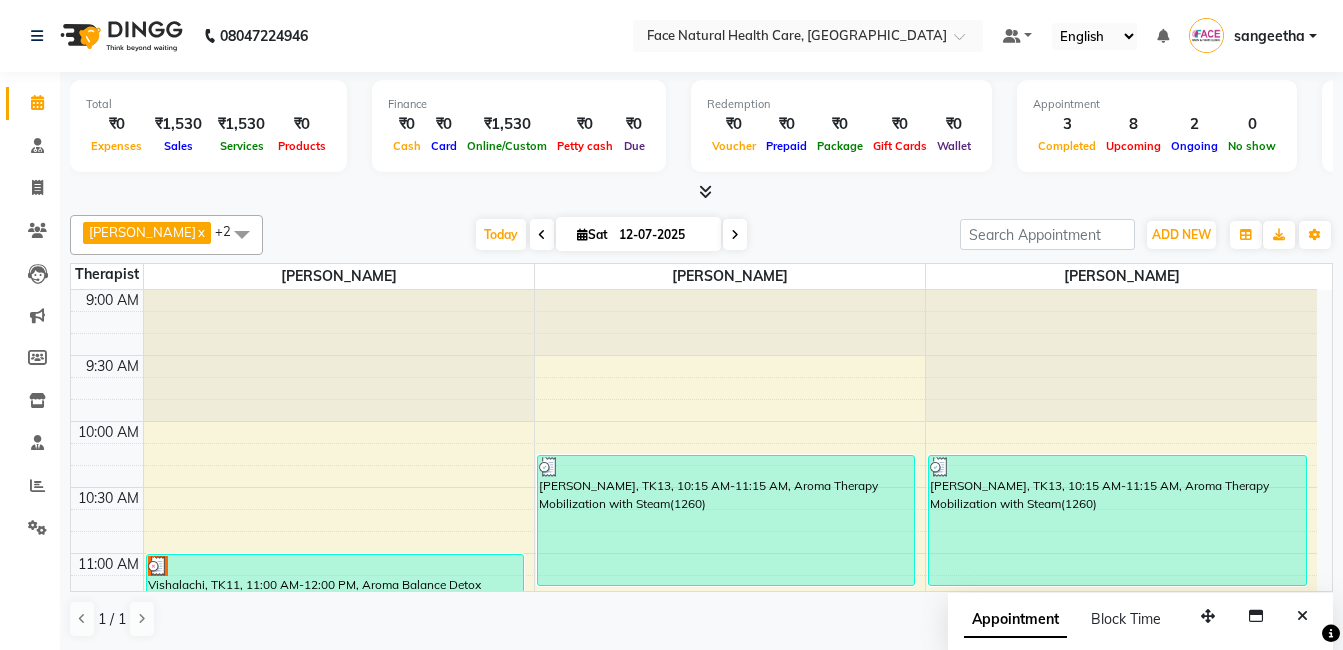 scroll, scrollTop: 0, scrollLeft: 0, axis: both 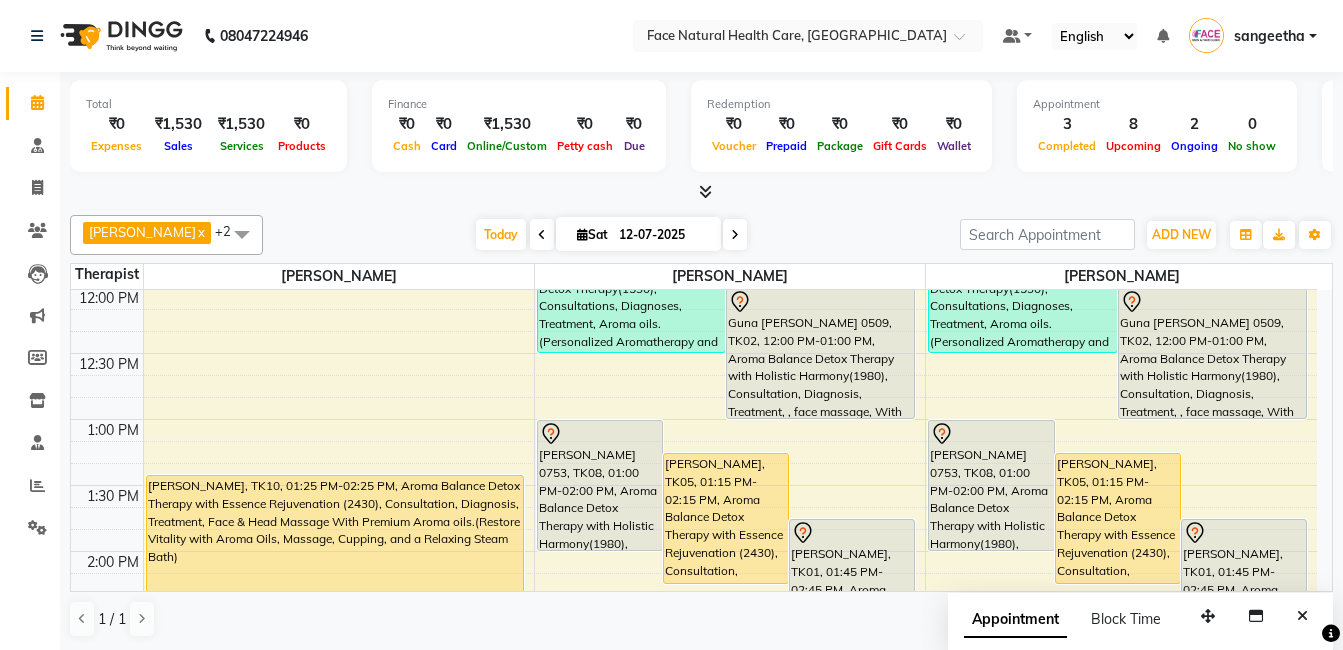 click on "[PERSON_NAME], TK10, 01:25 PM-02:25 PM, Aroma Balance Detox Therapy with Essence Rejuvenation  (2430), Consultation, Diagnosis, Treatment,  Face & Head Massage With Premium Aroma oils.(Restore Vitality with Aroma Oils, Massage, Cupping, and a Relaxing Steam Bath)" at bounding box center [335, 540] 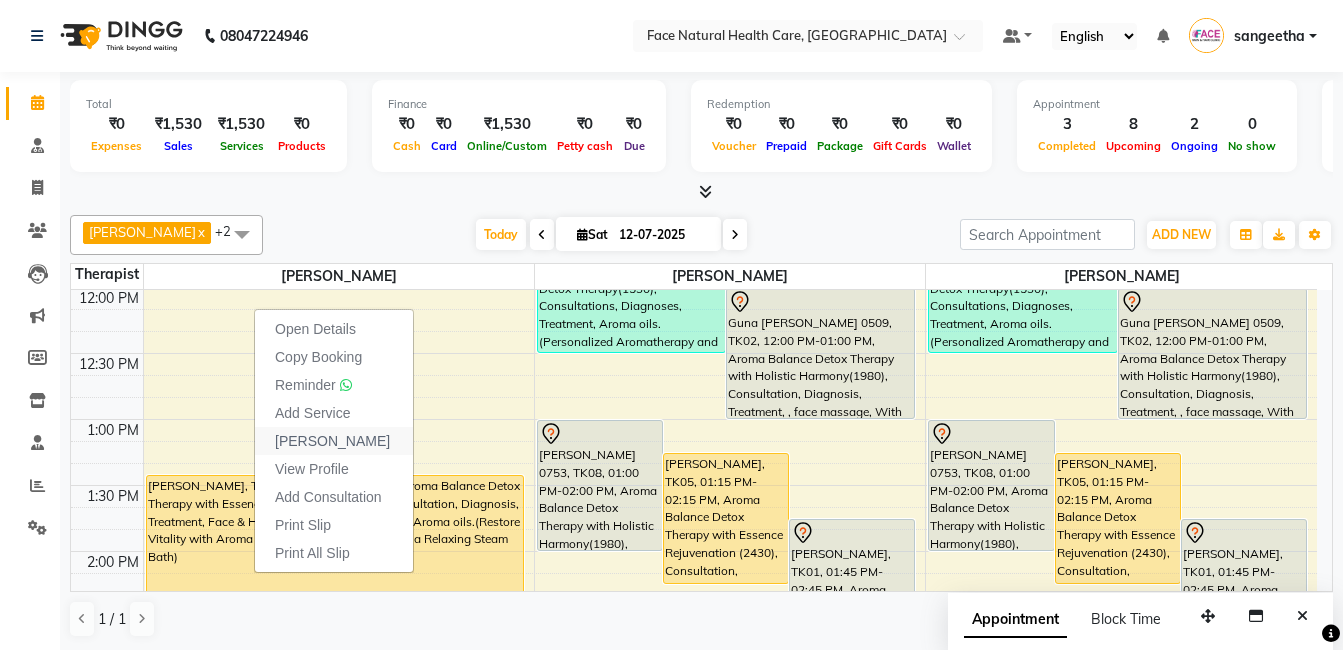 click on "[PERSON_NAME]" at bounding box center [332, 441] 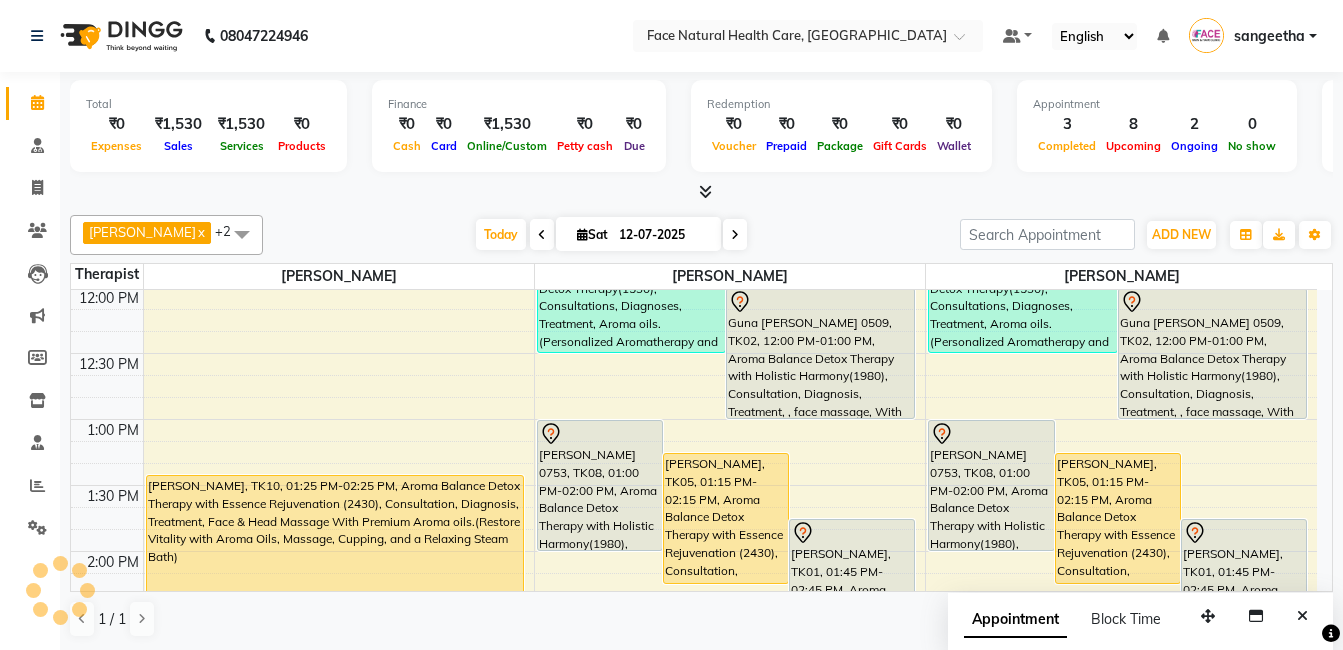 select on "service" 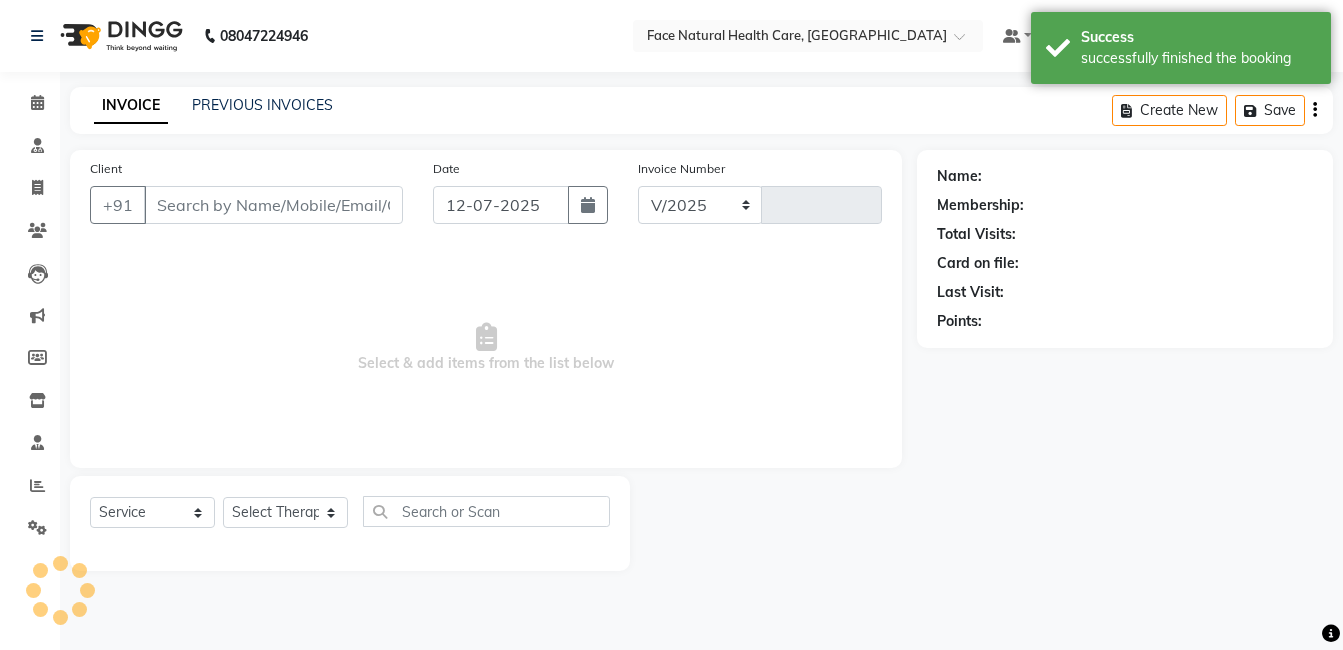 select on "5675" 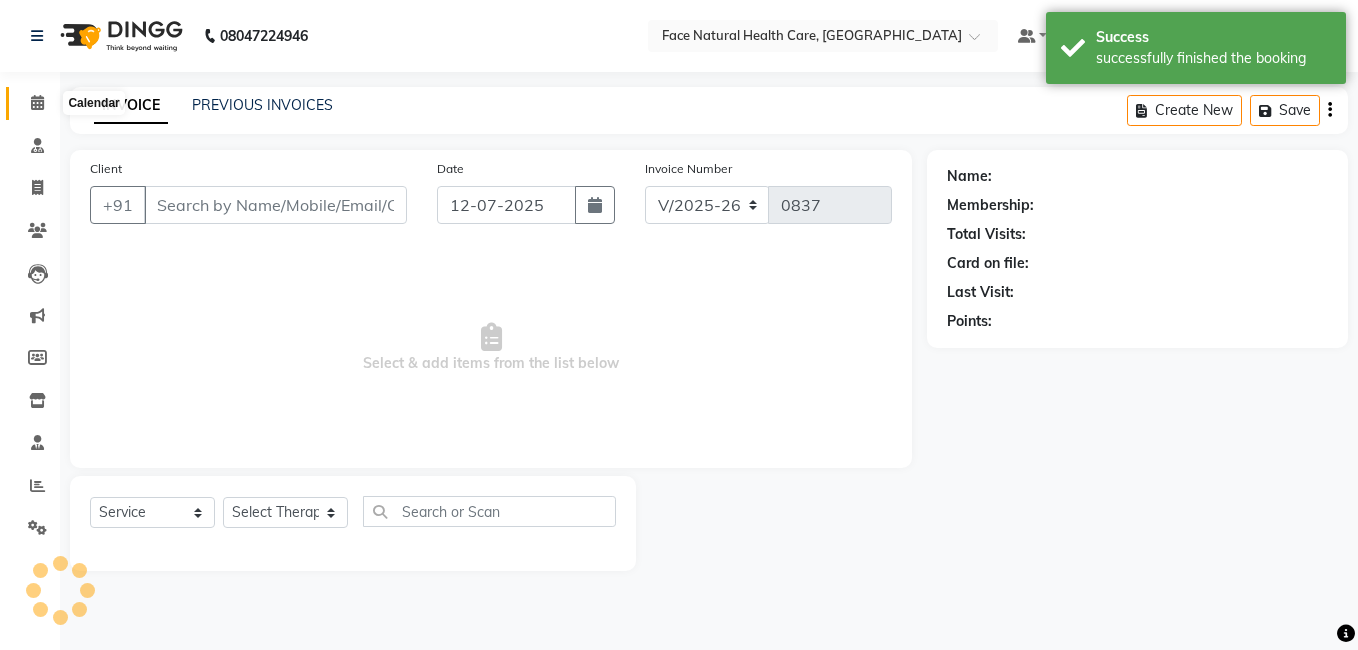 click 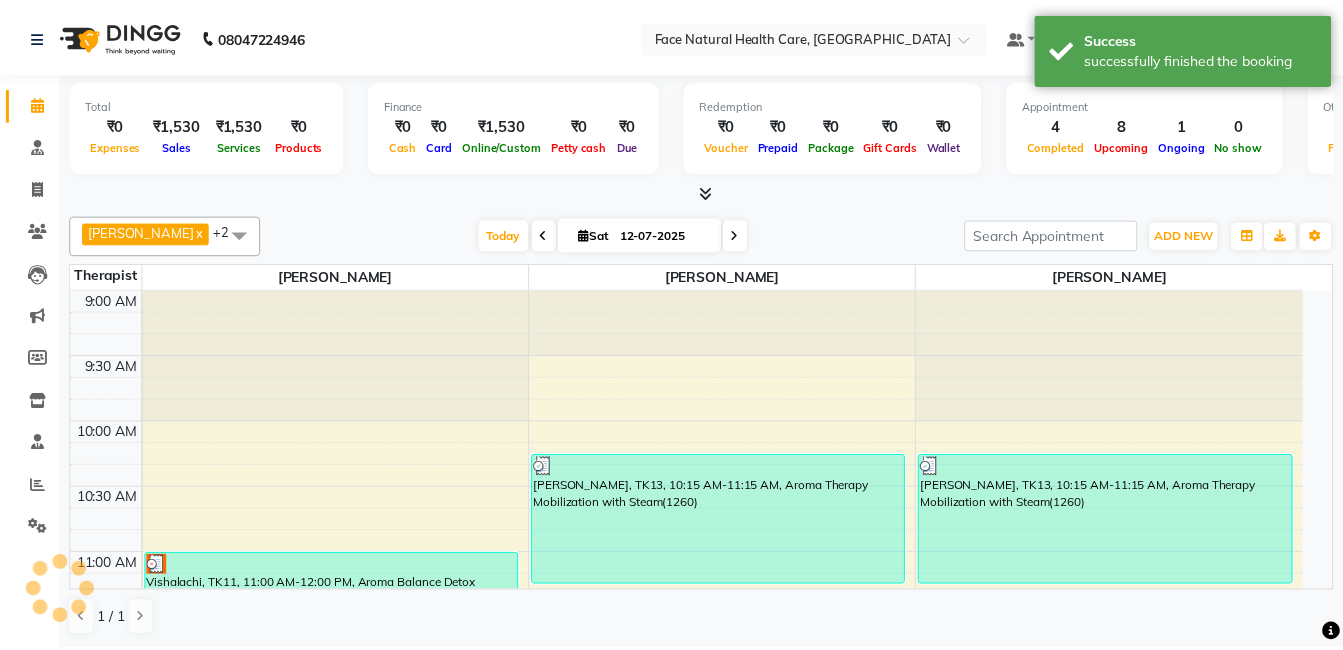 scroll, scrollTop: 0, scrollLeft: 0, axis: both 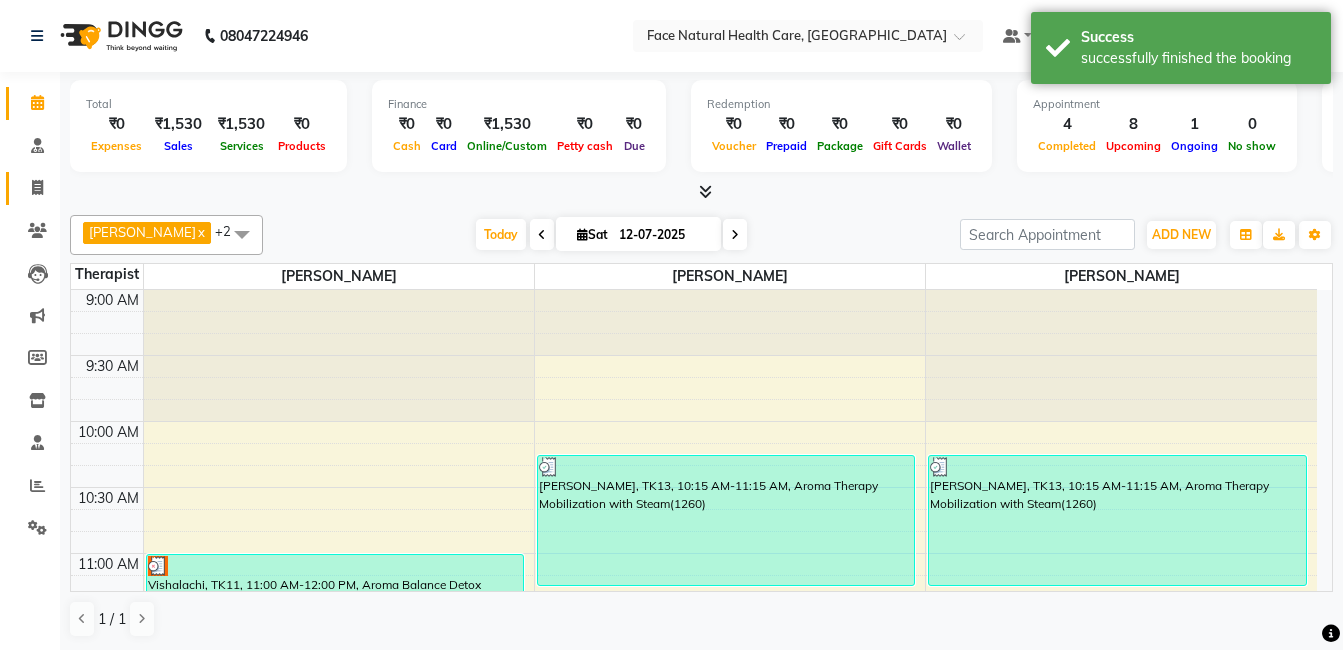 click on "Invoice" 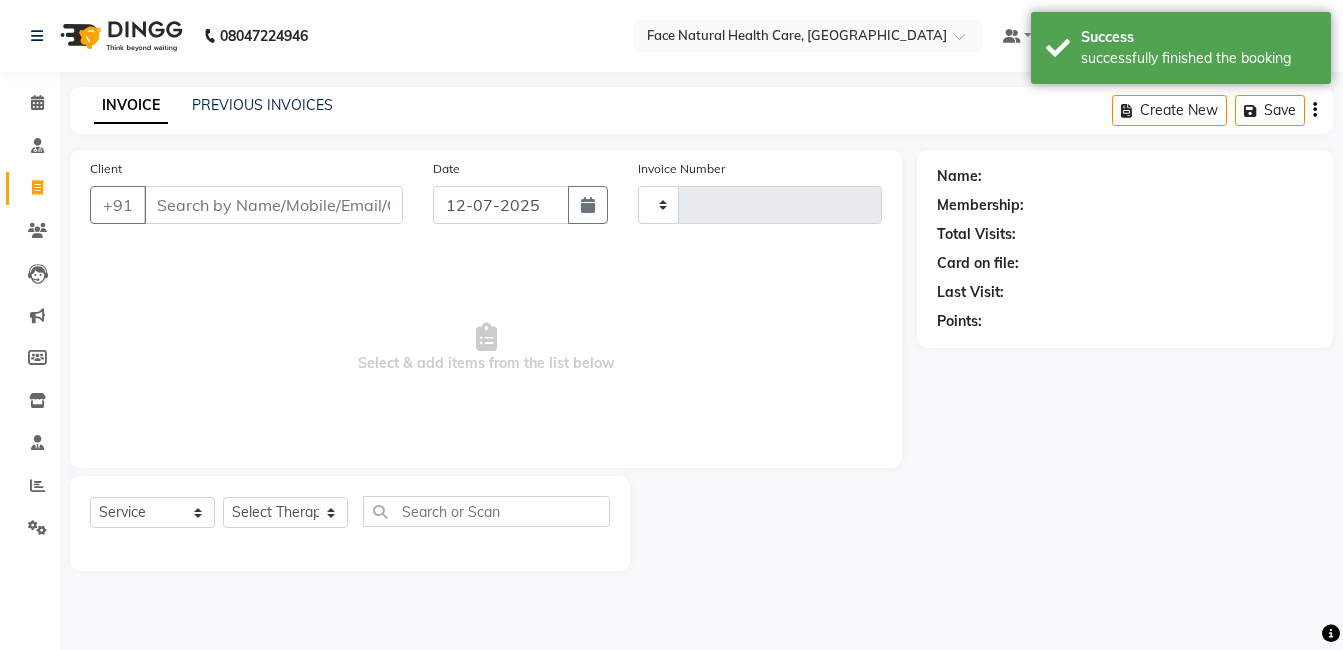 type on "0837" 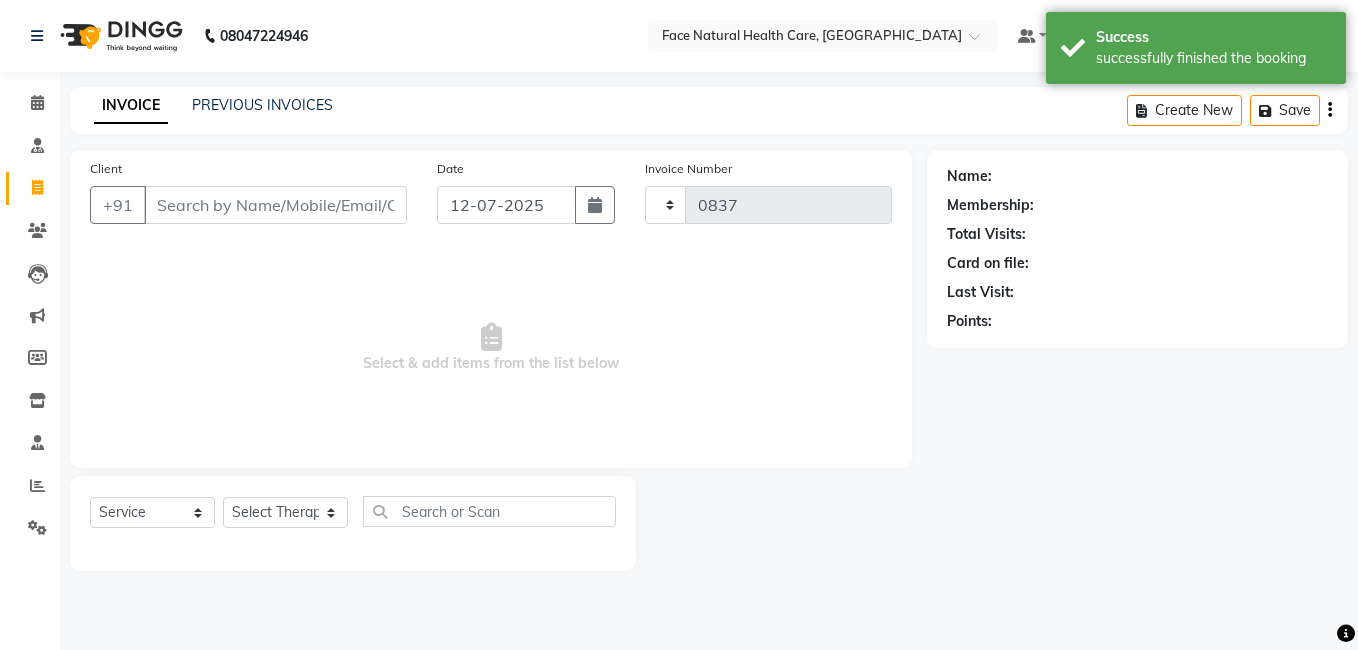 select on "5675" 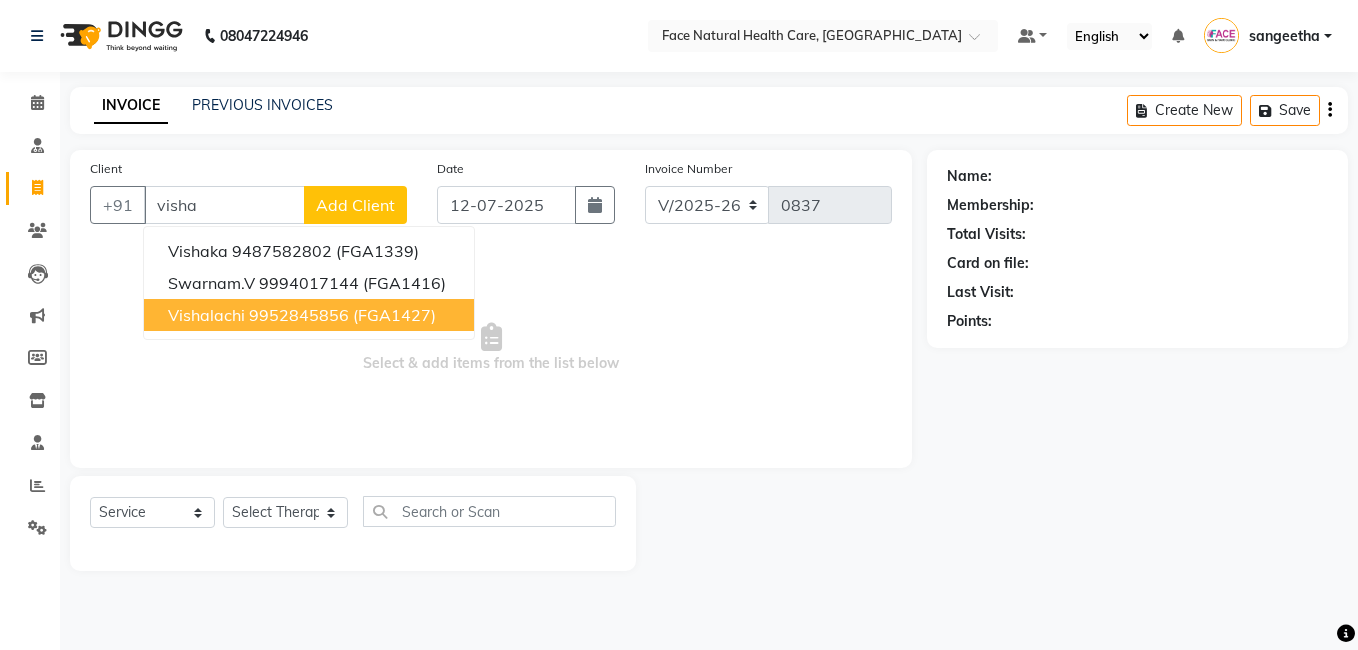 click on "Vishalachi  9952845856 (FGA1427)" at bounding box center [309, 315] 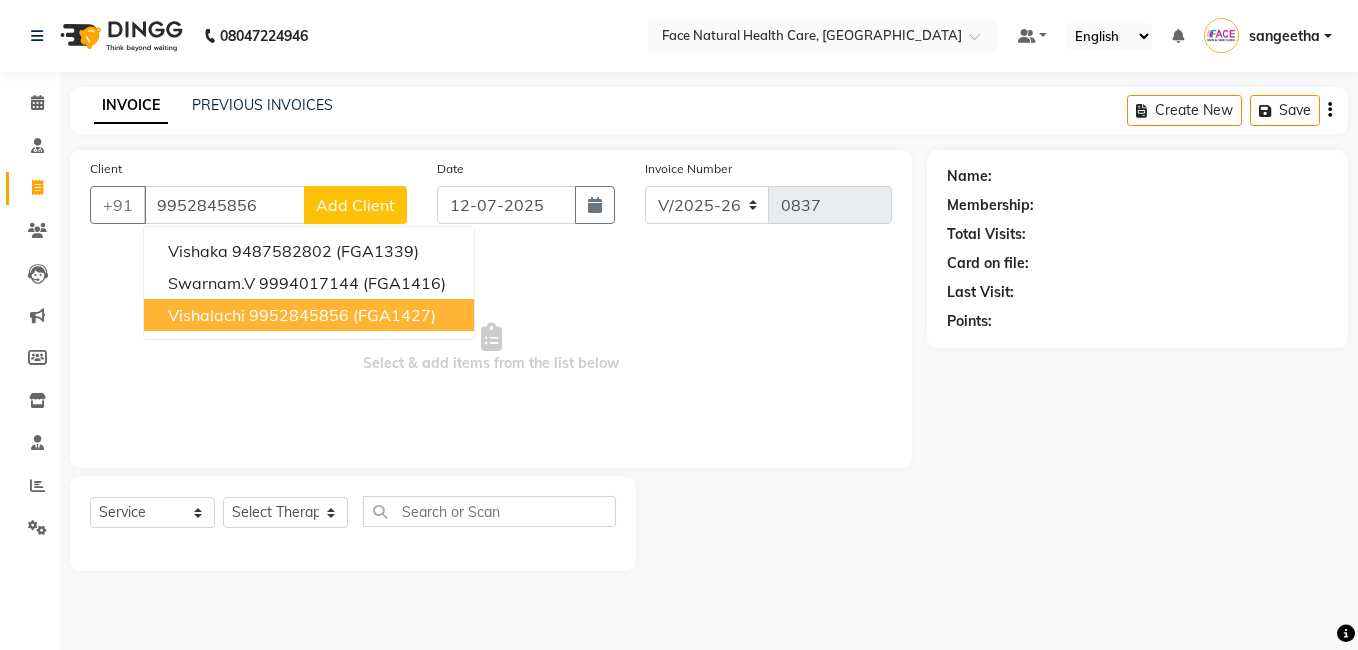 type on "9952845856" 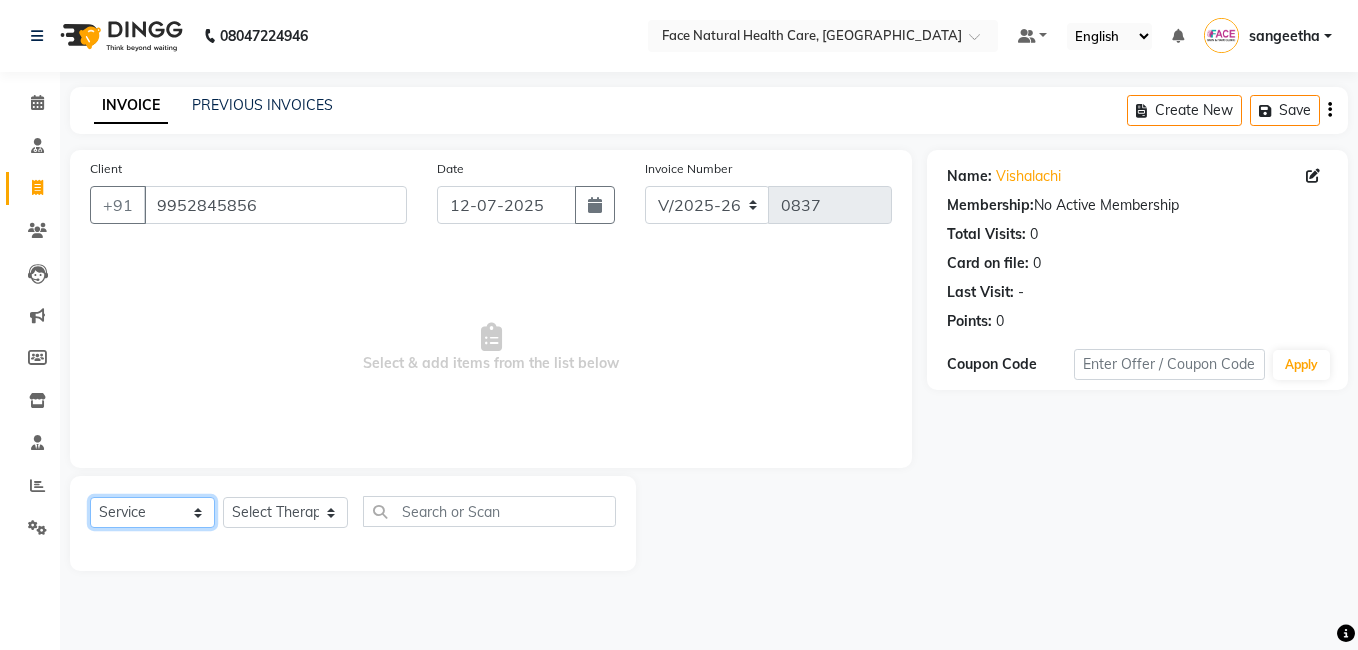 click on "Select  Service  Product  Membership  Package Voucher Prepaid Gift Card" 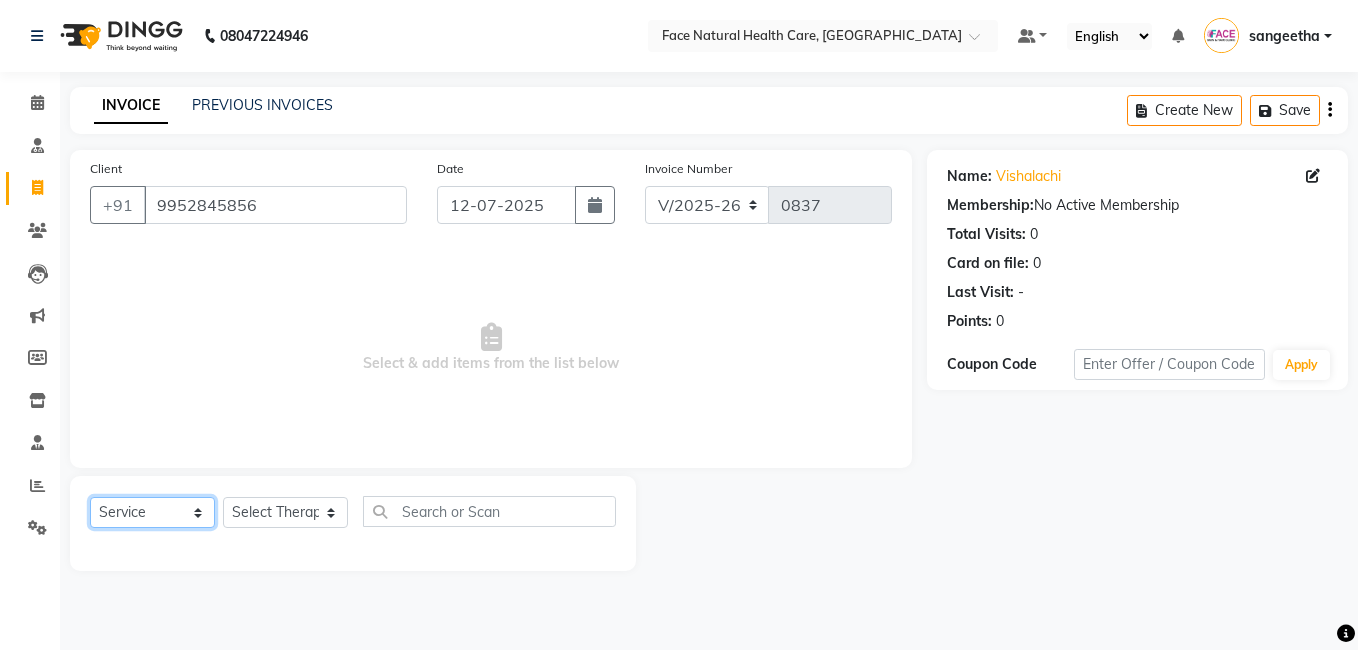 select on "package" 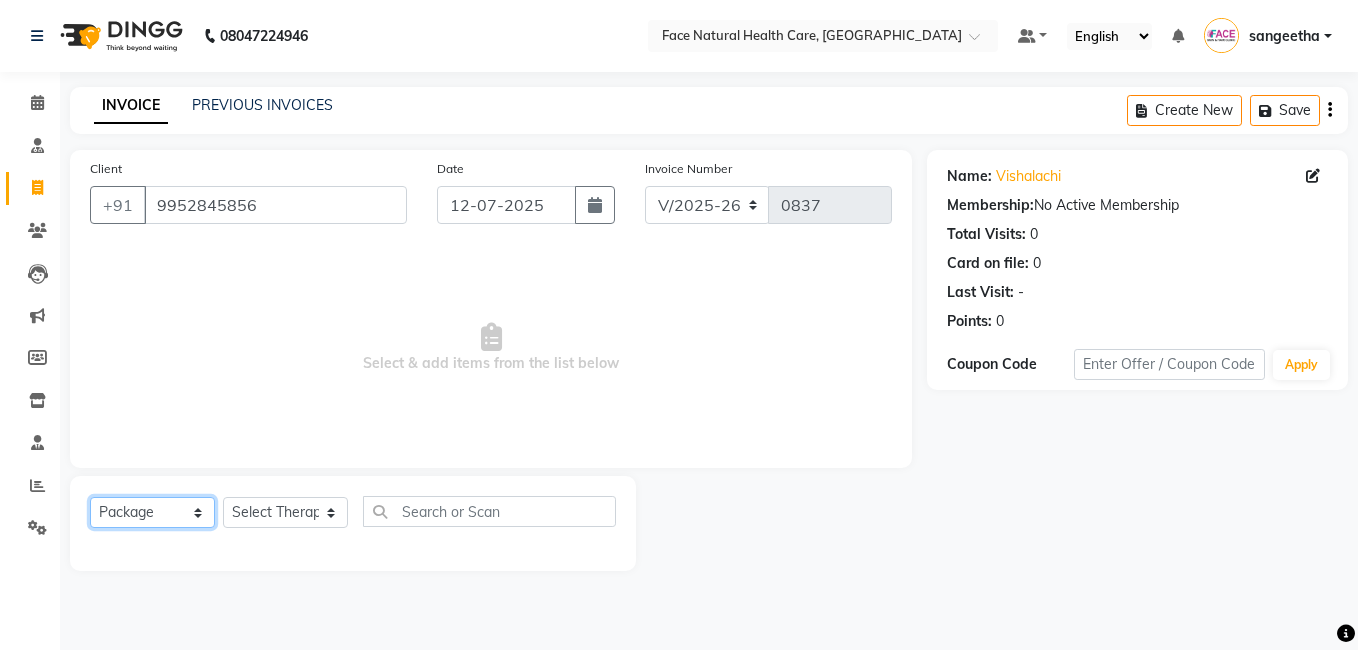 click on "Select  Service  Product  Membership  Package Voucher Prepaid Gift Card" 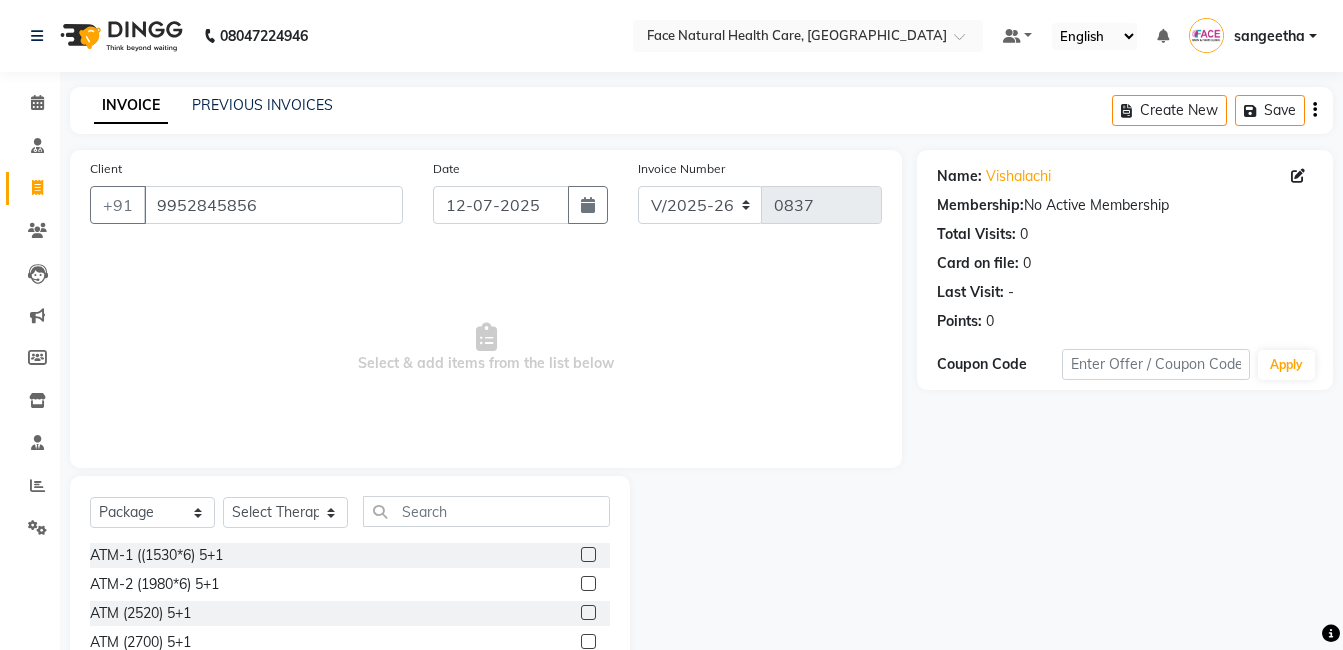 click 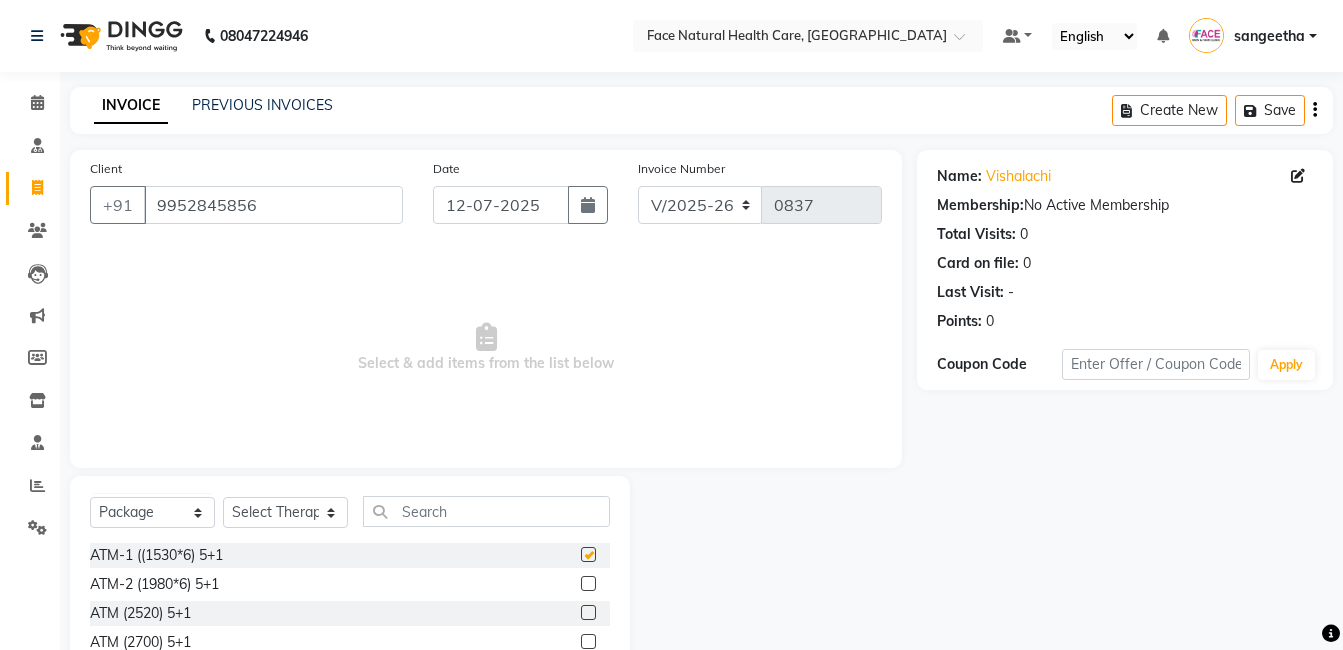 checkbox on "false" 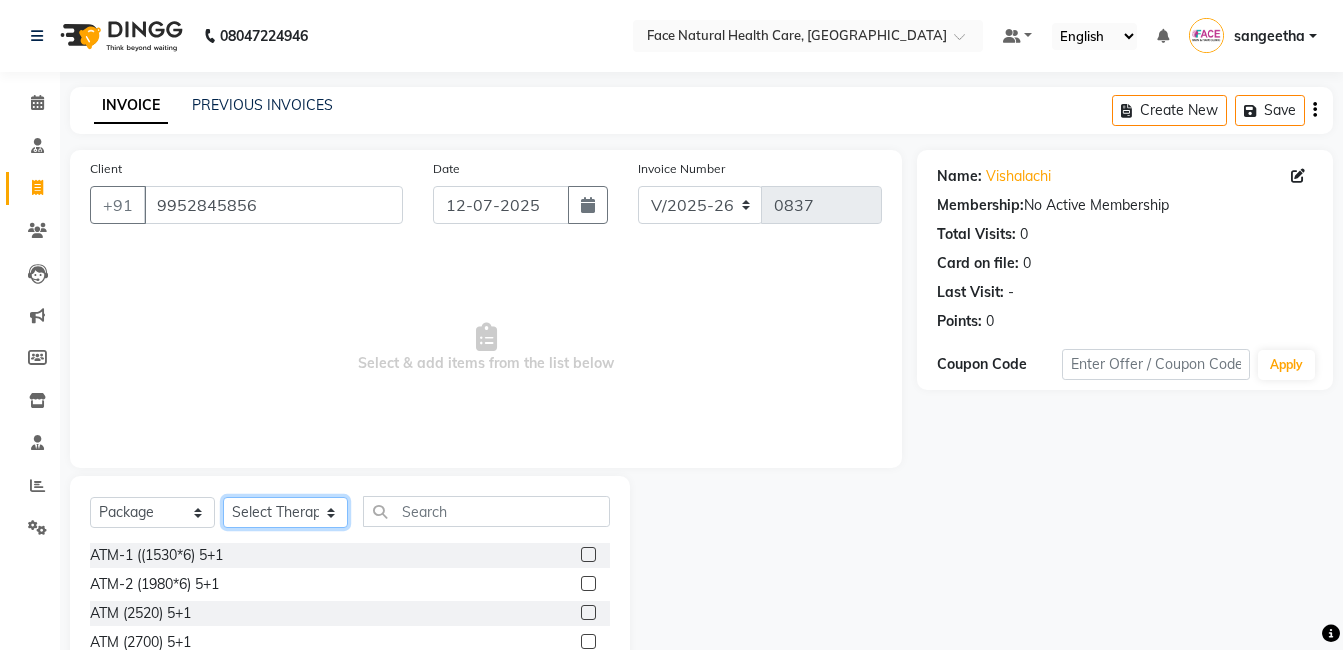 click on "Select Therapist [PERSON_NAME] [PERSON_NAME] [PERSON_NAME] M [PERSON_NAME] [PERSON_NAME] [PERSON_NAME] [PERSON_NAME]" 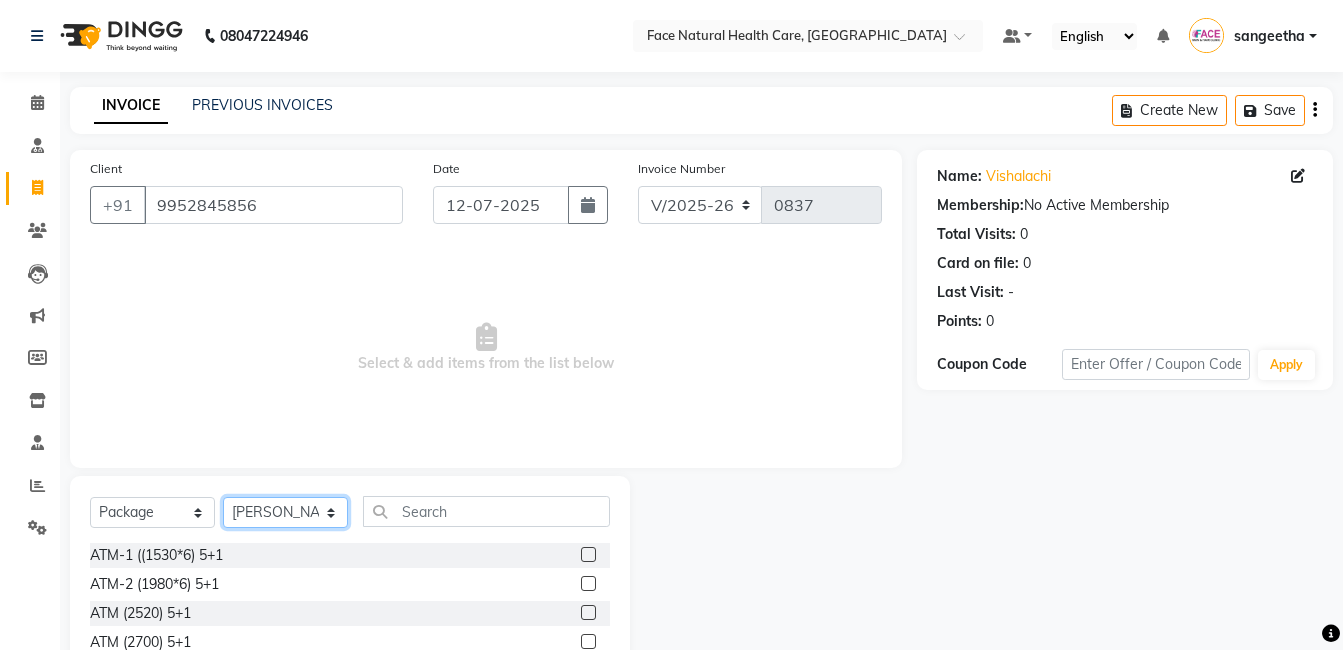 click on "Select Therapist [PERSON_NAME] [PERSON_NAME] [PERSON_NAME] M [PERSON_NAME] [PERSON_NAME] [PERSON_NAME] [PERSON_NAME]" 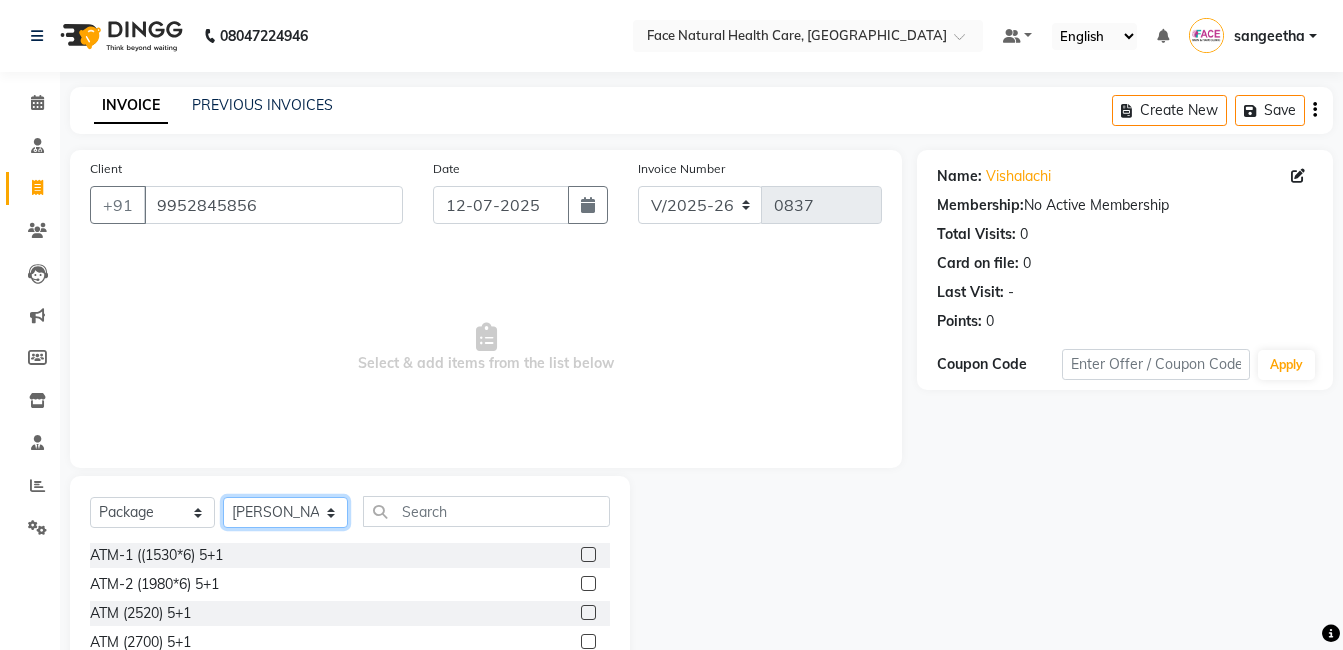select on "40492" 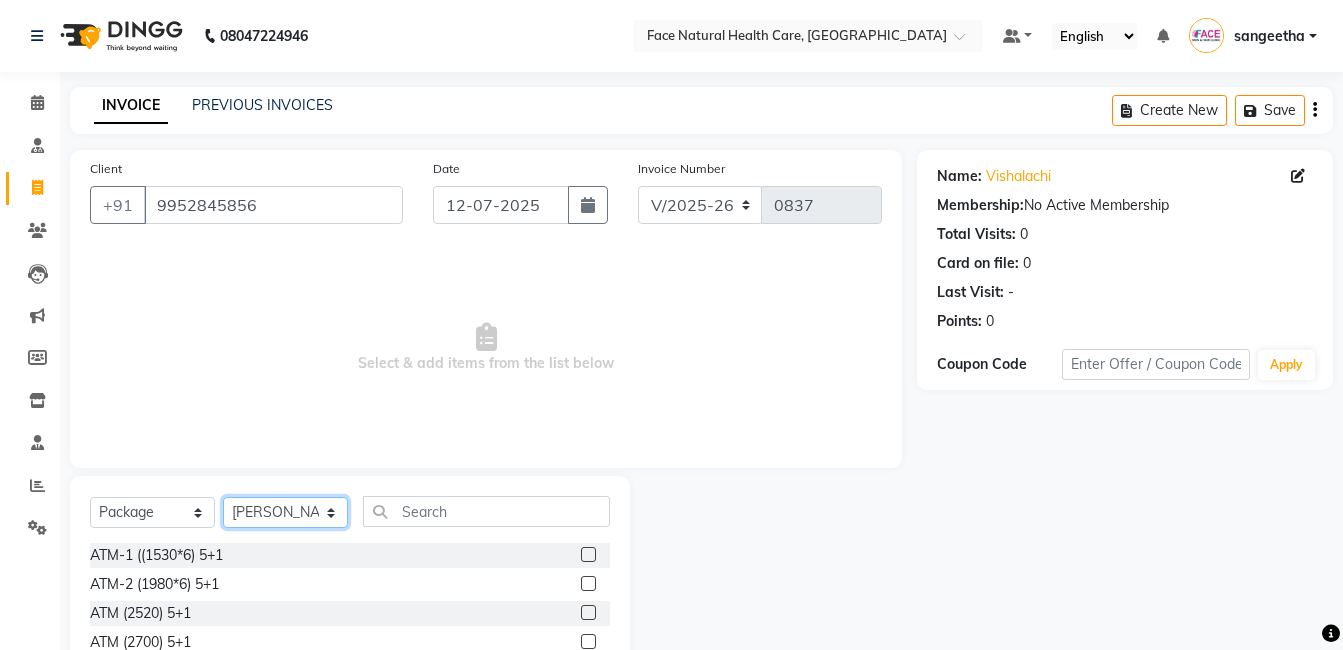 click on "Select Therapist [PERSON_NAME] [PERSON_NAME] [PERSON_NAME] M [PERSON_NAME] [PERSON_NAME] [PERSON_NAME] [PERSON_NAME]" 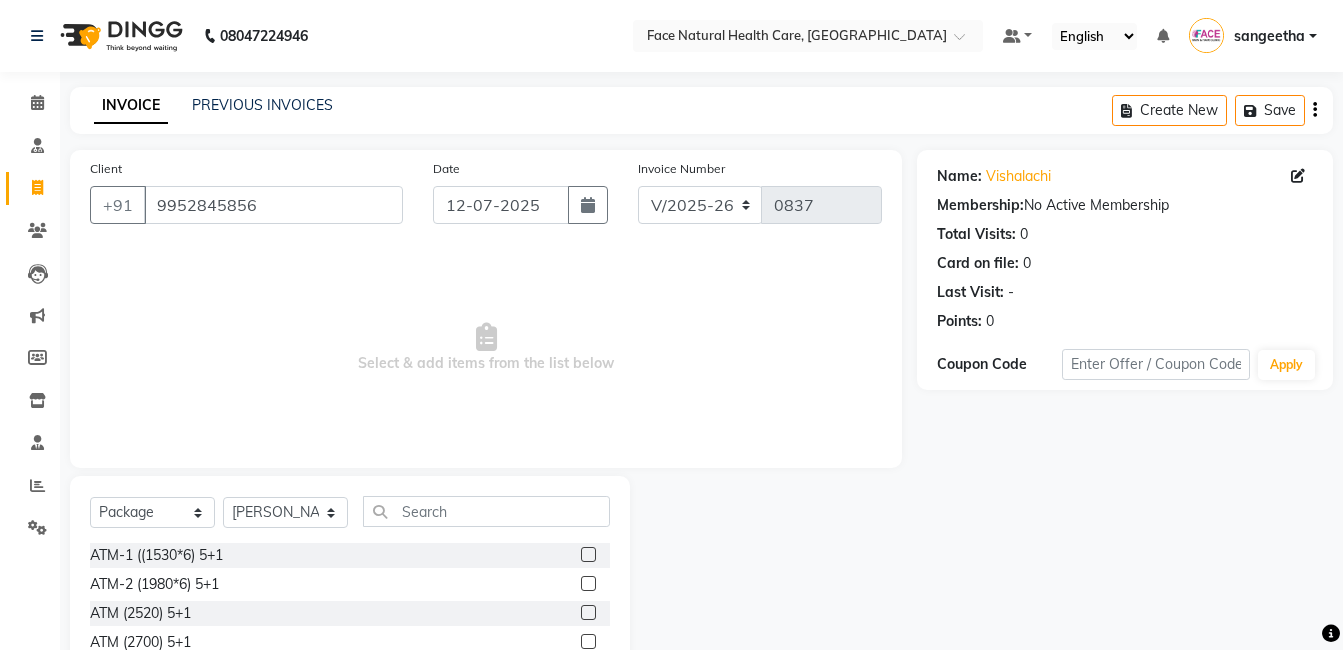 click 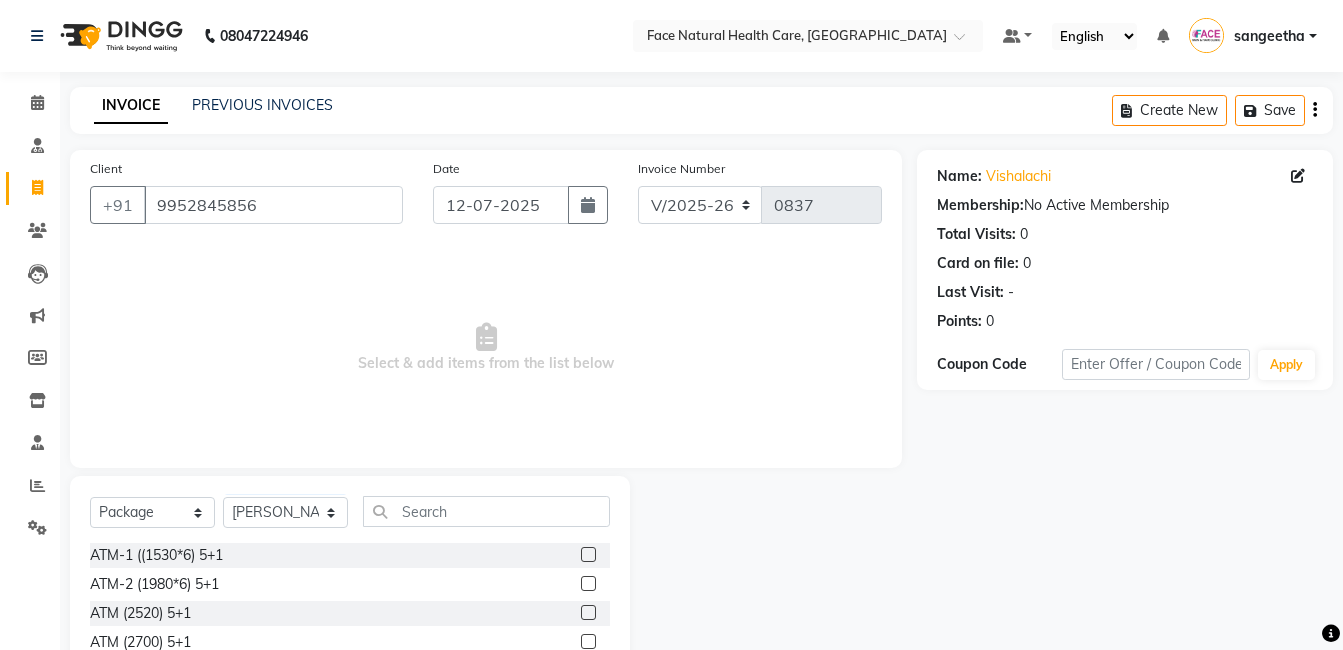 click at bounding box center [587, 555] 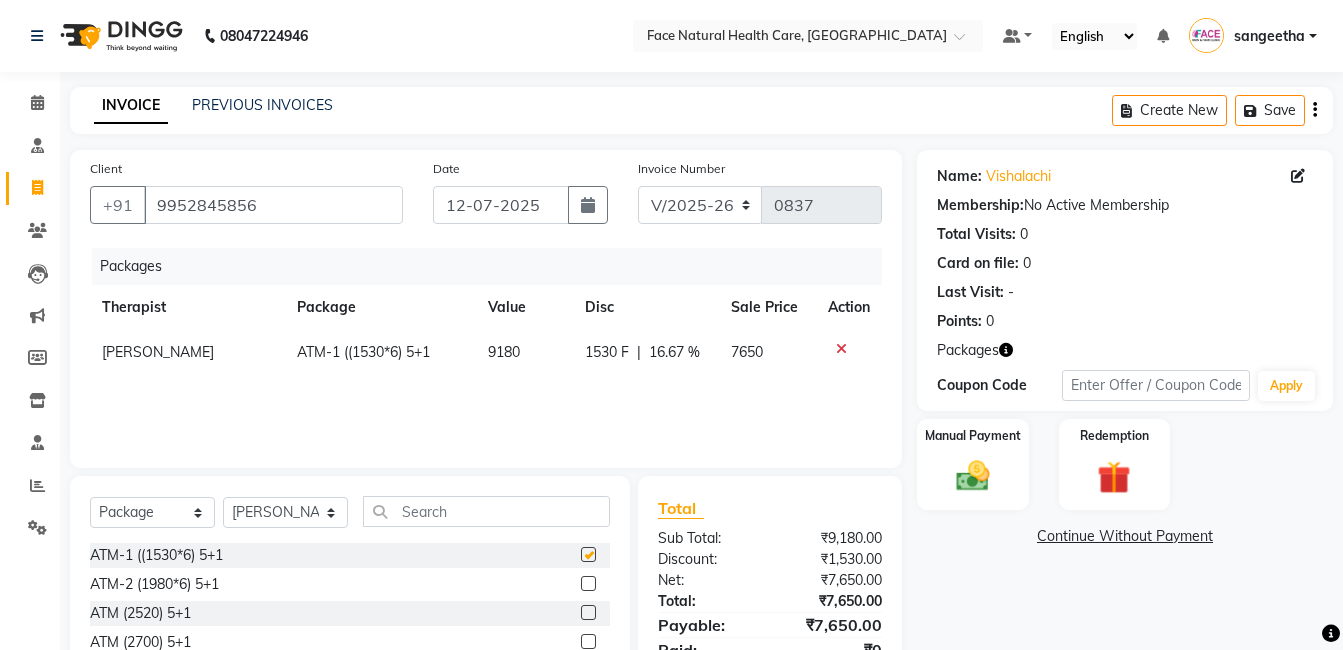 checkbox on "false" 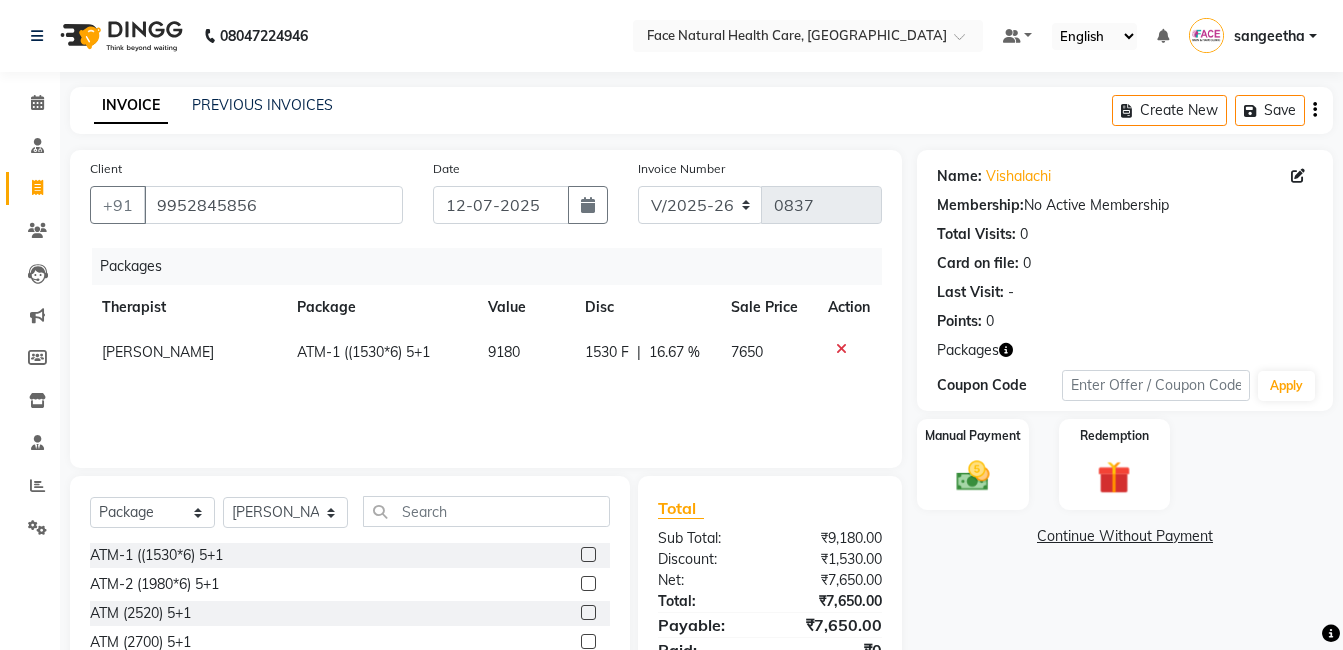 click on "Continue Without Payment" 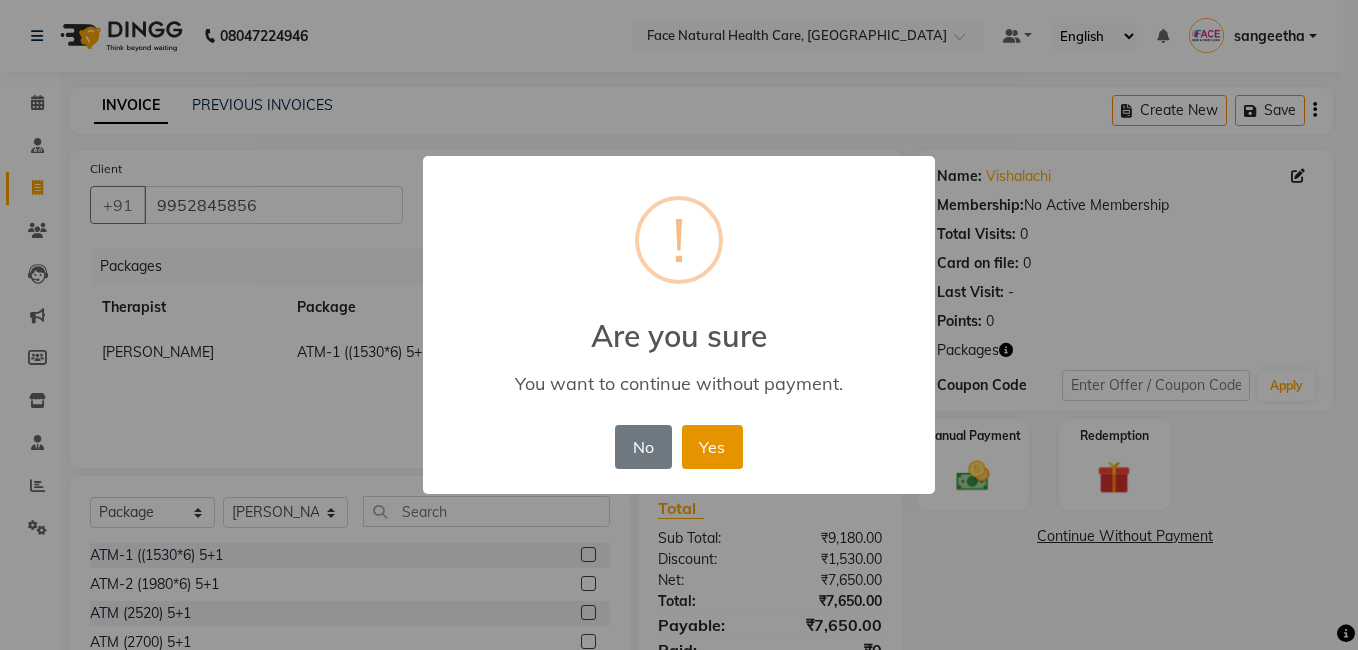 click on "Yes" at bounding box center [712, 447] 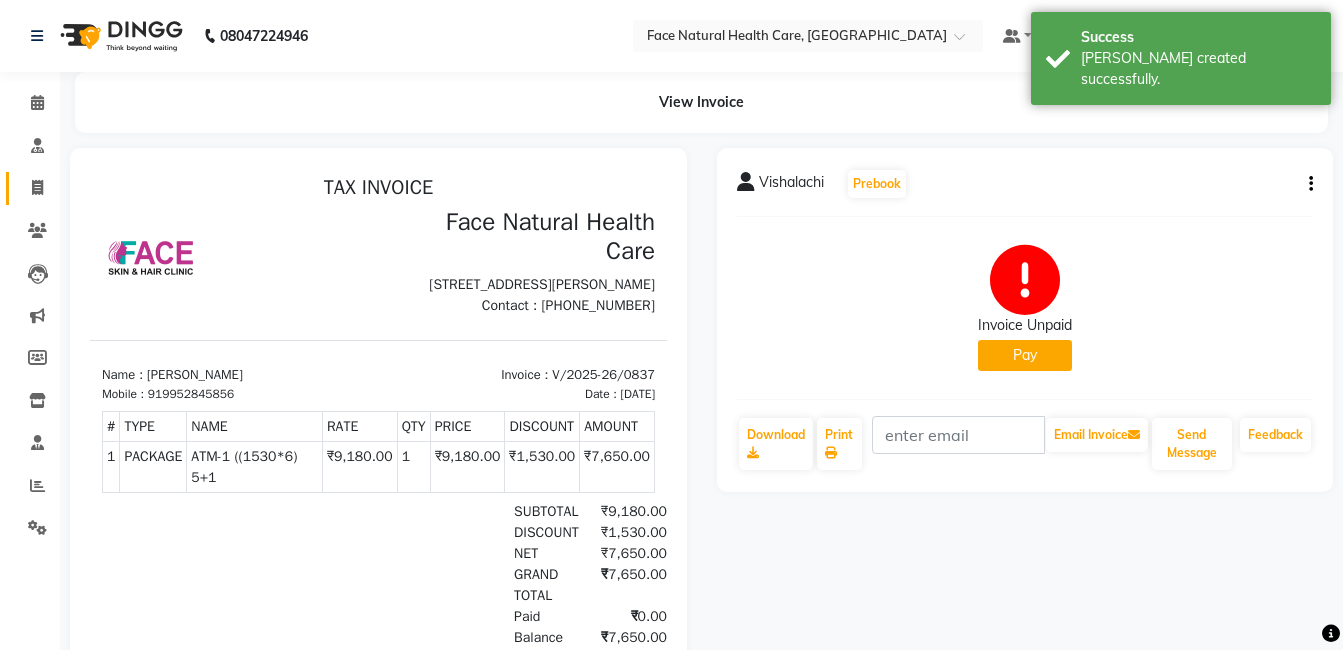 scroll, scrollTop: 0, scrollLeft: 0, axis: both 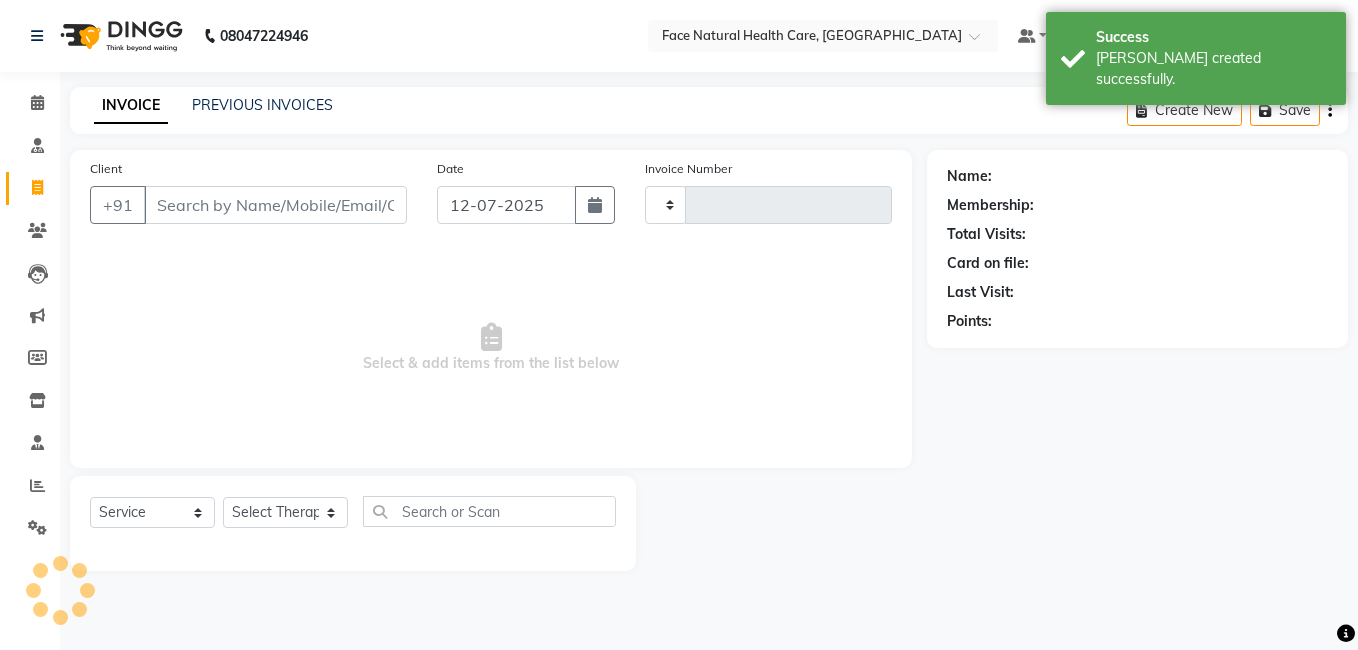 type on "0838" 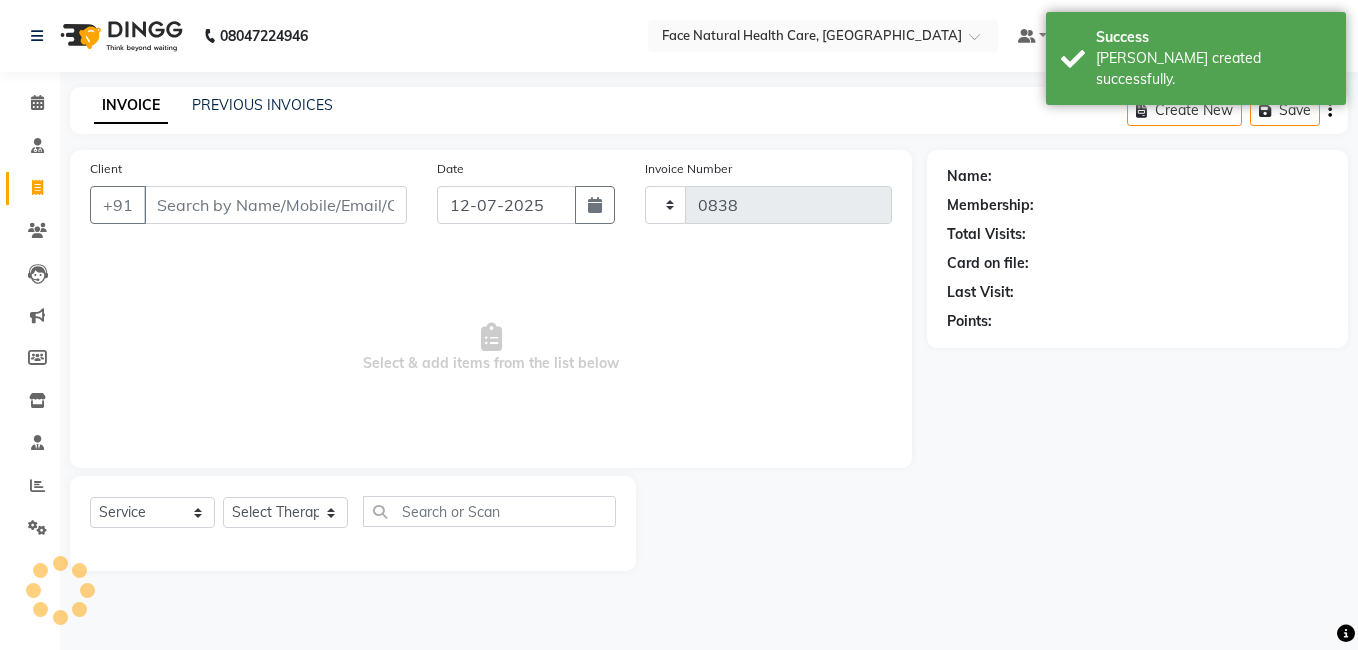 select on "5675" 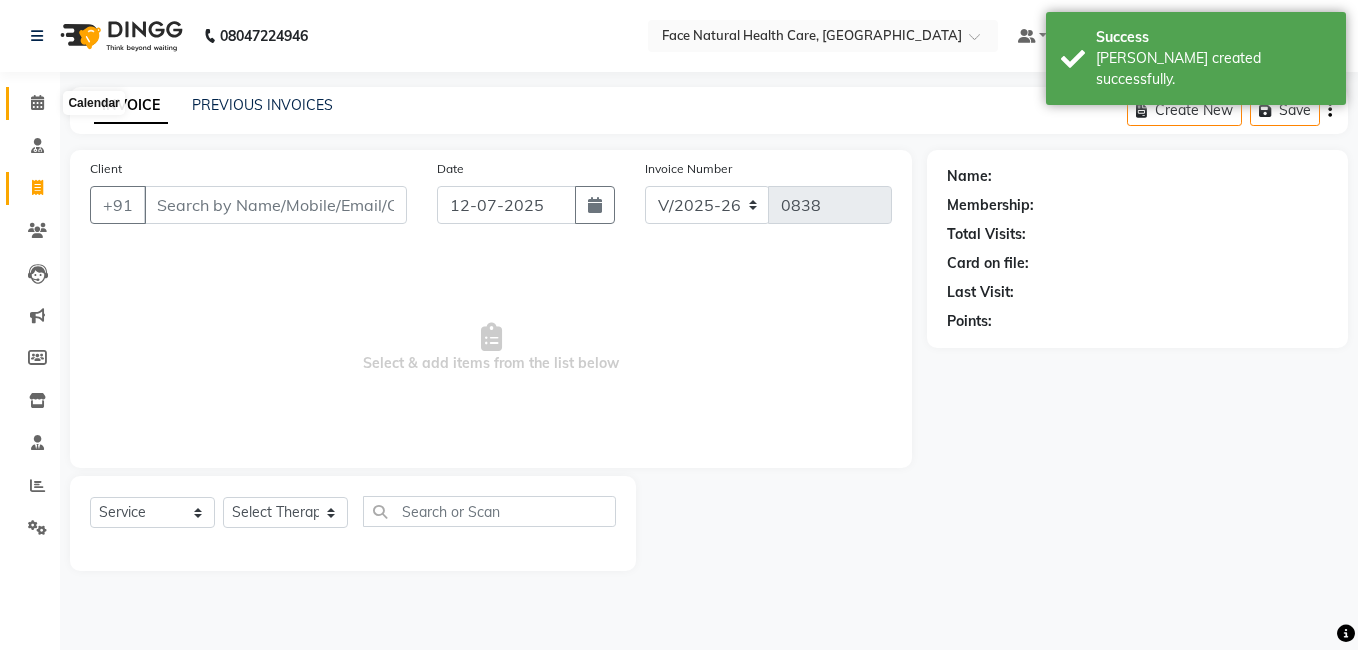 click 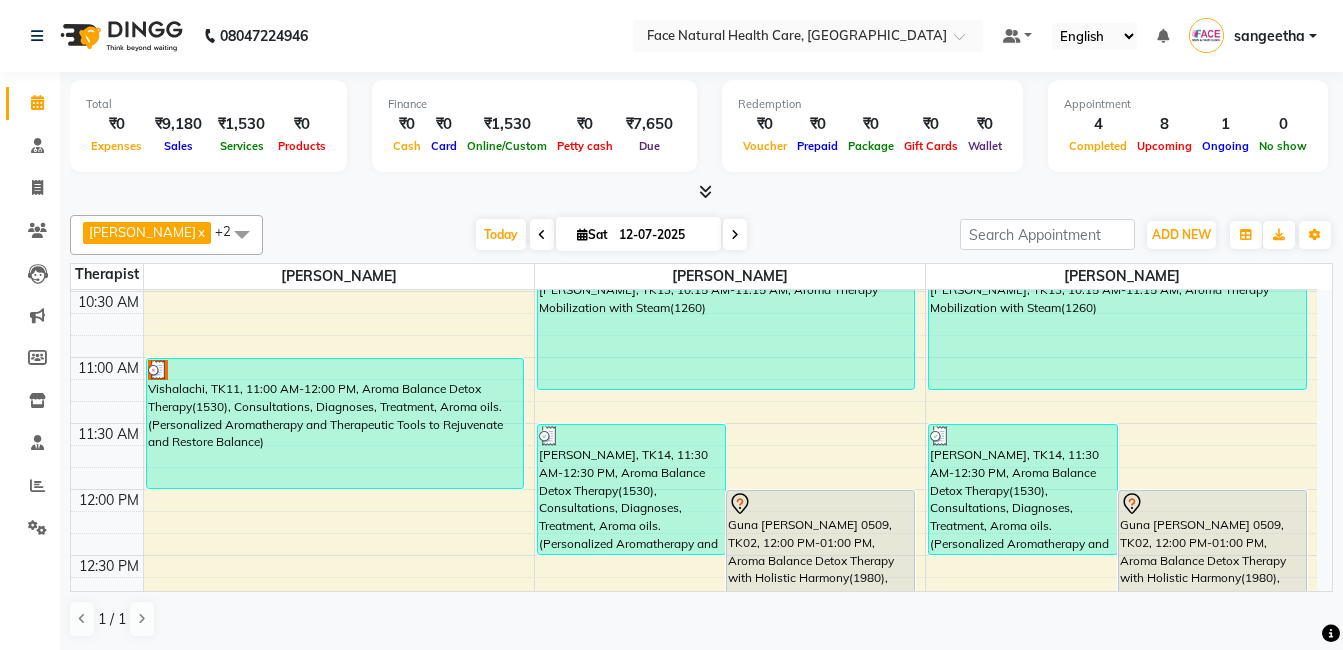 scroll, scrollTop: 185, scrollLeft: 0, axis: vertical 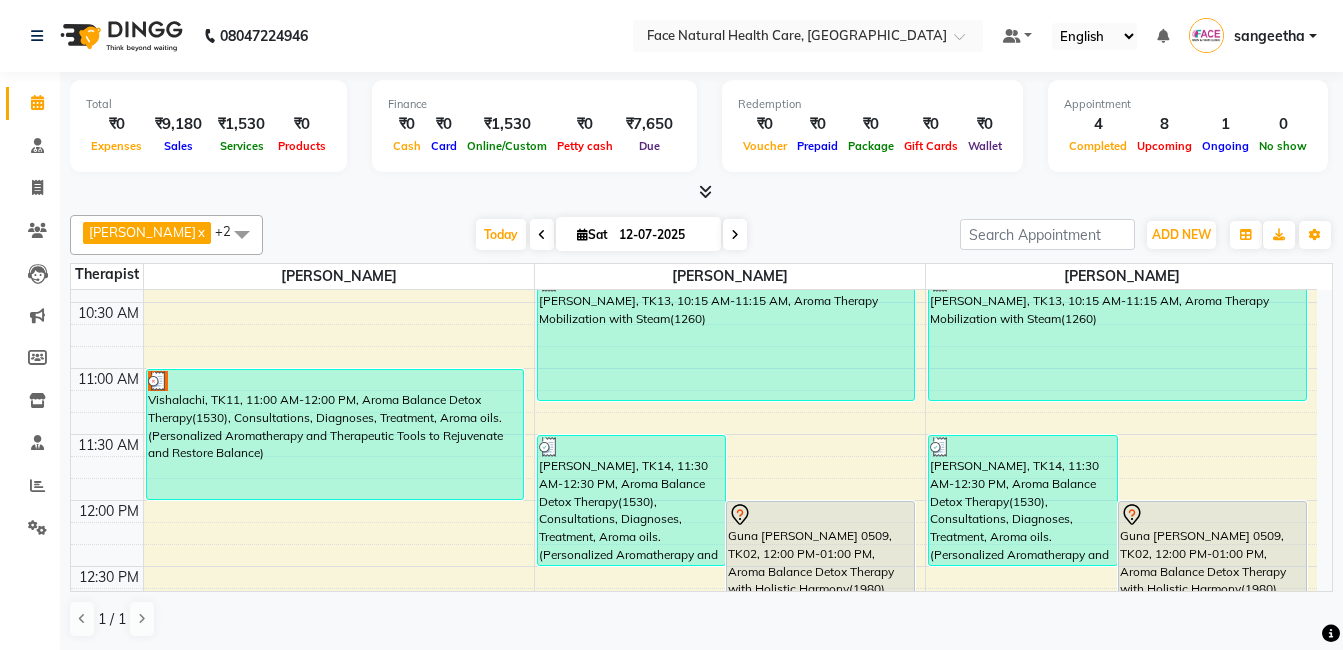 click on "Vishalachi, TK11, 11:00 AM-12:00 PM, Aroma Balance Detox Therapy(1530), Consultations, Diagnoses, Treatment, Aroma oils.(Personalized Aromatherapy and Therapeutic Tools to Rejuvenate and Restore Balance)" at bounding box center [335, 434] 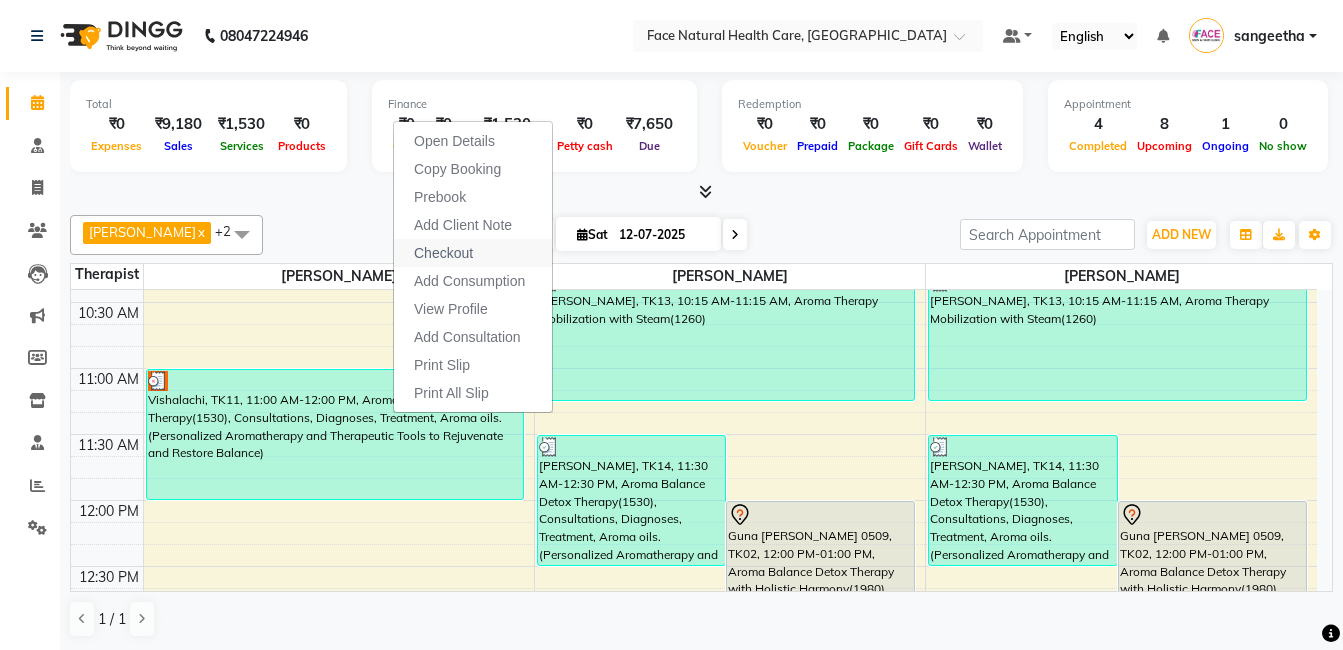 click on "Checkout" at bounding box center [443, 253] 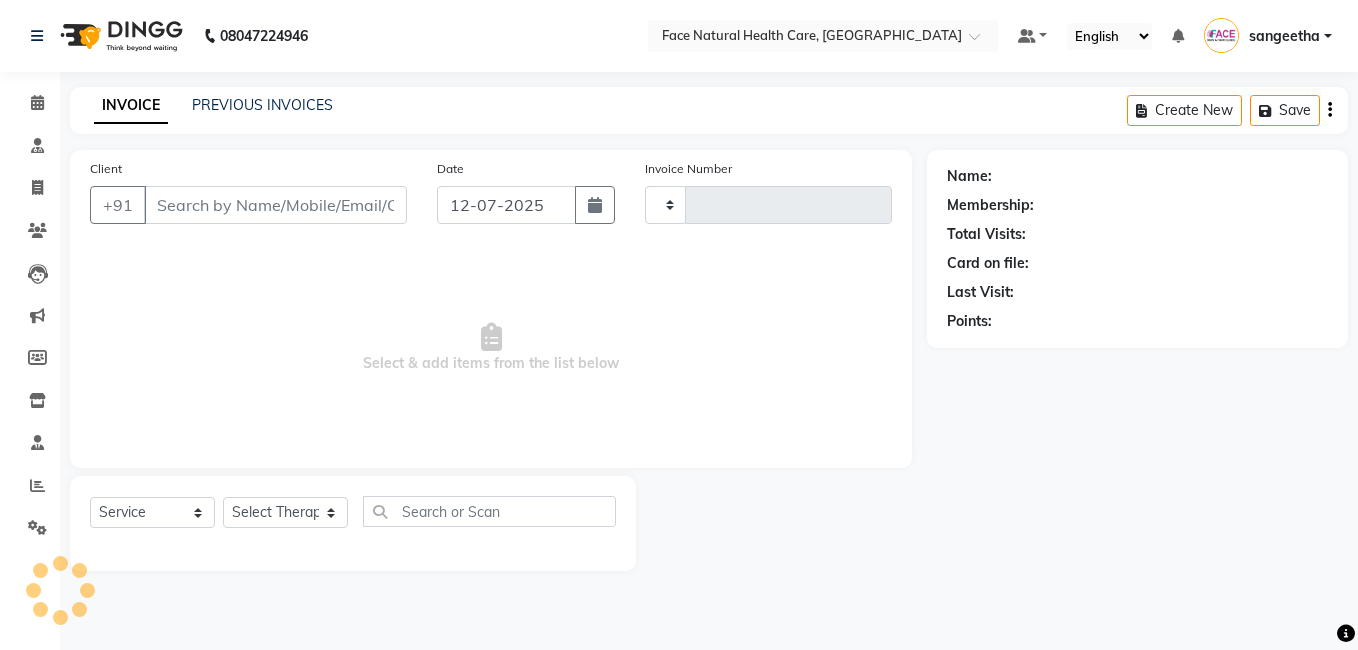 type on "9952845856" 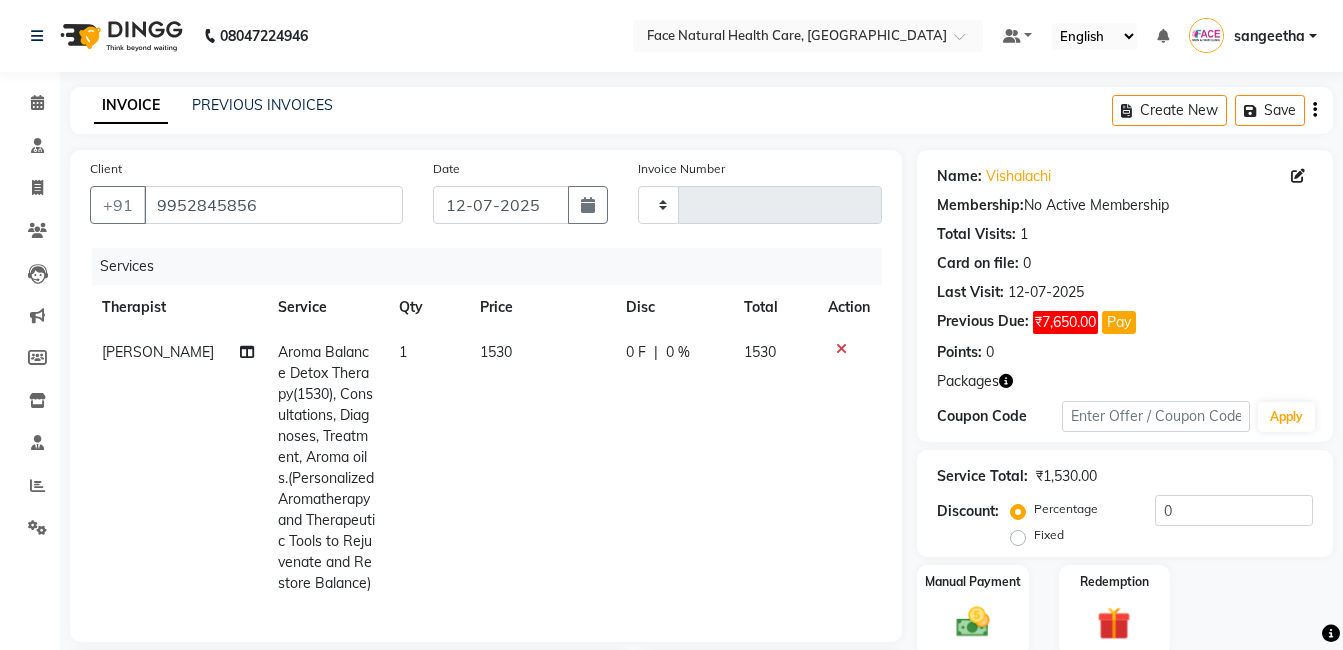click on "1530" 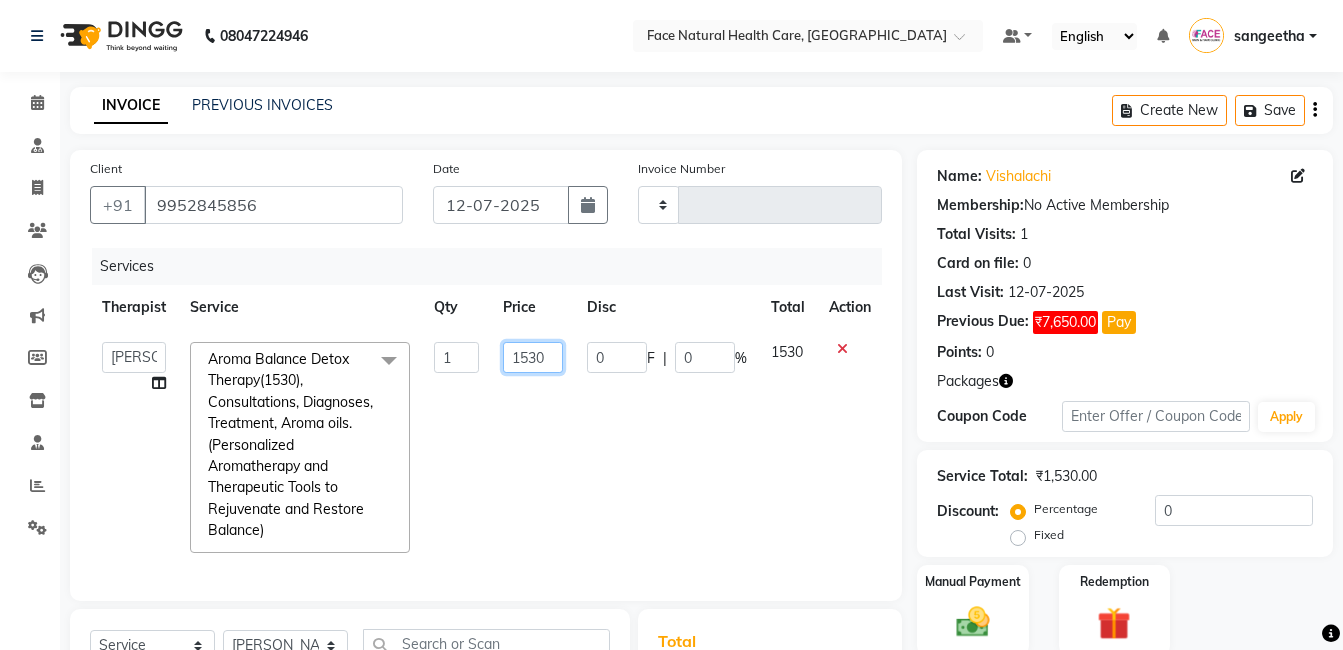 click on "1530" 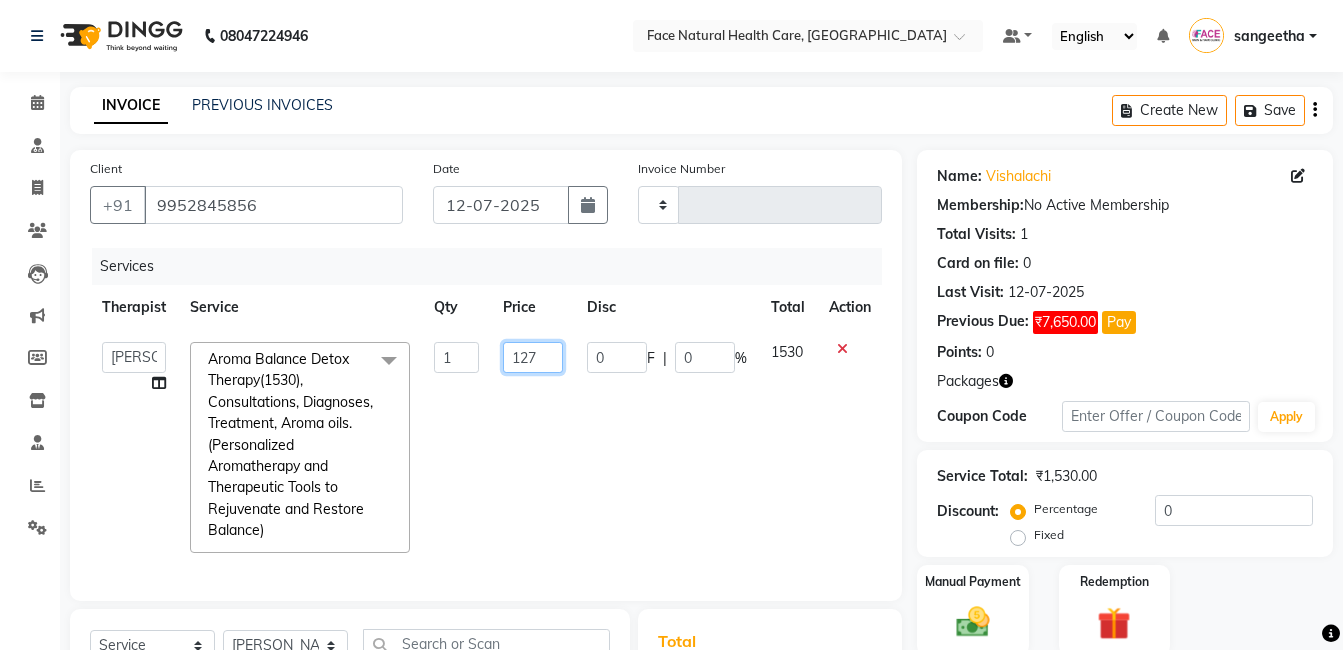 type on "1275" 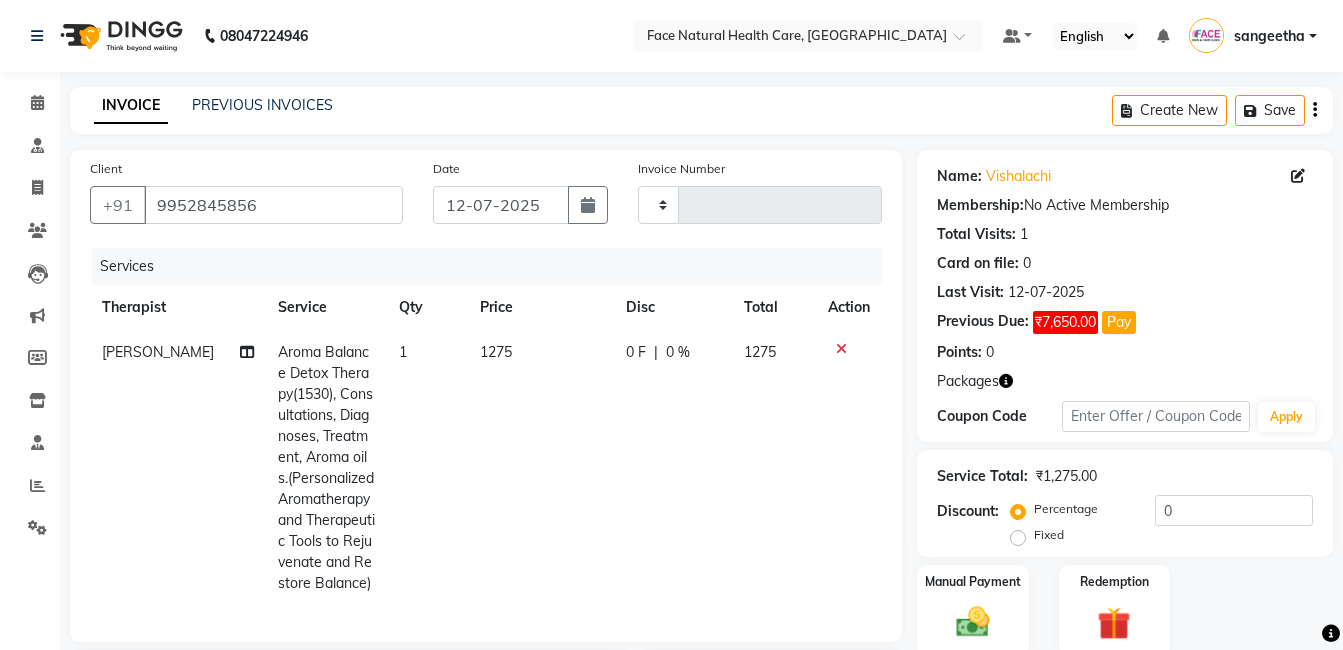 click on "[PERSON_NAME] Aroma Balance Detox Therapy(1530), Consultations, Diagnoses, Treatment, Aroma oils.(Personalized Aromatherapy and Therapeutic Tools to Rejuvenate and Restore Balance) 1 1275 0 F | 0 % 1275" 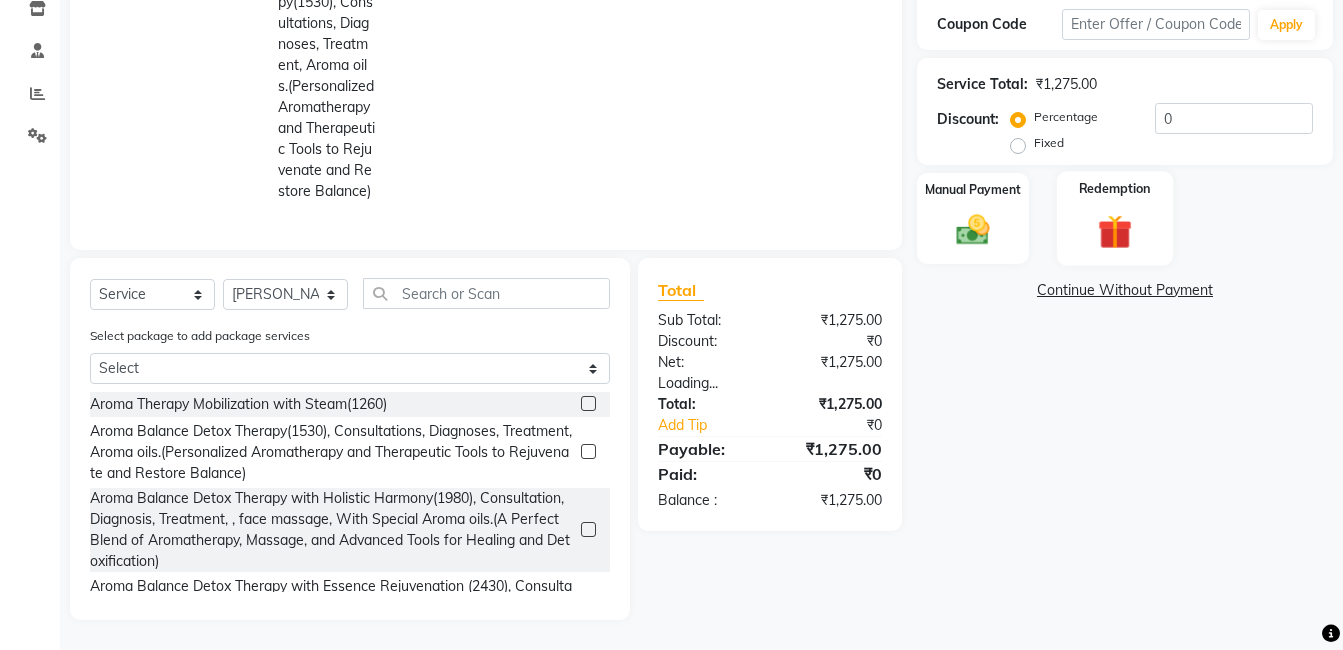 click on "Redemption" 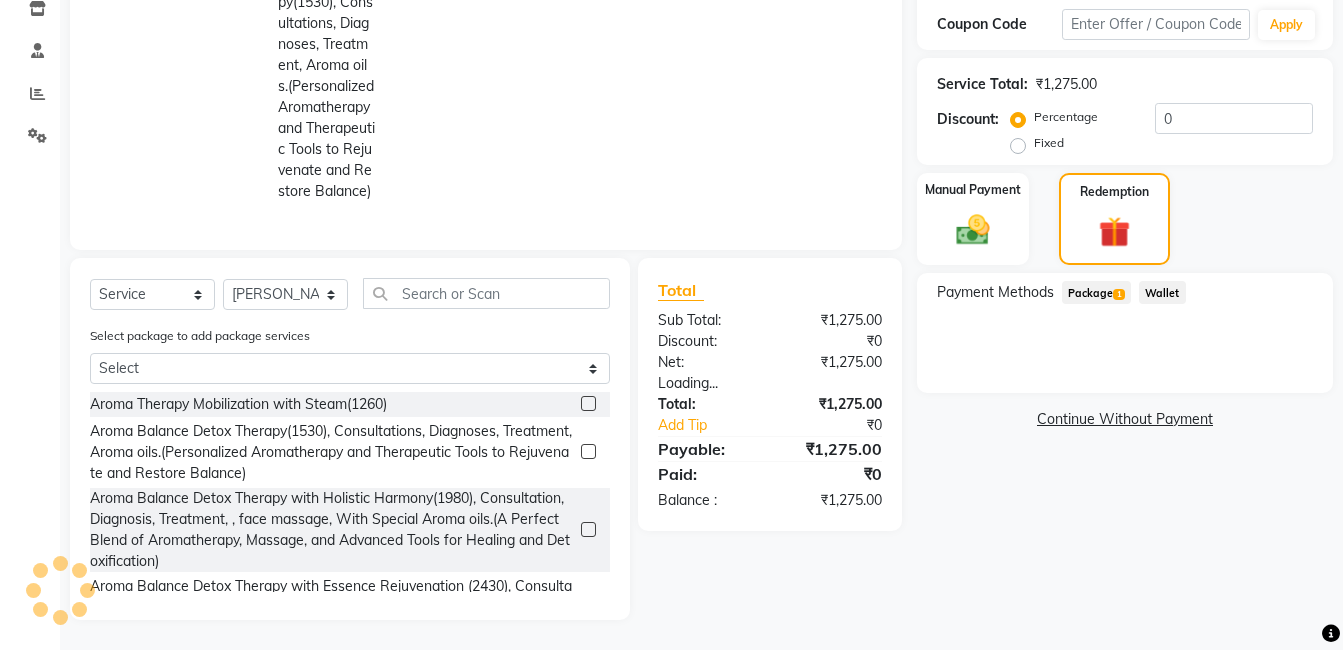 click on "Package  1" 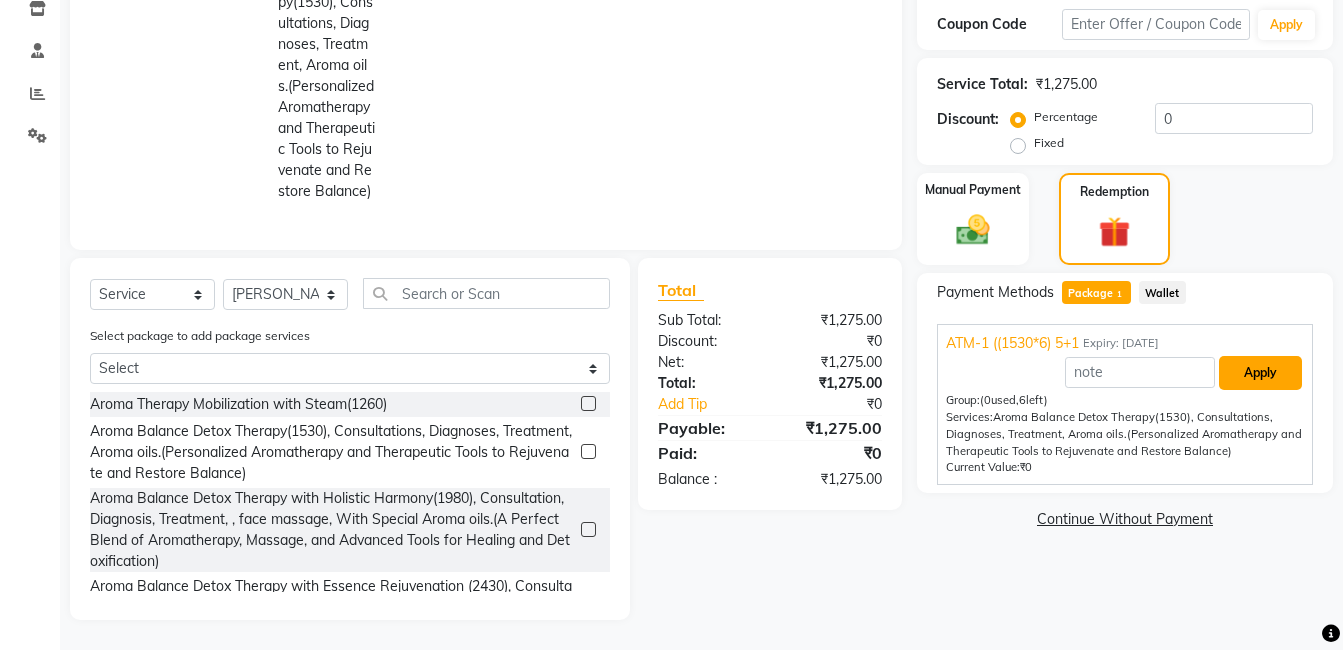 click on "Apply" at bounding box center (1260, 373) 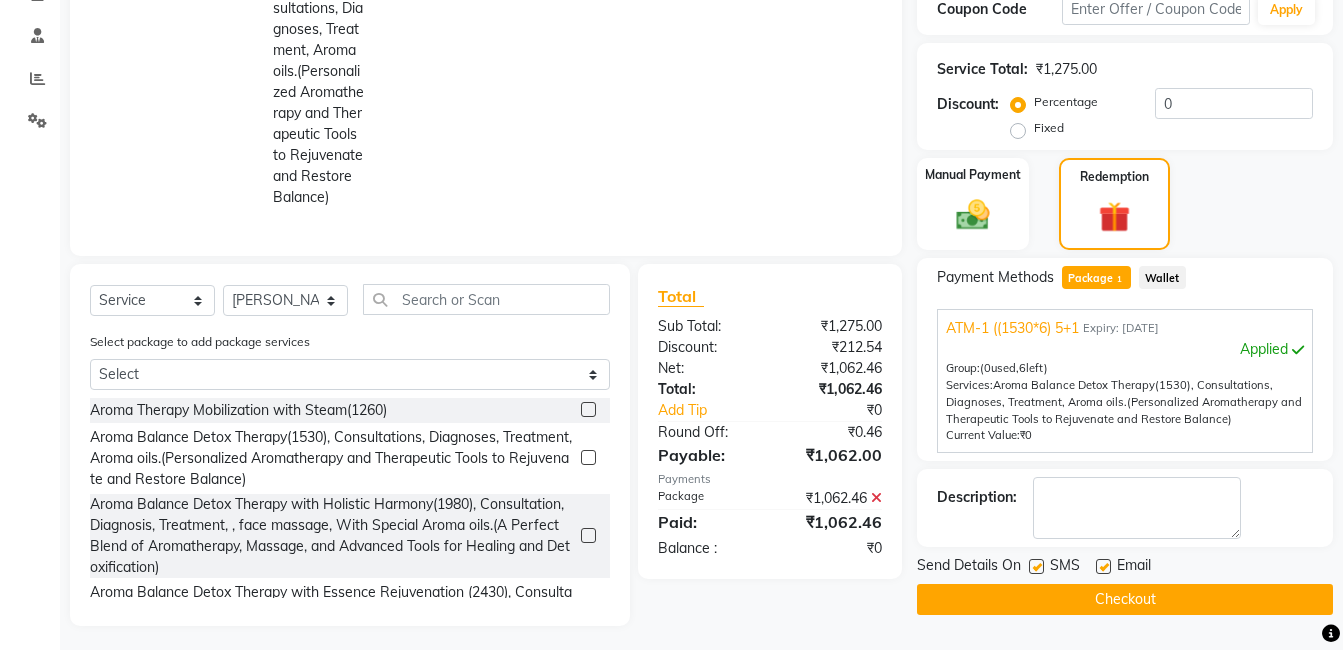 click on "212.54 F" 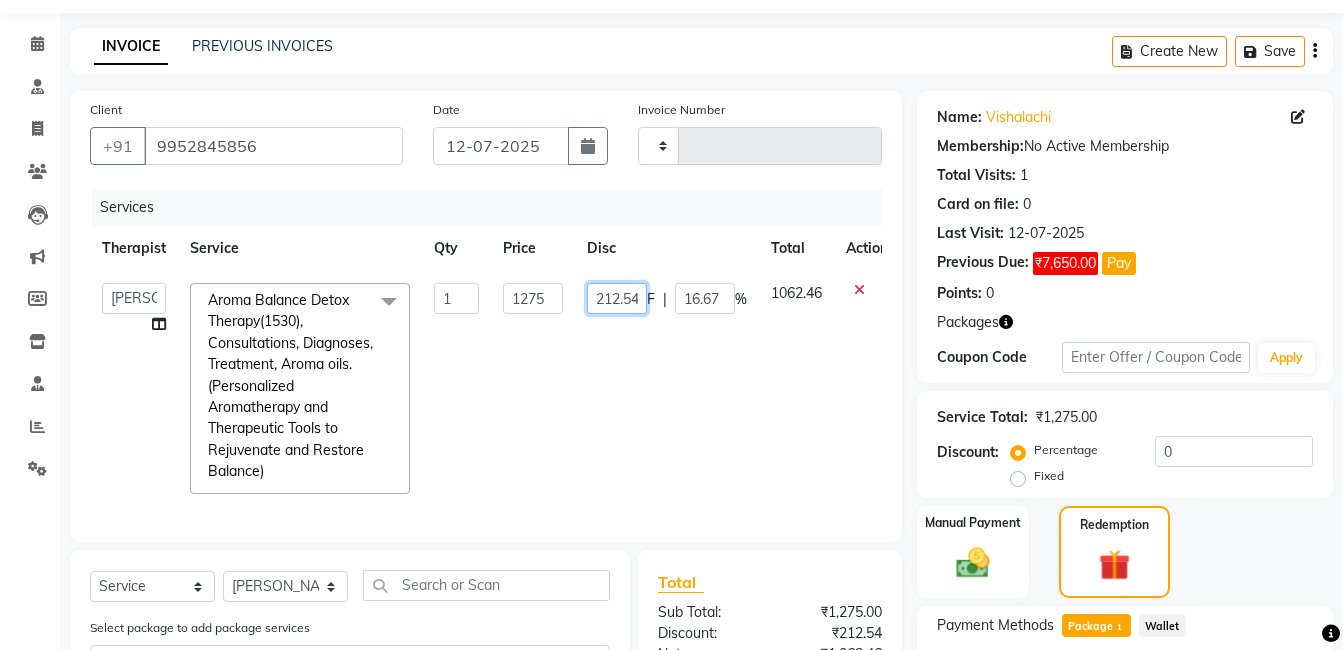 click on "212.54" 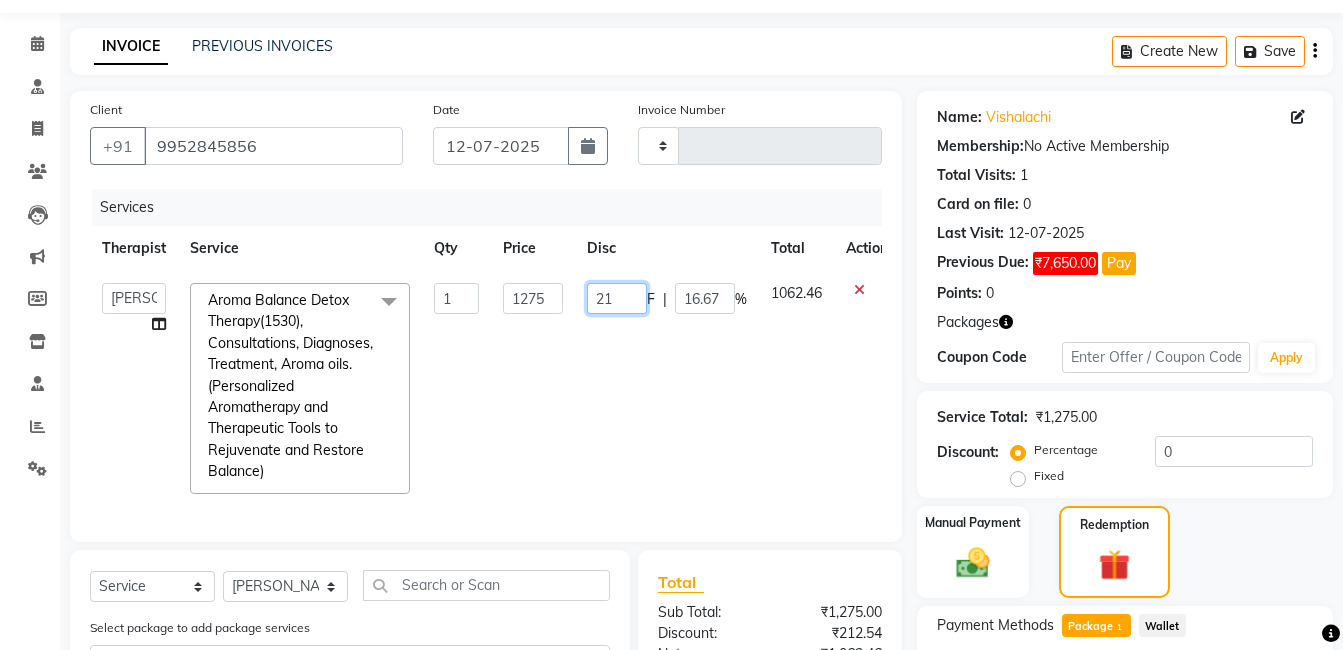 type on "2" 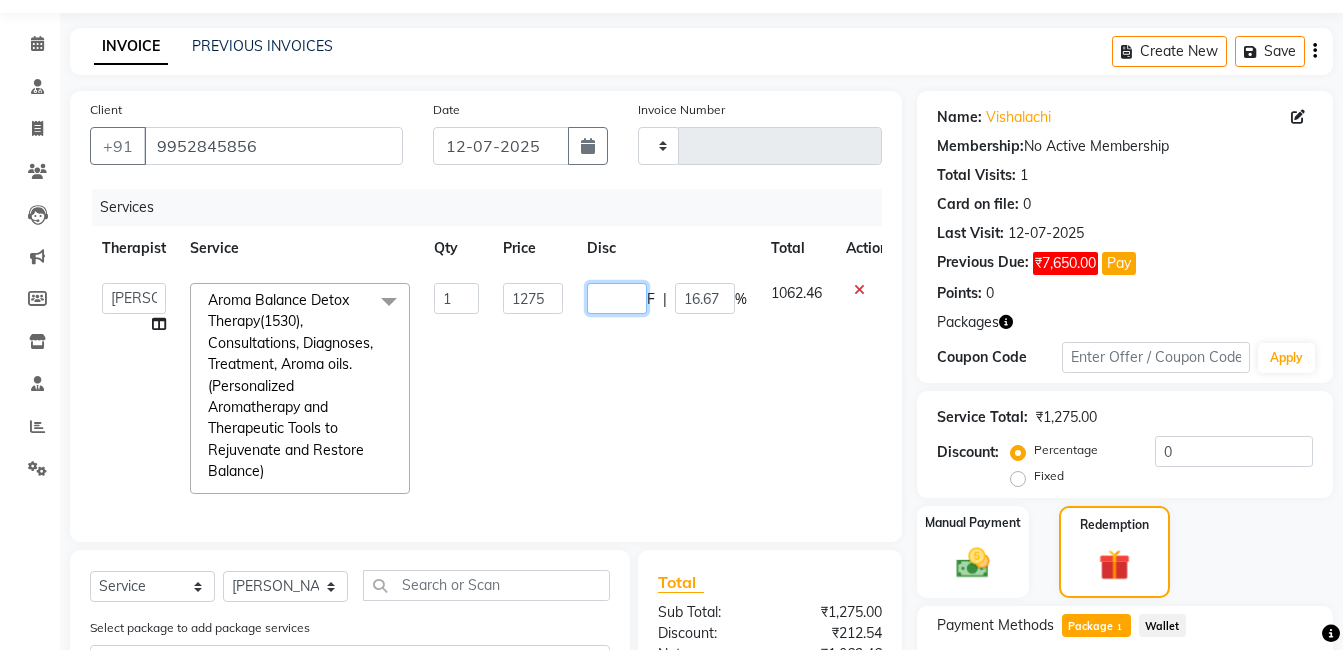 type on "0" 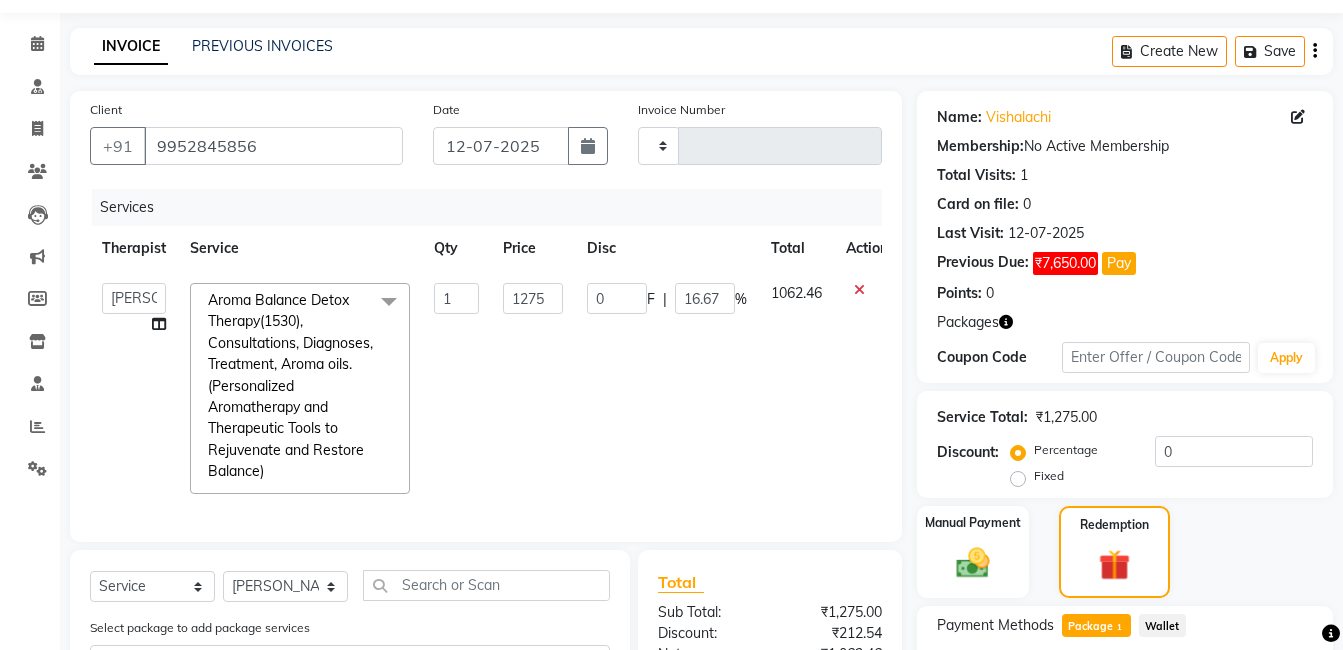 click on "0 F | 16.67 %" 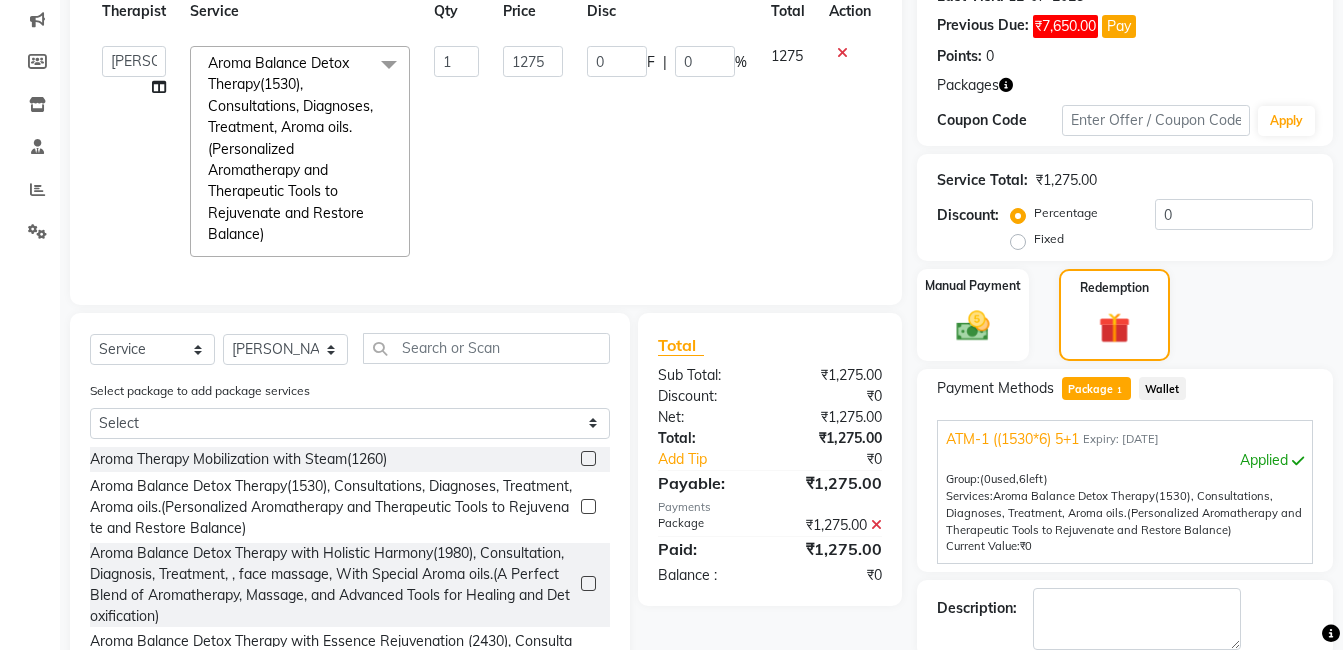 scroll, scrollTop: 402, scrollLeft: 0, axis: vertical 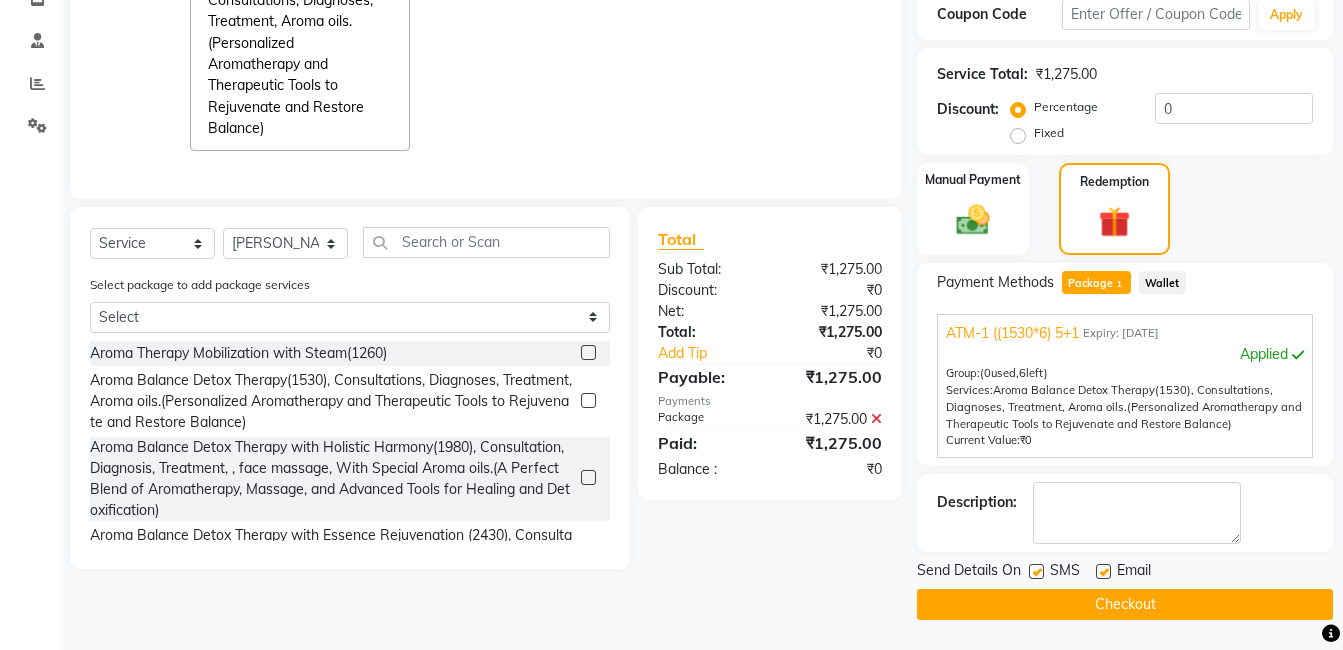 click 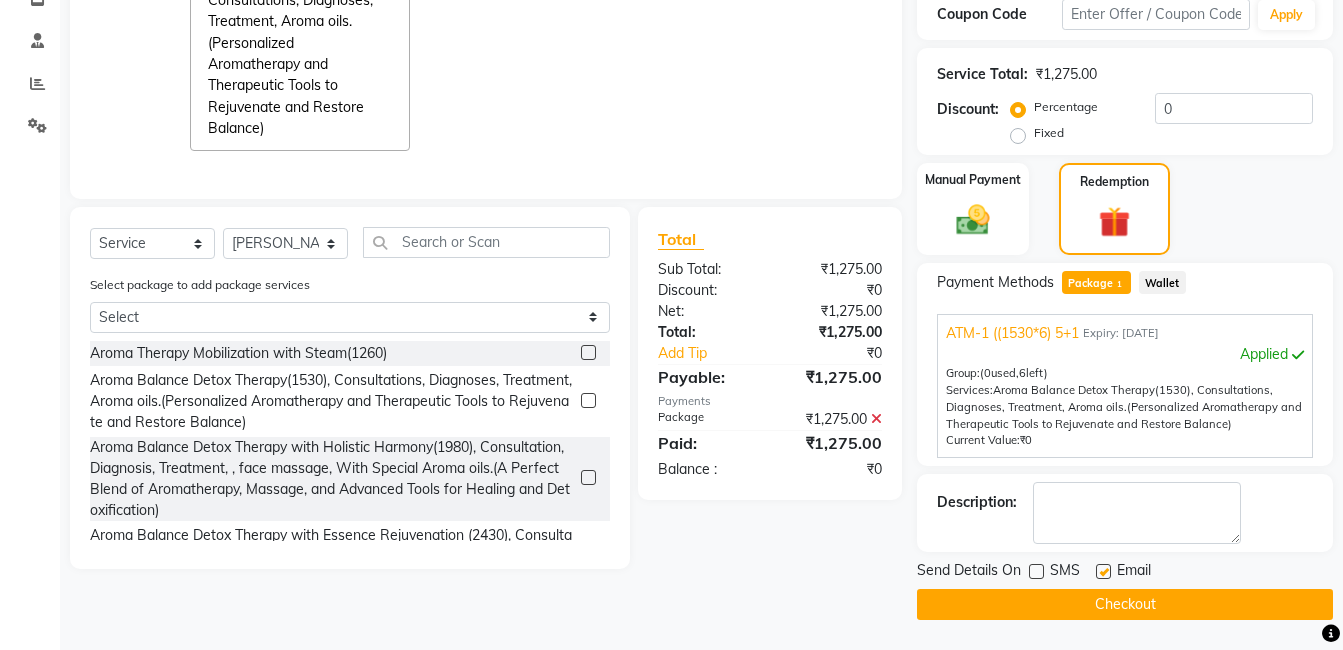 click 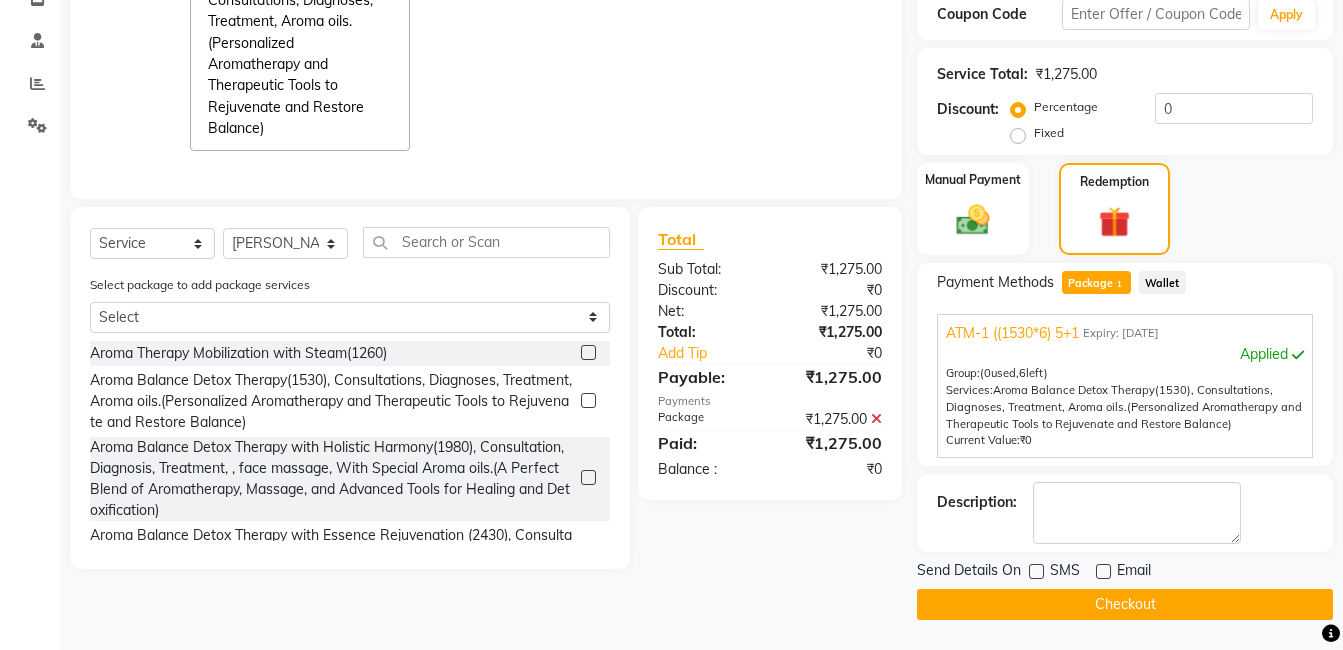 click on "Checkout" 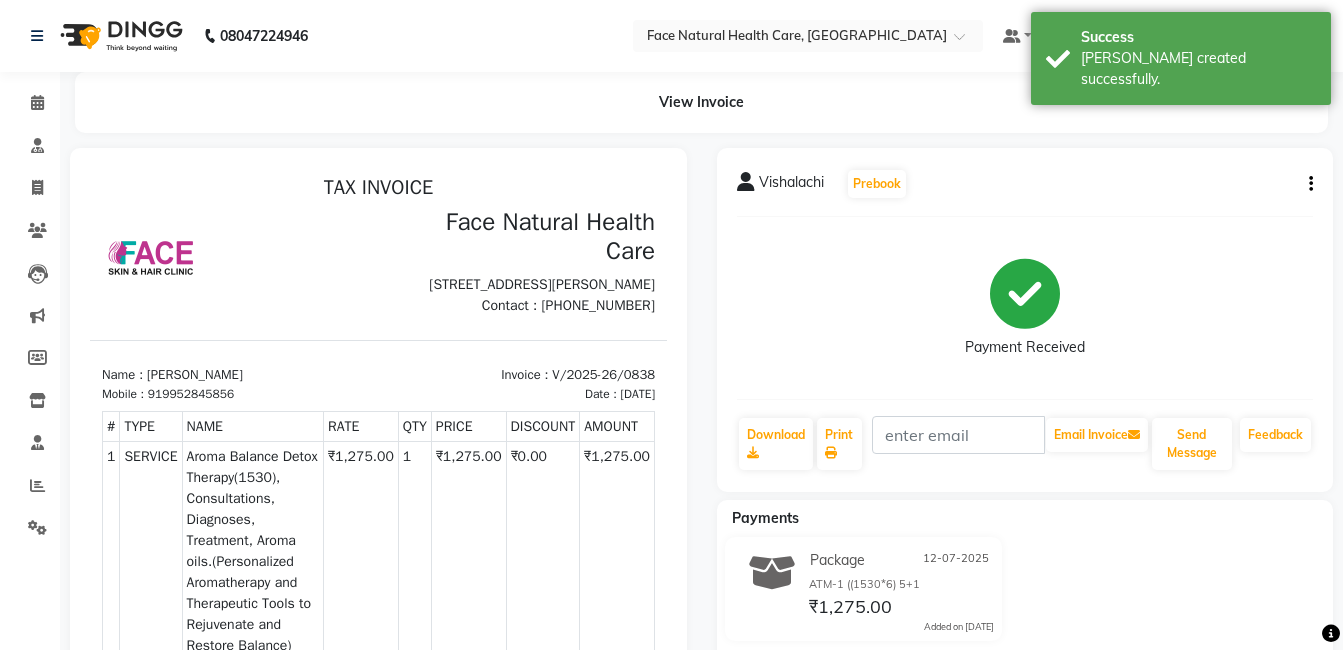 scroll, scrollTop: 0, scrollLeft: 0, axis: both 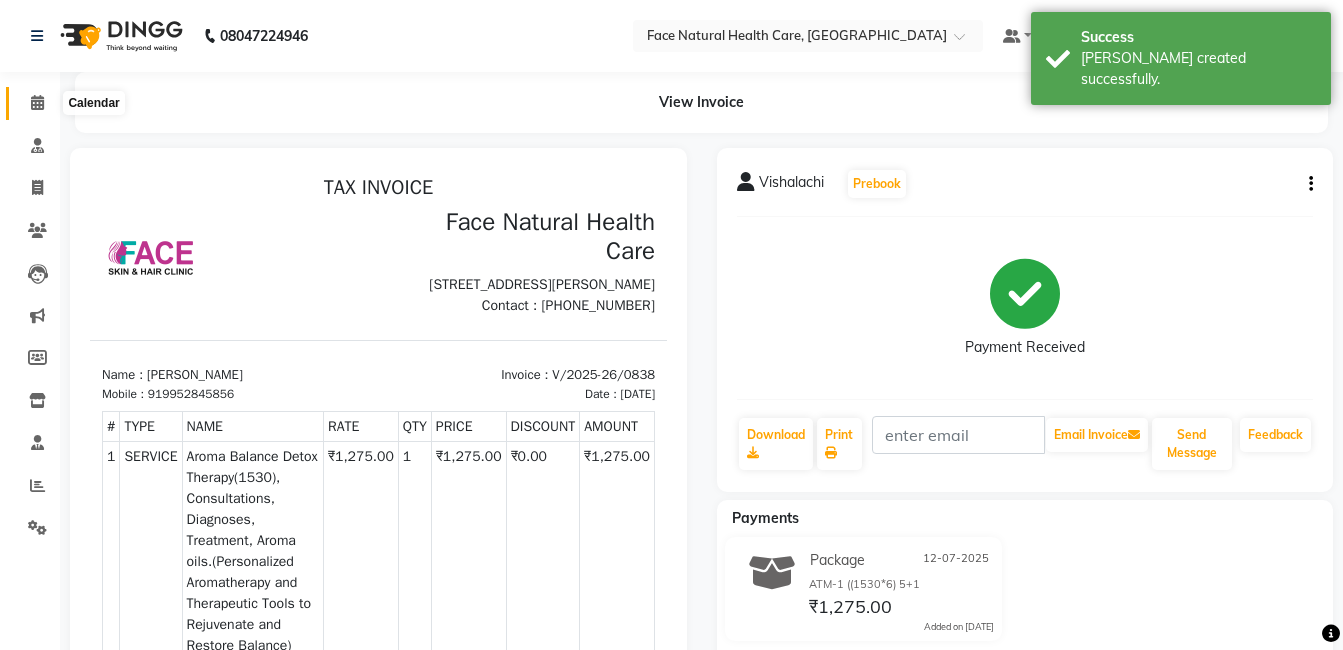 click 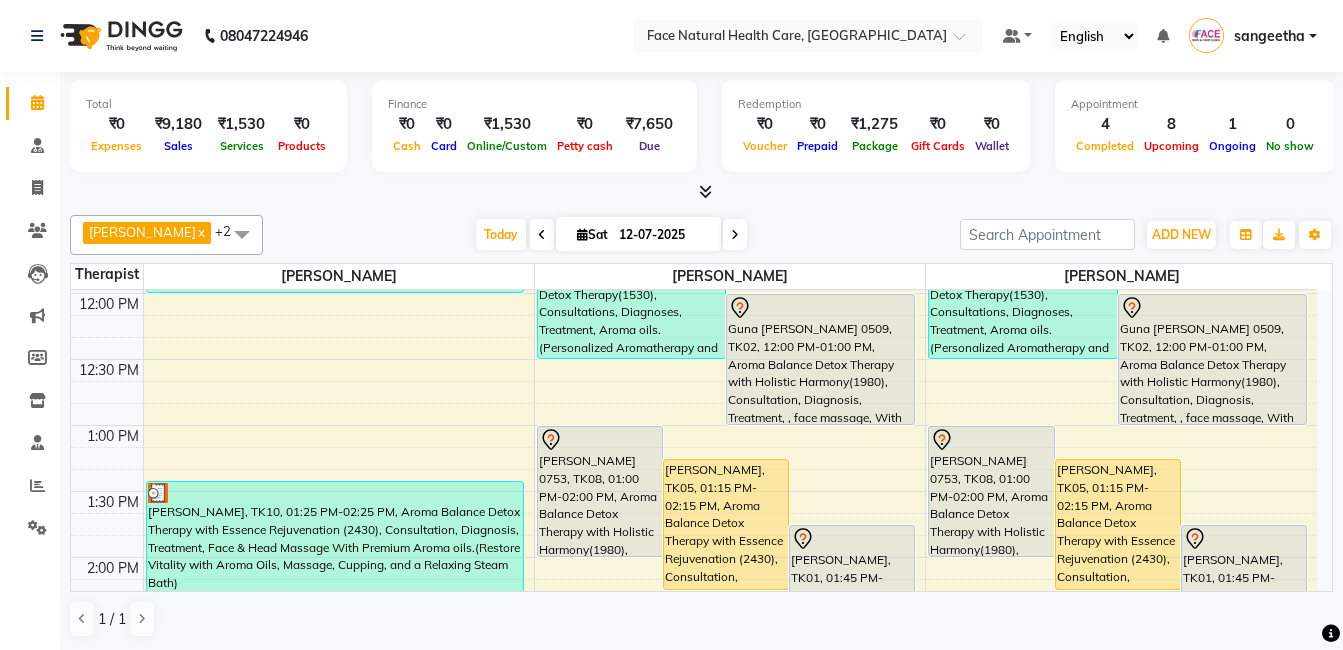 scroll, scrollTop: 386, scrollLeft: 0, axis: vertical 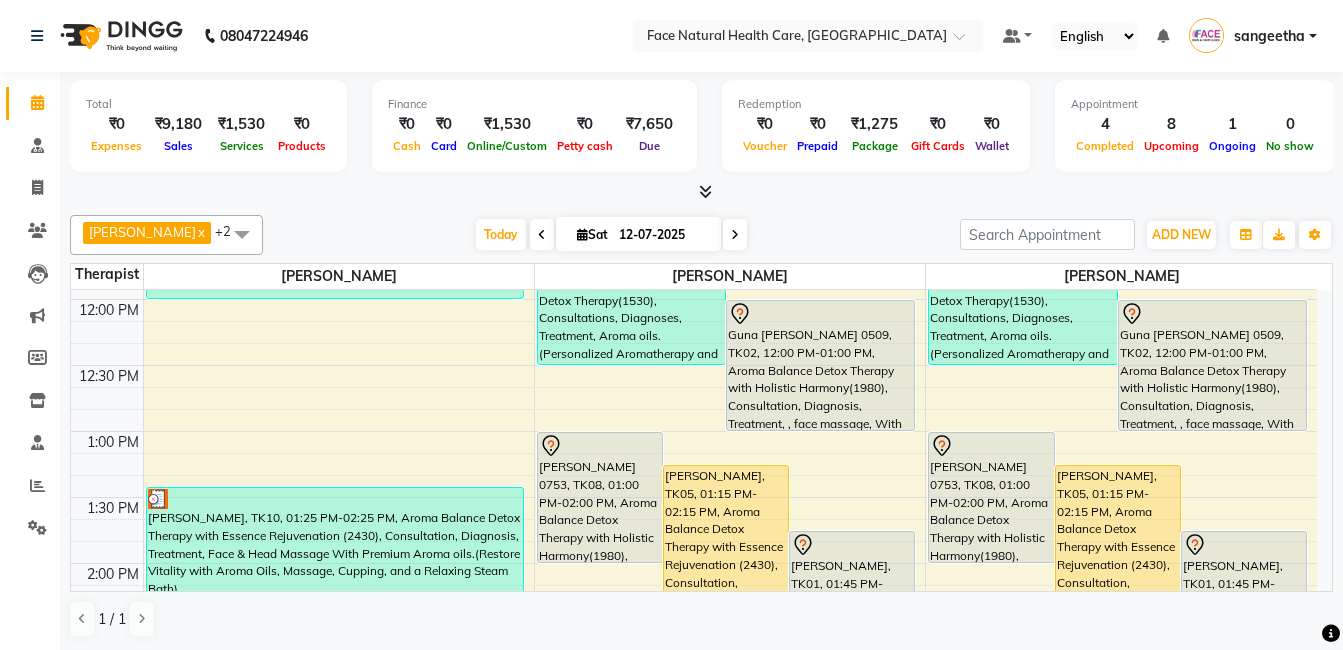 click on "[PERSON_NAME] 0753, TK08, 01:00 PM-02:00 PM, Aroma Balance Detox Therapy with Holistic Harmony(1980), Consultation, Diagnosis, Treatment, , face massage, With Special  Aroma oils.(A Perfect Blend of Aromatherapy, Massage, and Advanced Tools for Healing and Detoxification)" at bounding box center (991, 497) 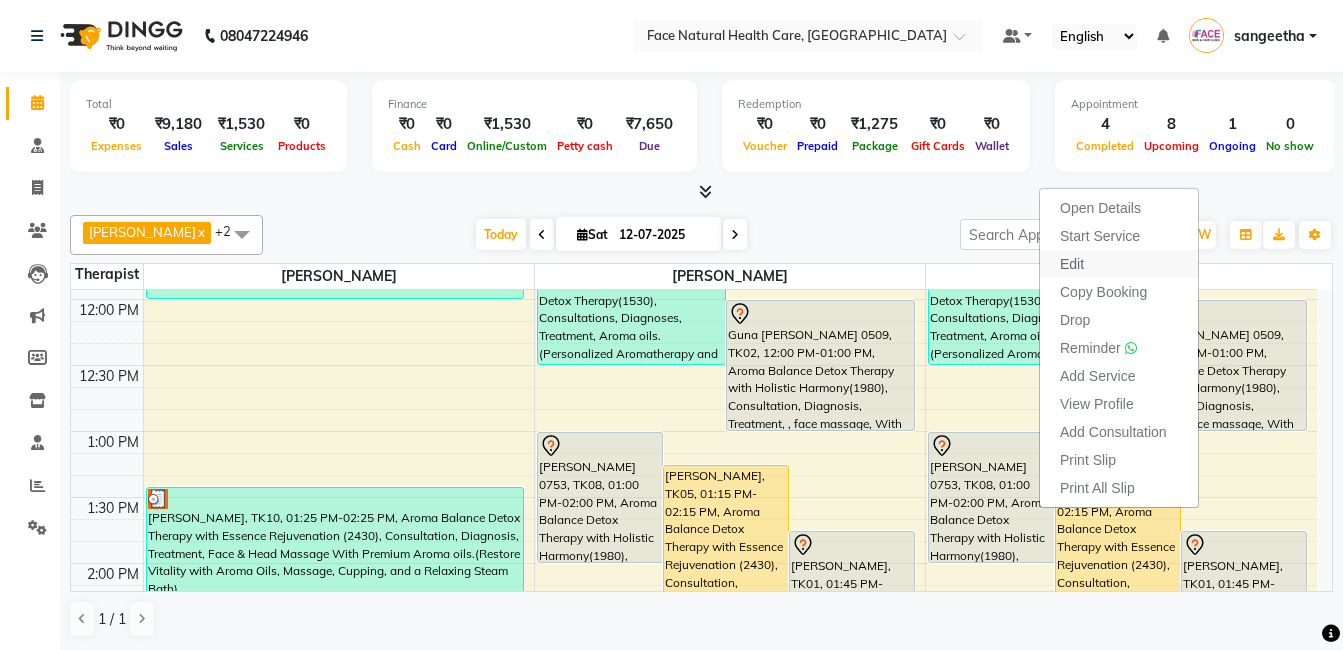click on "Edit" at bounding box center [1072, 264] 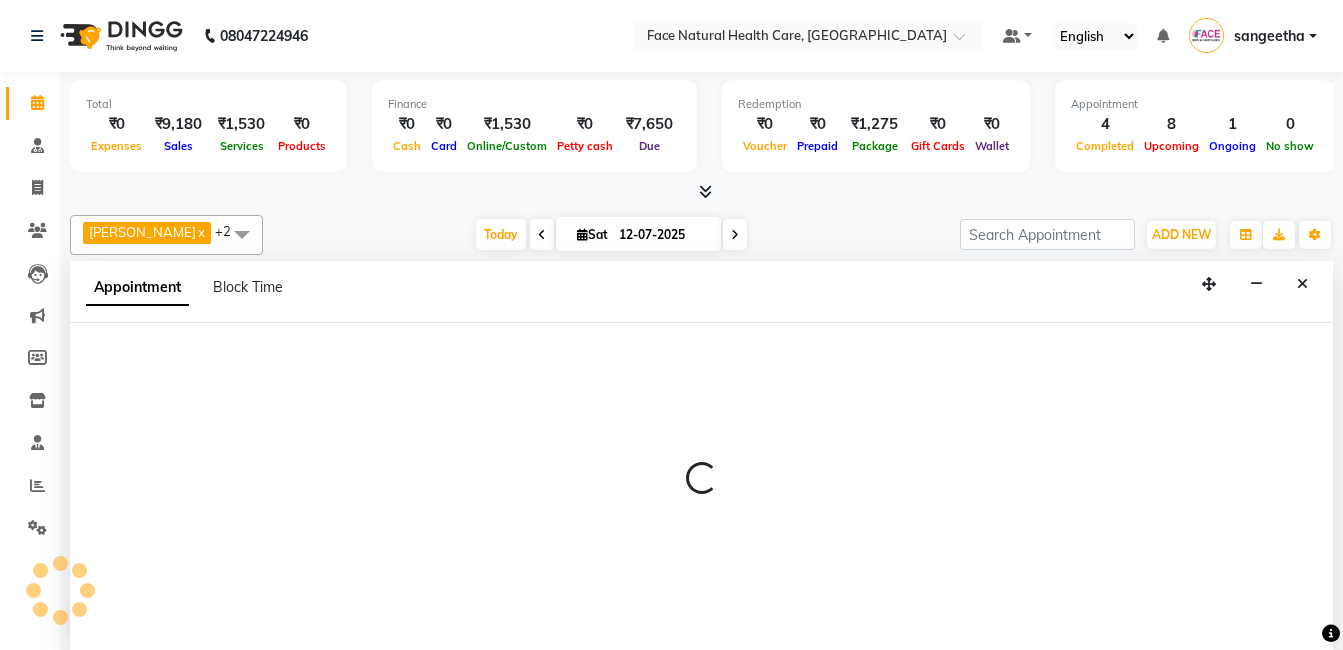 scroll, scrollTop: 1, scrollLeft: 0, axis: vertical 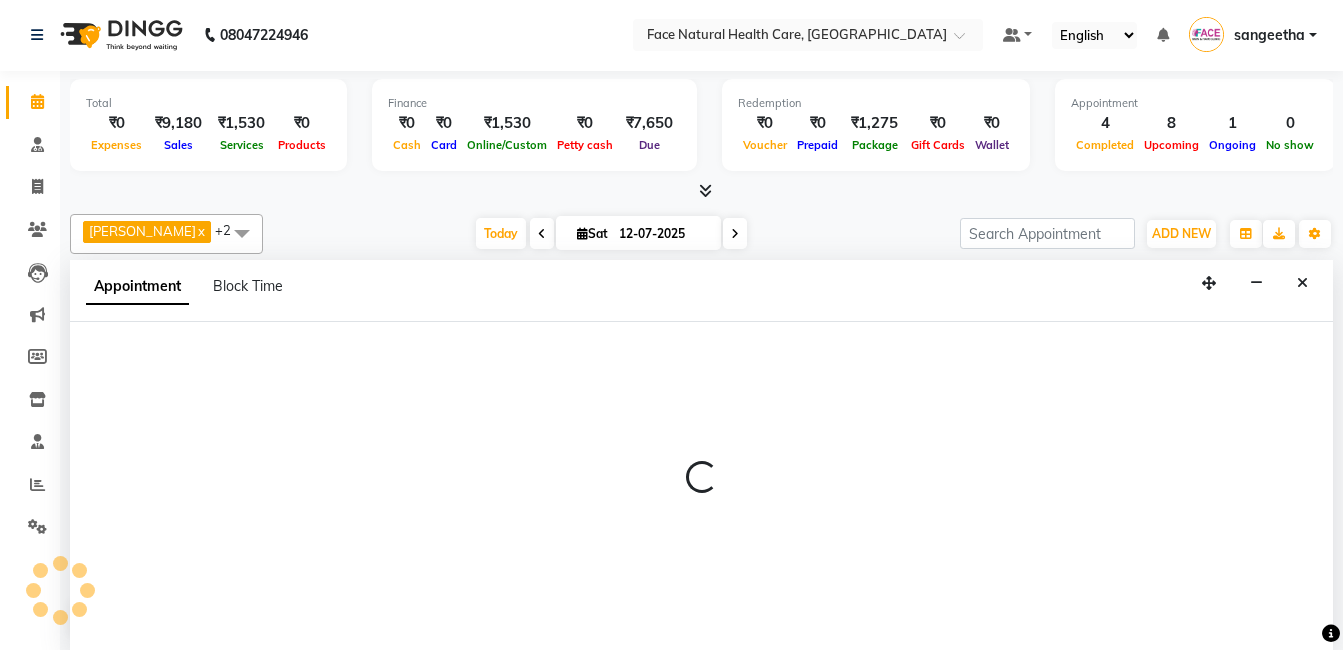 select on "tentative" 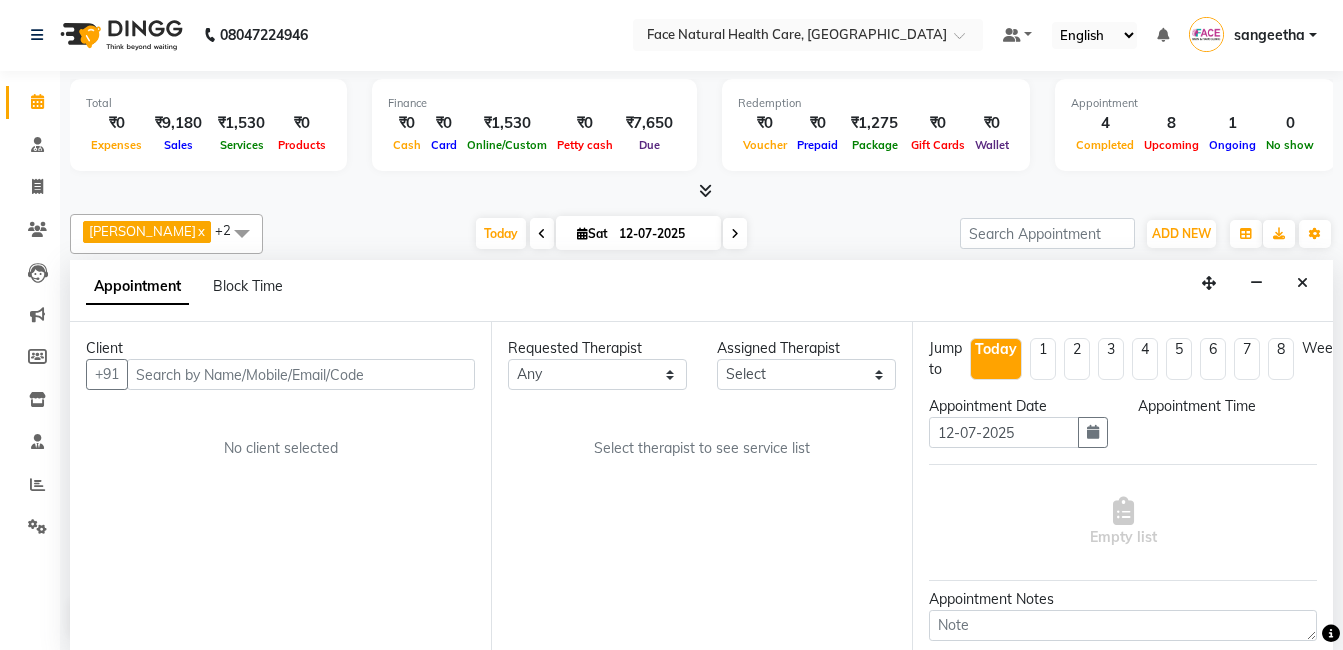 select on "38864" 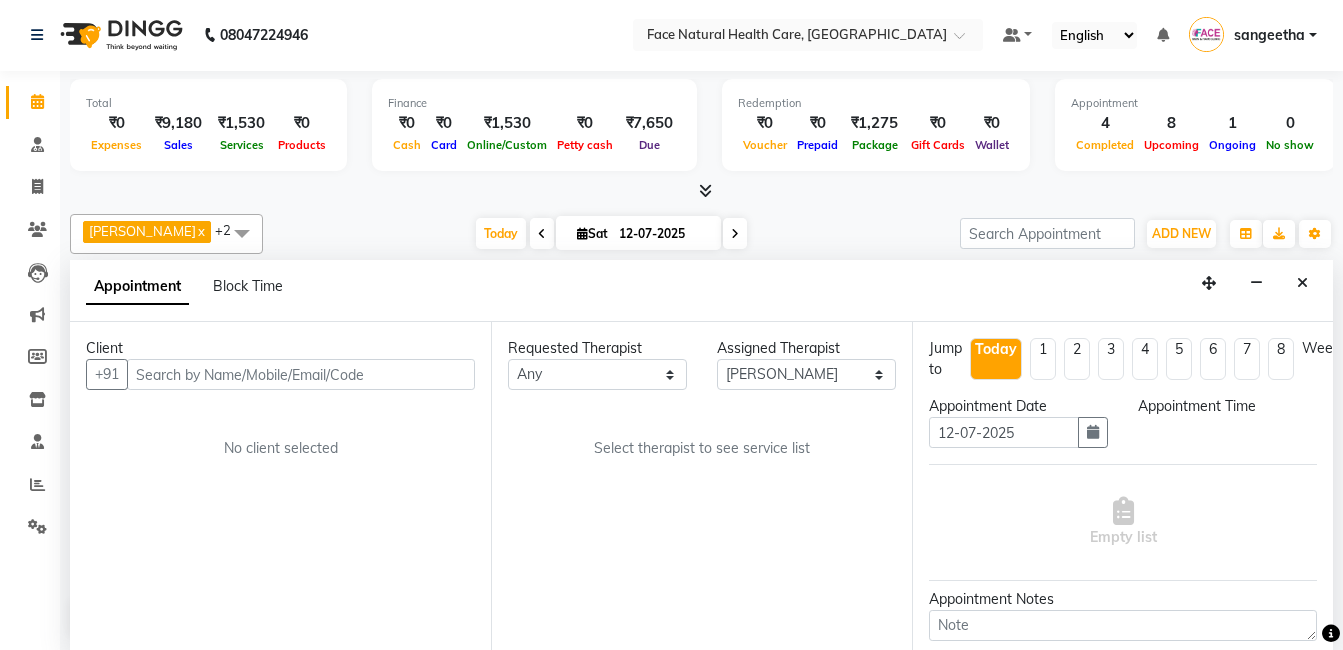 scroll, scrollTop: 661, scrollLeft: 0, axis: vertical 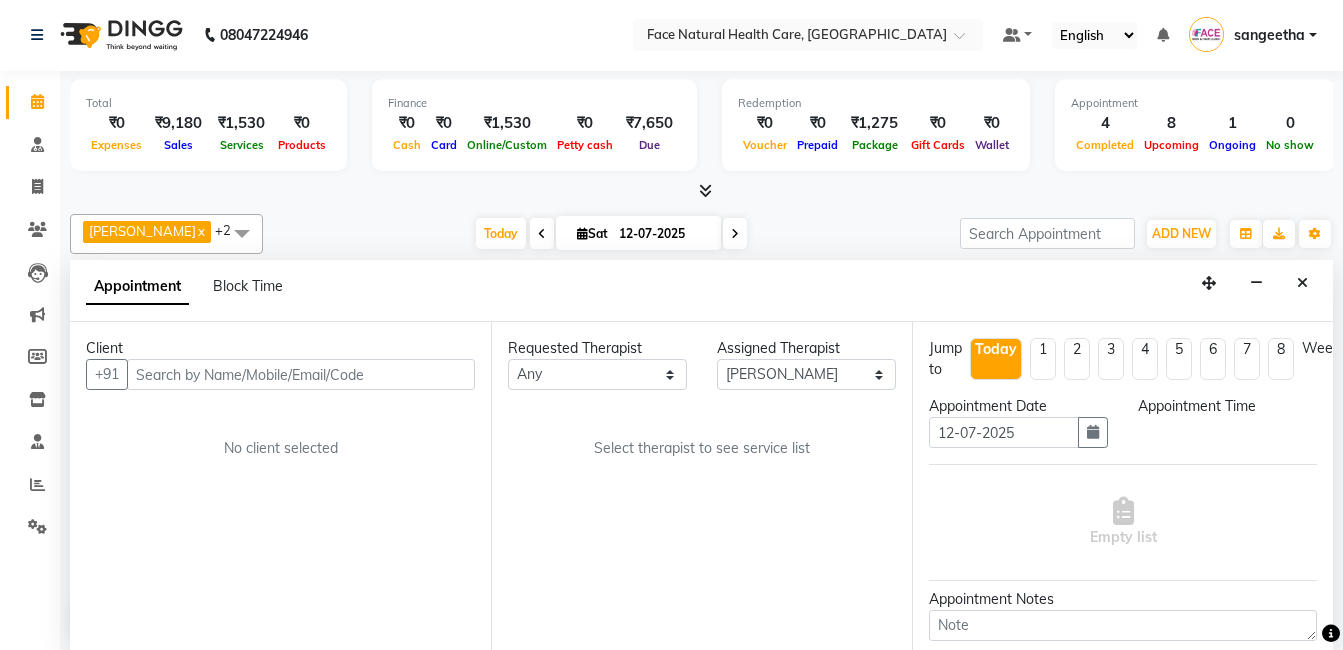 select on "780" 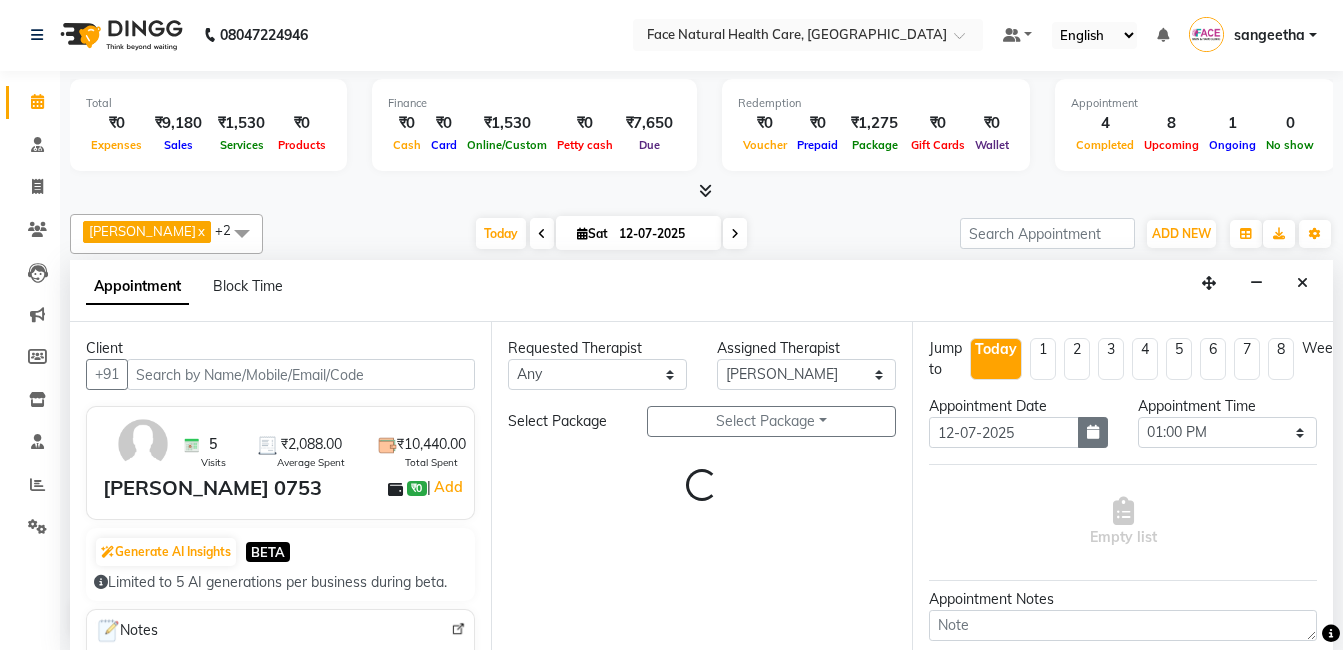 select on "2632" 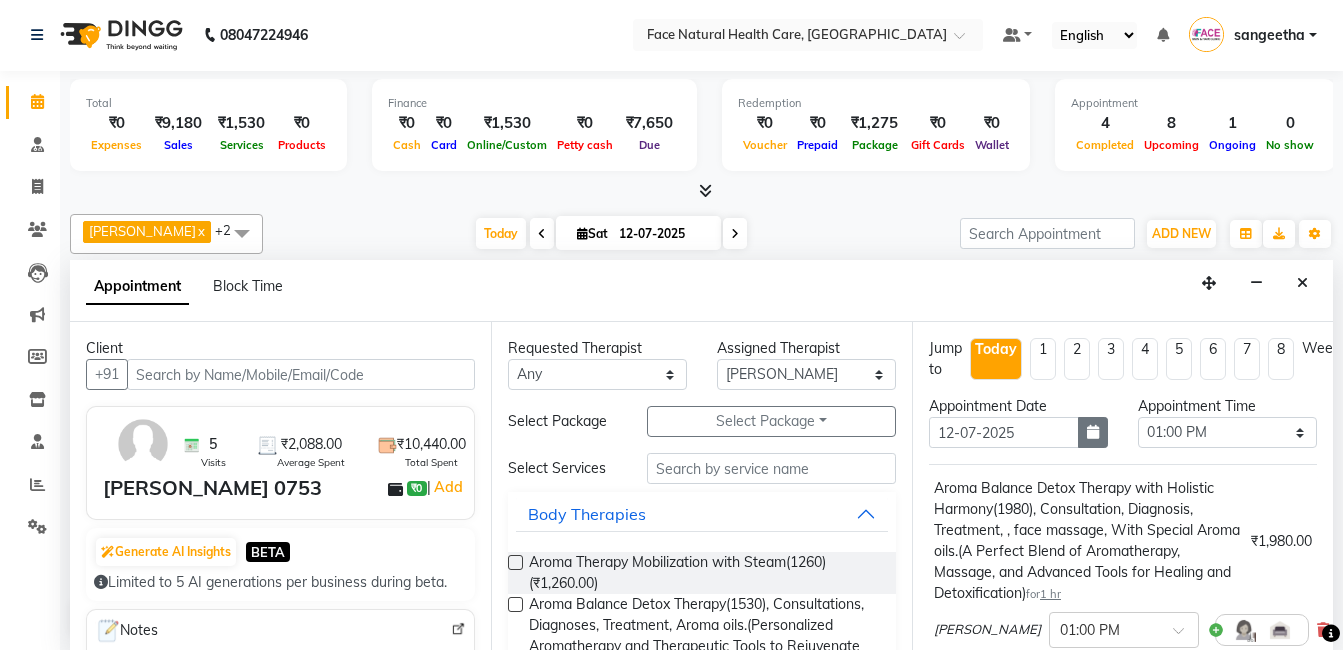 click at bounding box center [1093, 432] 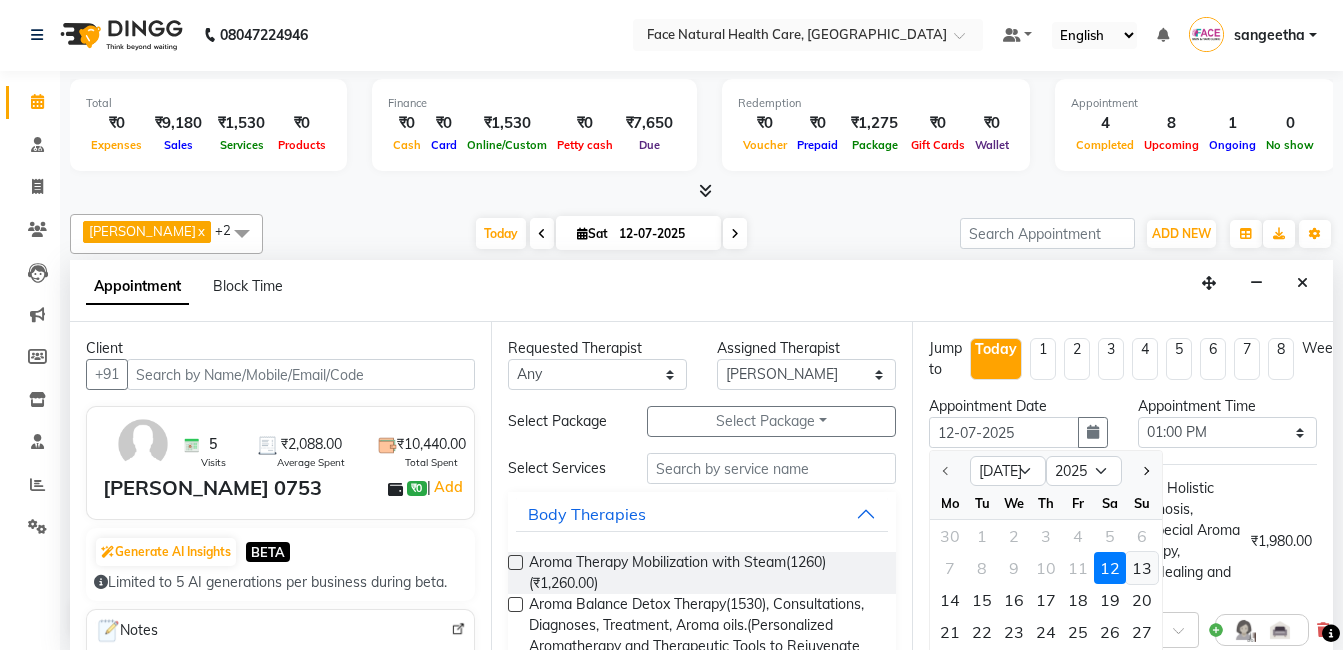 click on "13" at bounding box center [1142, 568] 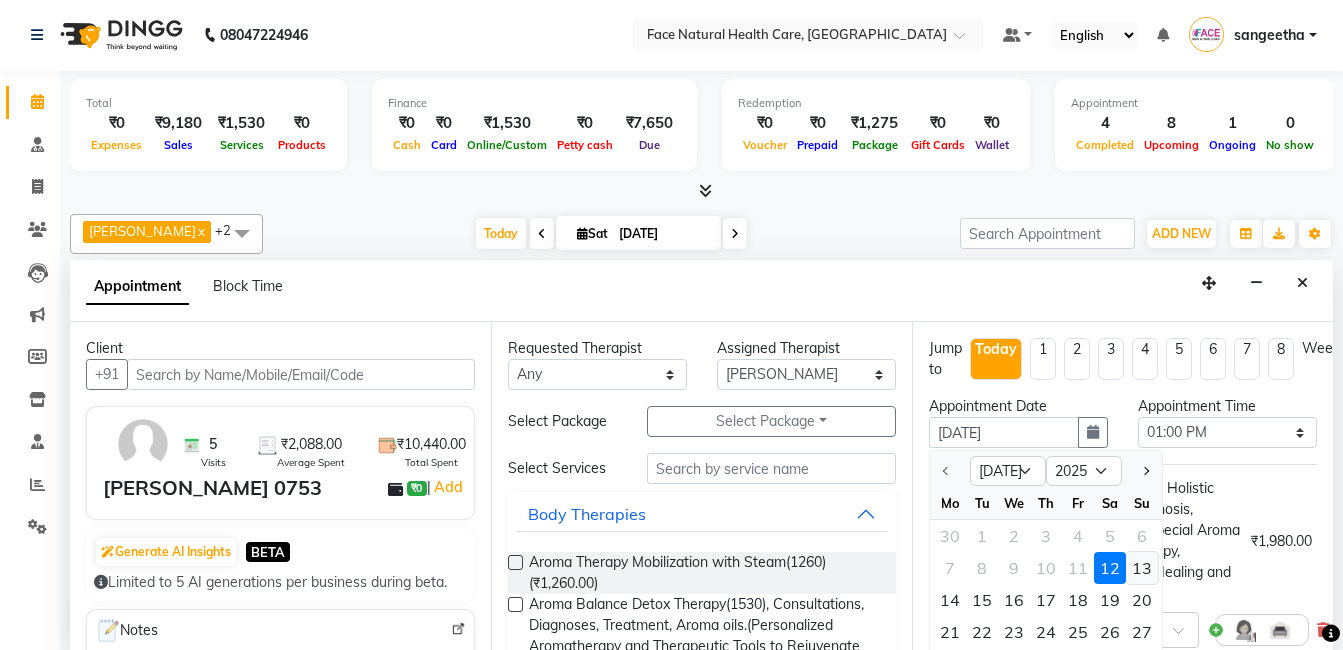 scroll, scrollTop: 0, scrollLeft: 0, axis: both 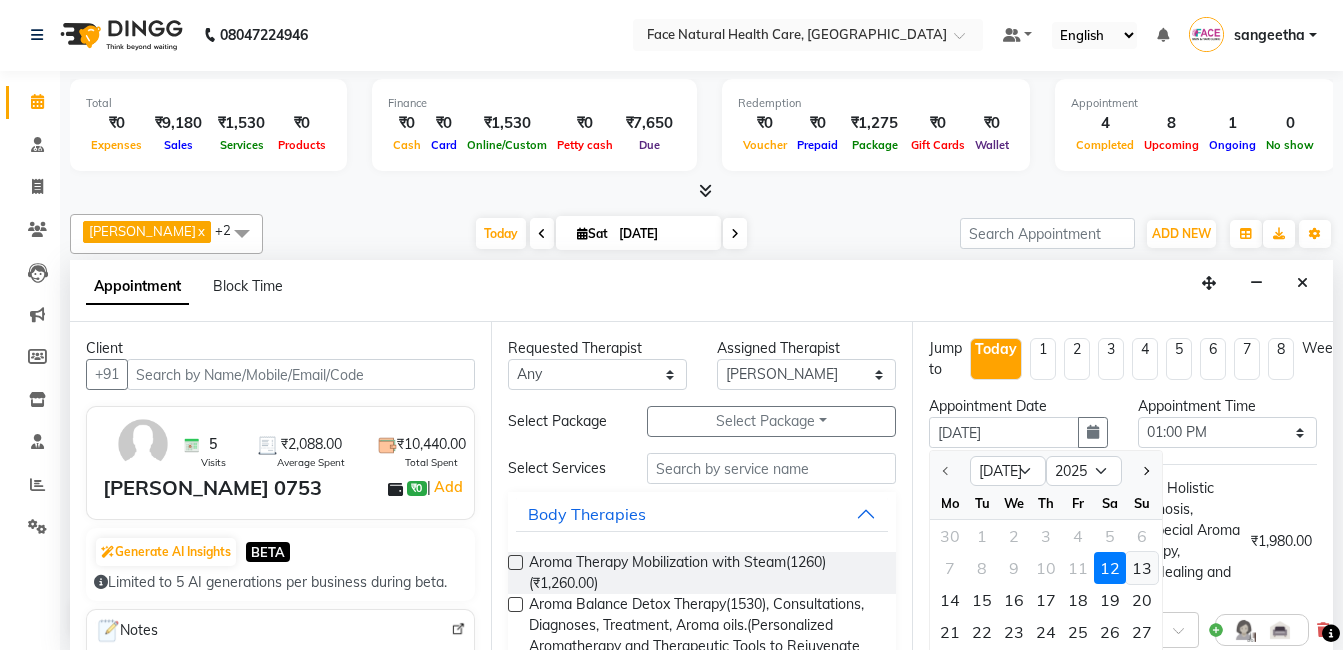 select on "780" 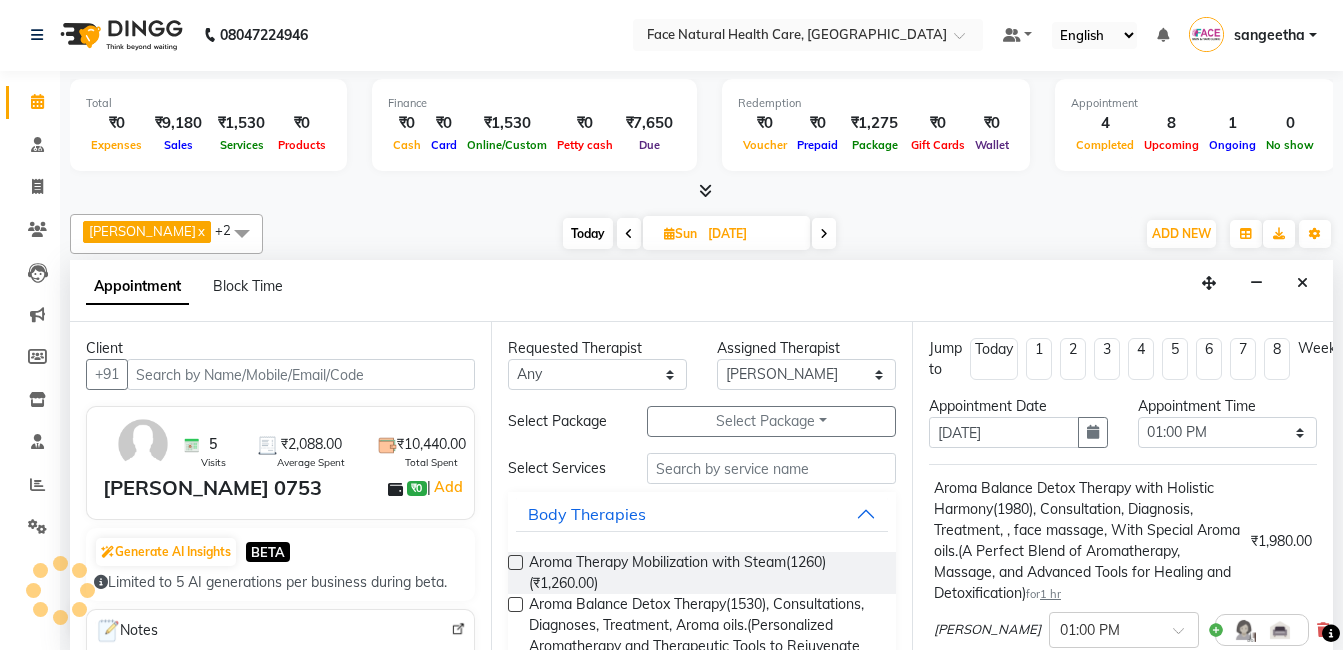 scroll, scrollTop: 661, scrollLeft: 0, axis: vertical 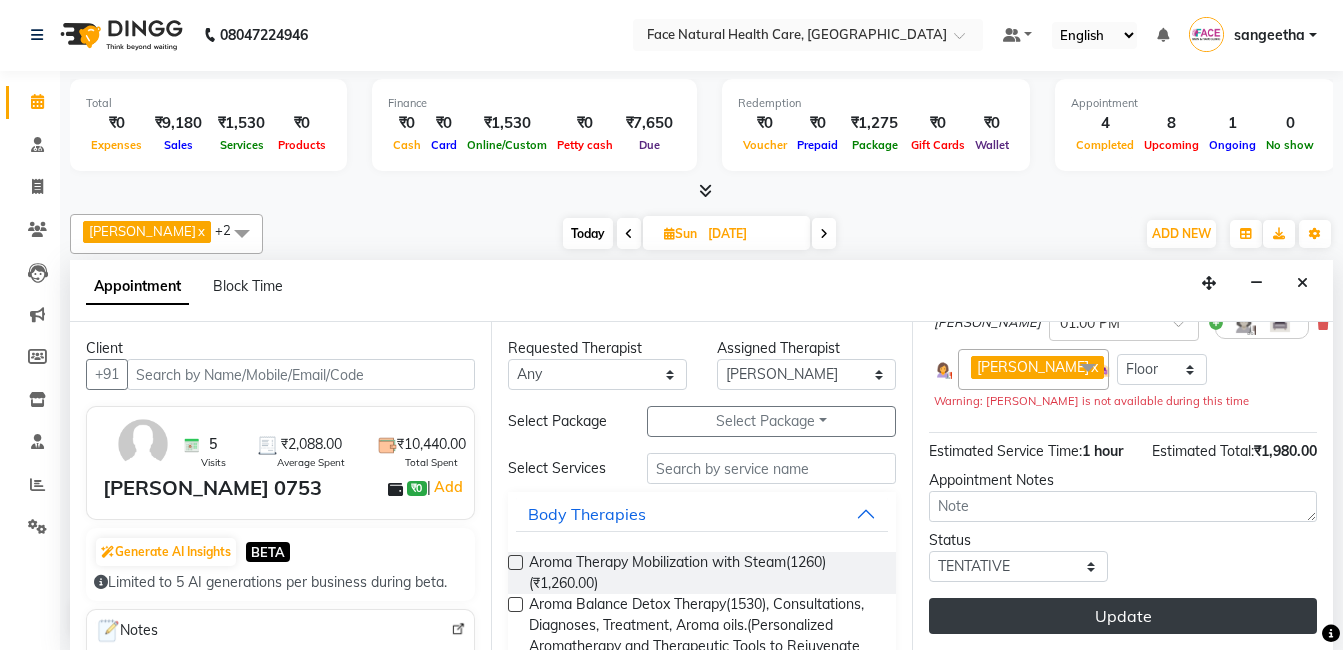 click on "Update" at bounding box center [1123, 616] 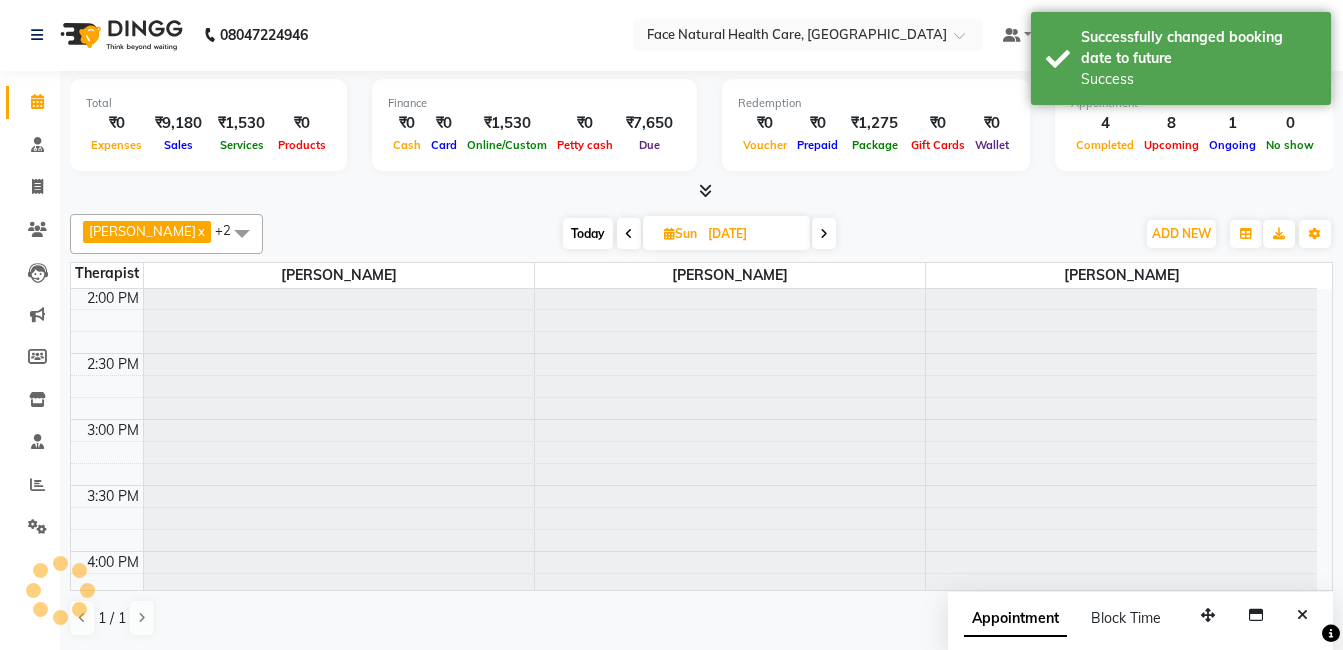 scroll, scrollTop: 0, scrollLeft: 0, axis: both 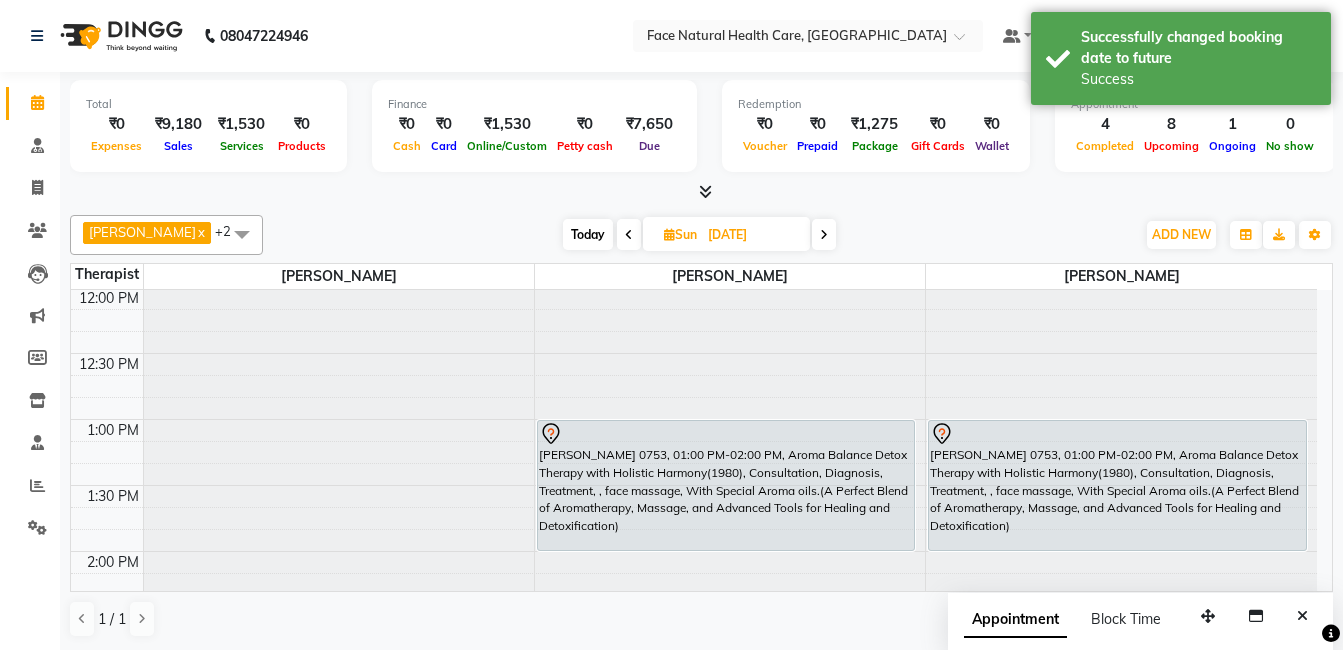 click on "[PERSON_NAME] 0753, 01:00 PM-02:00 PM, Aroma Balance Detox Therapy with Holistic Harmony(1980), Consultation, Diagnosis, Treatment, , face massage, With Special  Aroma oils.(A Perfect Blend of Aromatherapy, Massage, and Advanced Tools for Healing and Detoxification)" at bounding box center [1117, 485] 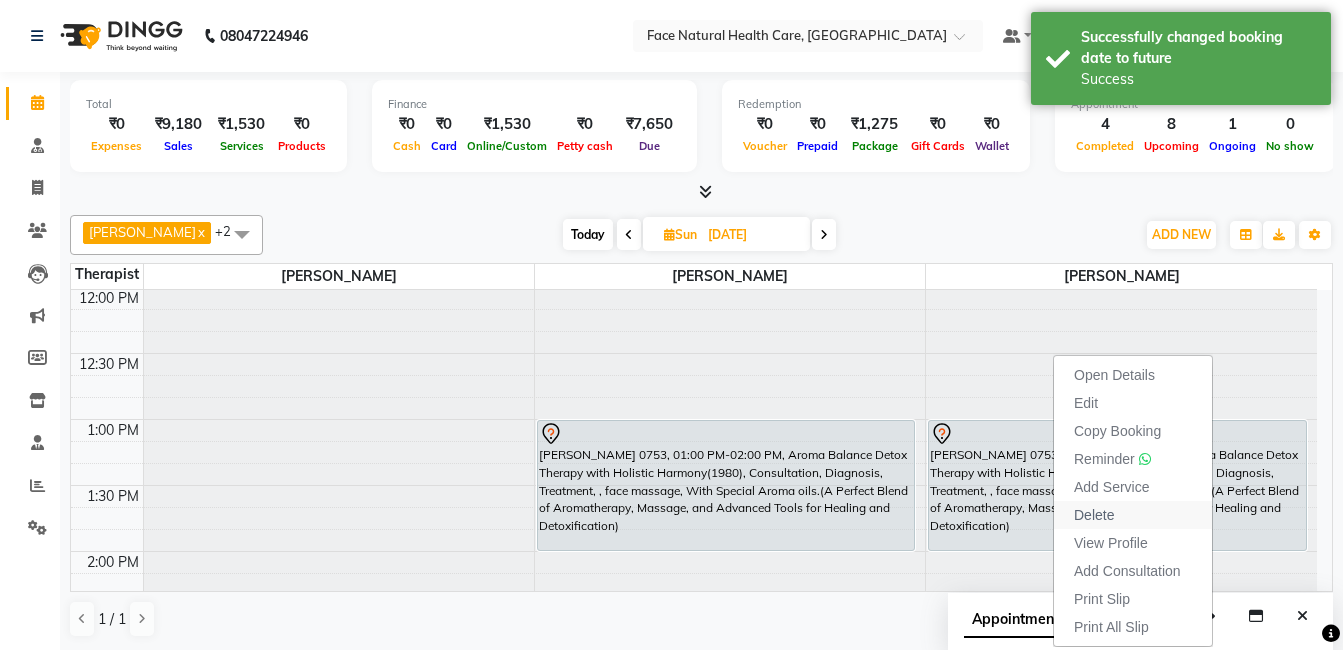 click on "Delete" at bounding box center [1133, 515] 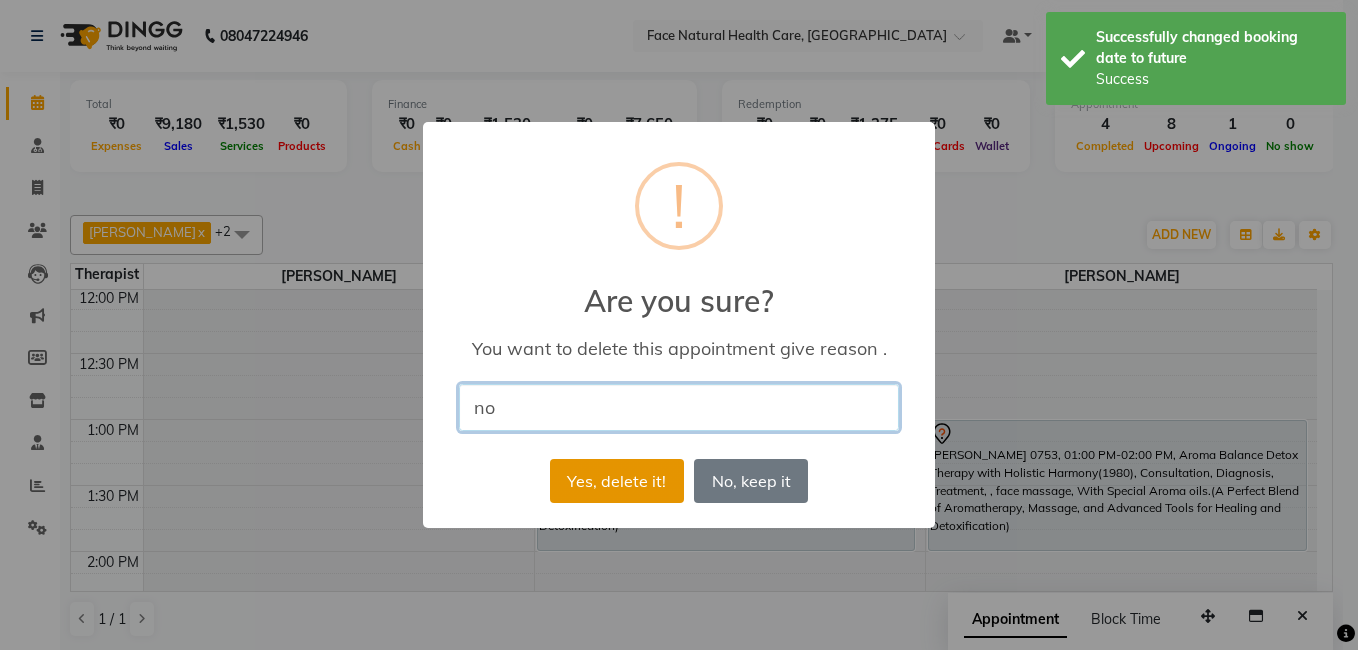 type on "no" 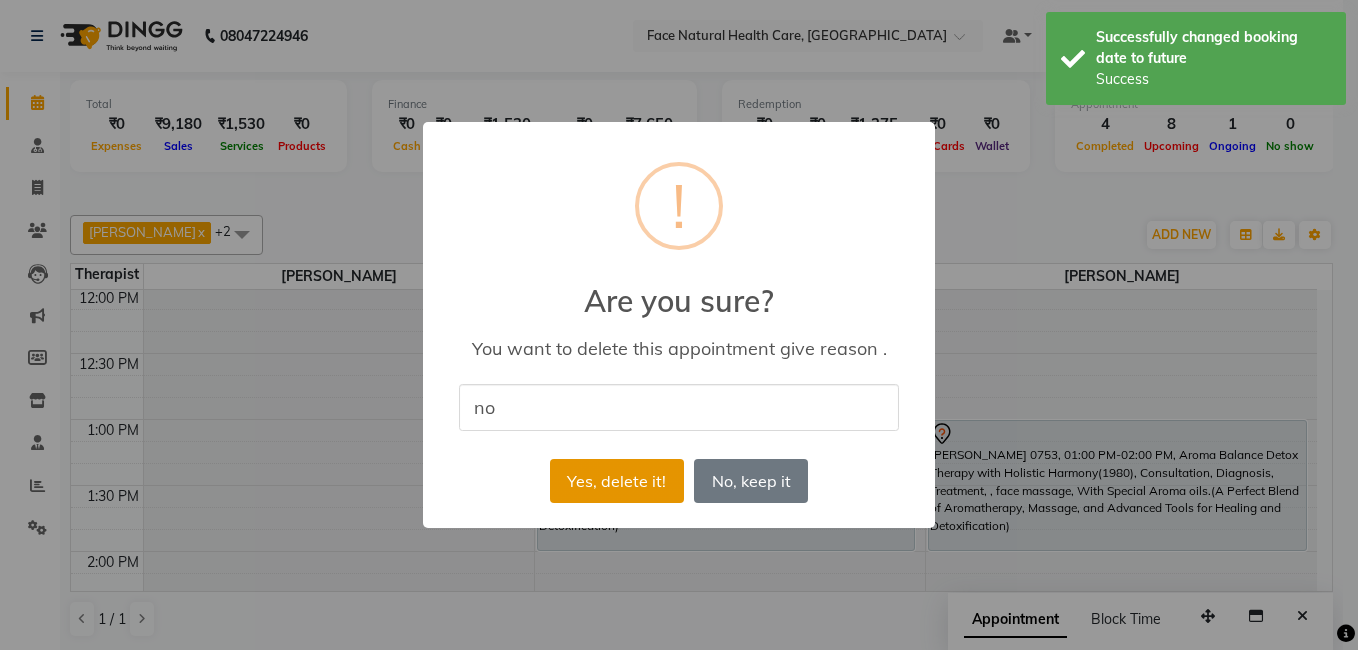 click on "Yes, delete it!" at bounding box center [617, 481] 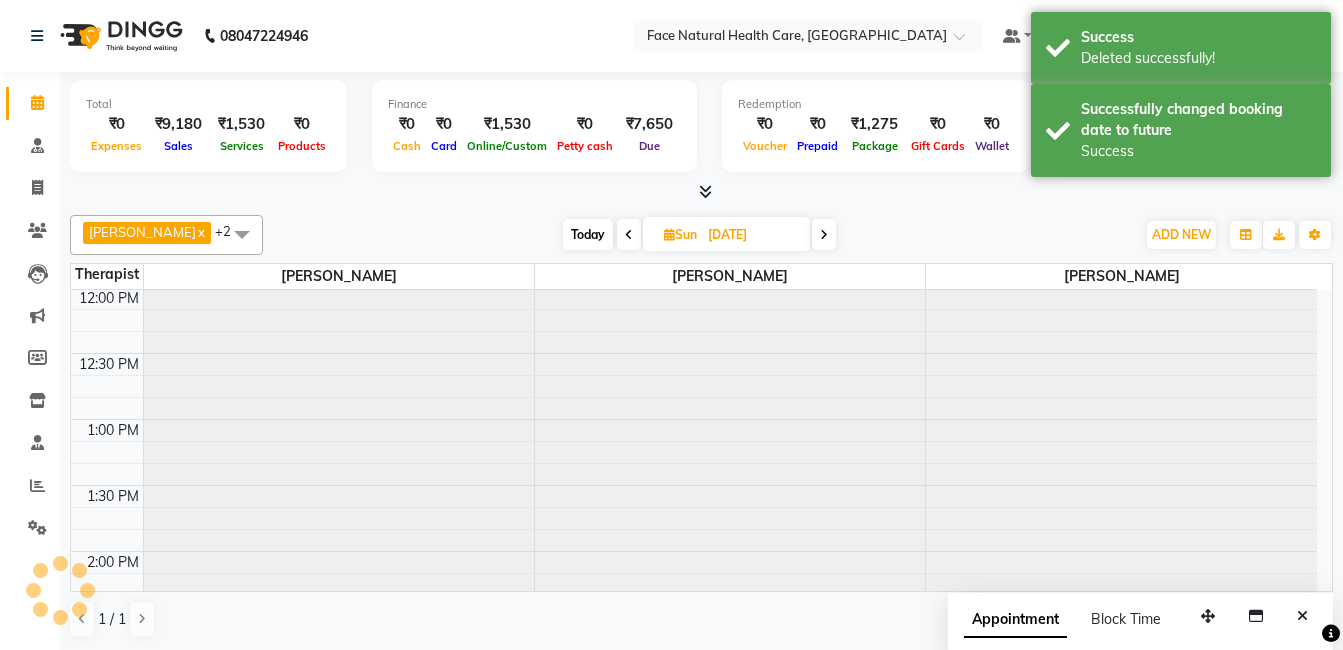 click on "Today" at bounding box center (588, 234) 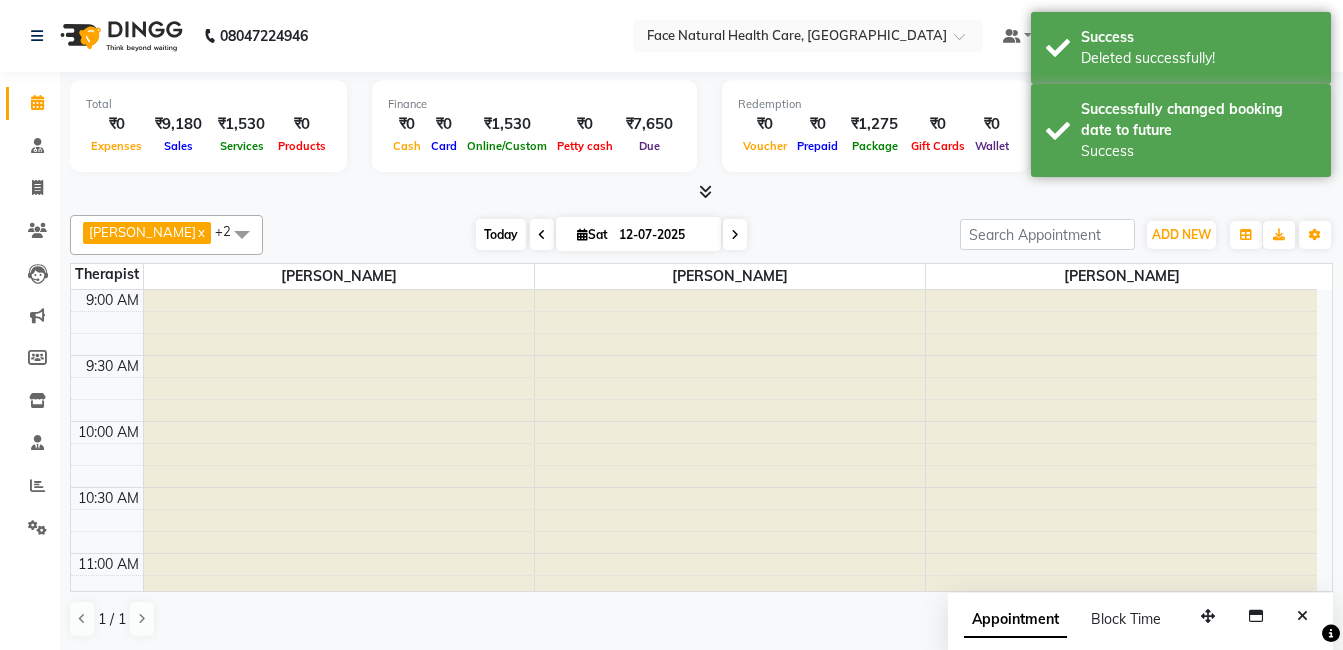 scroll, scrollTop: 661, scrollLeft: 0, axis: vertical 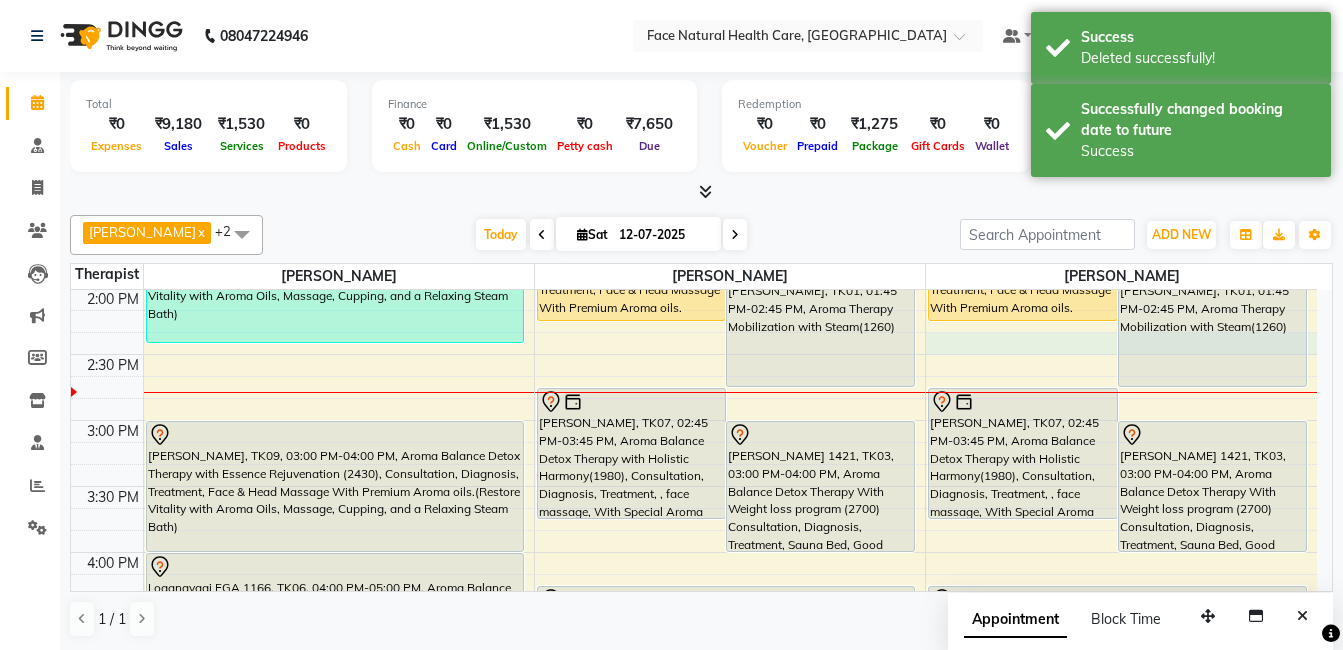 click on "9:00 AM 9:30 AM 10:00 AM 10:30 AM 11:00 AM 11:30 AM 12:00 PM 12:30 PM 1:00 PM 1:30 PM 2:00 PM 2:30 PM 3:00 PM 3:30 PM 4:00 PM 4:30 PM 5:00 PM 5:30 PM 6:00 PM 6:30 PM     Vishalachi, TK11, 11:00 AM-12:00 PM, Aroma Balance Detox Therapy(1530), Consultations, Diagnoses, Treatment, Aroma oils.(Personalized Aromatherapy and Therapeutic Tools to Rejuvenate and Restore Balance)     [PERSON_NAME], TK10, 01:25 PM-02:25 PM, Aroma Balance Detox Therapy with Essence Rejuvenation  (2430), Consultation, Diagnosis, Treatment,  Face & Head Massage With Premium Aroma oils.(Restore Vitality with Aroma Oils, Massage, Cupping, and a Relaxing Steam Bath)             [PERSON_NAME] B, TK09, 03:00 PM-04:00 PM, Aroma Balance Detox Therapy with Essence Rejuvenation  (2430), Consultation, Diagnosis, Treatment,  Face & Head Massage With Premium Aroma oils.(Restore Vitality with Aroma Oils, Massage, Cupping, and a Relaxing Steam Bath)" at bounding box center [694, 288] 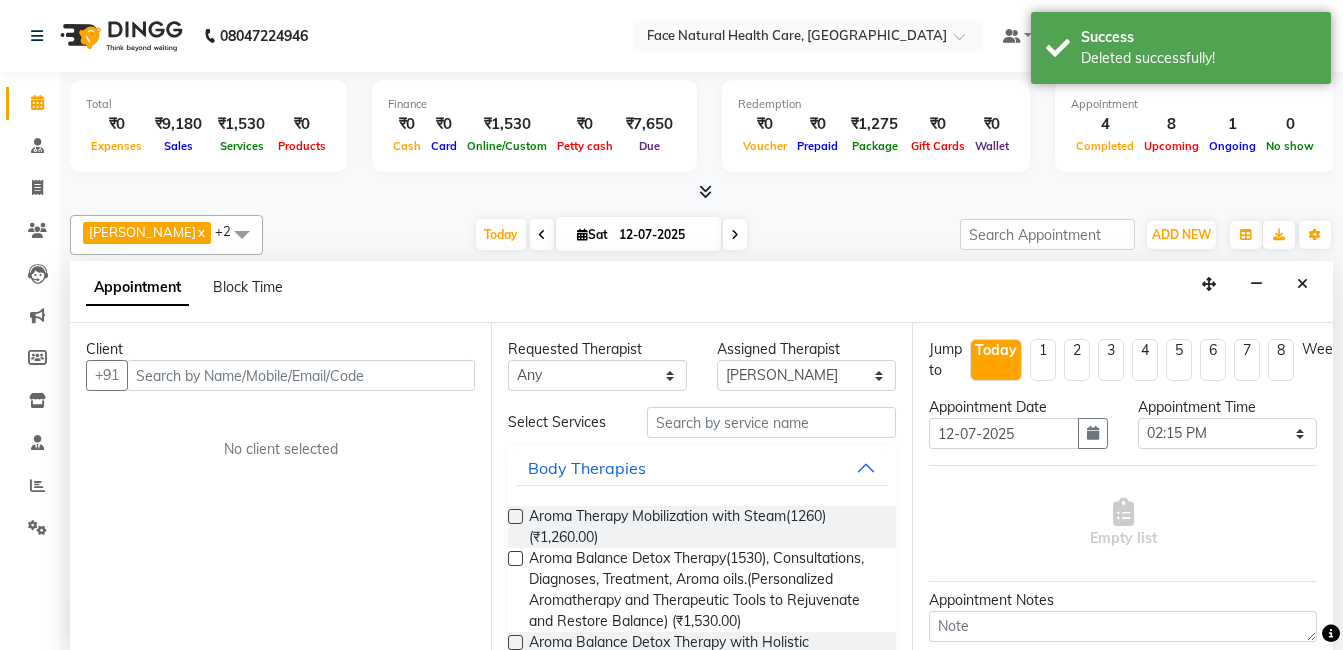 scroll, scrollTop: 1, scrollLeft: 0, axis: vertical 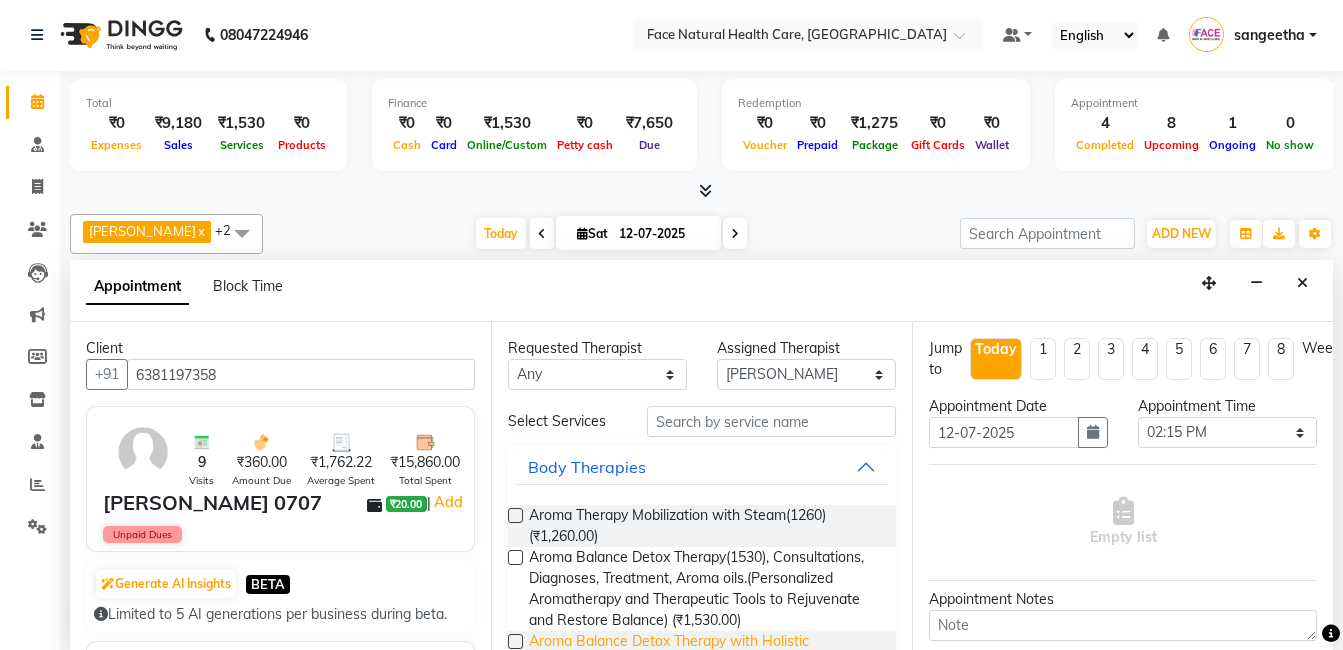 type on "6381197358" 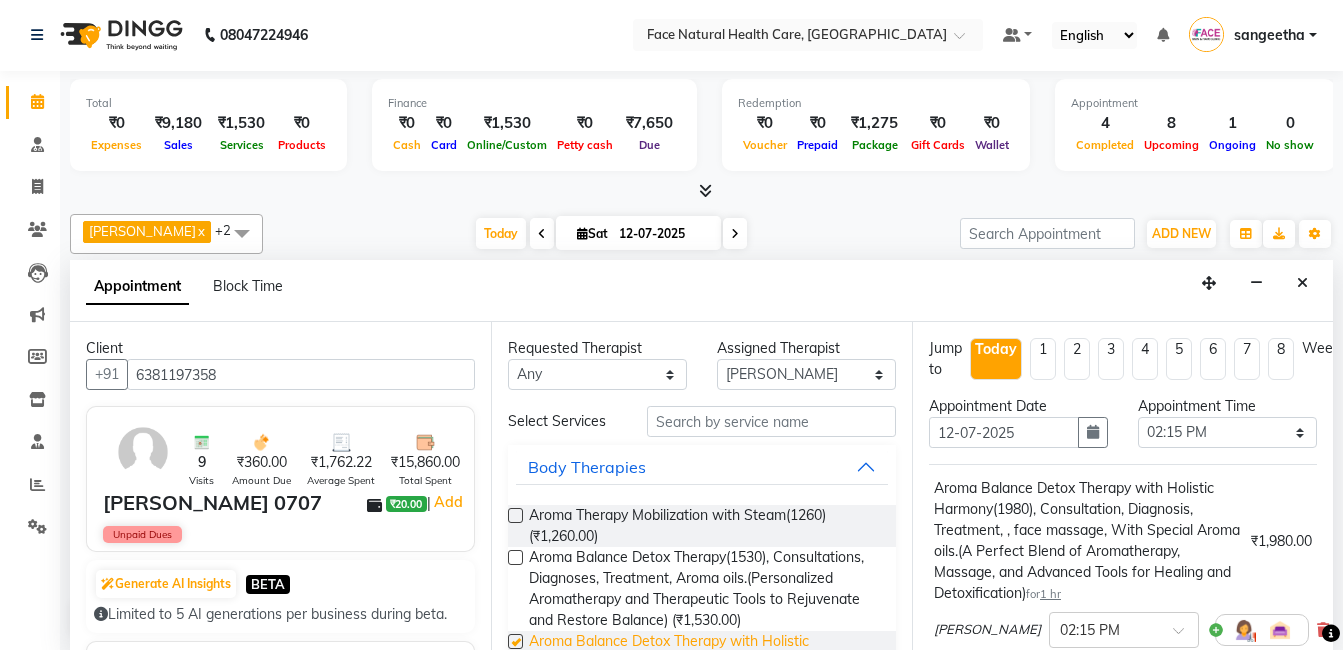 checkbox on "false" 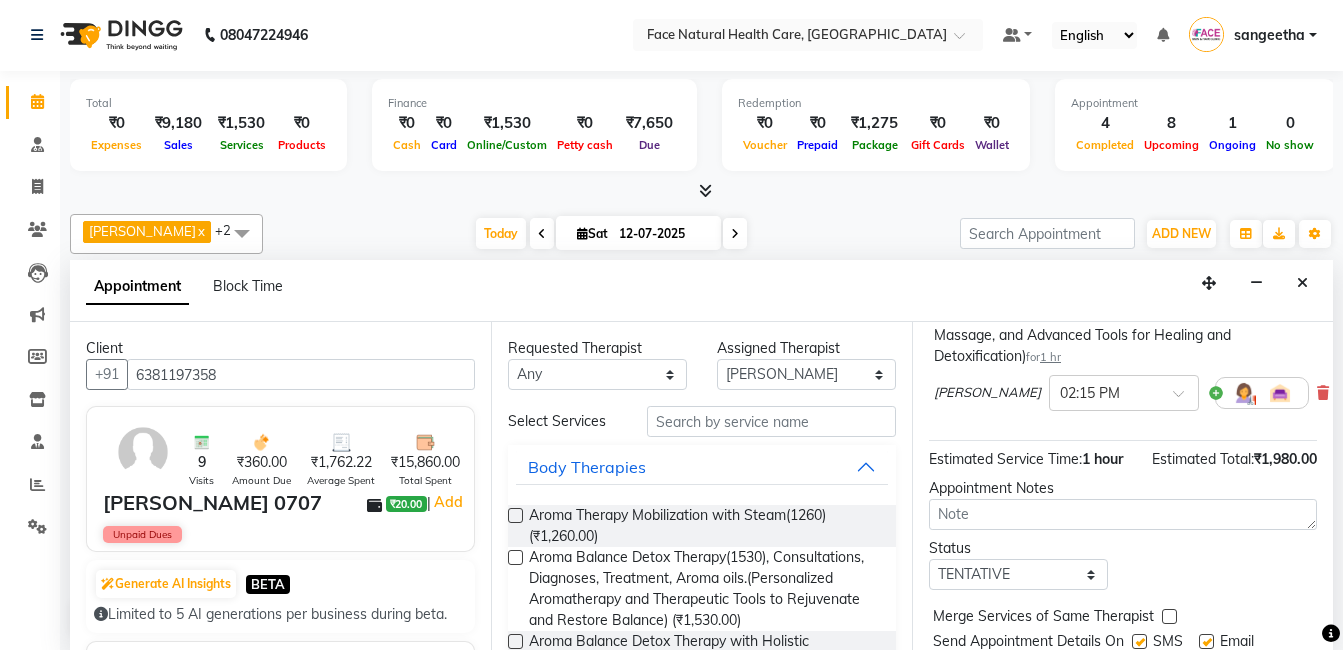 scroll, scrollTop: 253, scrollLeft: 0, axis: vertical 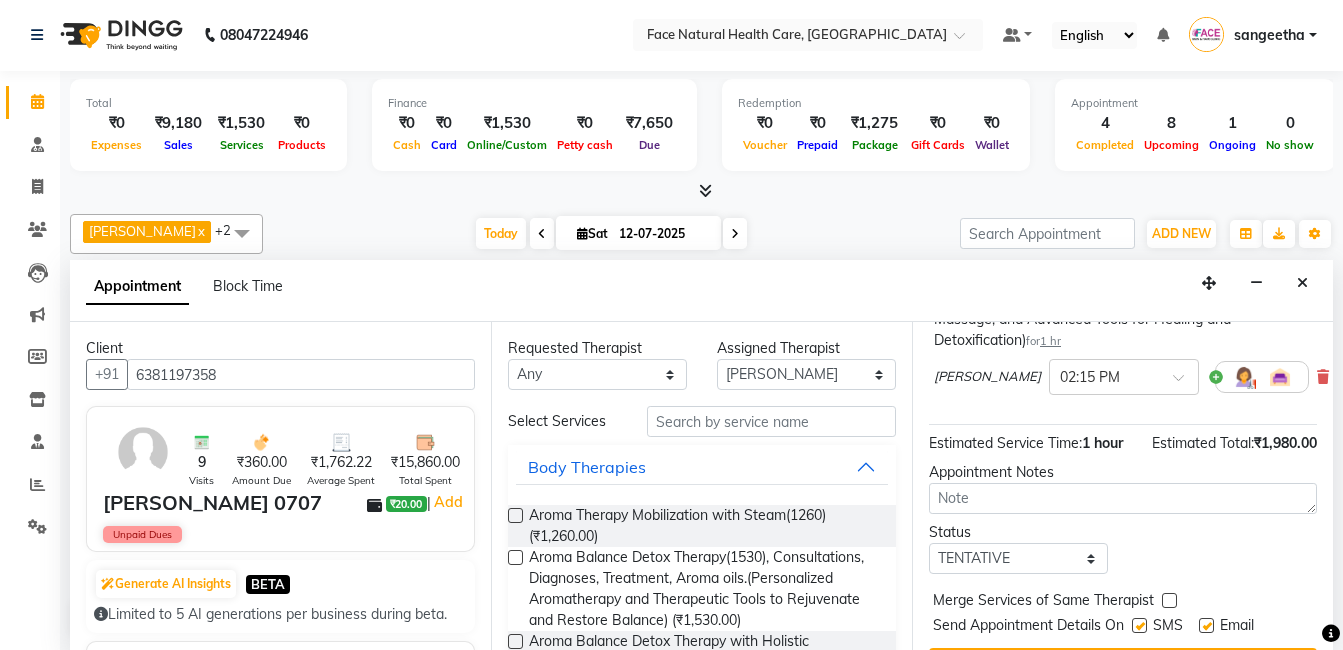 click at bounding box center (1244, 377) 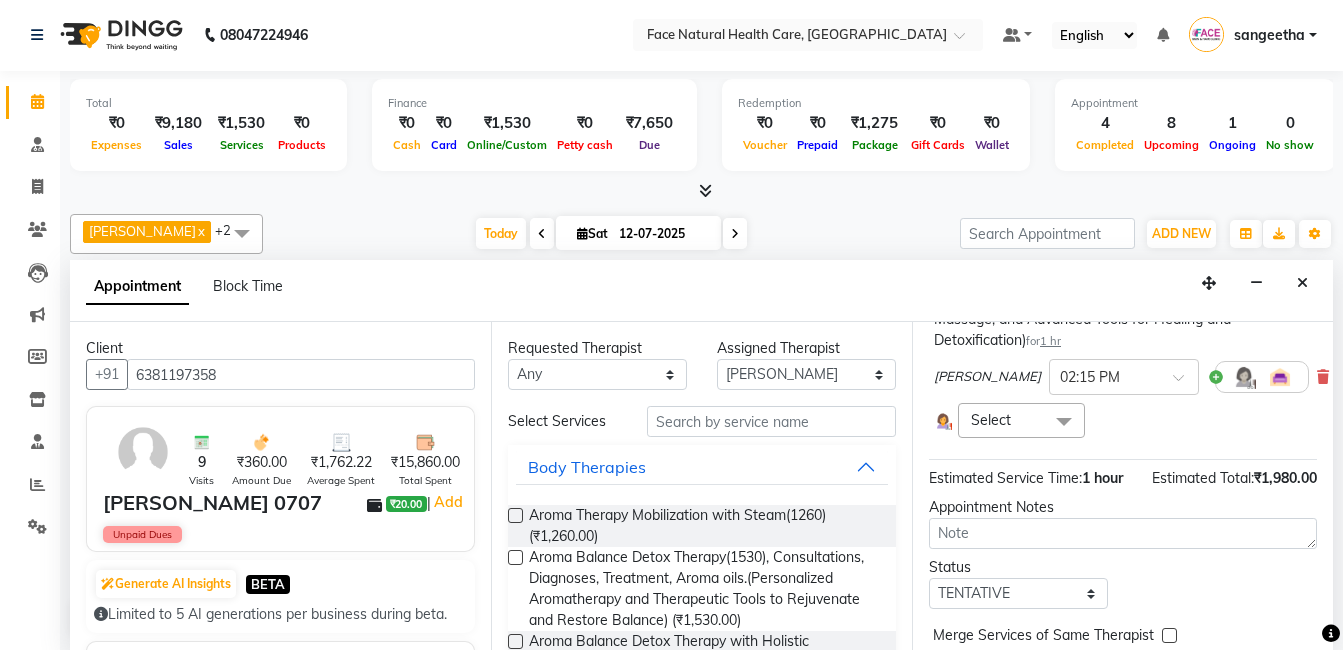 click at bounding box center [1064, 422] 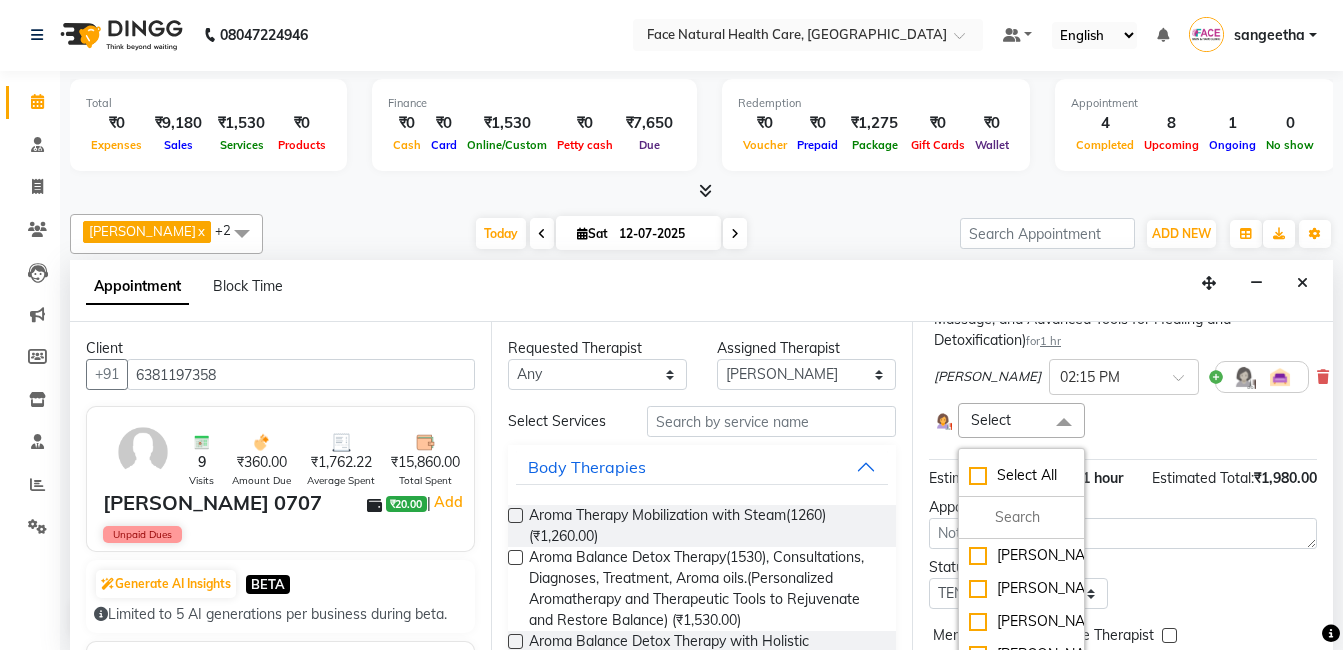 scroll, scrollTop: 377, scrollLeft: 0, axis: vertical 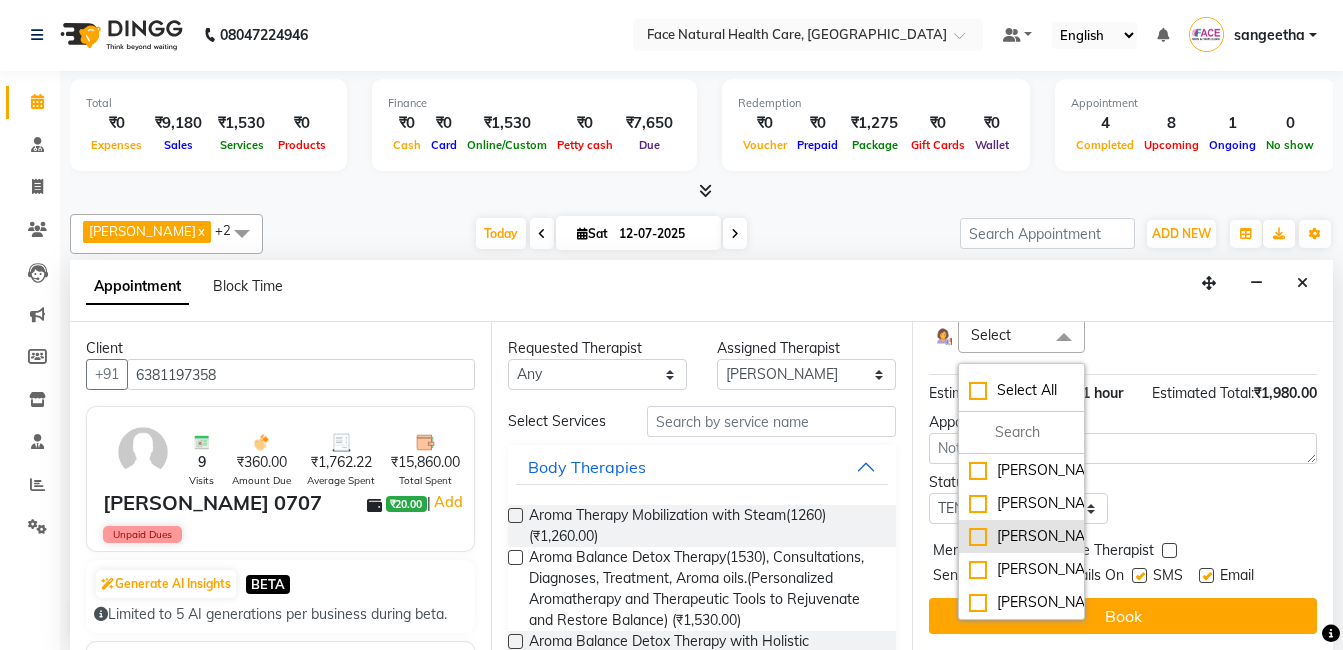 click on "[PERSON_NAME]" at bounding box center [1021, 536] 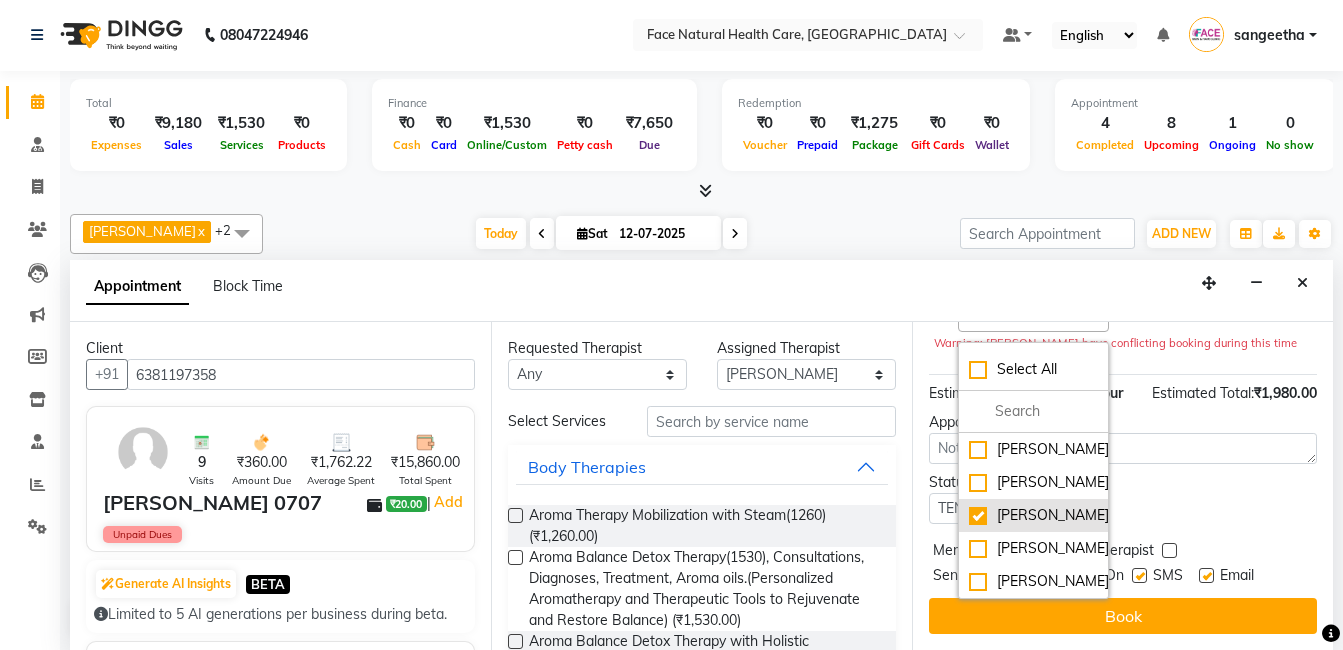 checkbox on "true" 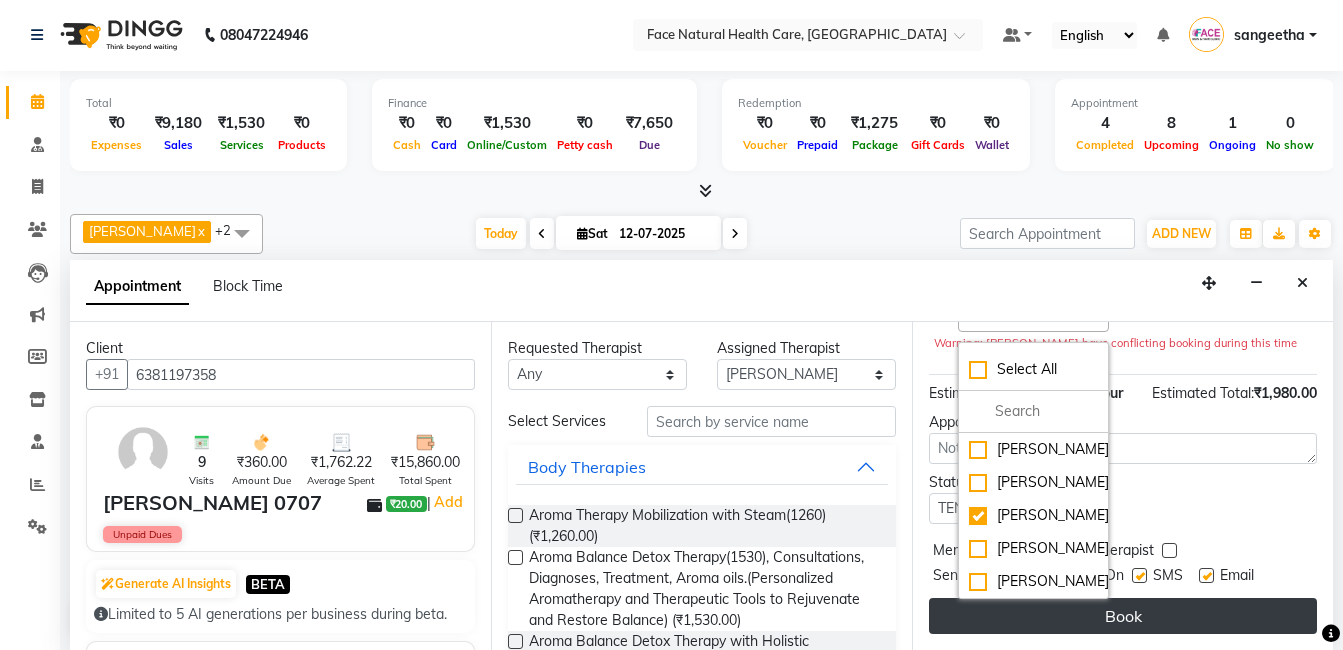 click on "Book" at bounding box center (1123, 616) 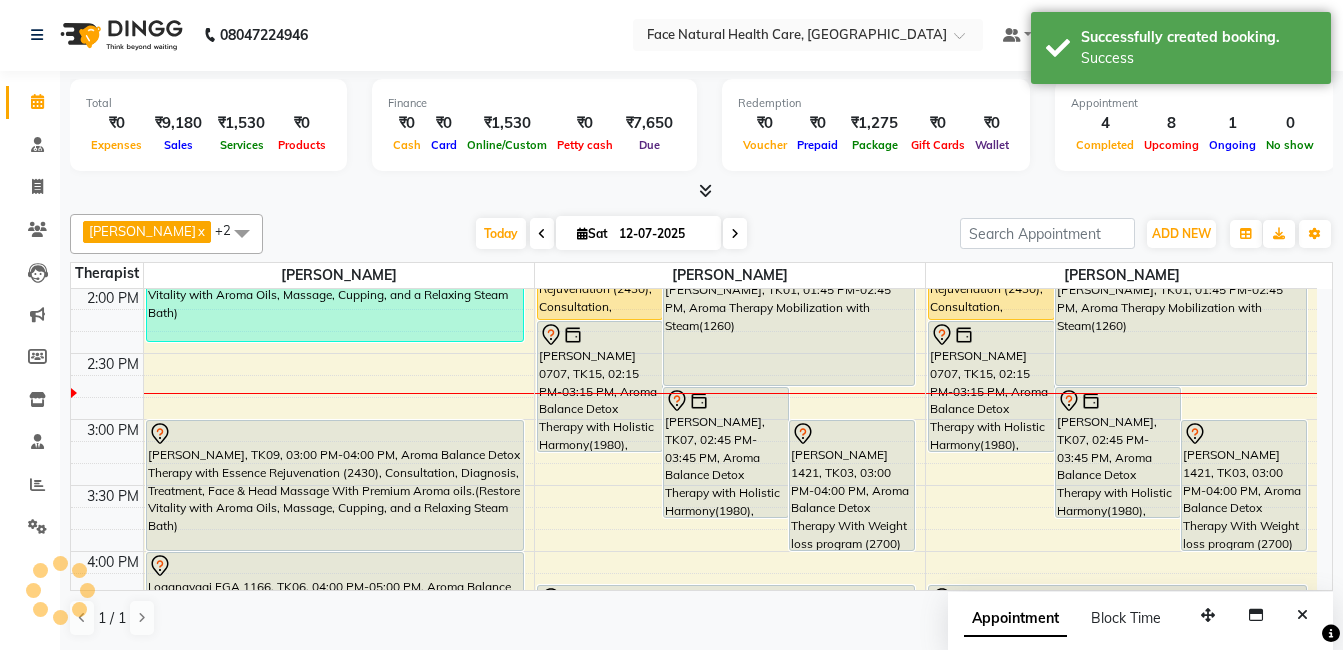 scroll, scrollTop: 0, scrollLeft: 0, axis: both 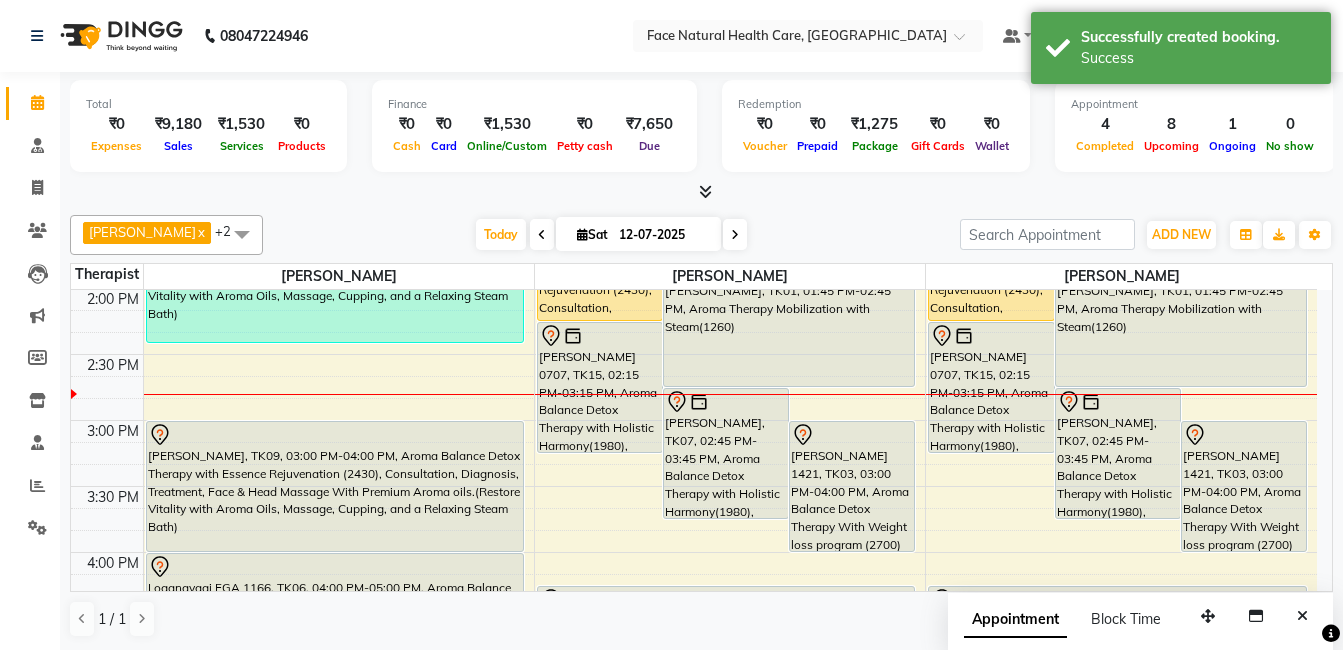 click on "[PERSON_NAME] 0707, TK15, 02:15 PM-03:15 PM, Aroma Balance Detox Therapy with Holistic Harmony(1980), Consultation, Diagnosis, Treatment, , face massage, With Special  Aroma oils.(A Perfect Blend of Aromatherapy, Massage, and Advanced Tools for Healing and Detoxification)" at bounding box center (991, 387) 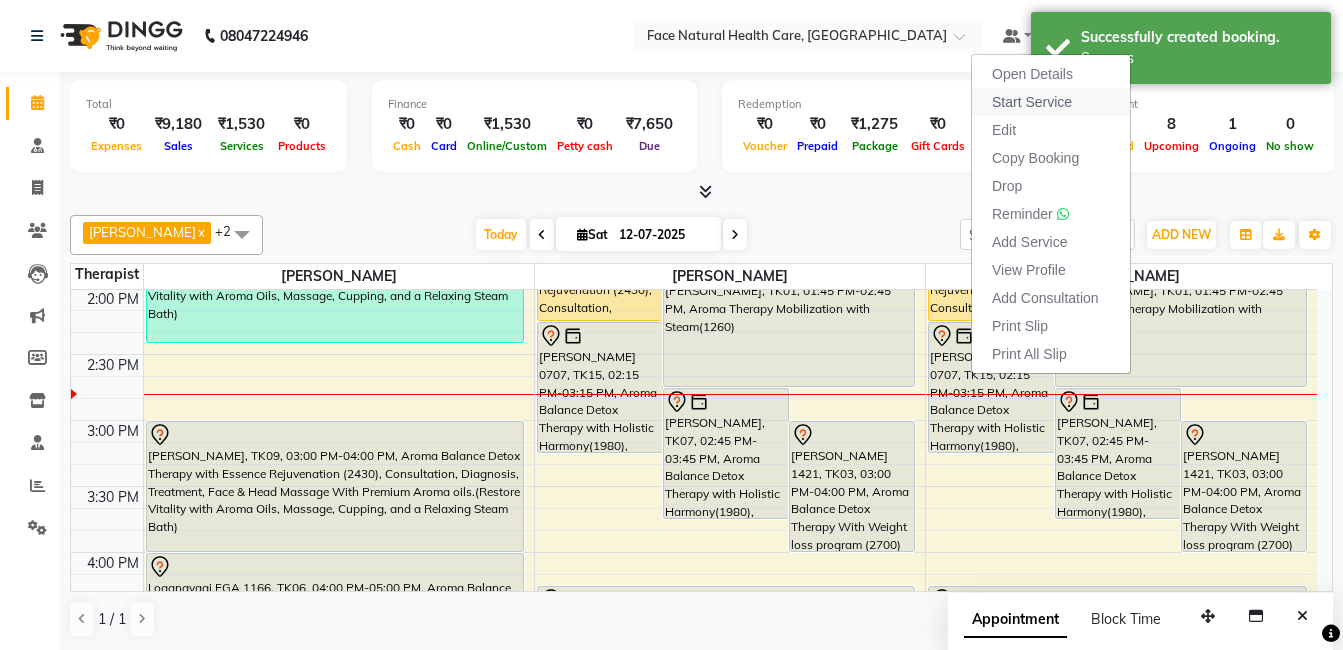 click on "Start Service" at bounding box center [1032, 102] 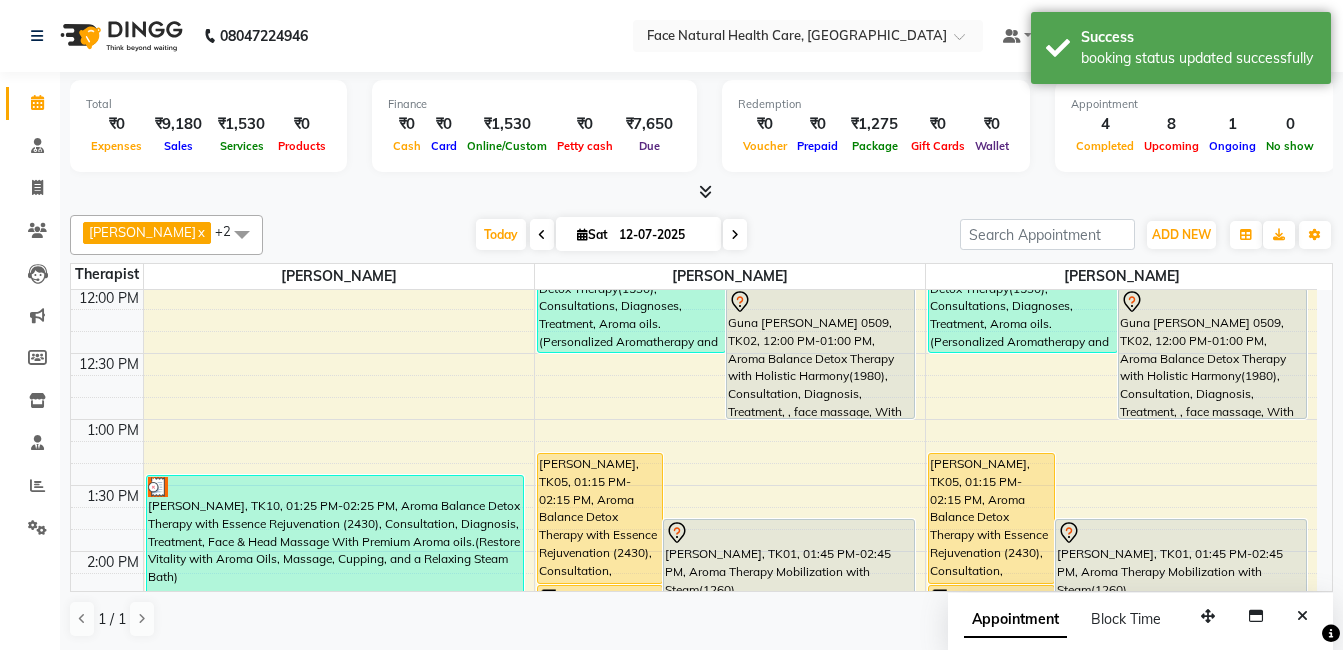 scroll, scrollTop: 135, scrollLeft: 0, axis: vertical 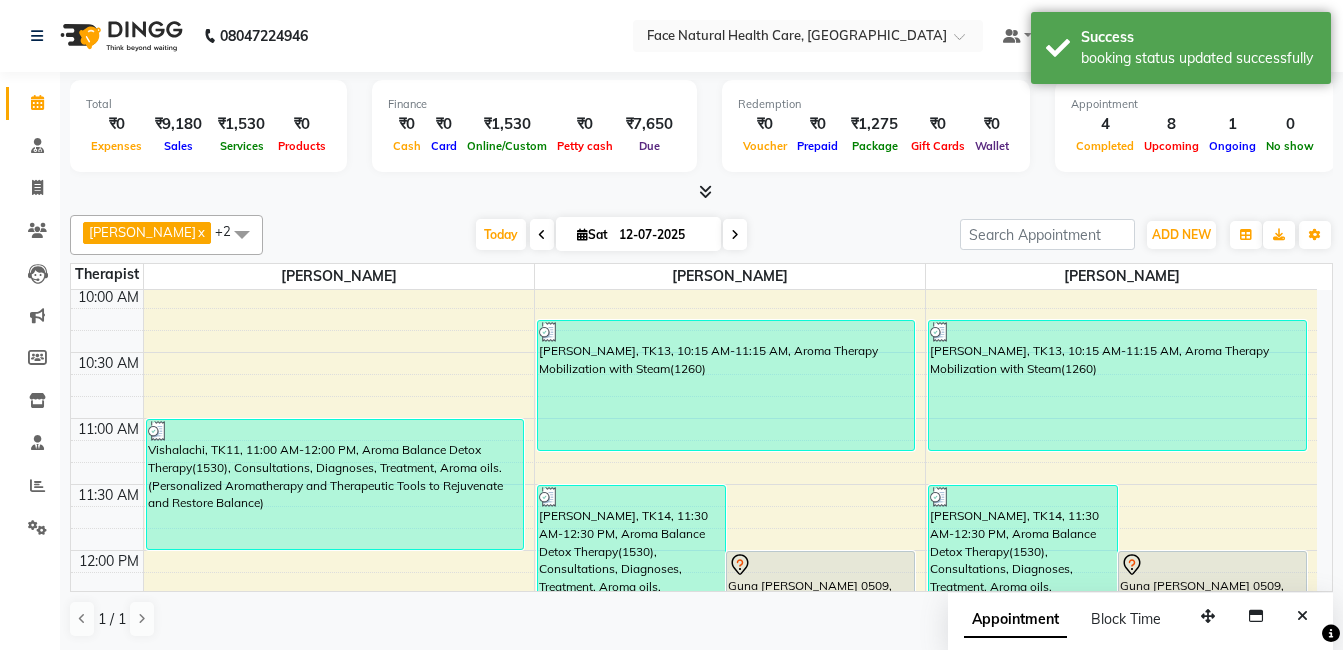 click at bounding box center [1213, 565] 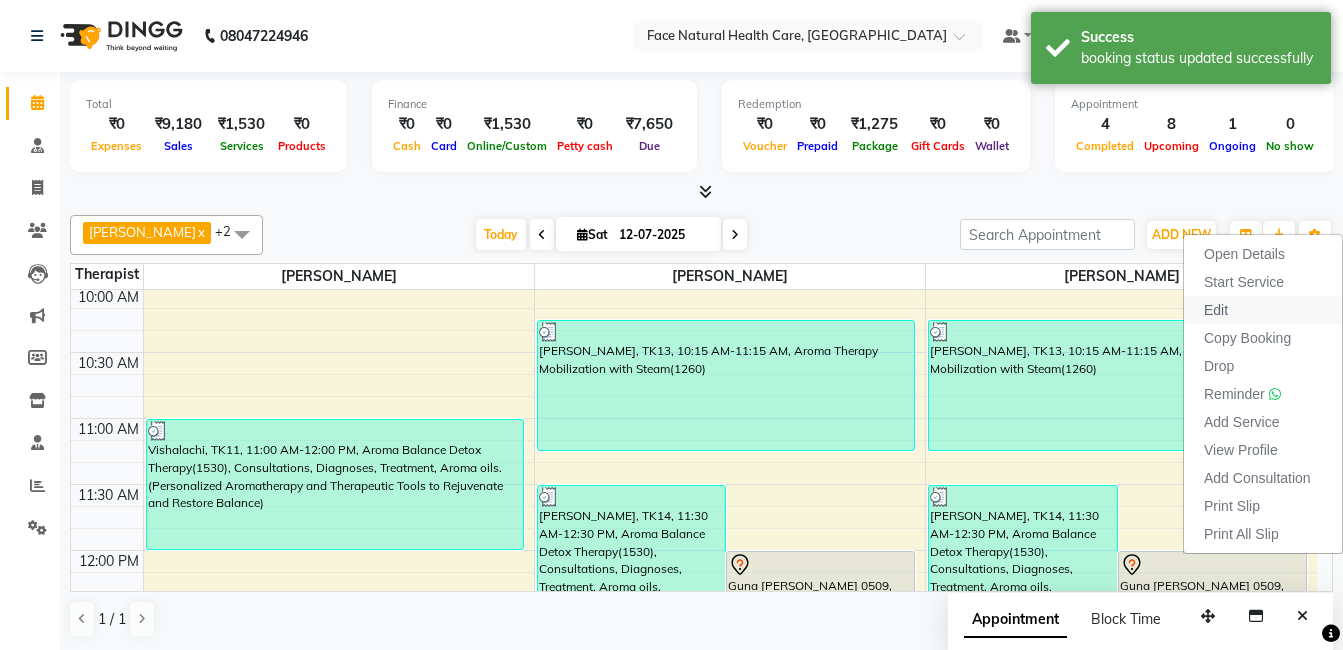 click on "Edit" at bounding box center (1216, 310) 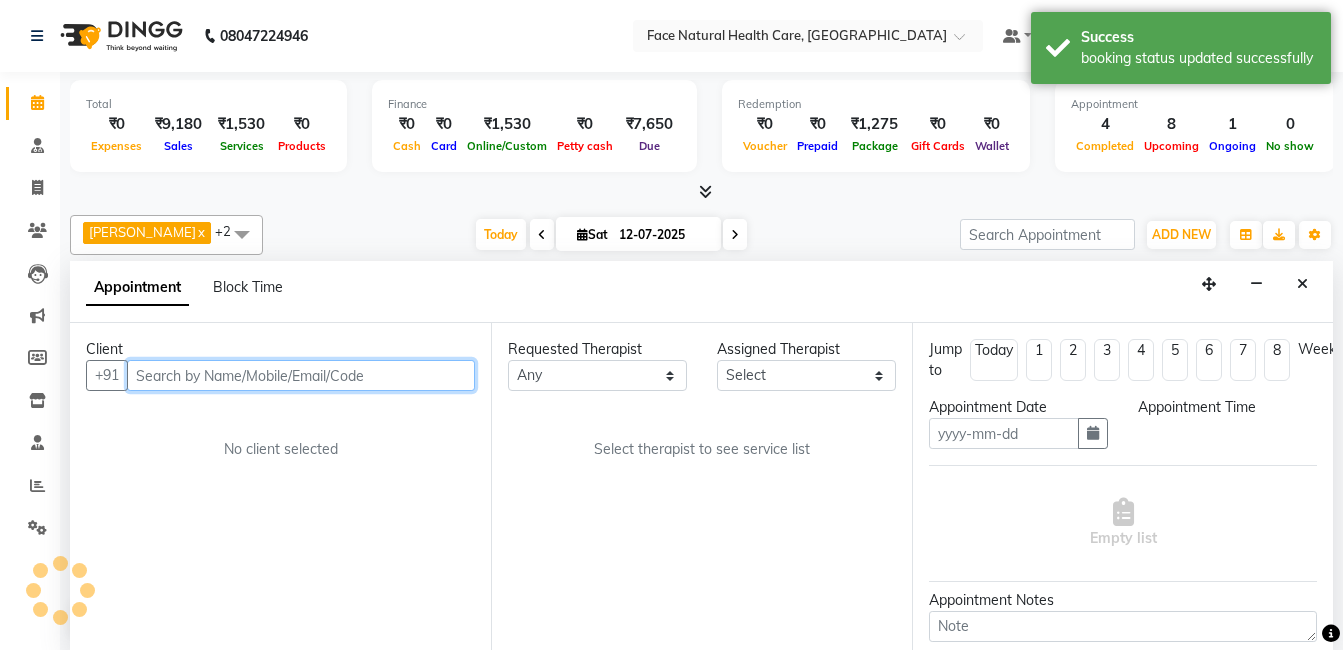 scroll, scrollTop: 1, scrollLeft: 0, axis: vertical 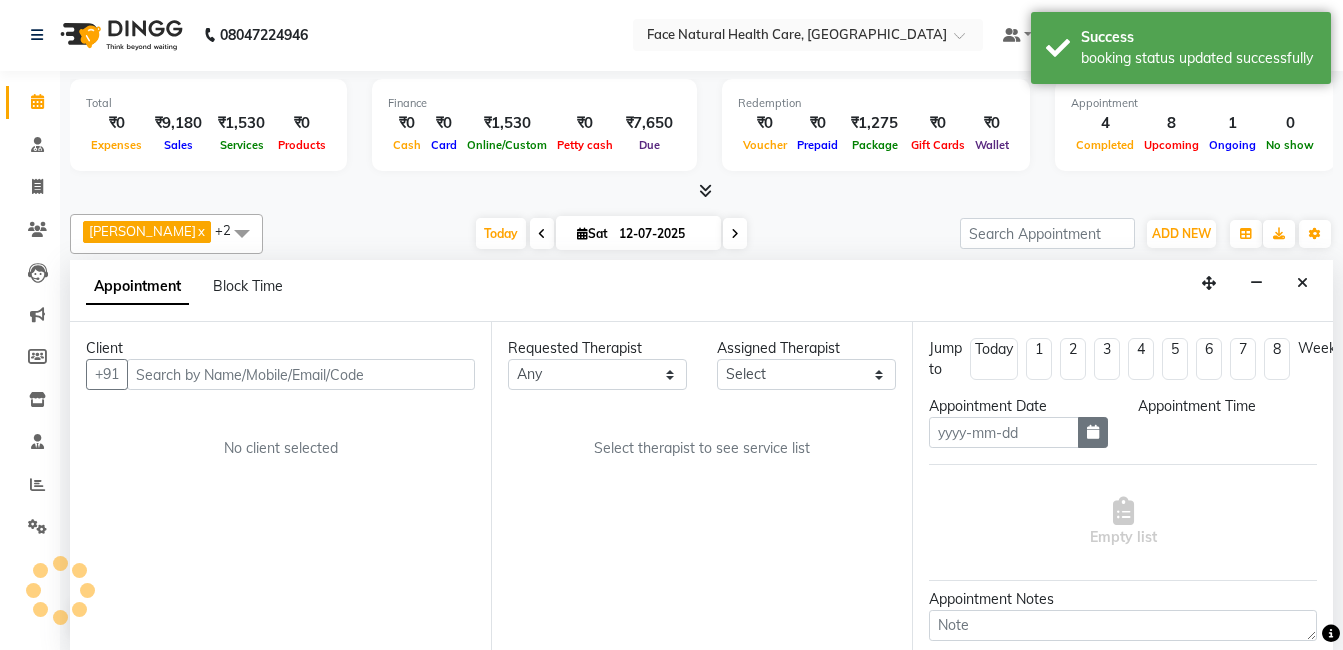 click at bounding box center [1093, 432] 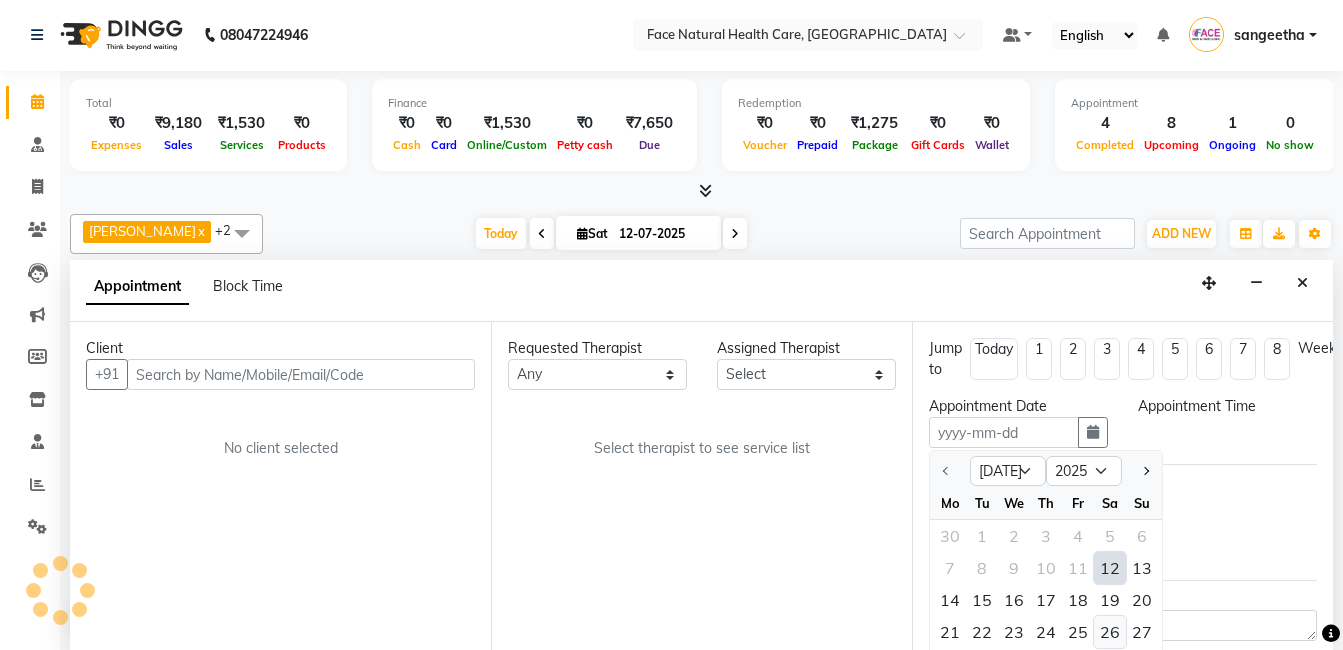 type on "12-07-2025" 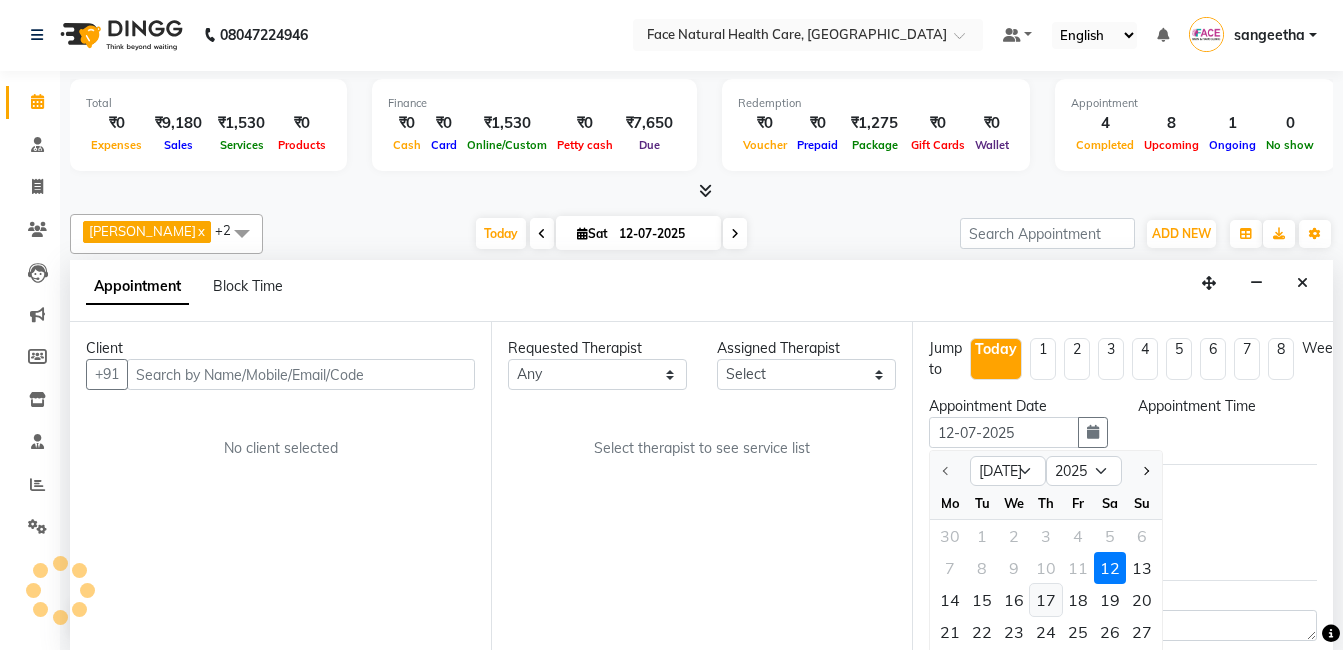 scroll, scrollTop: 661, scrollLeft: 0, axis: vertical 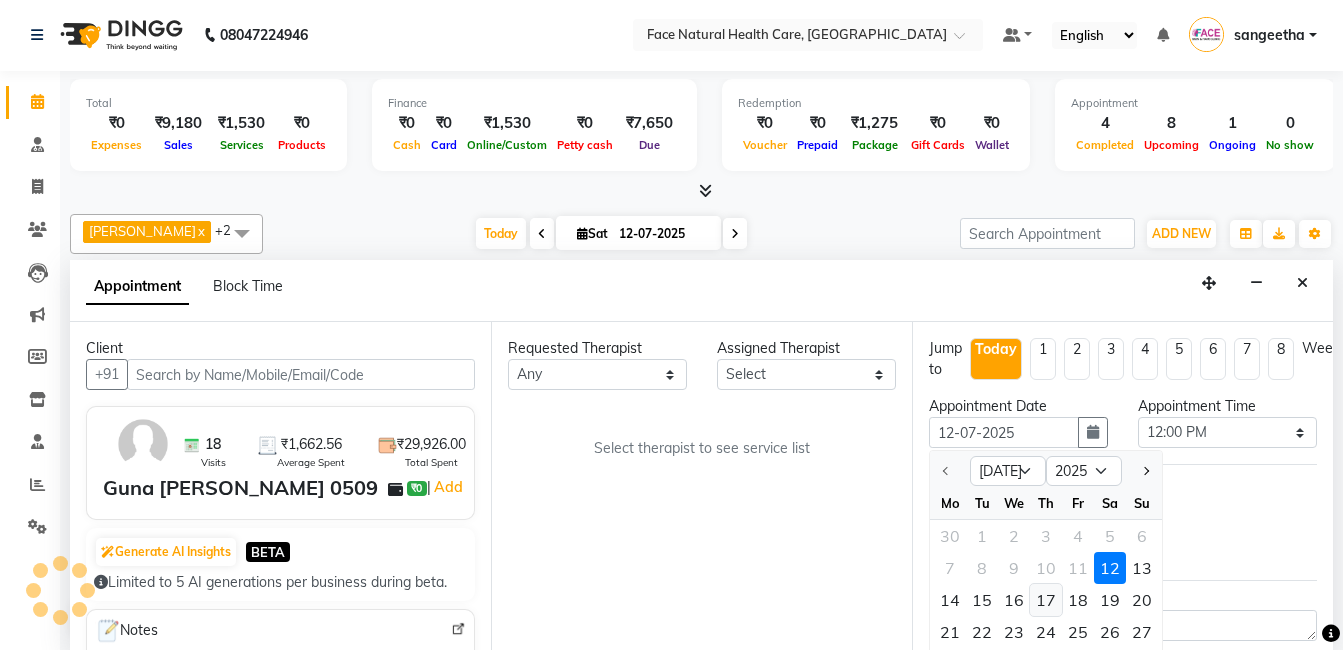 select on "38864" 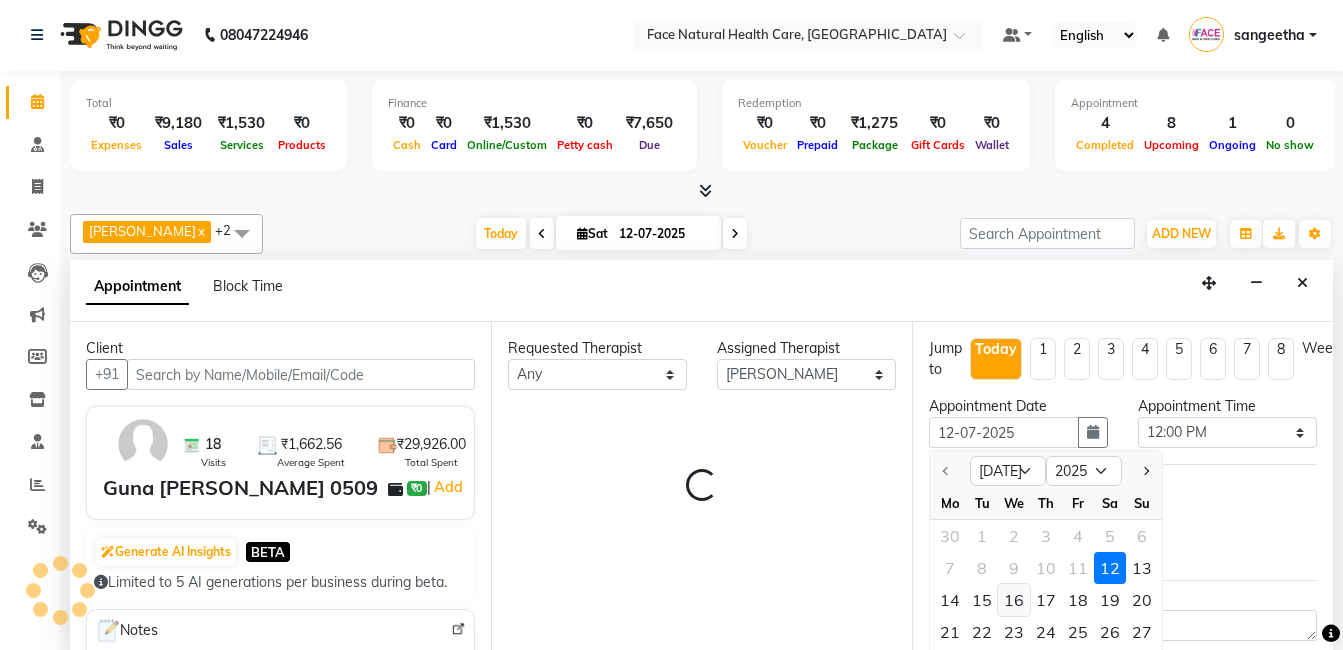 select on "2632" 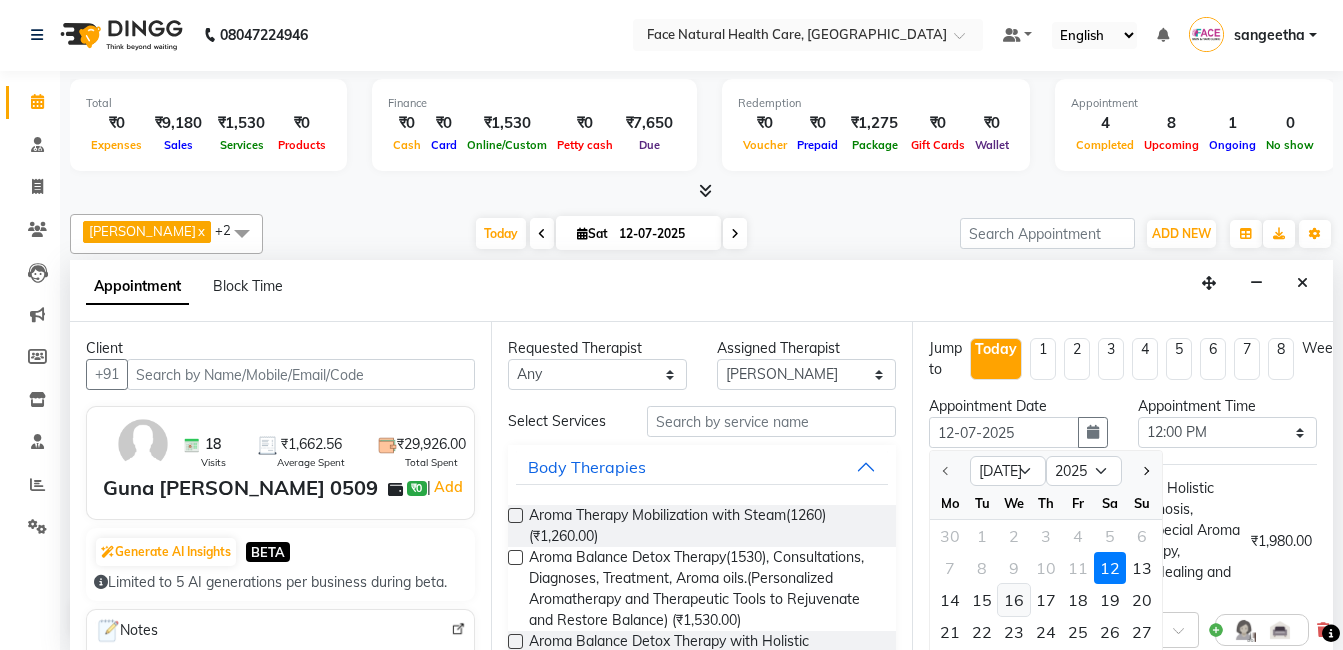 click on "16" at bounding box center [1014, 600] 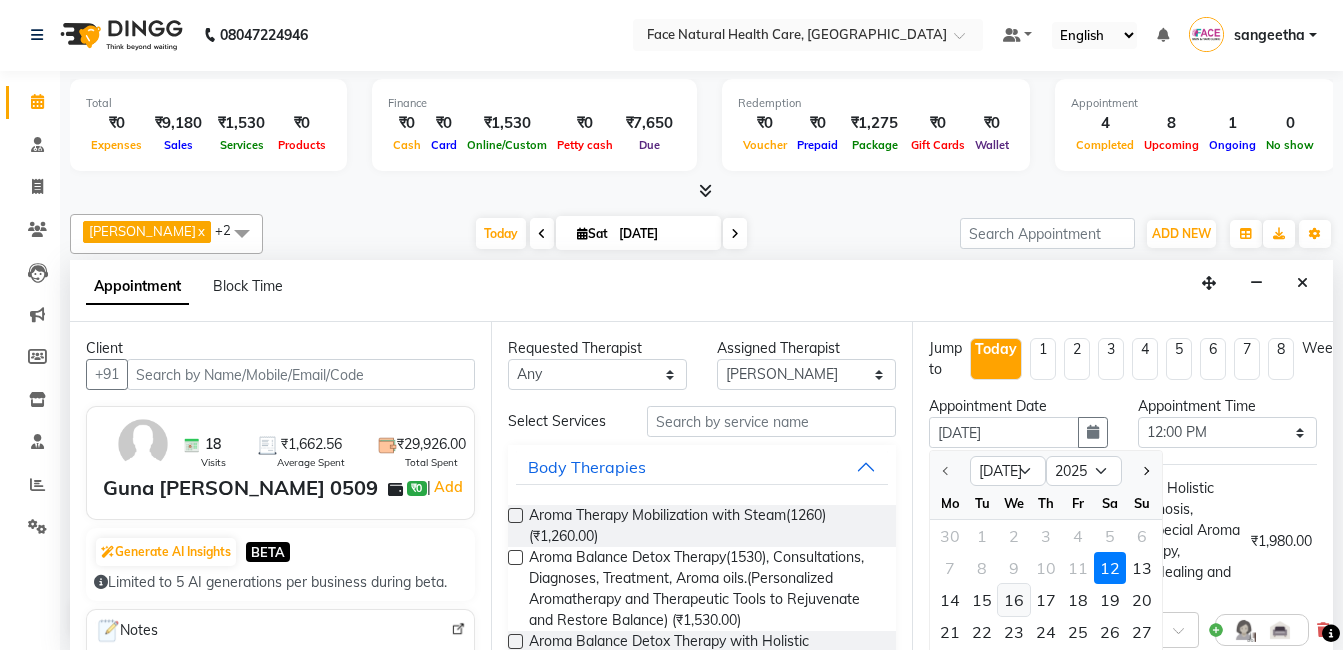 scroll, scrollTop: 0, scrollLeft: 0, axis: both 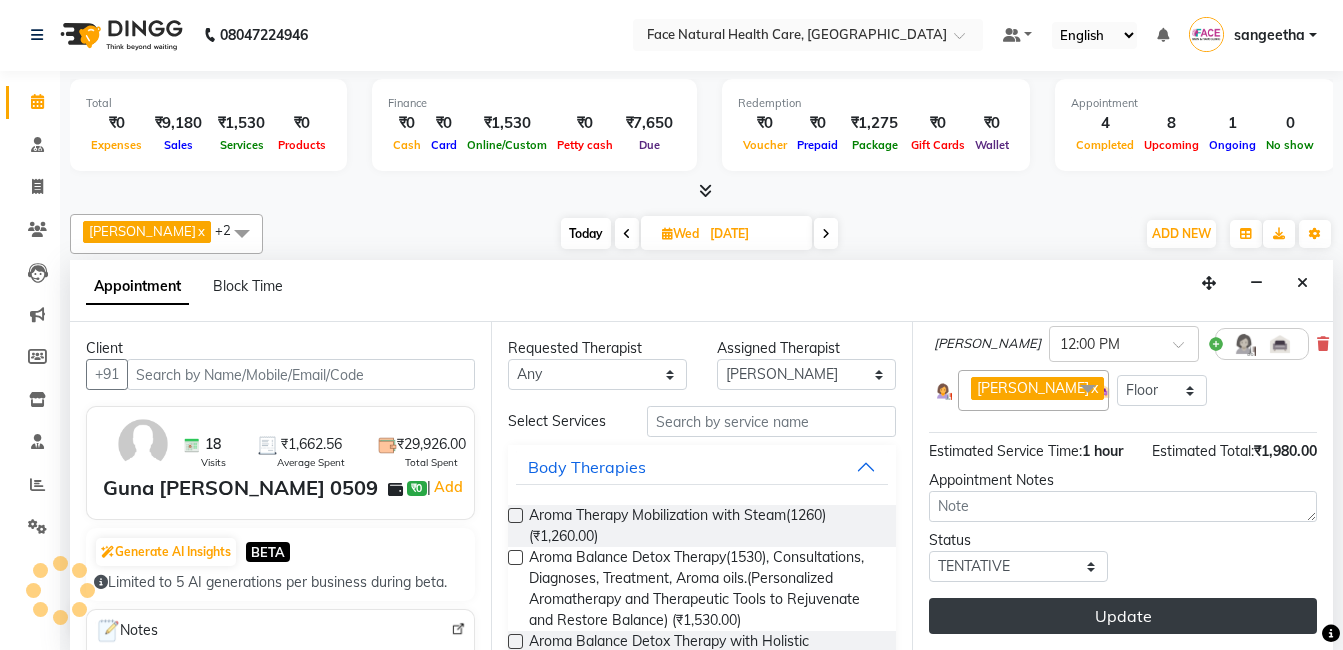 click on "Update" at bounding box center [1123, 616] 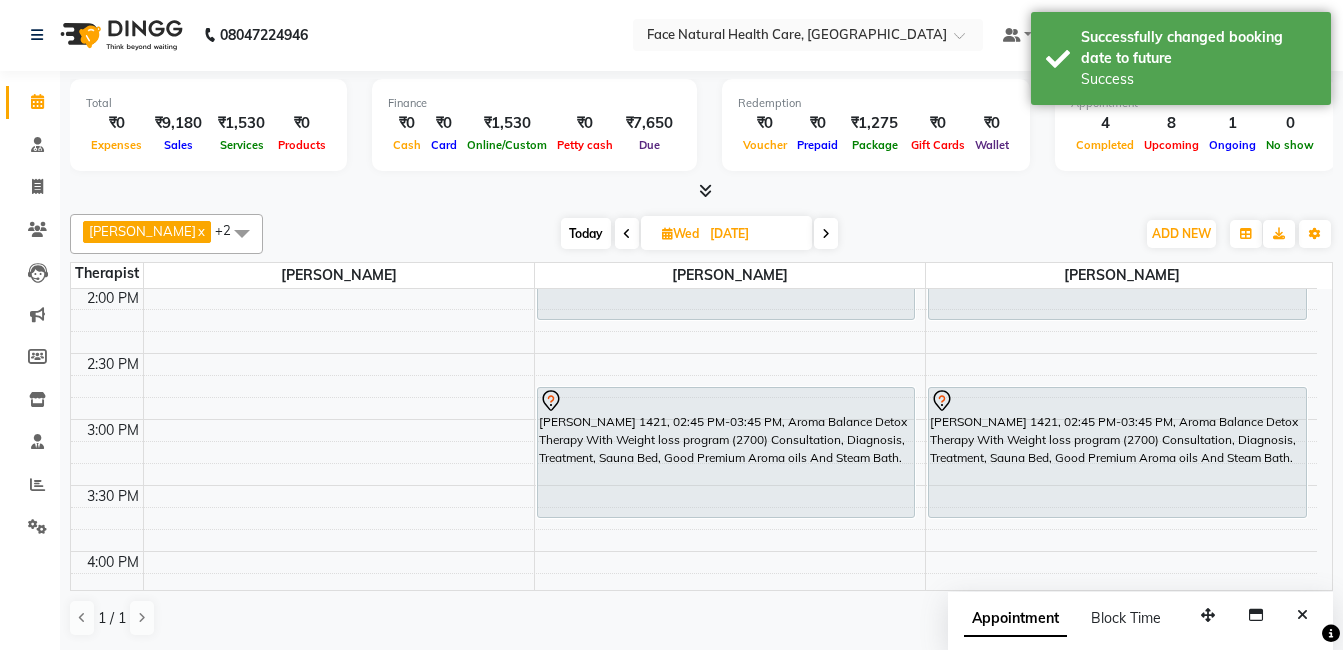 scroll, scrollTop: 0, scrollLeft: 0, axis: both 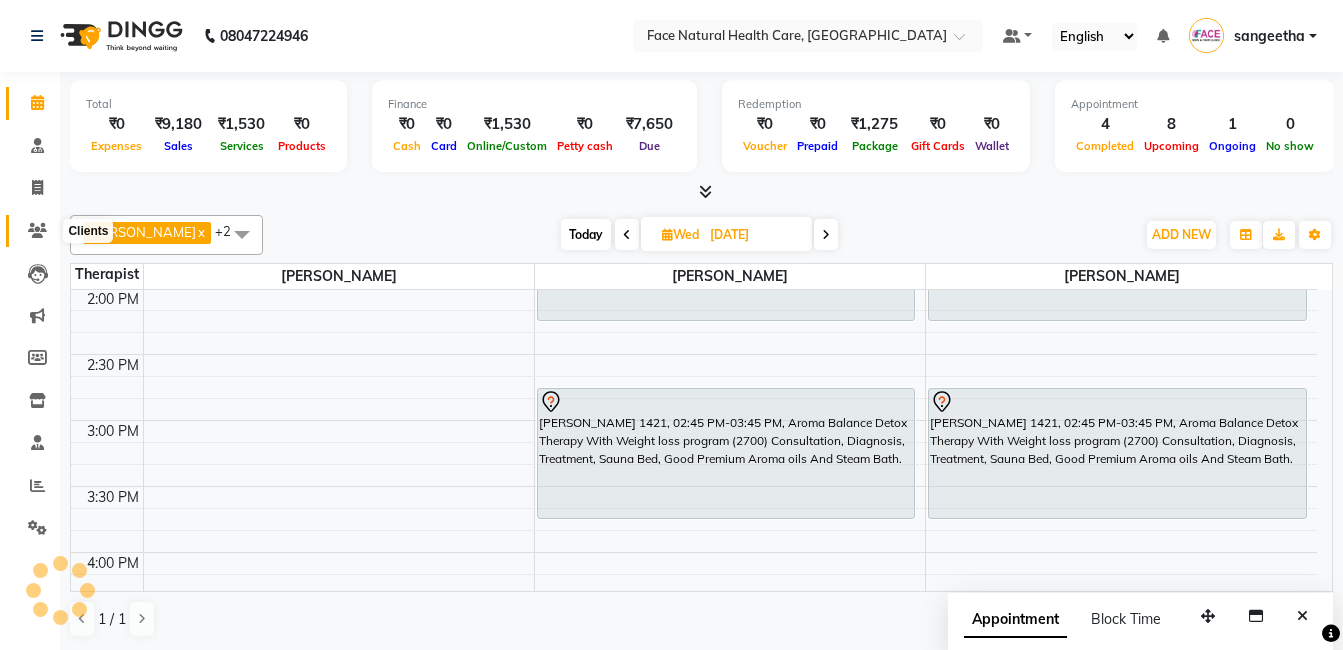 click 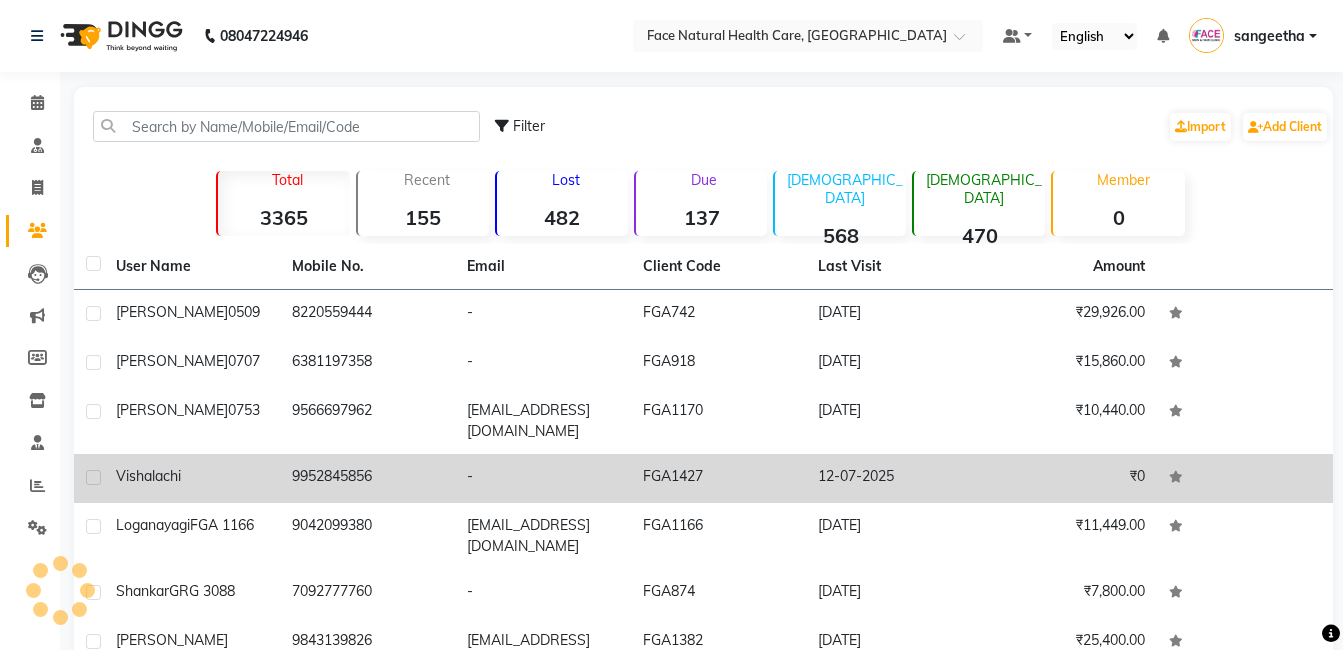 click on "Vishalachi" 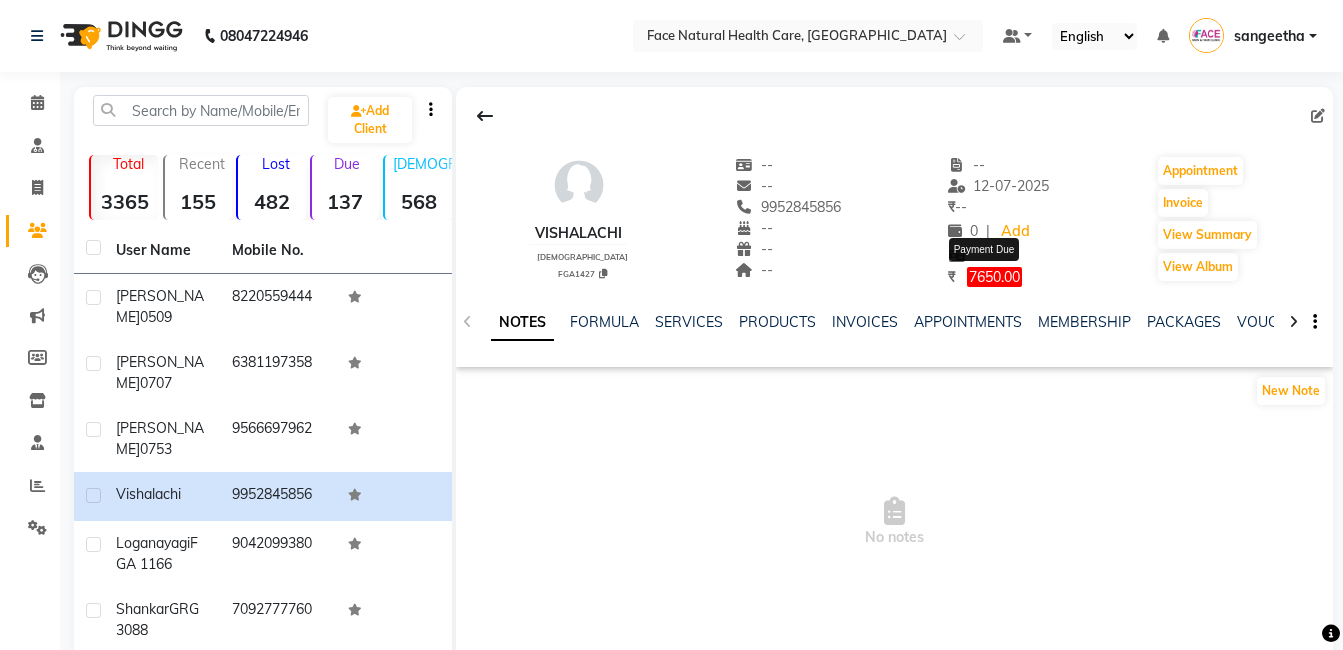 click on "7650.00" 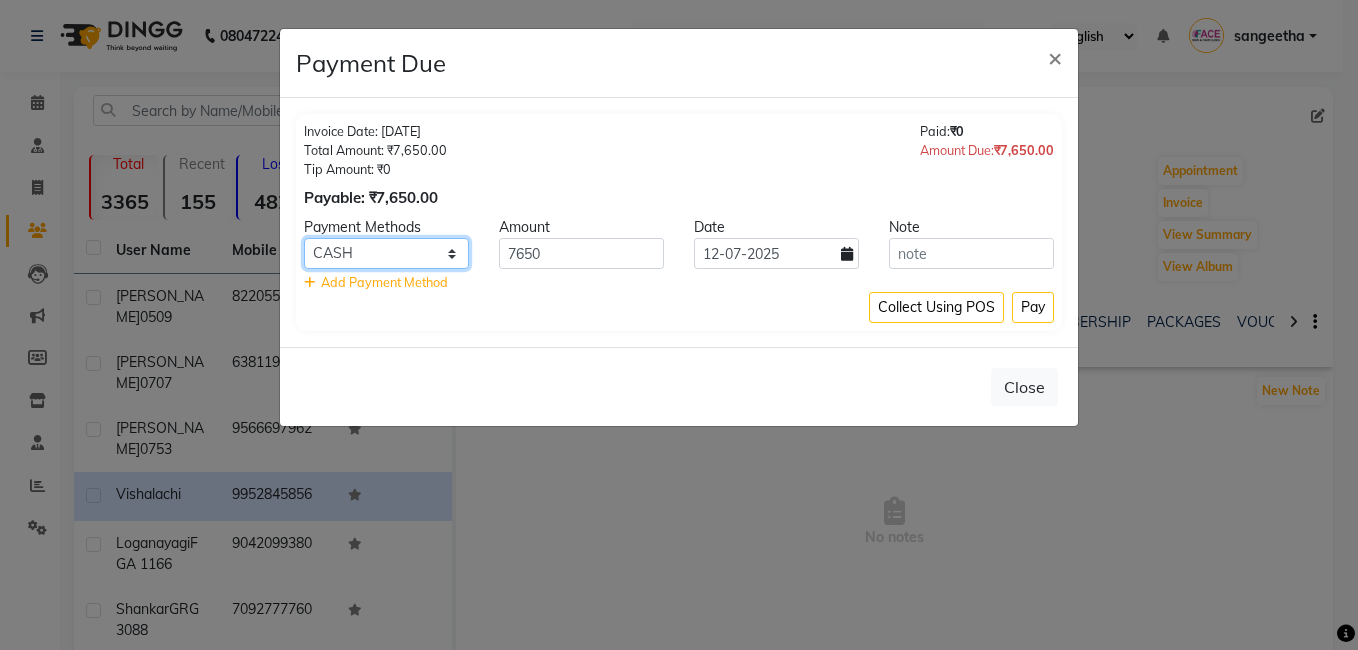 click on "Debit Card PhonePe UPI GPay ONLINE CASH Cheque Credit Card CARD" 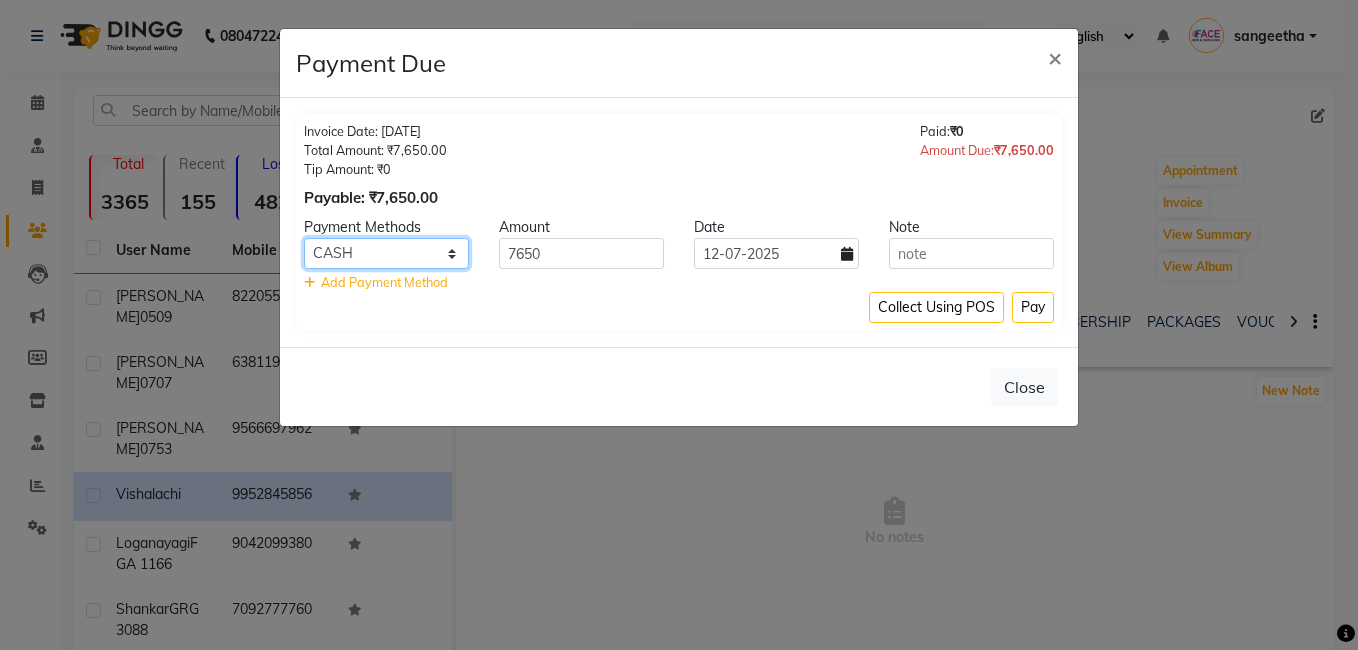 select on "2" 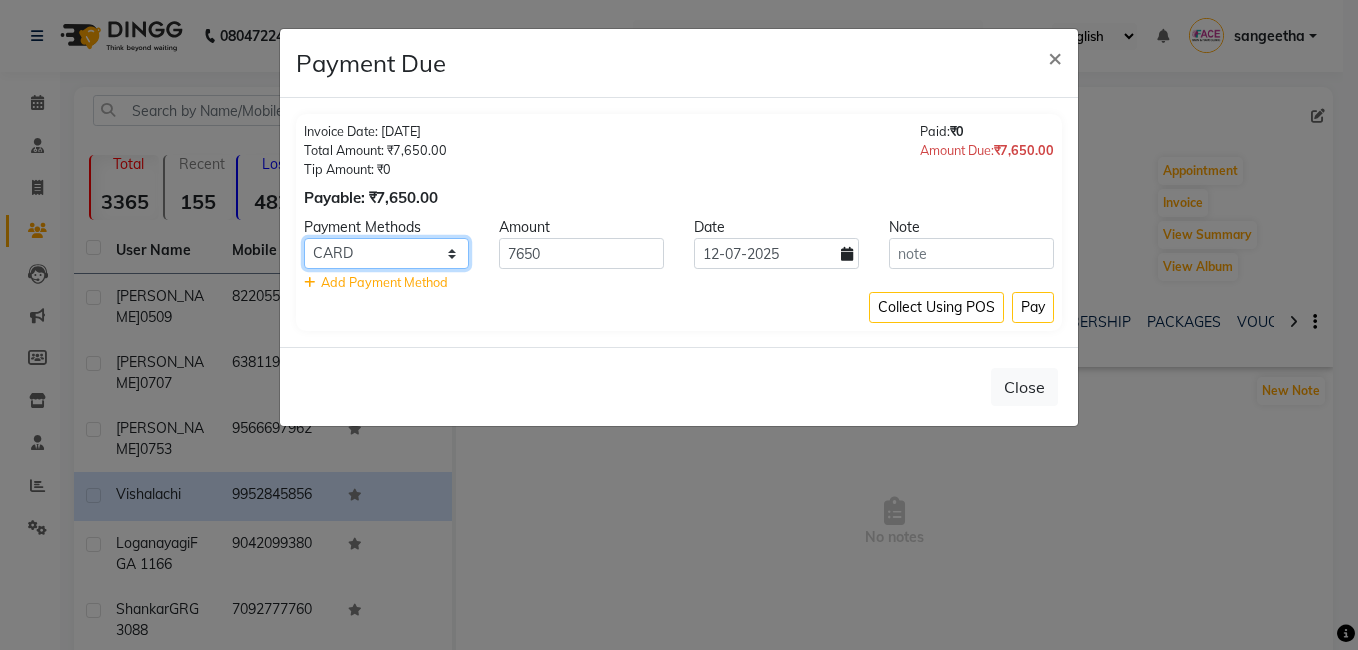click on "Debit Card PhonePe UPI GPay ONLINE CASH Cheque Credit Card CARD" 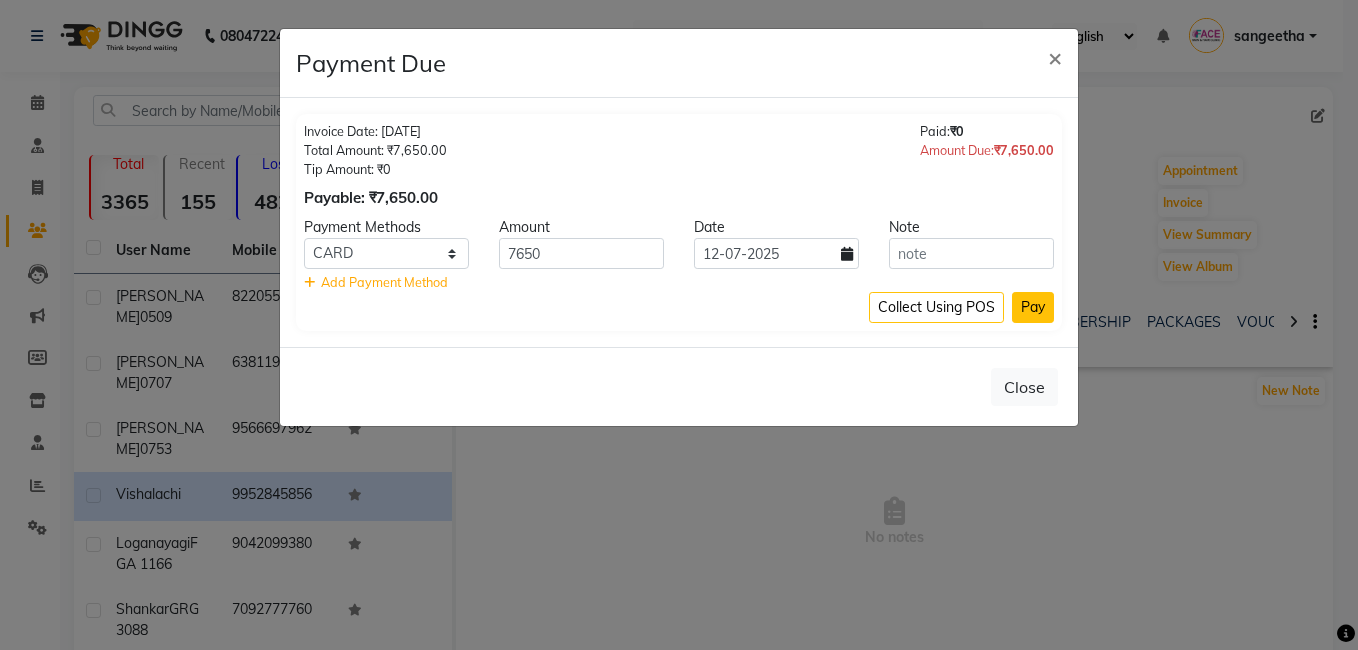 click on "Pay" 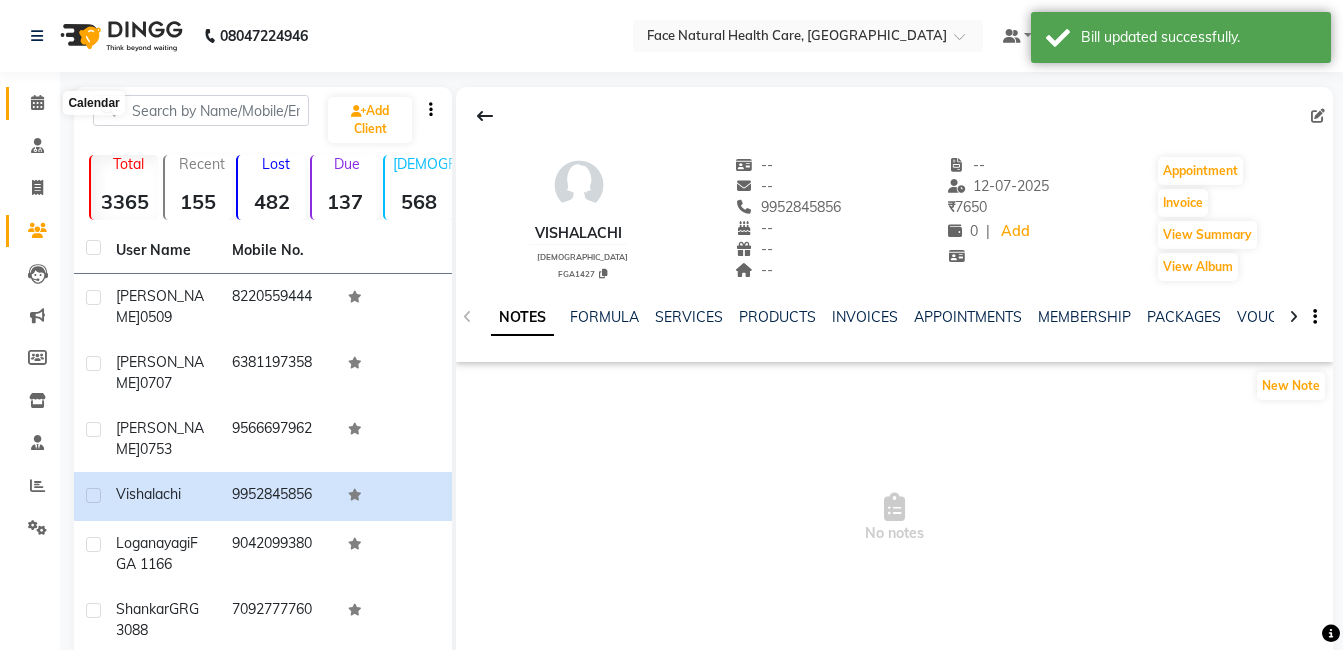 click 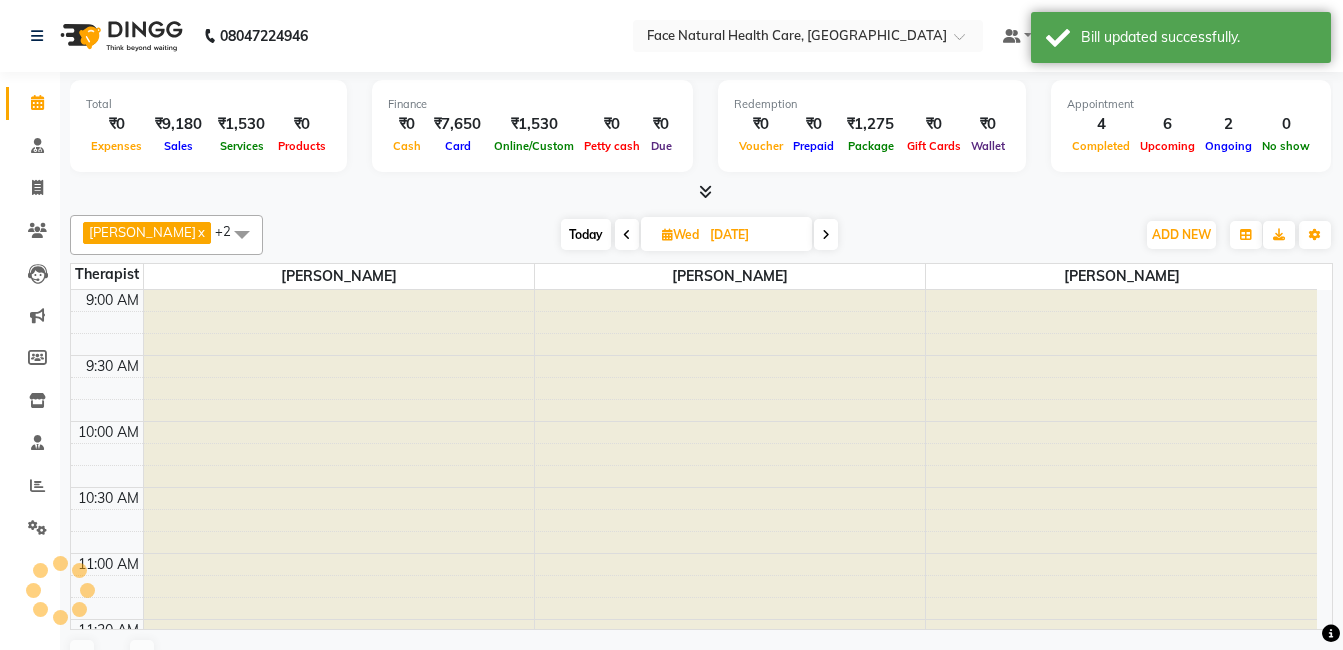 scroll, scrollTop: 0, scrollLeft: 0, axis: both 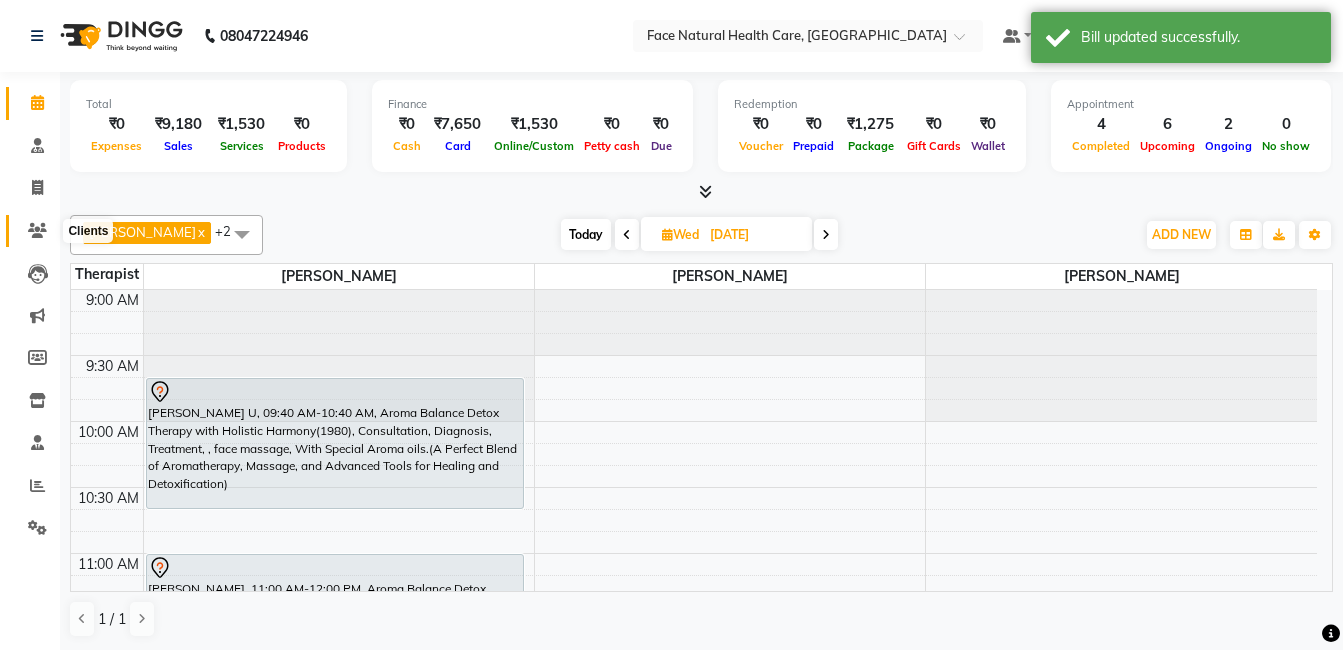 click 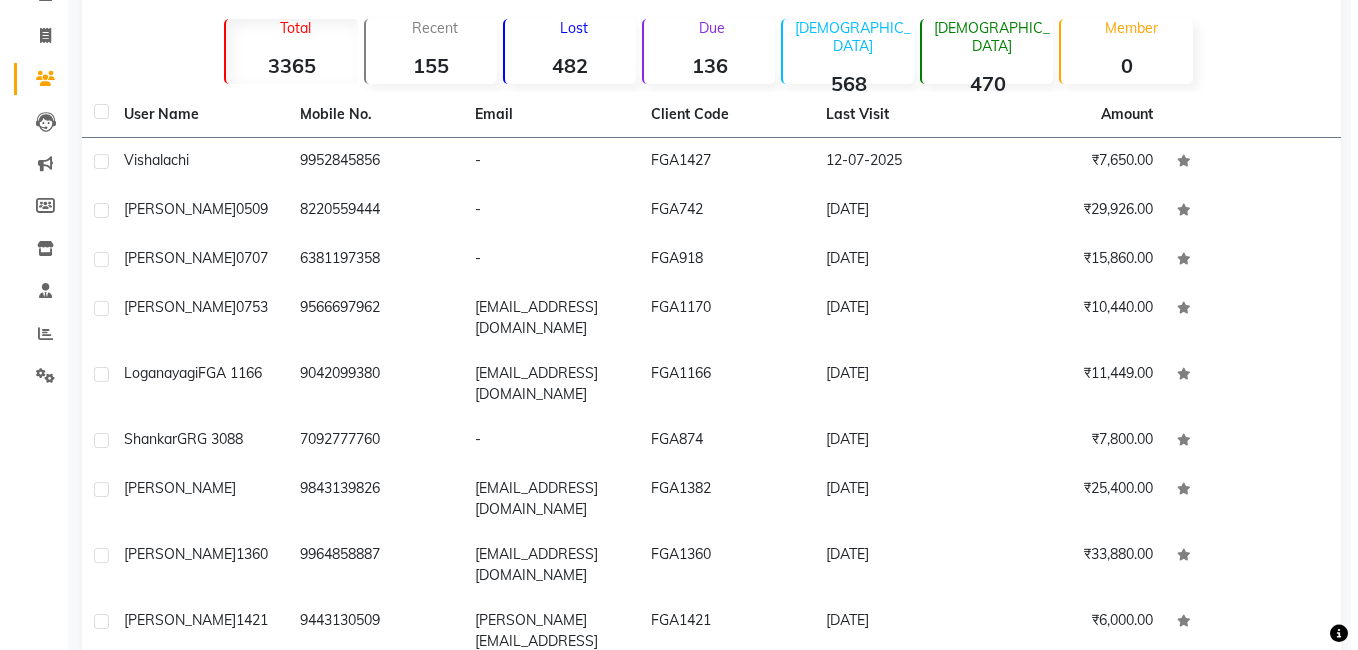 scroll, scrollTop: 0, scrollLeft: 0, axis: both 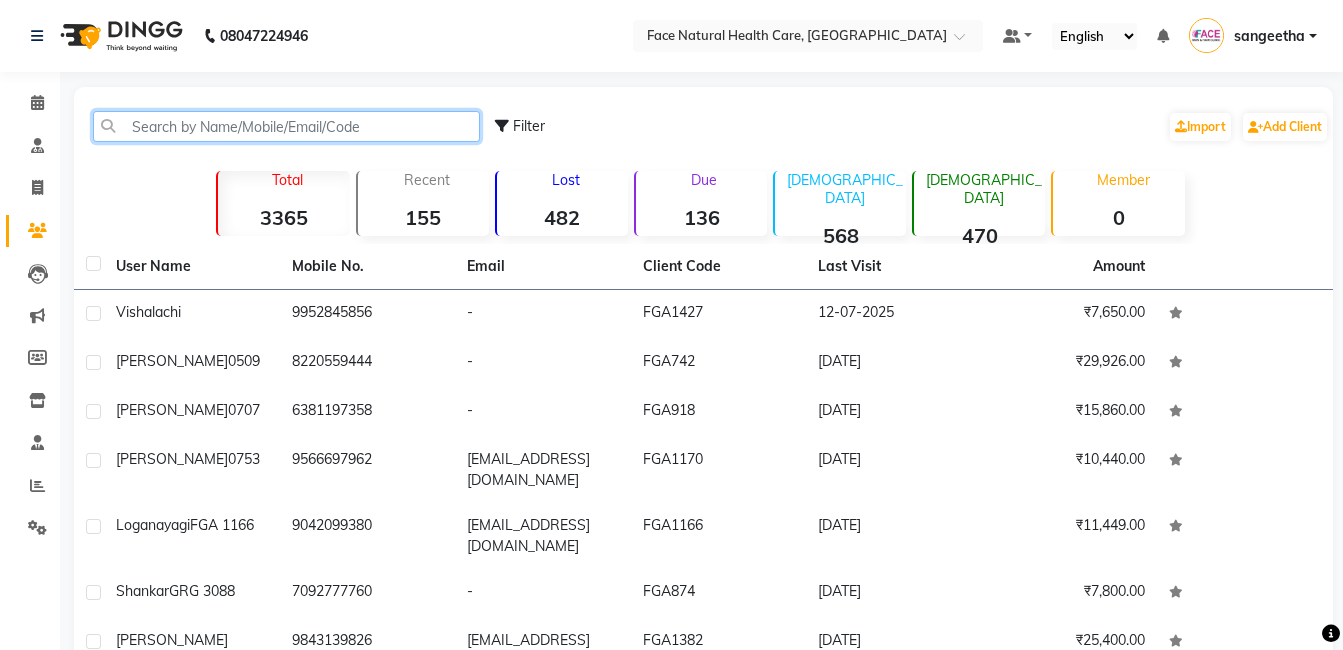 click 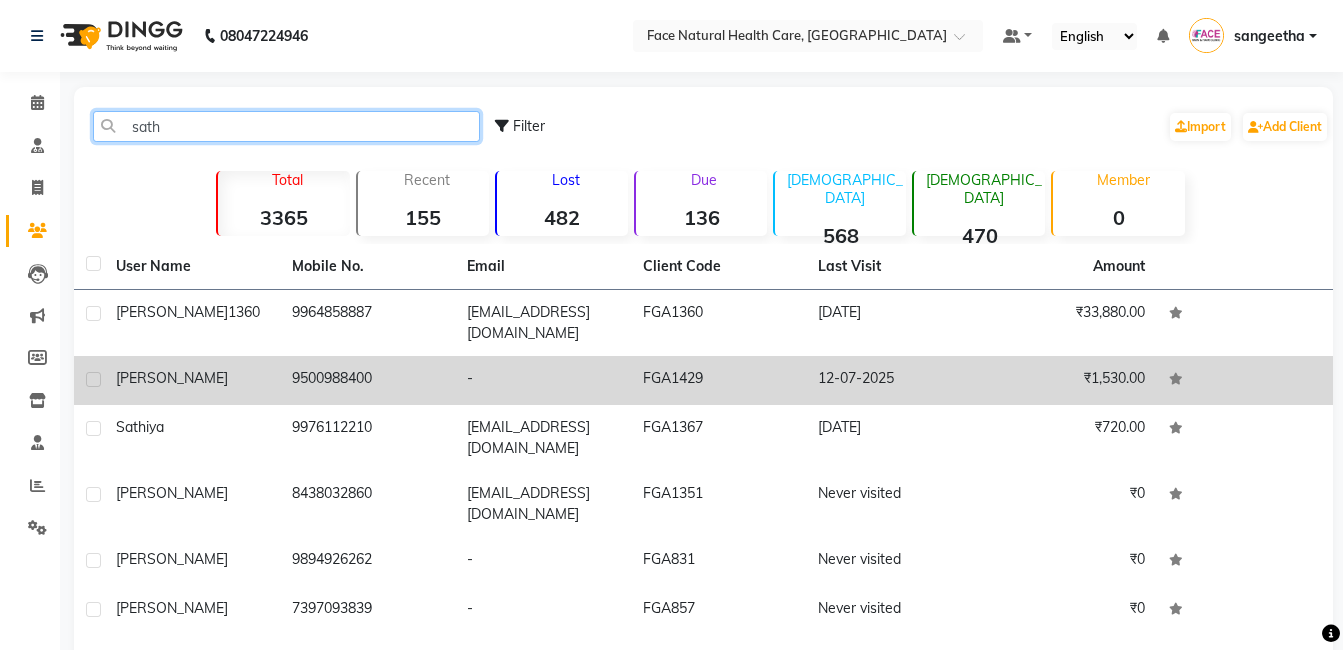 type on "sath" 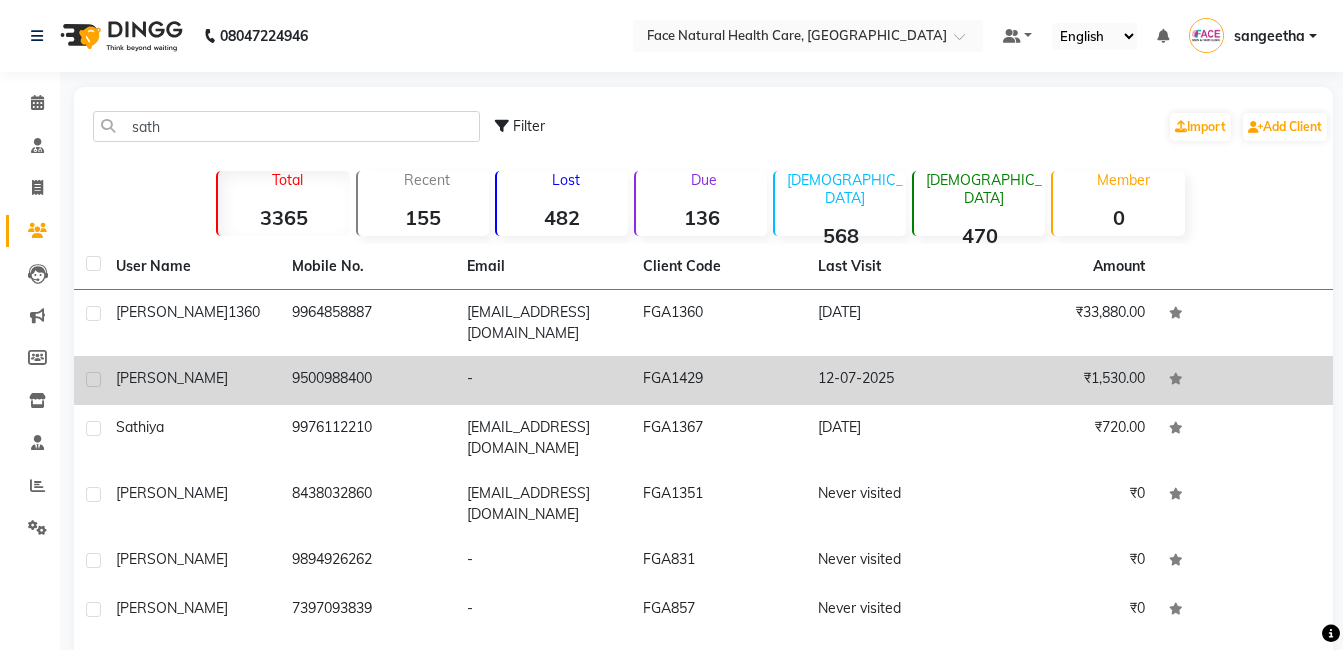 click on "[PERSON_NAME]" 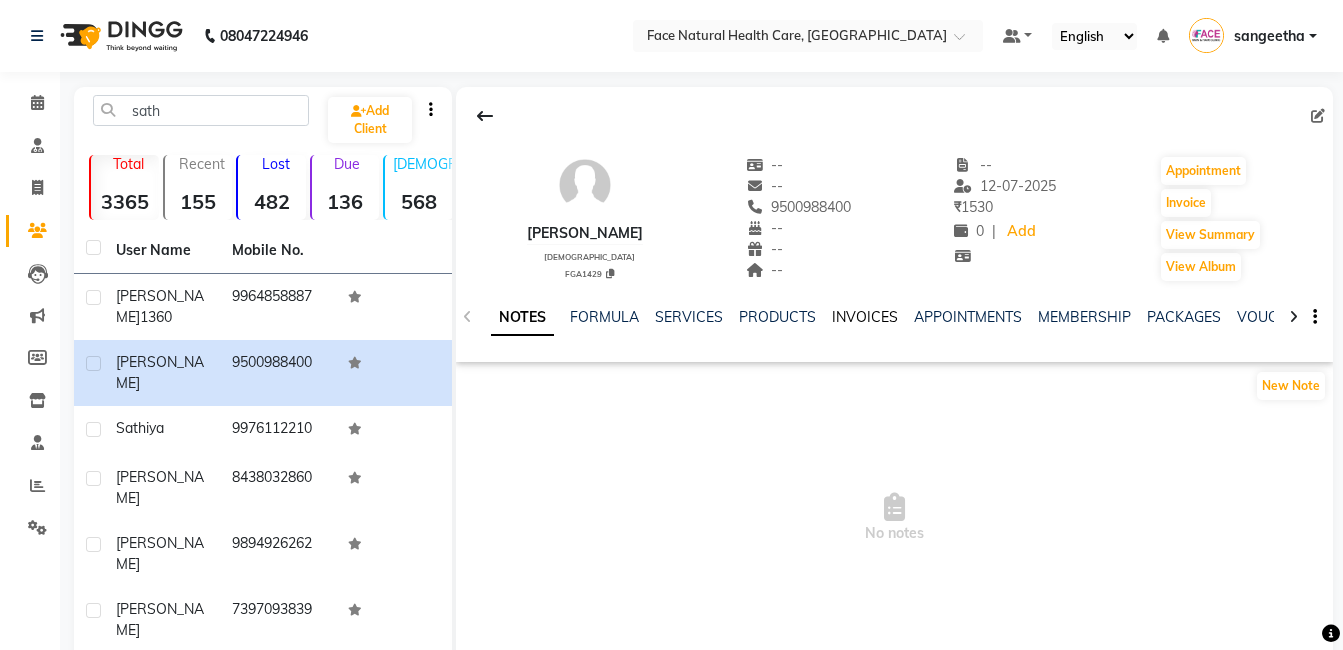 click on "INVOICES" 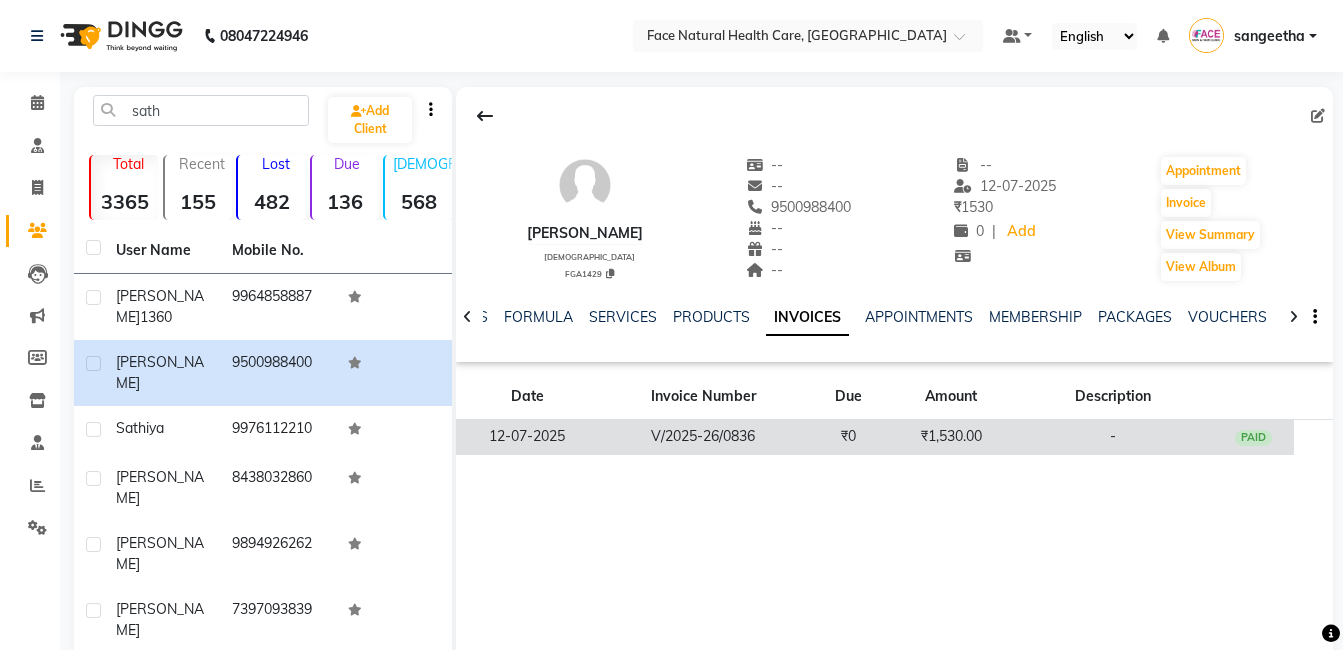 click on "₹0" 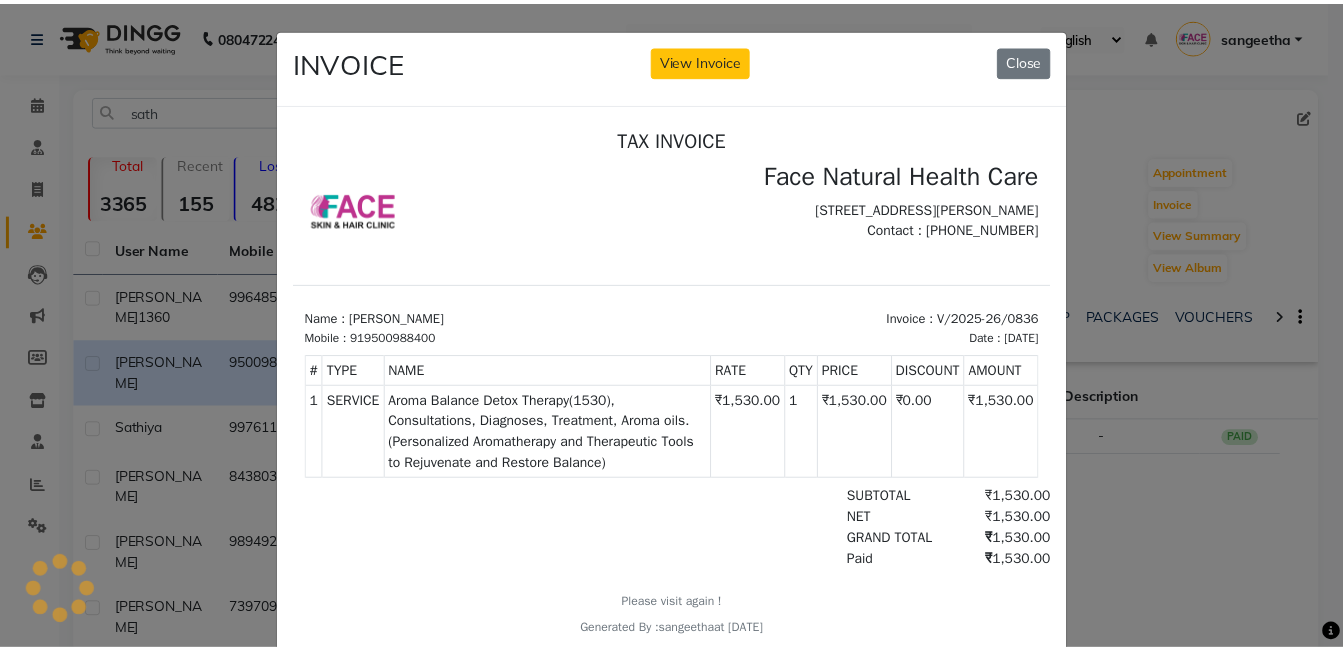 scroll, scrollTop: 0, scrollLeft: 0, axis: both 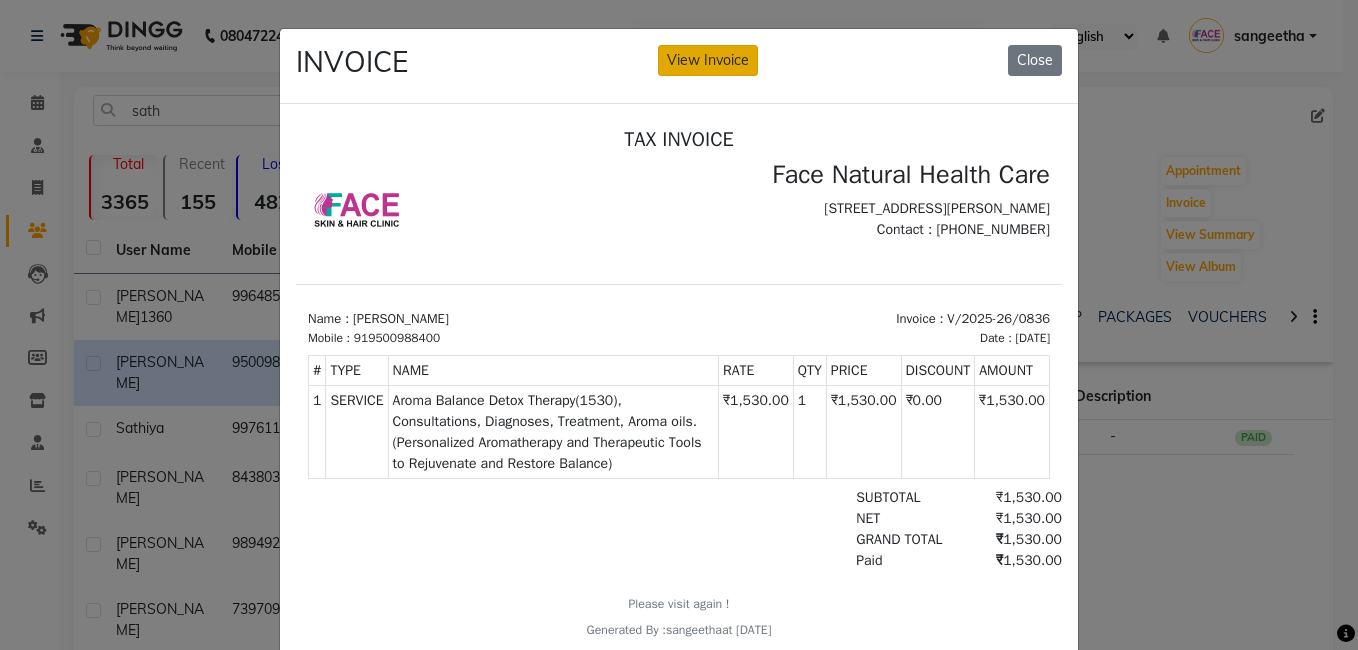click on "View Invoice" 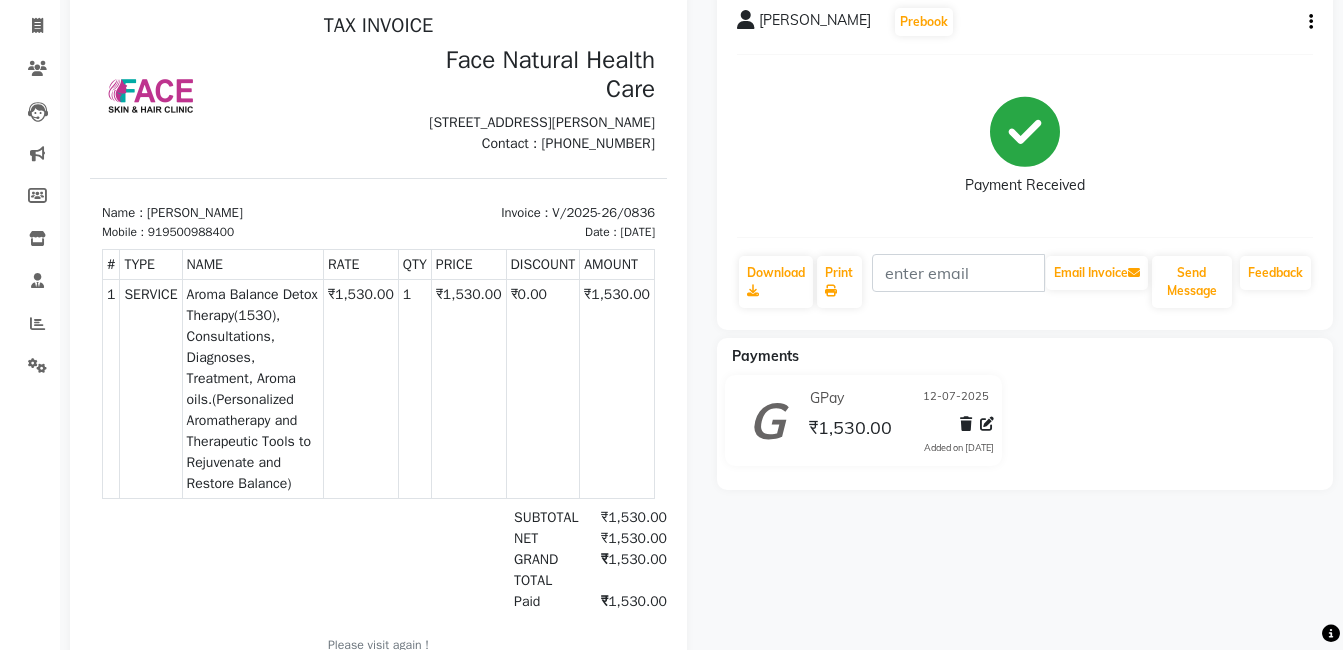 scroll, scrollTop: 0, scrollLeft: 0, axis: both 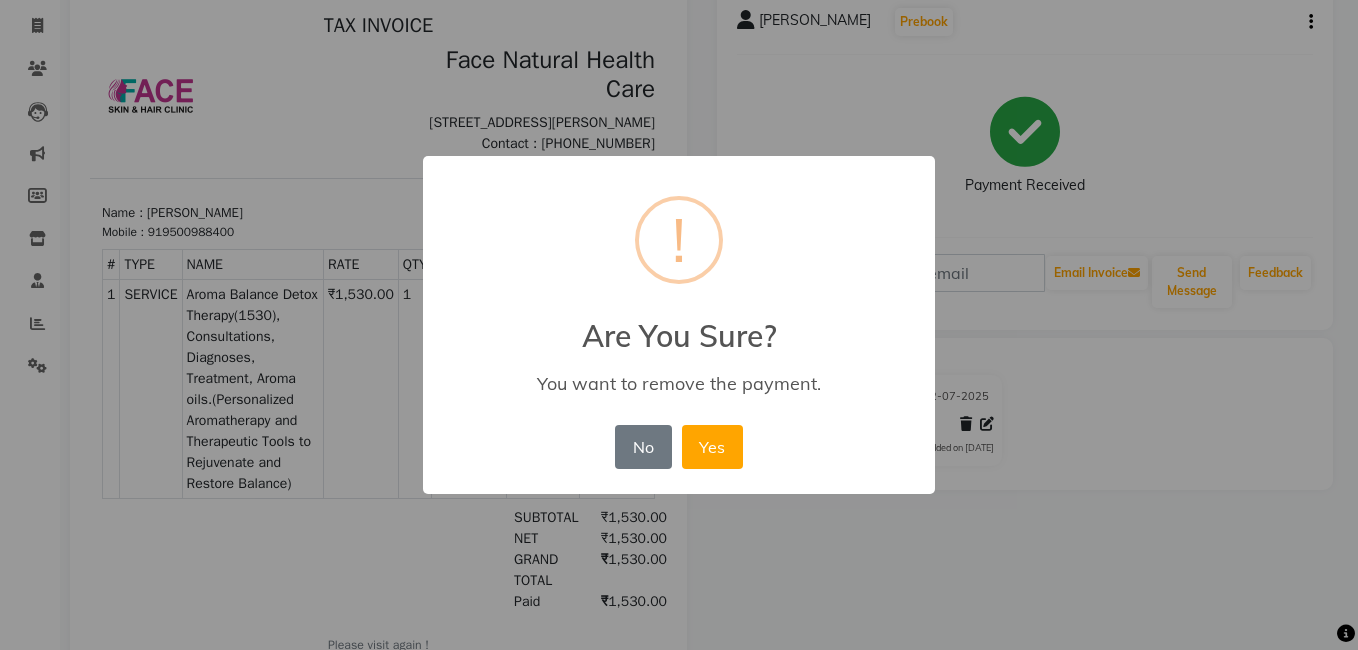 click on "× ! Are You Sure? You want to remove the payment. No No Yes" at bounding box center (679, 325) 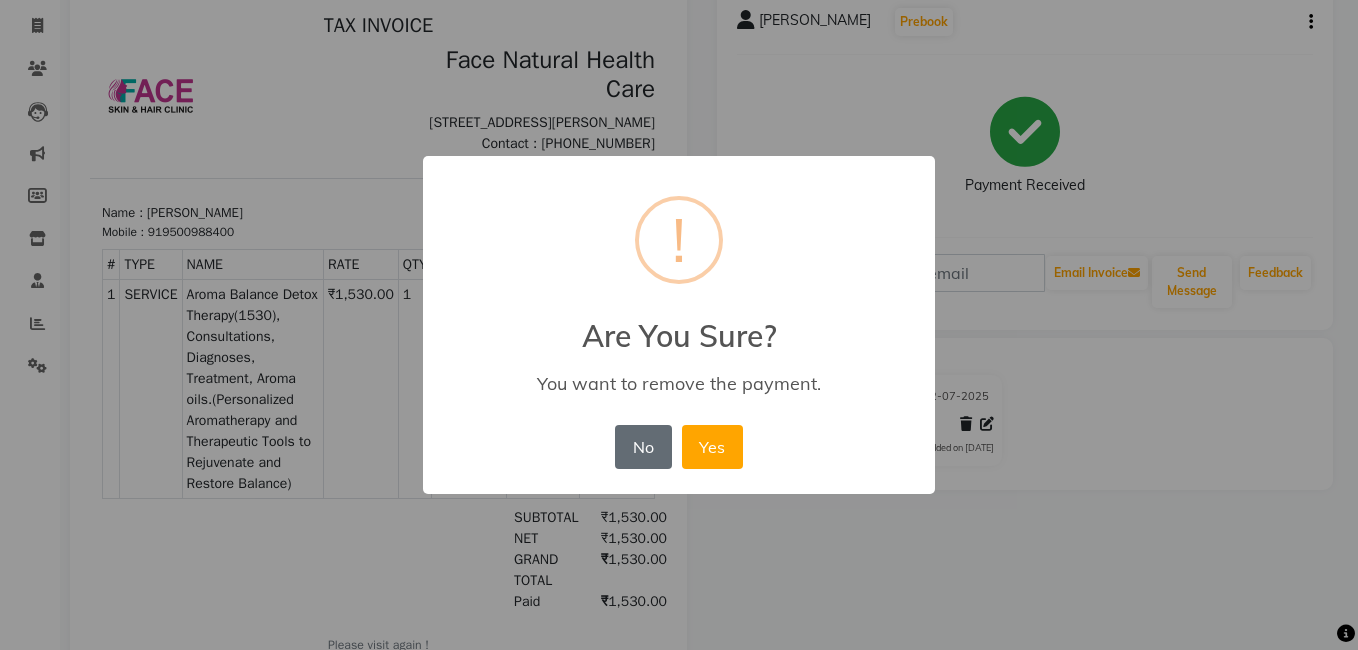 click on "No" at bounding box center [643, 447] 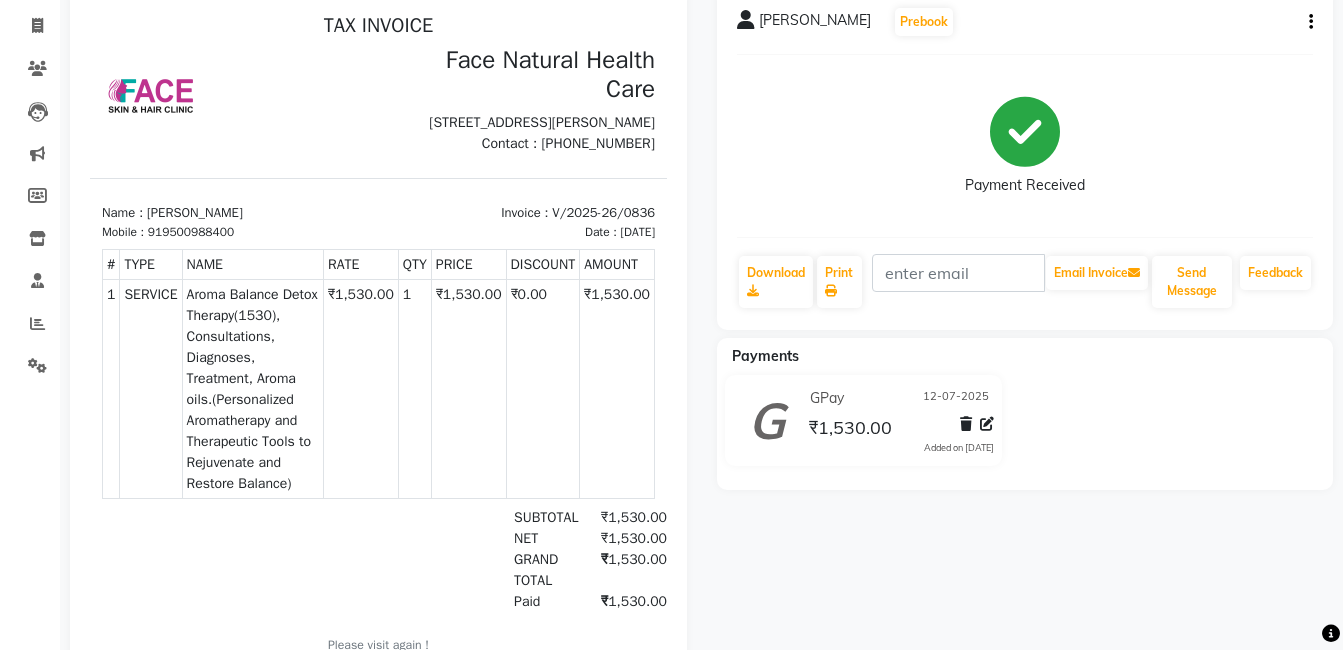 click 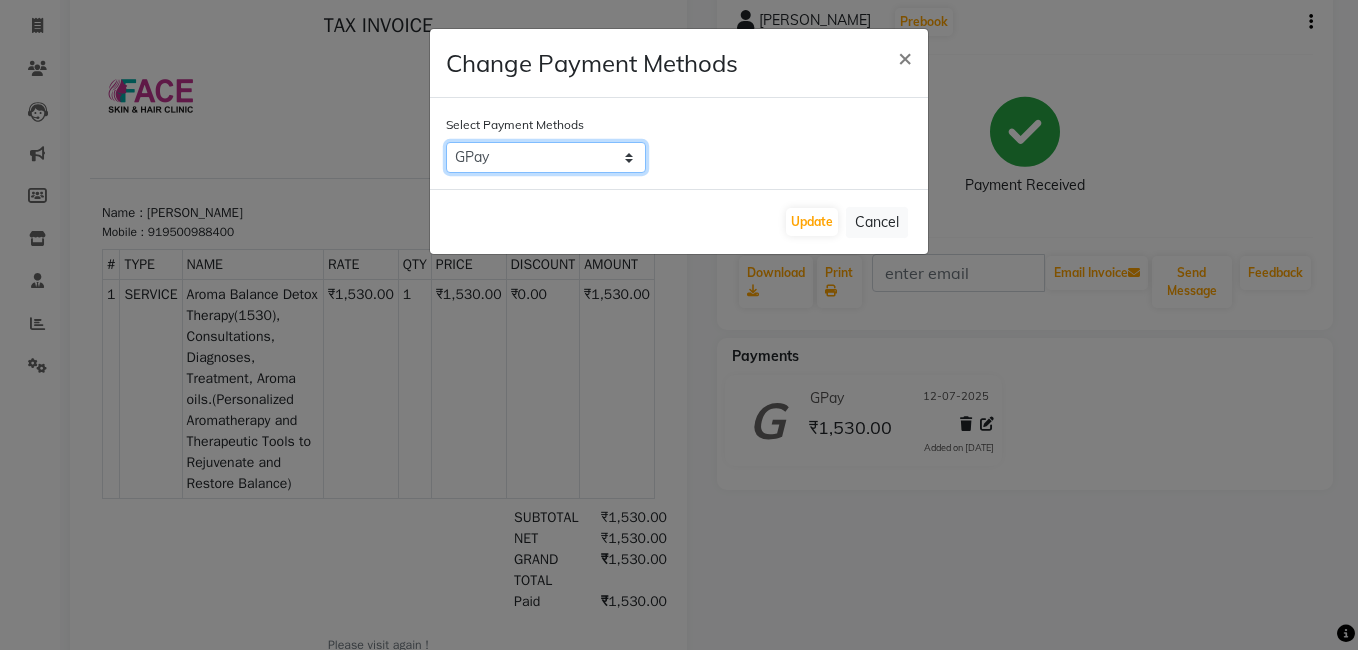 click on "Debit Card   PhonePe   UPI   GPay   ONLINE   CASH   Cheque   Credit Card   CARD" 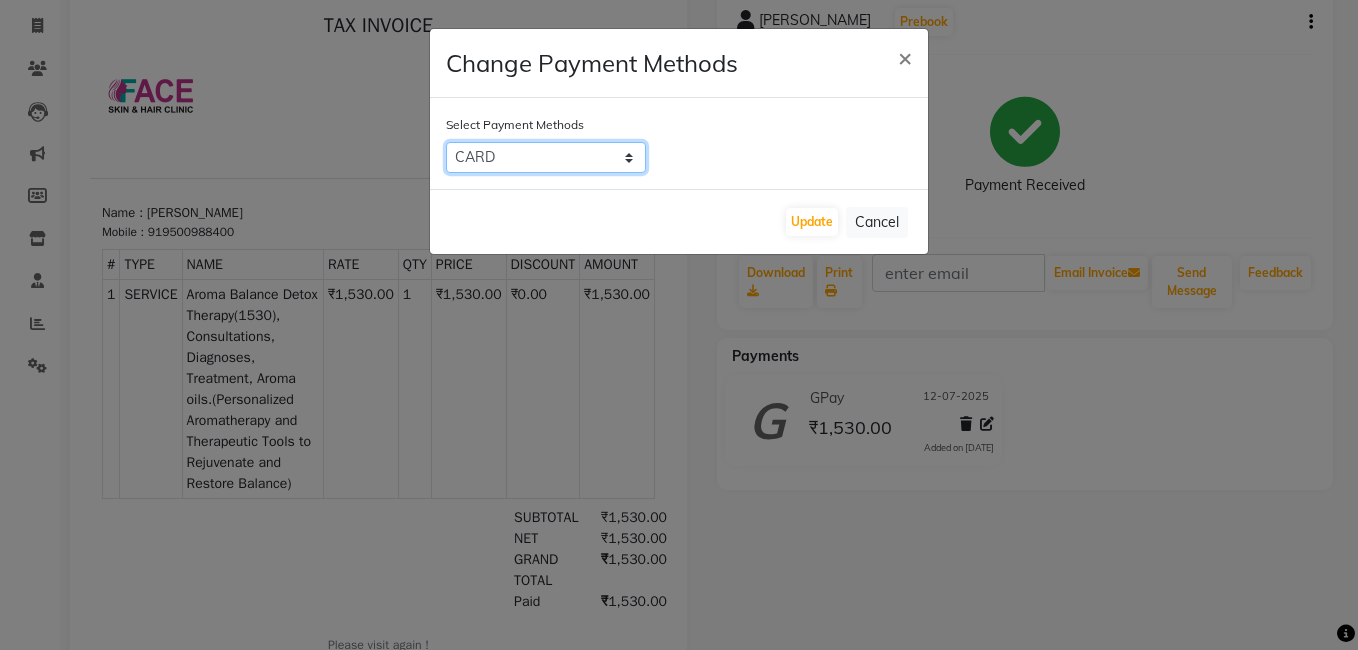 click on "Debit Card   PhonePe   UPI   GPay   ONLINE   CASH   Cheque   Credit Card   CARD" 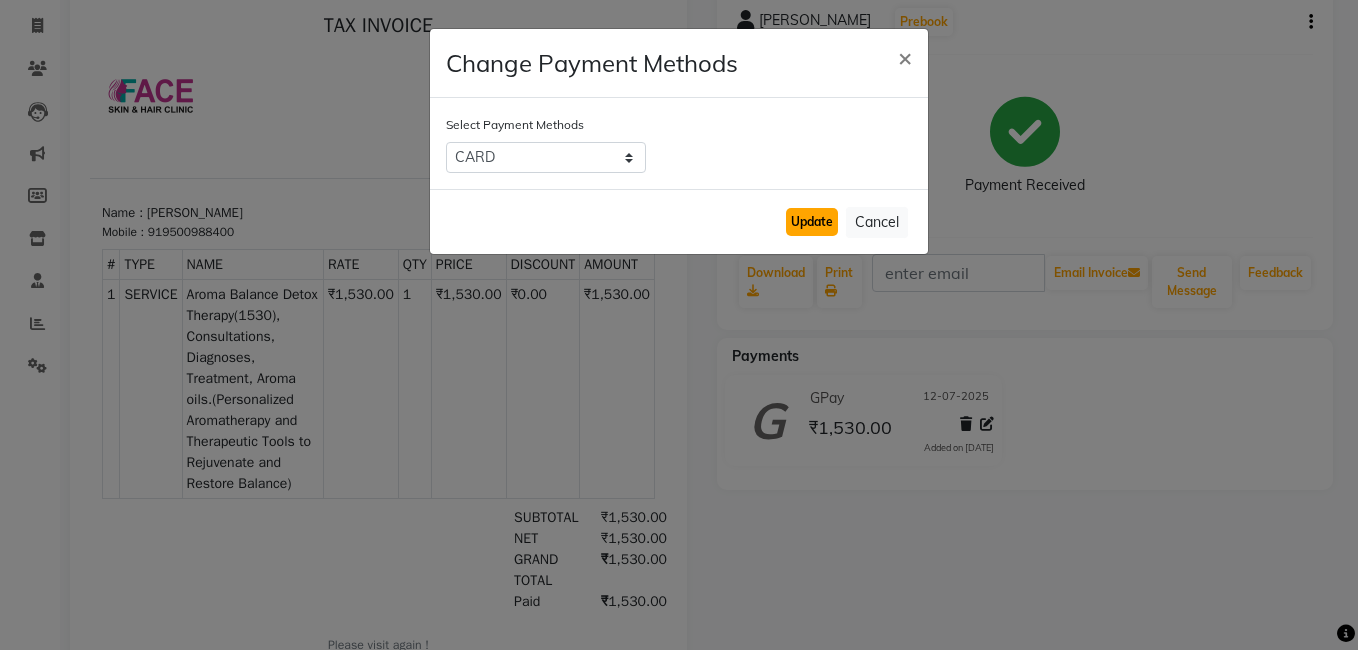 click on "Update" 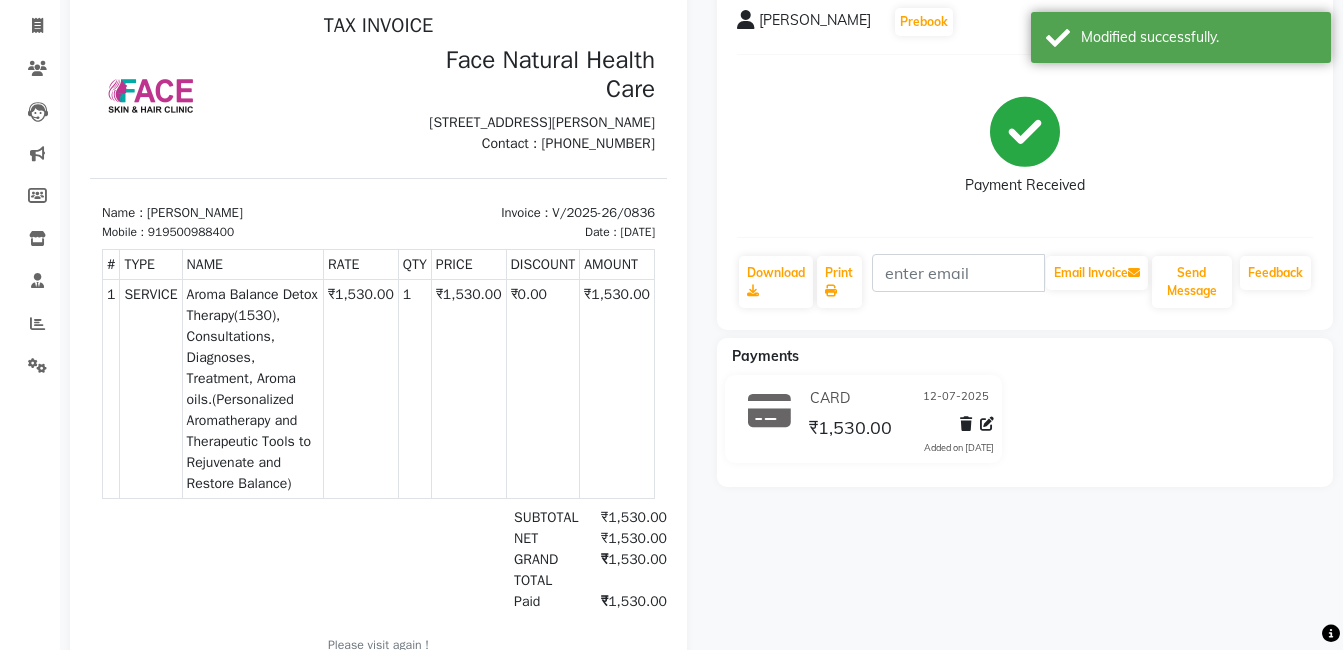 scroll, scrollTop: 0, scrollLeft: 0, axis: both 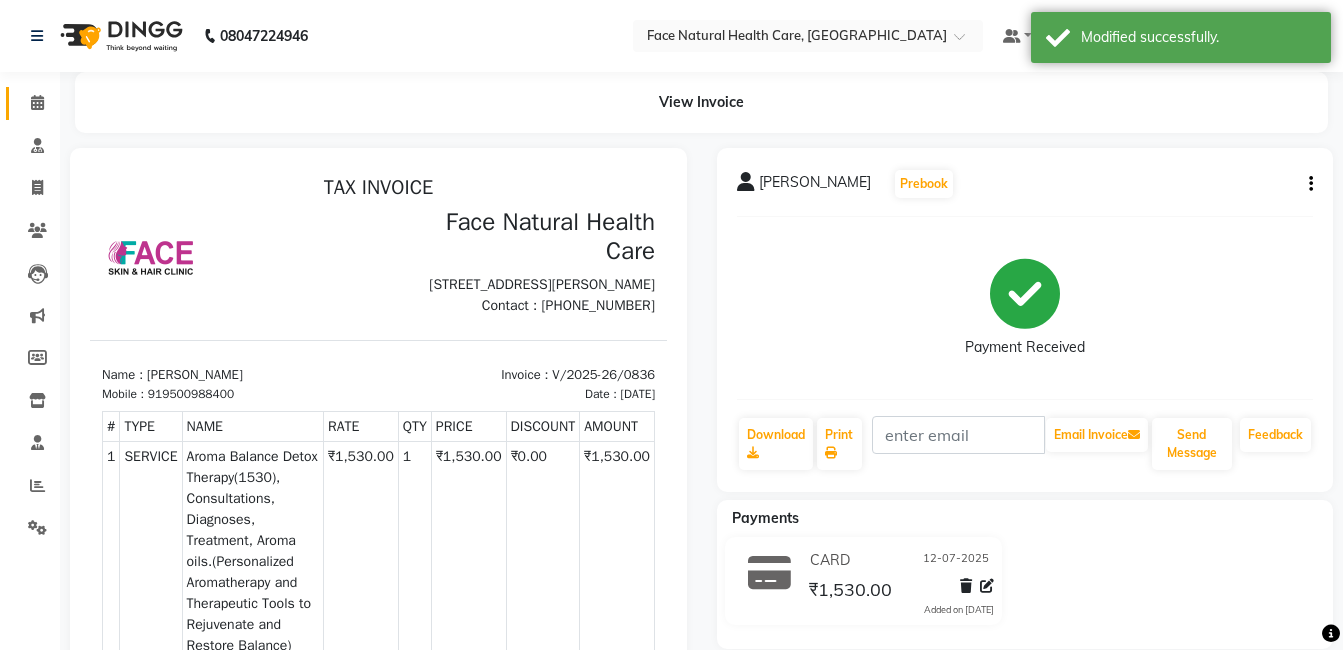 click 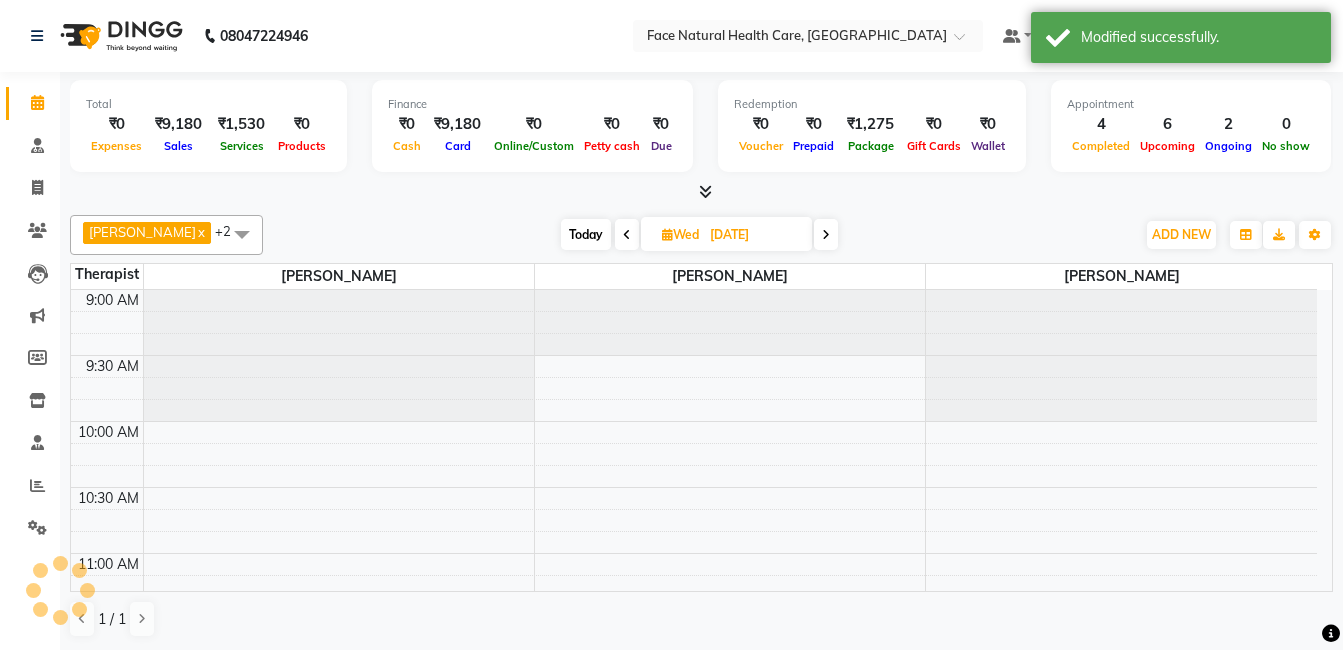 scroll, scrollTop: 0, scrollLeft: 0, axis: both 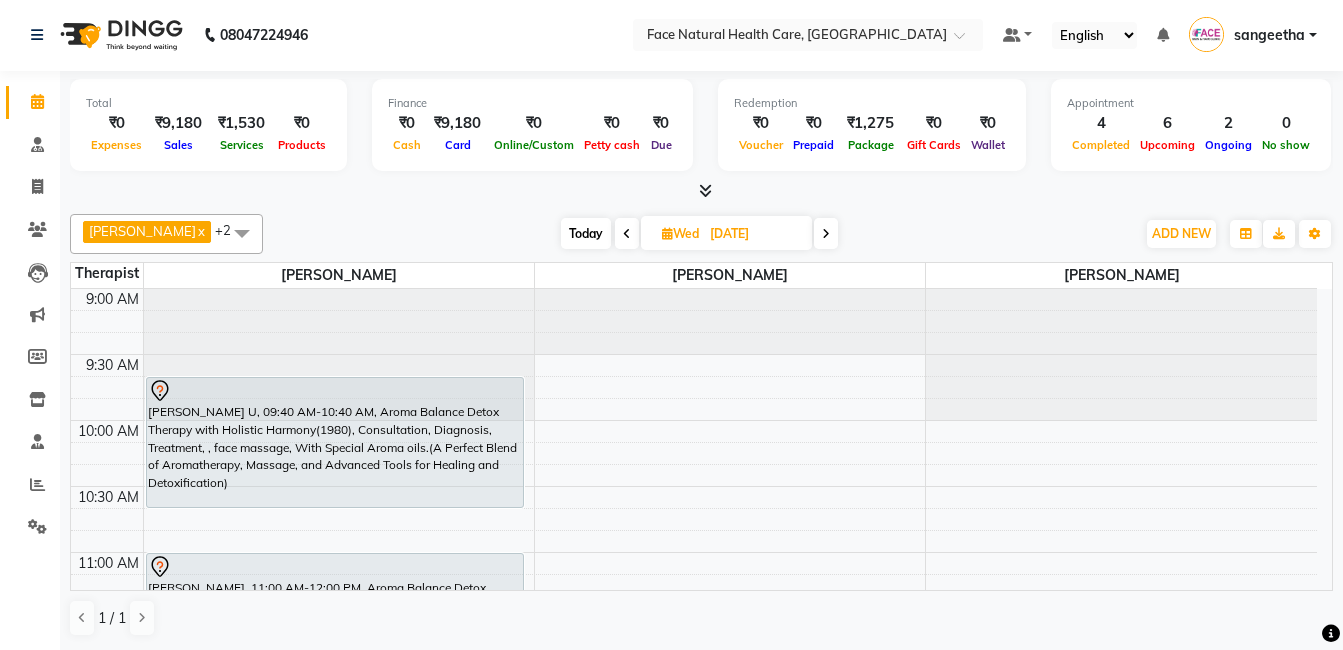 click on "Total  ₹0  Expenses ₹9,180  Sales ₹1,530  Services ₹0  Products Finance  ₹0  Cash ₹9,180  Card ₹0  Online/Custom ₹0 [PERSON_NAME] cash ₹0 Due  Redemption  ₹0 Voucher ₹0 Prepaid ₹1,275 Package ₹0  Gift Cards ₹0  Wallet  Appointment  4 Completed 6 Upcoming 2 Ongoing 0 No show  Other sales  ₹7,650  Packages ₹0  Memberships ₹0  Vouchers ₹0  Prepaids ₹0  Gift Cards [PERSON_NAME] M  x [PERSON_NAME]  x [PERSON_NAME]  x +2 Select All [PERSON_NAME] [PERSON_NAME] M [PERSON_NAME] [PERSON_NAME] [PERSON_NAME] [DATE]  [DATE] Toggle Dropdown Add Appointment Add Invoice Add Expense Add Attendance Add Client Add Transaction Toggle Dropdown Add Appointment Add Invoice Add Expense Add Attendance Add Client ADD NEW Toggle Dropdown Add Appointment Add Invoice Add Expense Add Attendance Add Client Add Transaction [PERSON_NAME] M  x [PERSON_NAME]  x [PERSON_NAME]  x +2 Select All [PERSON_NAME] [PERSON_NAME] M [PERSON_NAME] [PERSON_NAME] [PERSON_NAME] Group By  Staff View" 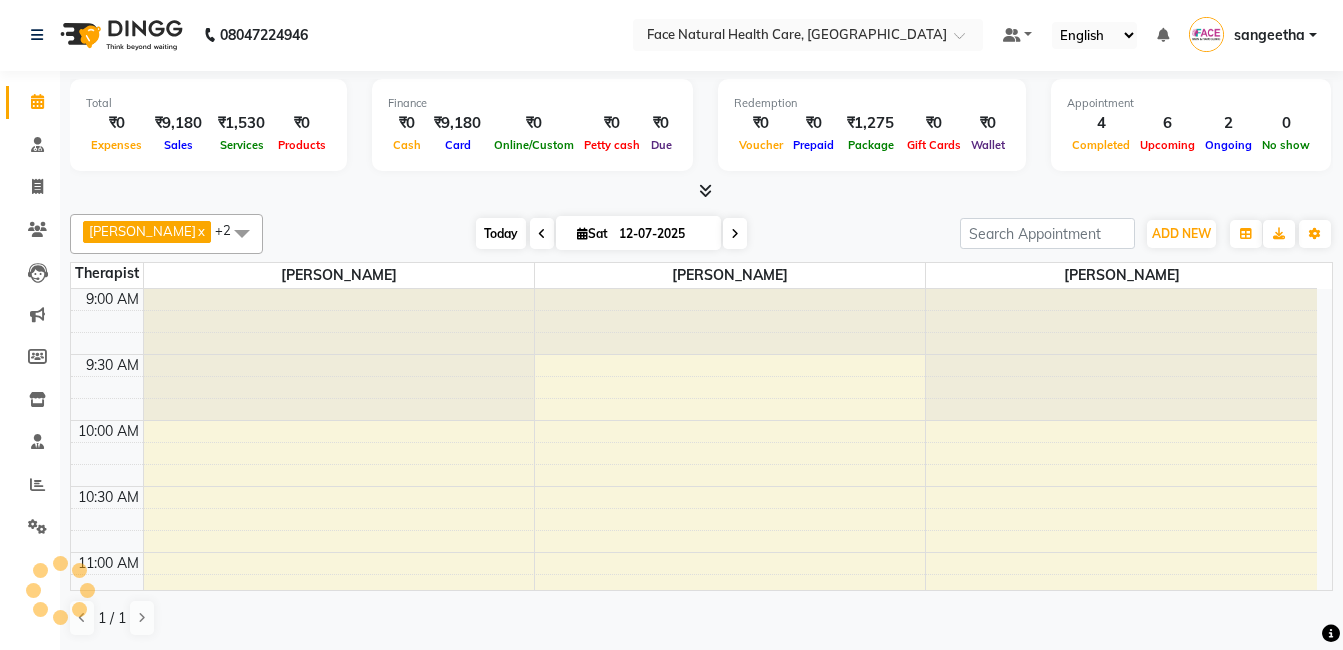 scroll, scrollTop: 661, scrollLeft: 0, axis: vertical 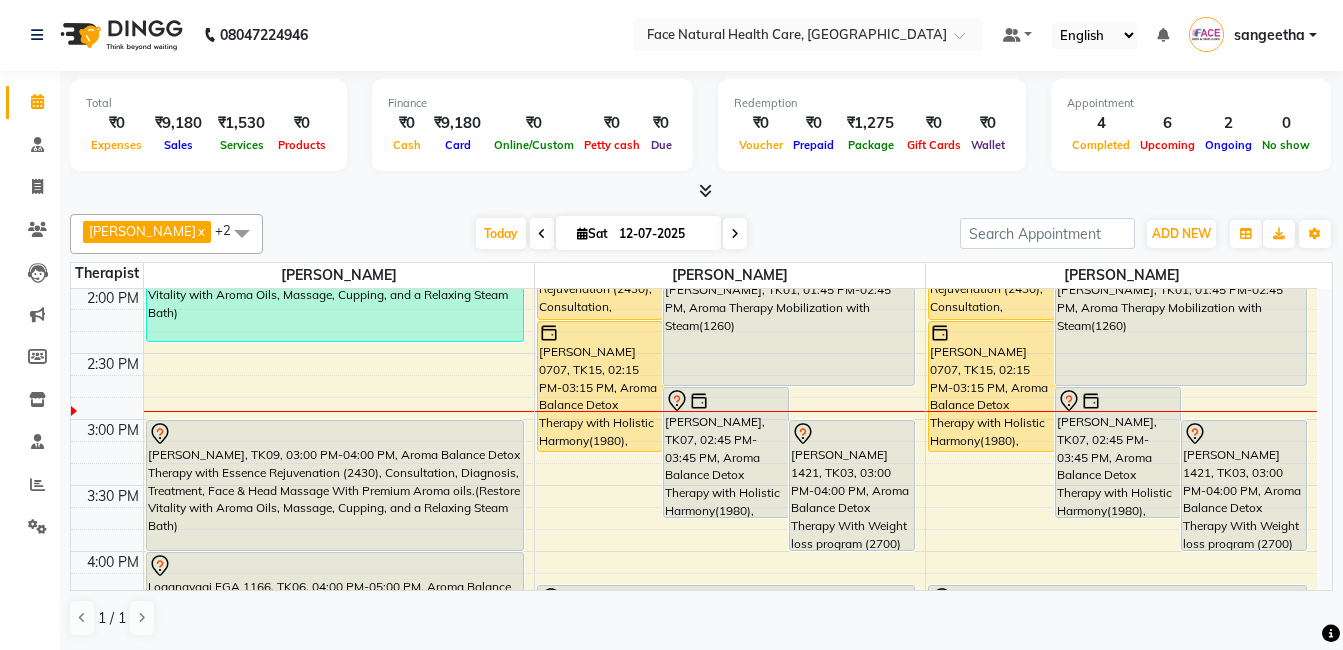 click on "Sat" at bounding box center [592, 233] 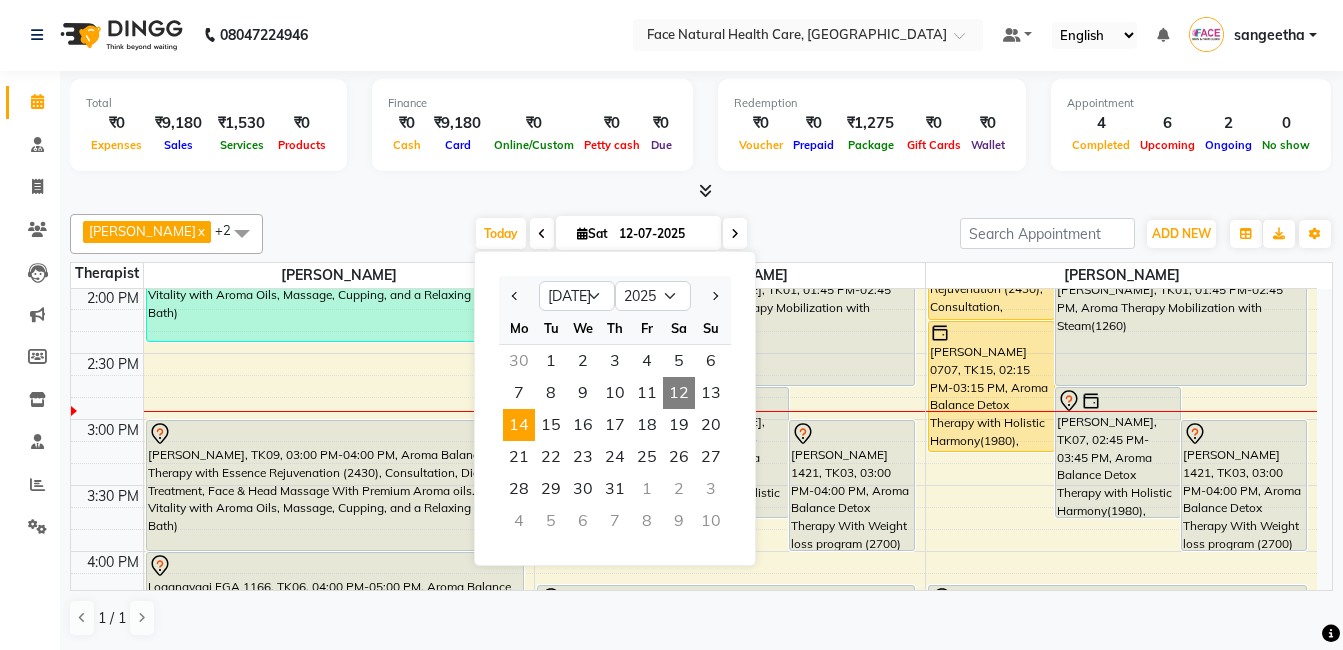 click on "14" at bounding box center (519, 425) 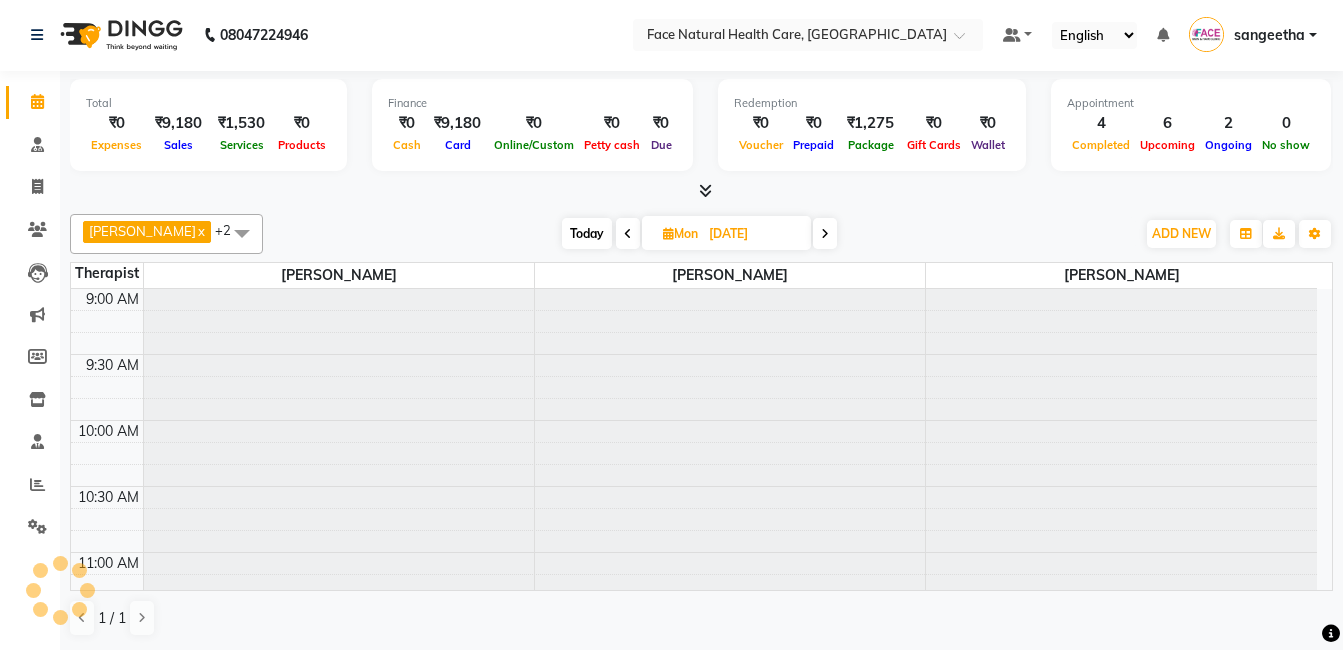 scroll, scrollTop: 661, scrollLeft: 0, axis: vertical 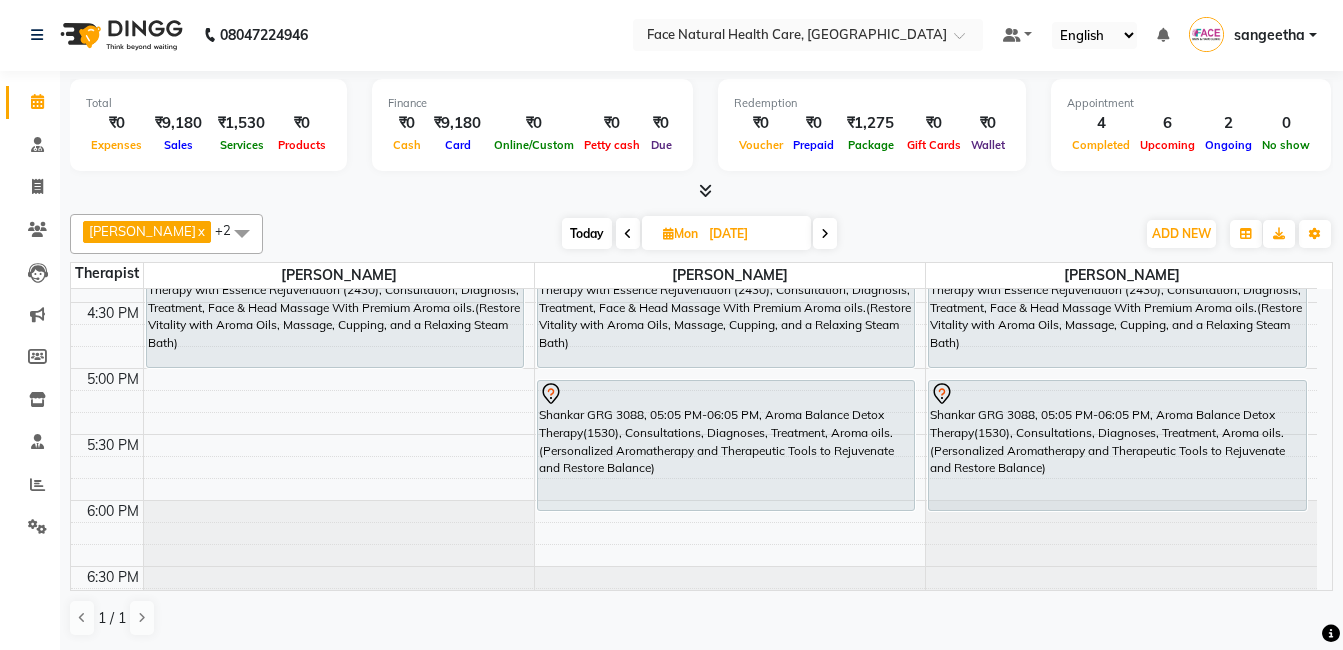 click at bounding box center (668, 233) 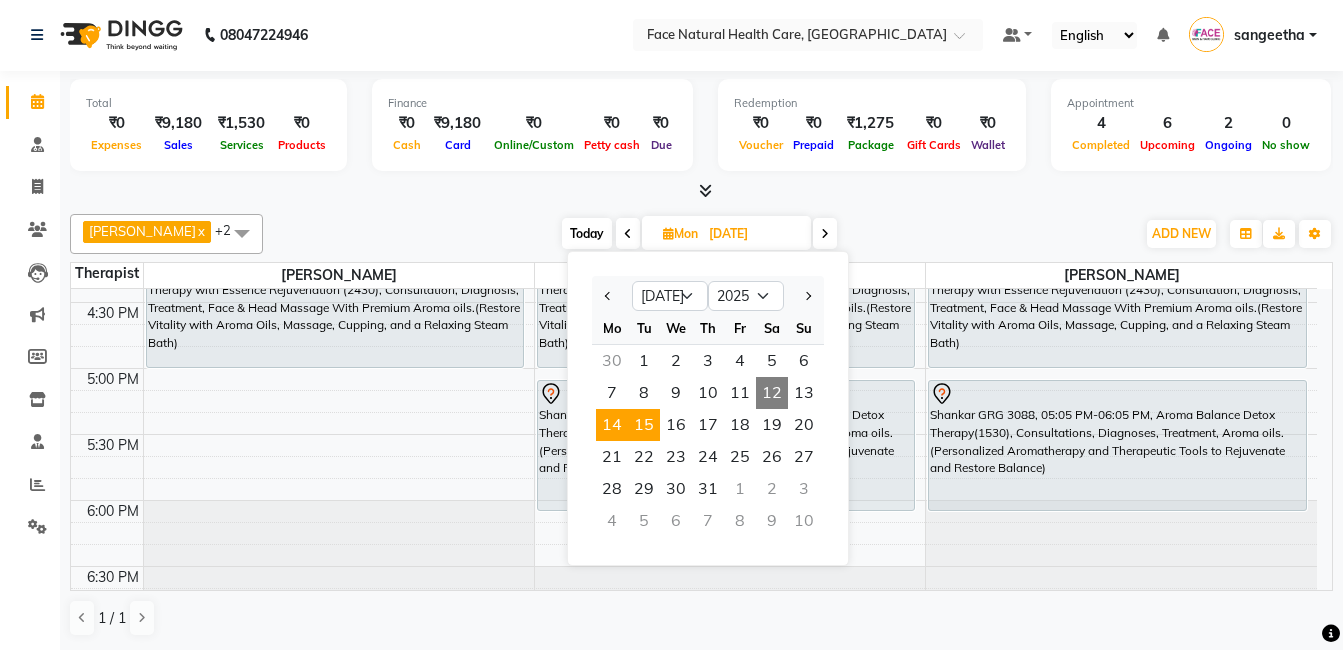 click on "15" at bounding box center [644, 425] 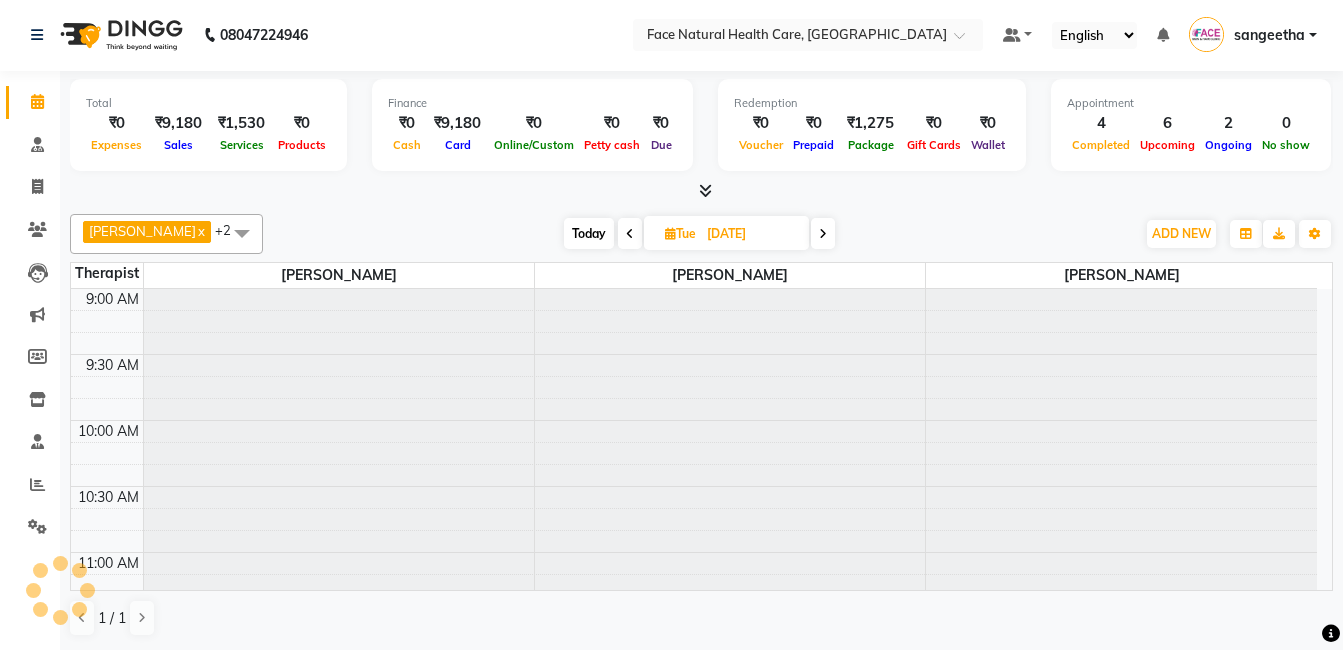 scroll, scrollTop: 661, scrollLeft: 0, axis: vertical 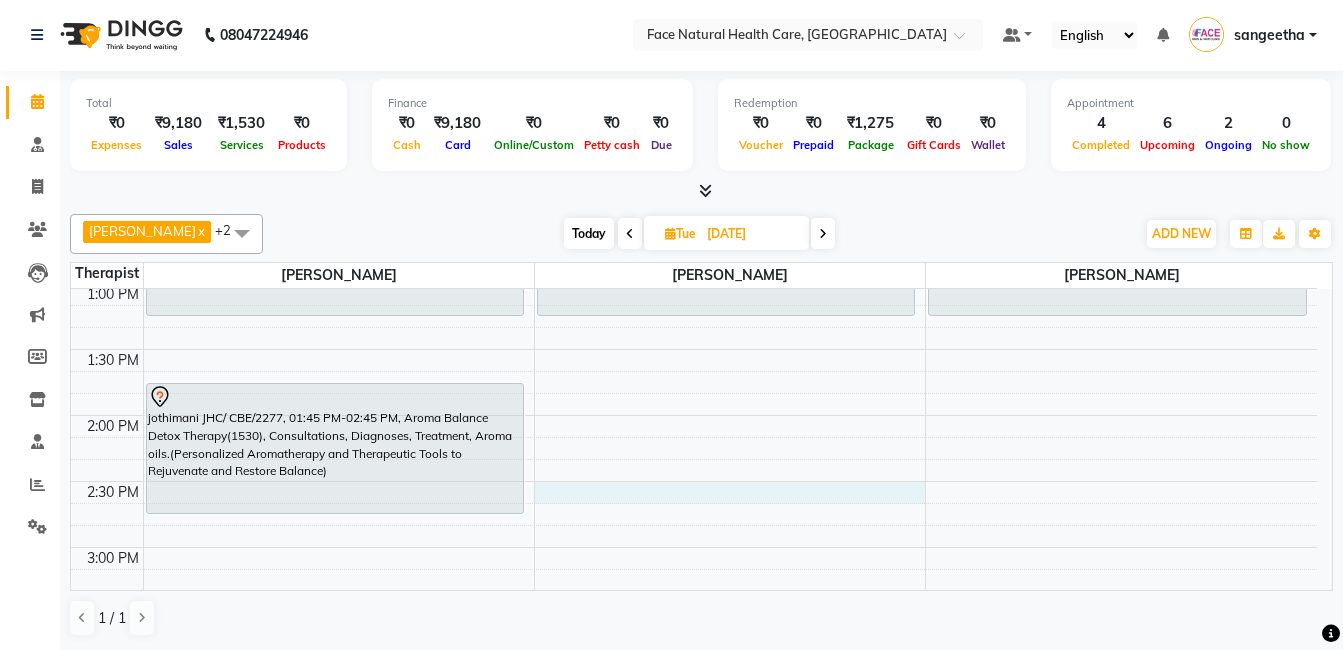 click on "9:00 AM 9:30 AM 10:00 AM 10:30 AM 11:00 AM 11:30 AM 12:00 PM 12:30 PM 1:00 PM 1:30 PM 2:00 PM 2:30 PM 3:00 PM 3:30 PM 4:00 PM 4:30 PM 5:00 PM 5:30 PM 6:00 PM 6:30 PM             [GEOGRAPHIC_DATA], 10:00 AM-11:00 AM, Aroma Balance Detox Therapy with Essence Rejuvenation  (2430), Consultation, Diagnosis, Treatment,  Face & Head Massage With Premium Aroma oils.(Restore Vitality with Aroma Oils, Massage, Cupping, and a Relaxing Steam Bath)             [PERSON_NAME], 11:00 AM-12:00 PM, Aroma Balance Detox Therapy With Weight loss program (2700) Consultation, Diagnosis, Treatment, Sauna Bed,  Good Premium Aroma oils And Steam Bath.             [PERSON_NAME], 12:15 PM-01:15 PM, Aroma Therapy Mobilization with Steam(1260)             jothimani JHC/ CBE/2277, 01:45 PM-02:45 PM, Aroma Balance Detox Therapy(1530), Consultations, Diagnoses, Treatment, Aroma oils.(Personalized Aromatherapy and Therapeutic Tools to Rejuvenate and Restore Balance)" at bounding box center [694, 415] 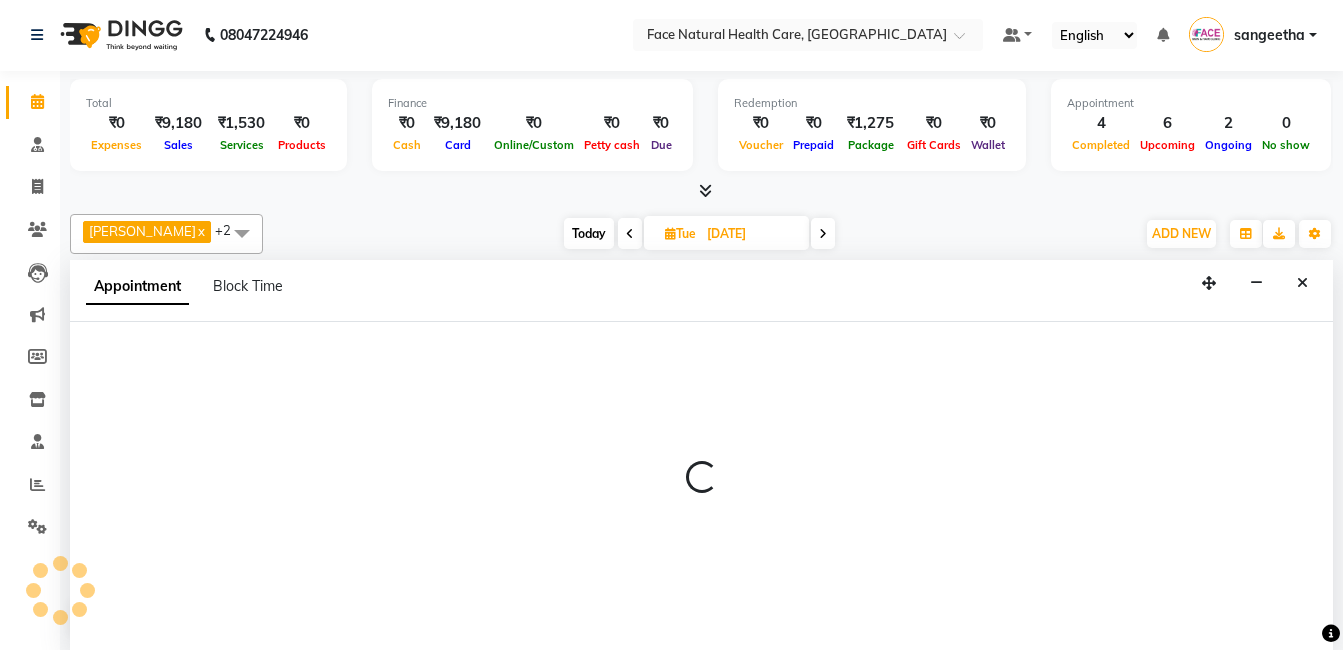 select on "38864" 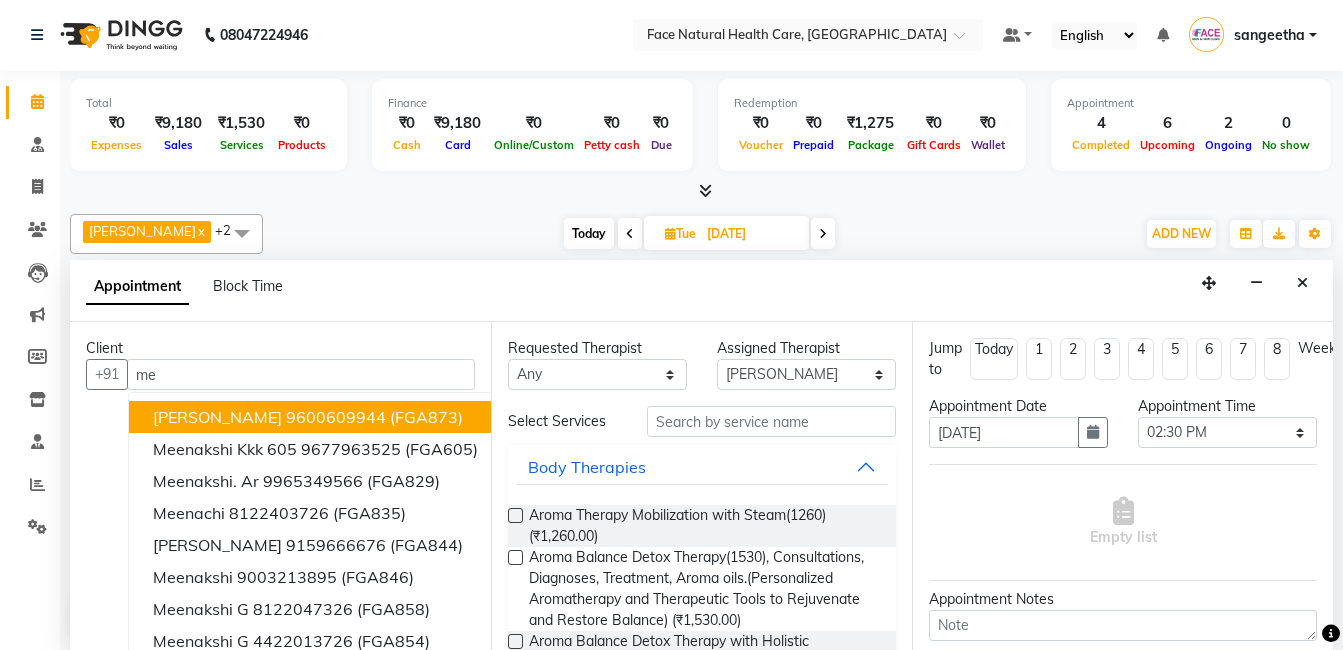 type on "m" 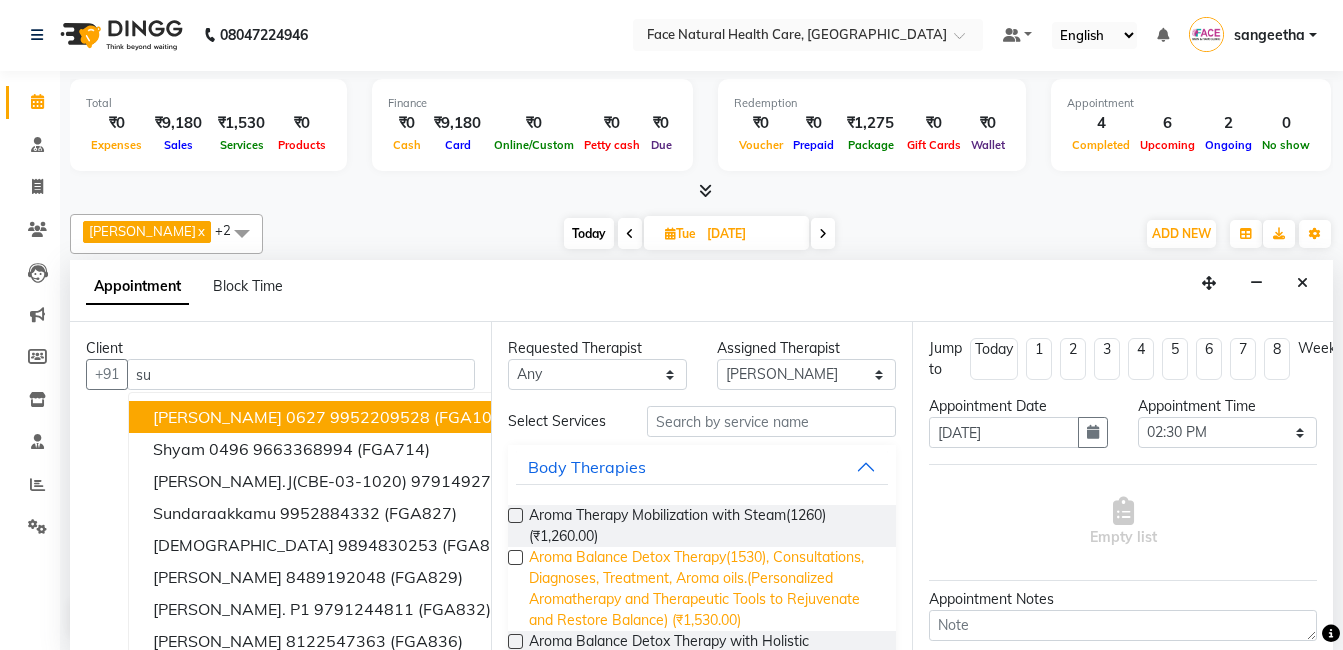 type on "s" 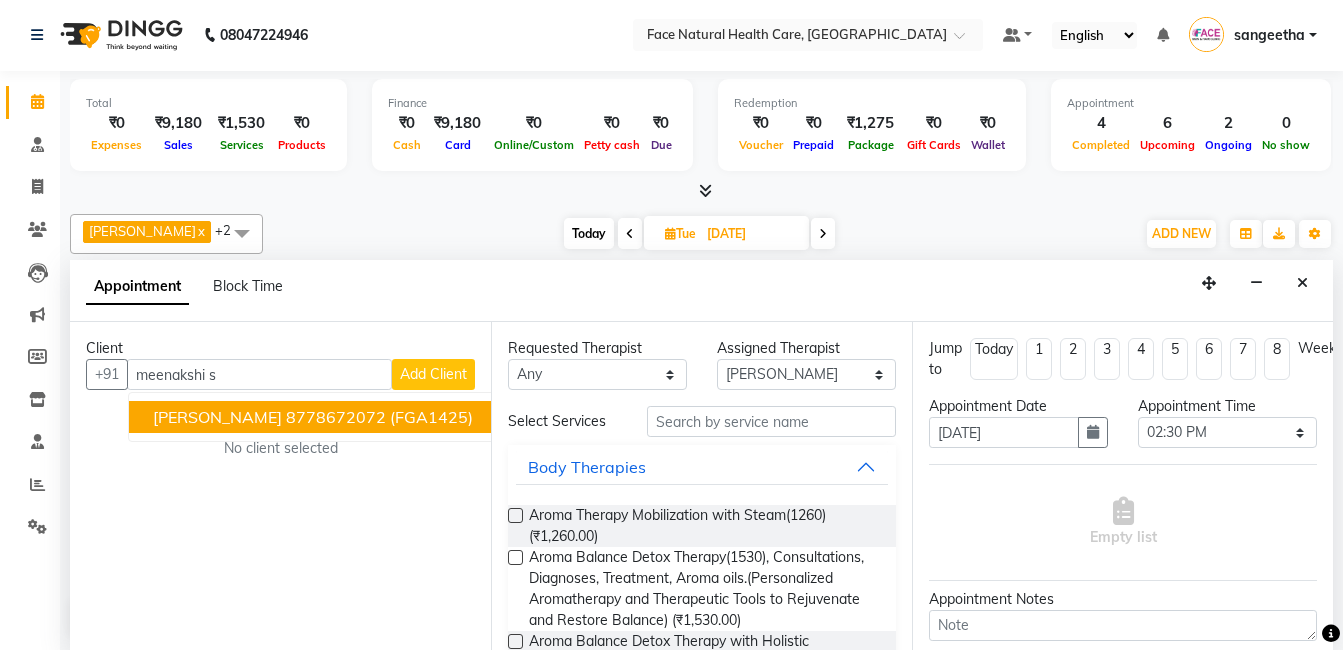 click on "8778672072" at bounding box center [336, 417] 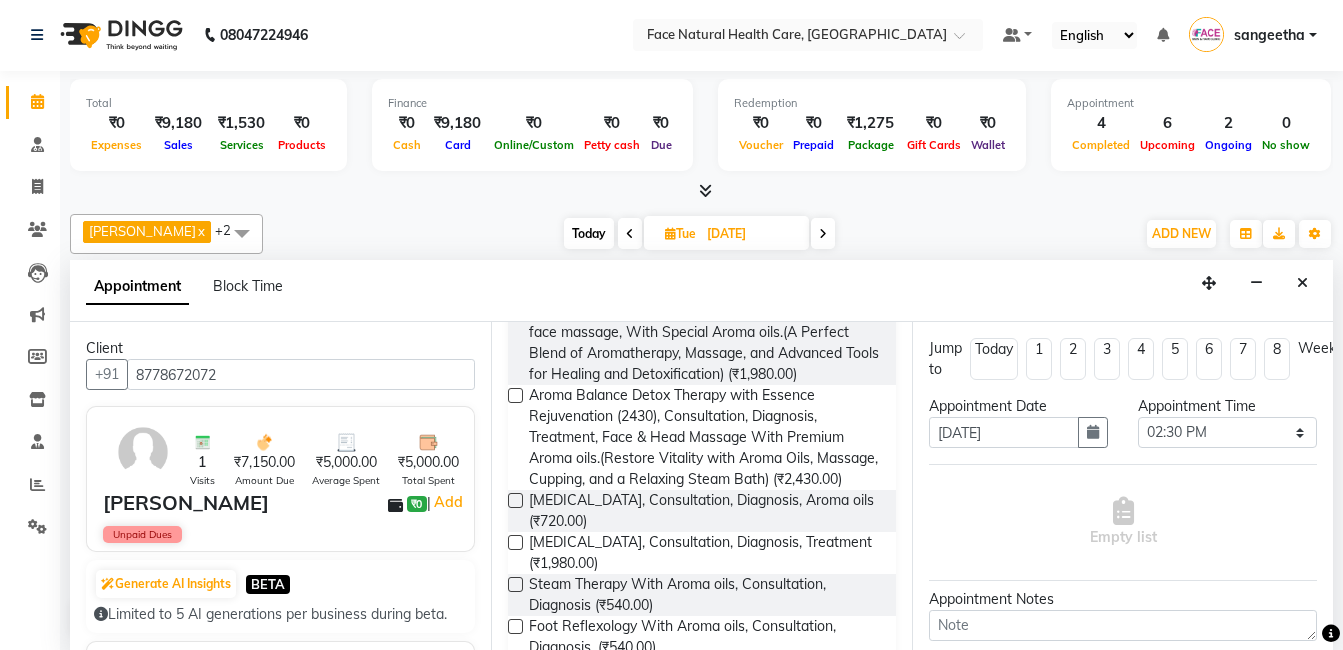 scroll, scrollTop: 417, scrollLeft: 0, axis: vertical 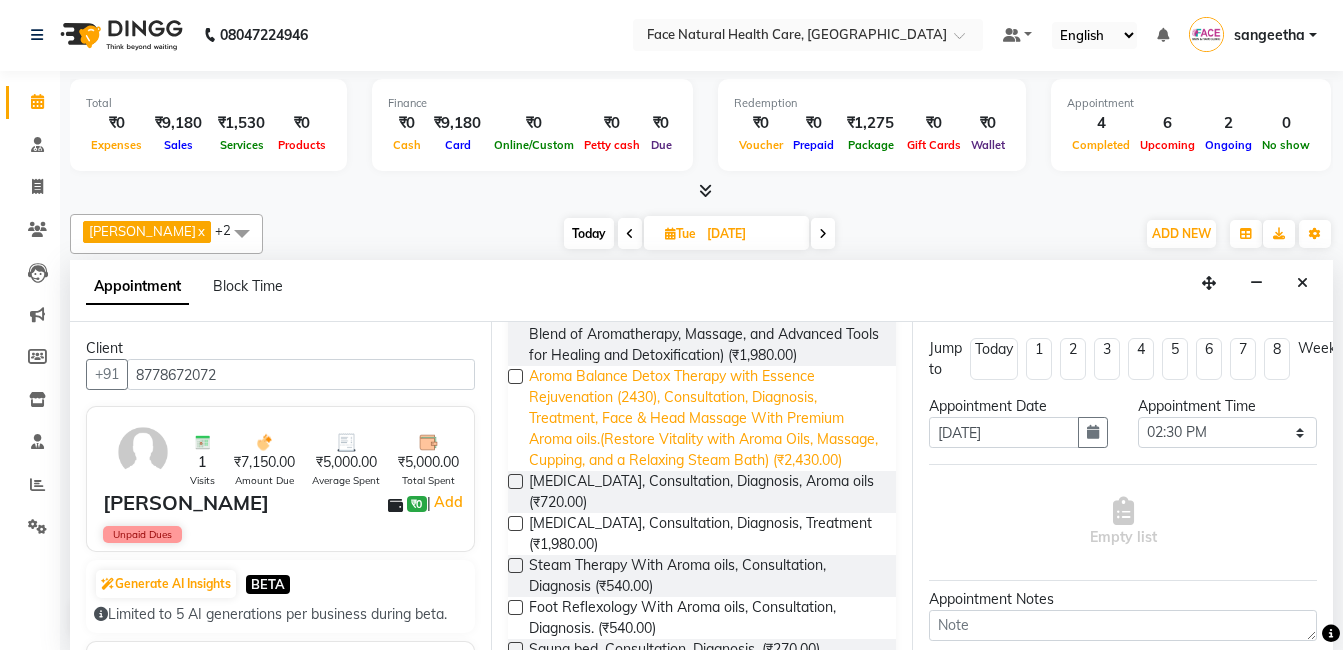 type on "8778672072" 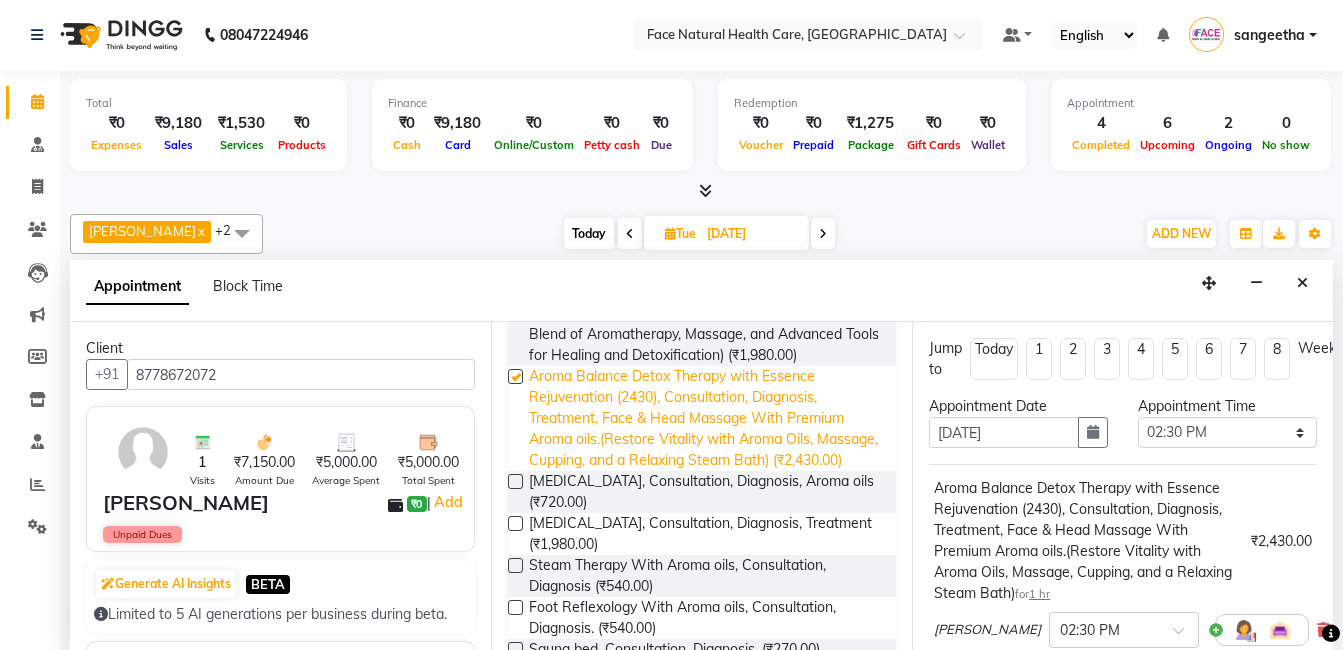 checkbox on "false" 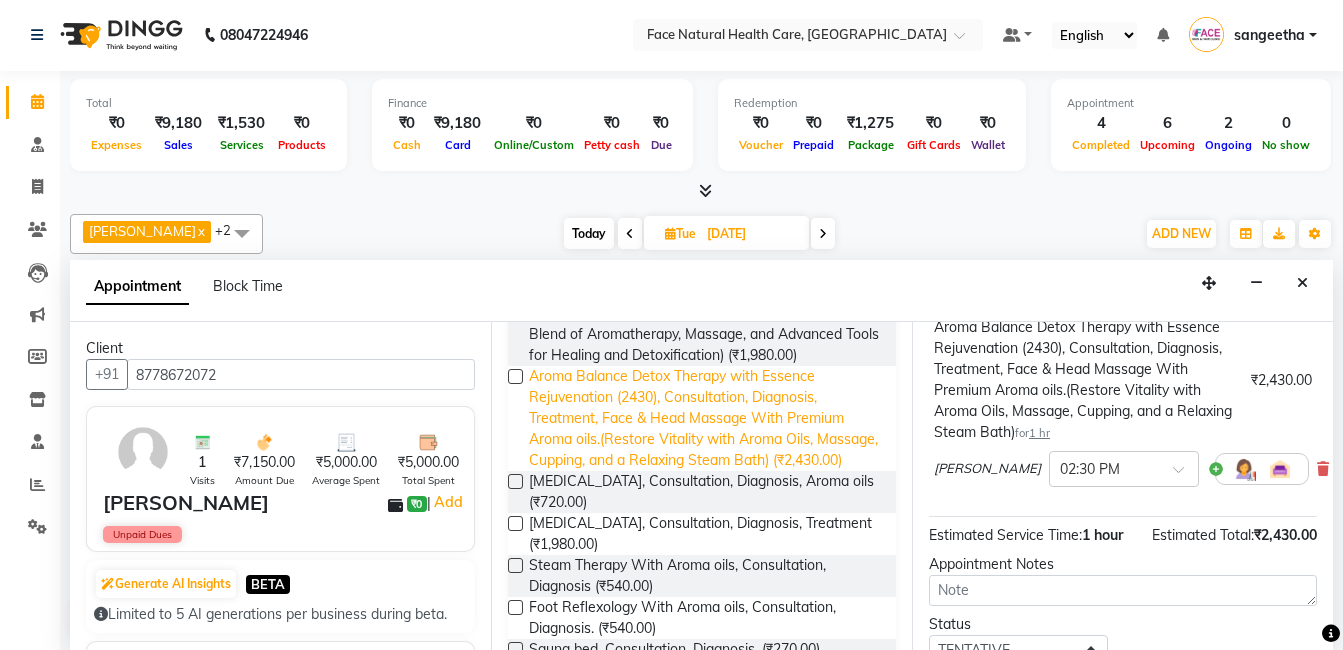 scroll, scrollTop: 165, scrollLeft: 0, axis: vertical 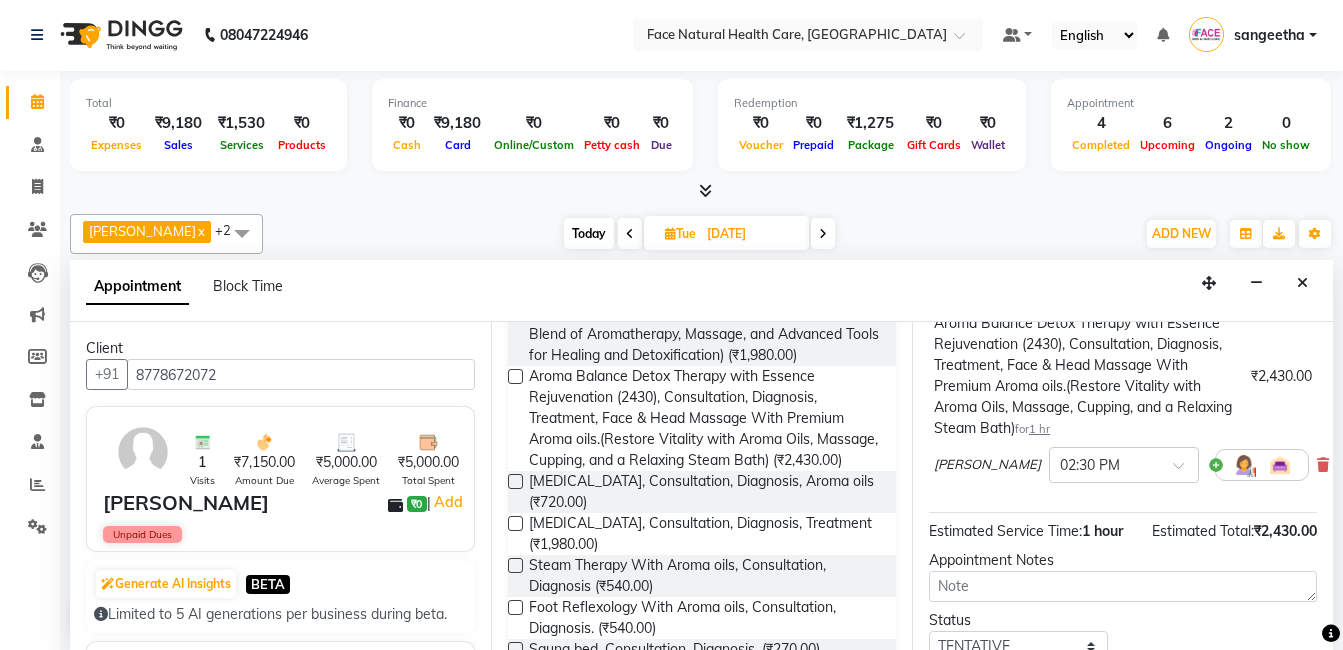 click at bounding box center [1244, 465] 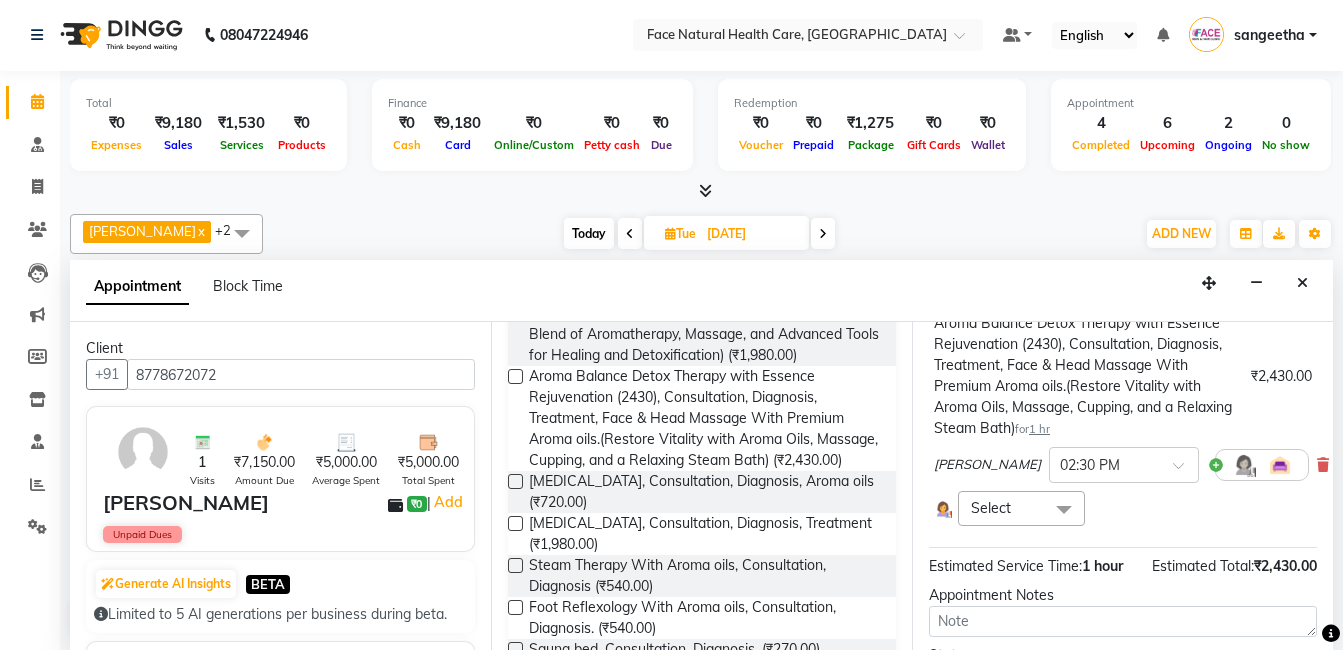 click at bounding box center [1064, 510] 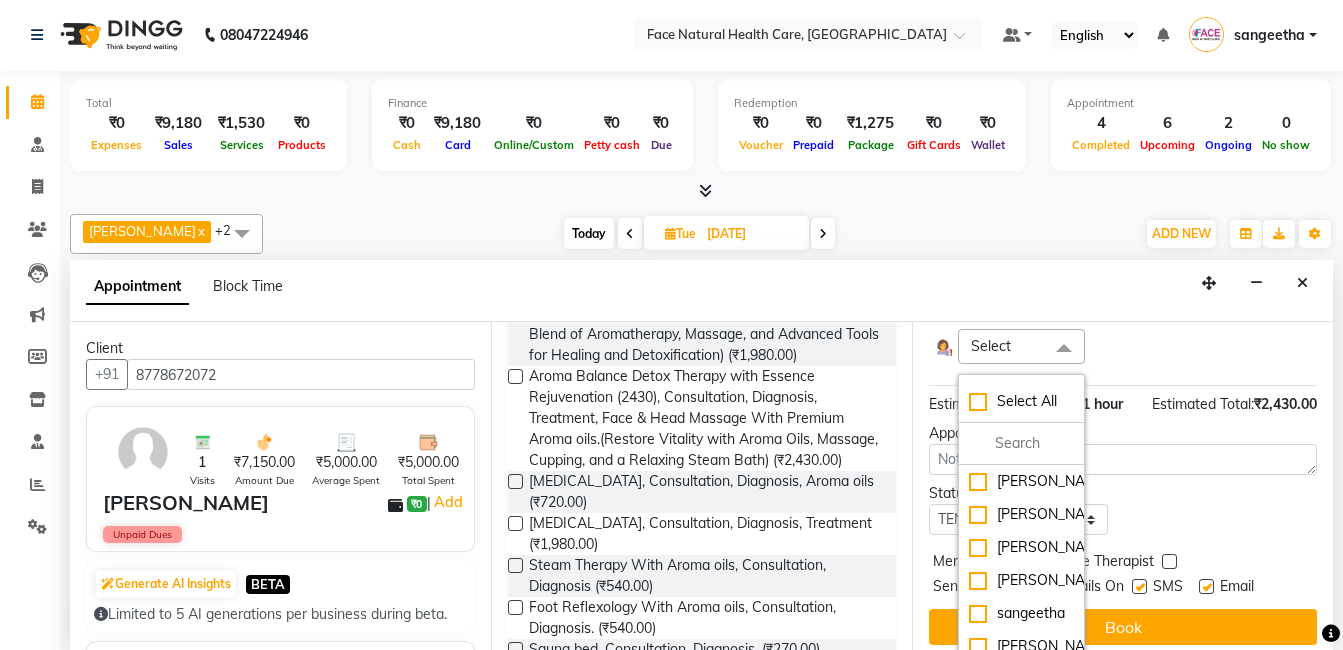 scroll, scrollTop: 394, scrollLeft: 0, axis: vertical 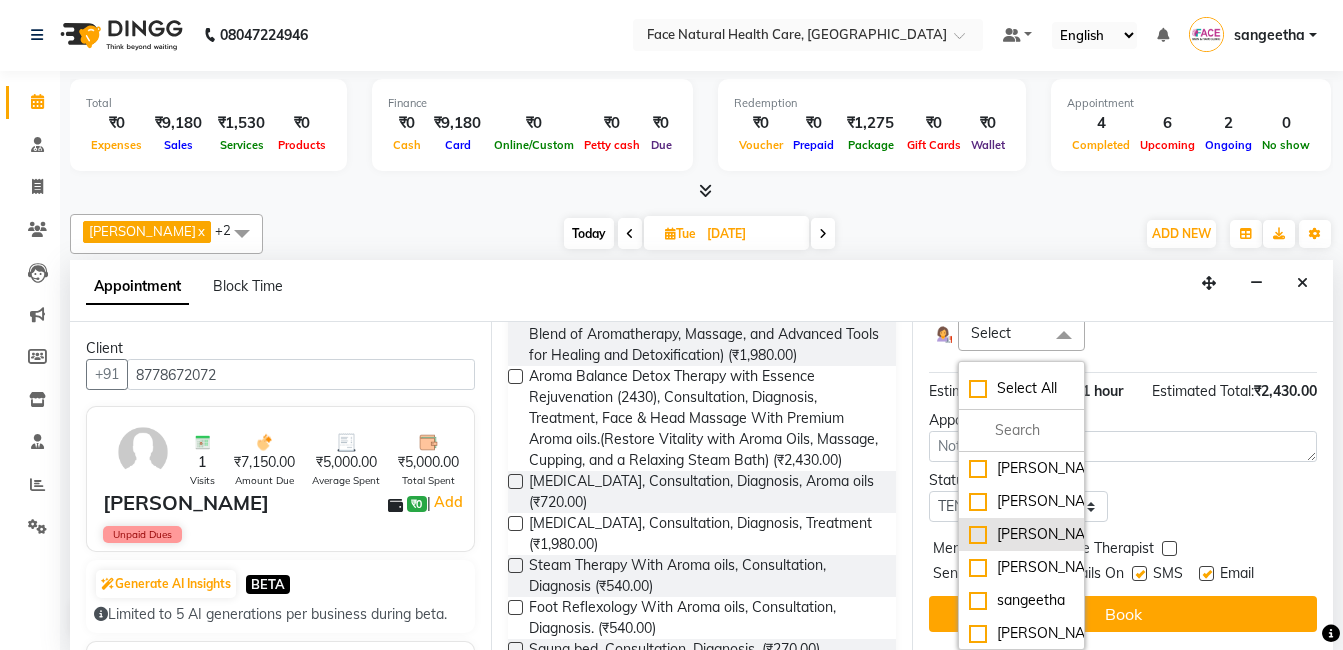 click on "[PERSON_NAME]" at bounding box center (1021, 534) 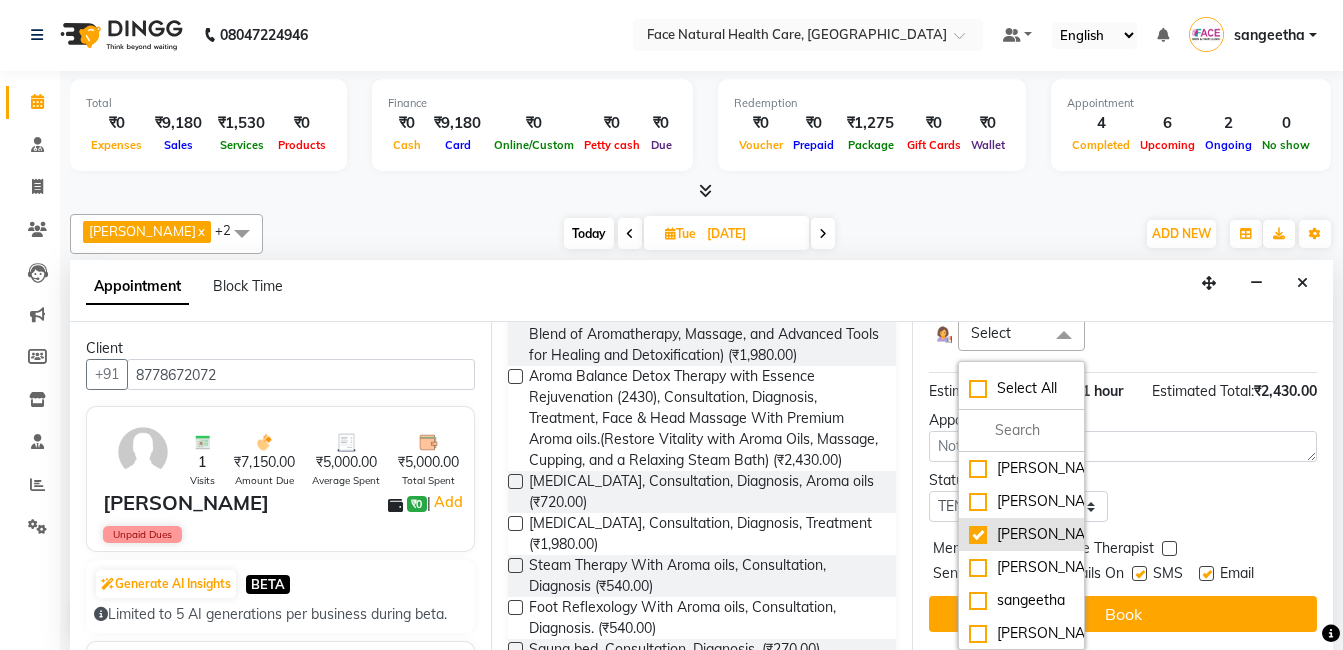 checkbox on "true" 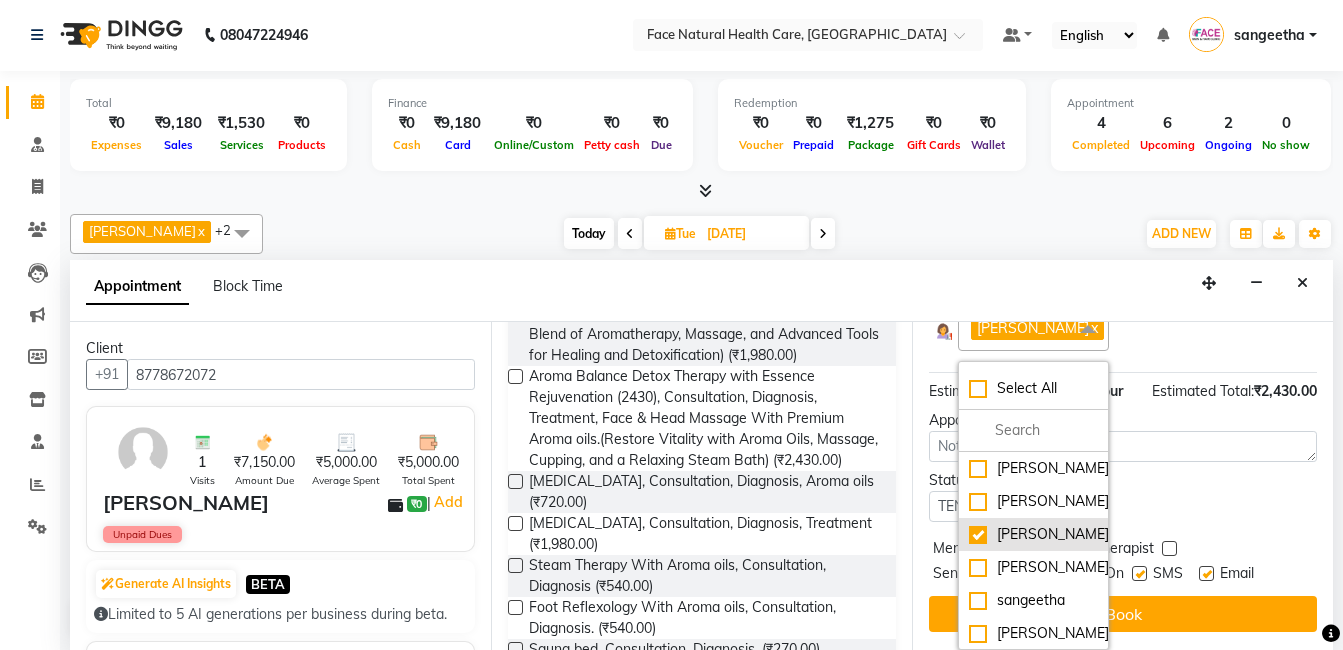 scroll, scrollTop: 422, scrollLeft: 0, axis: vertical 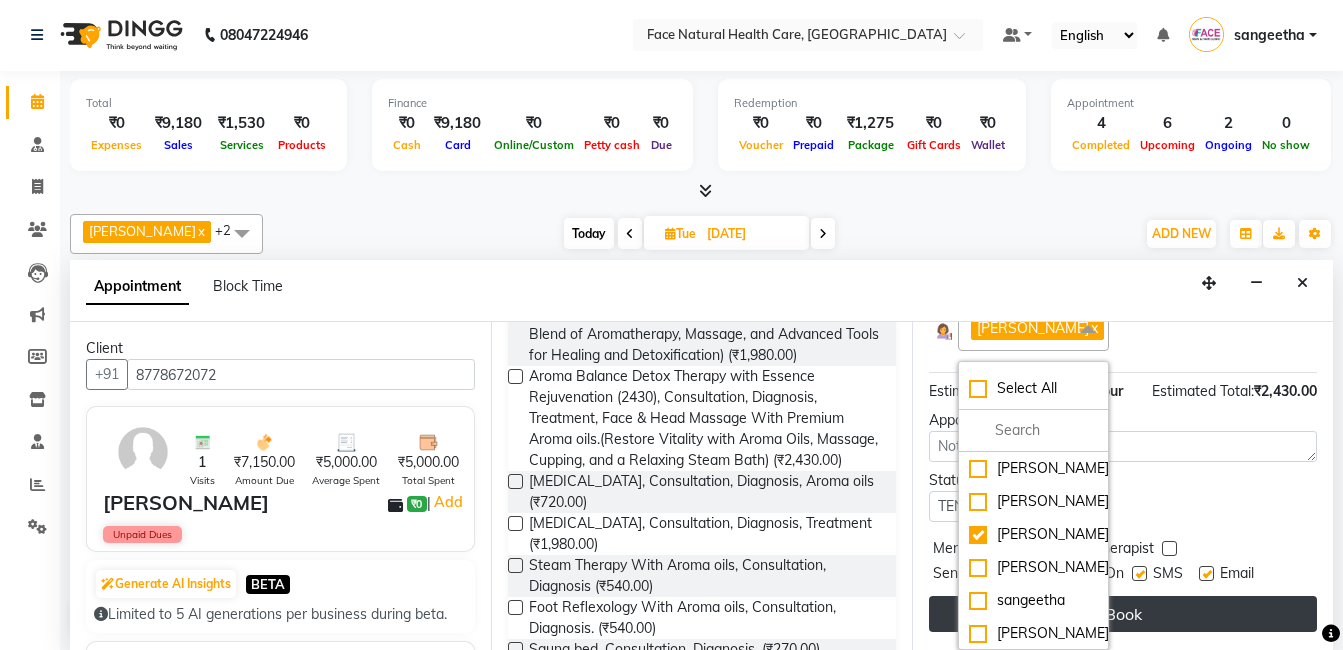 click on "Book" at bounding box center (1123, 614) 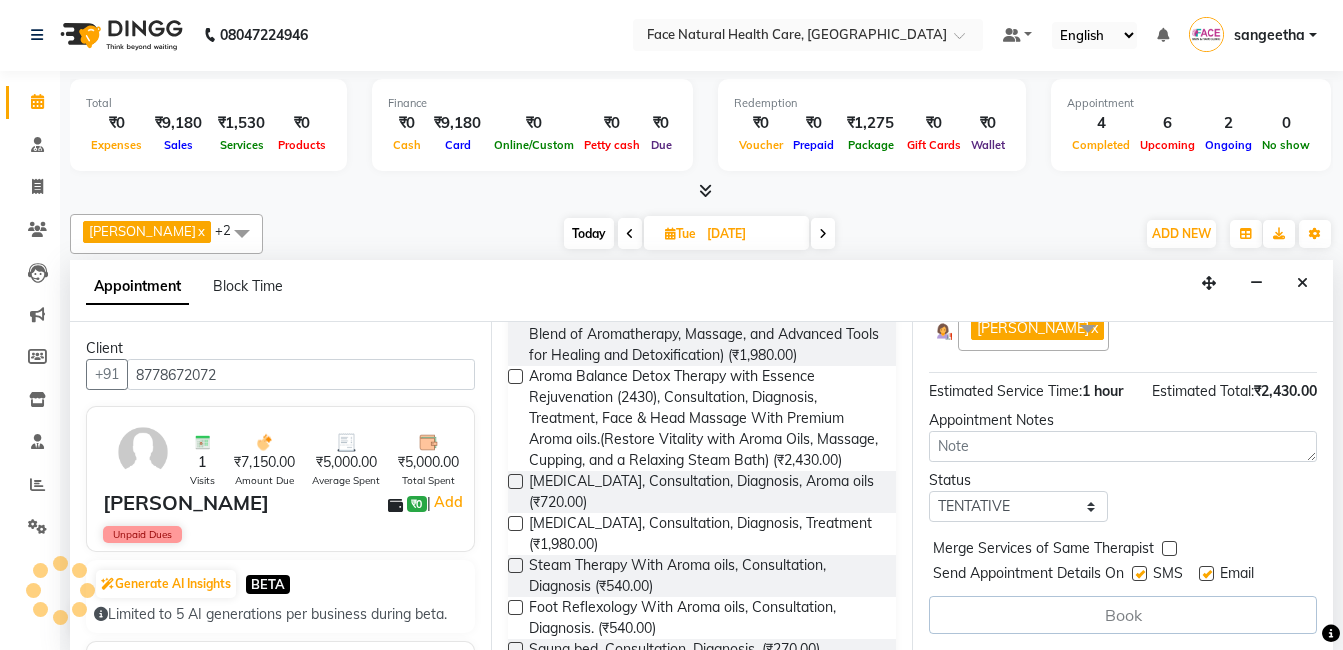 scroll, scrollTop: 407, scrollLeft: 0, axis: vertical 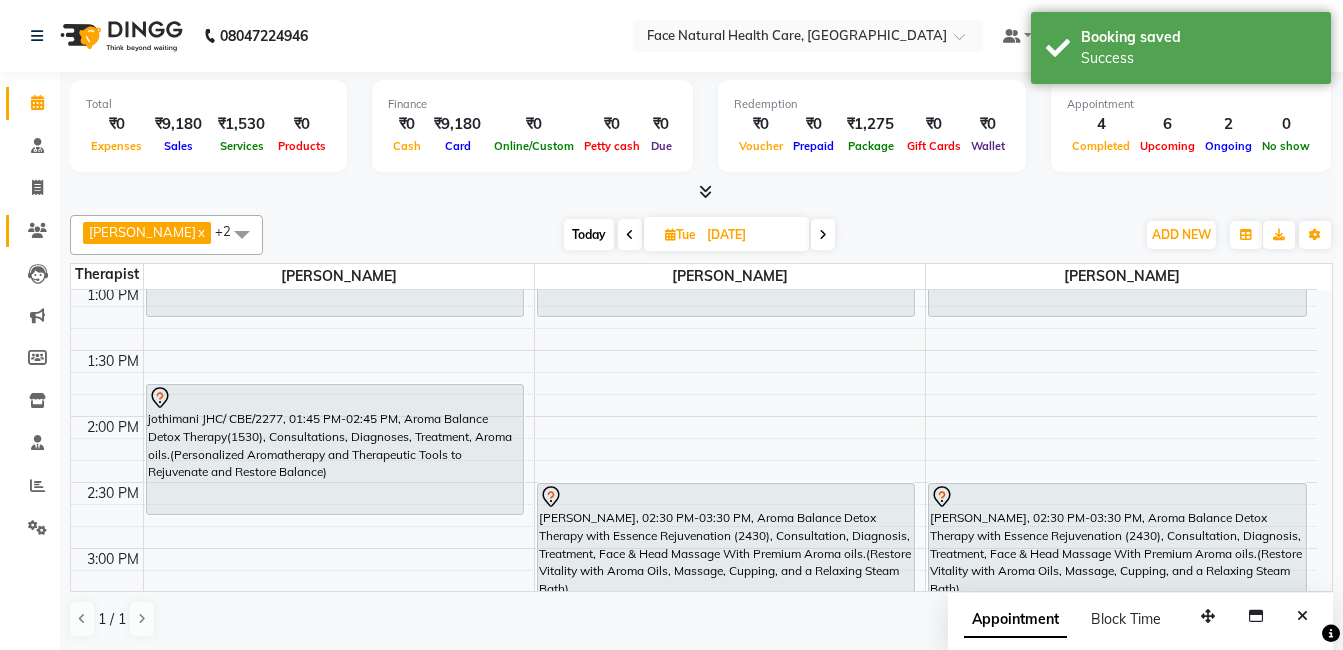 click 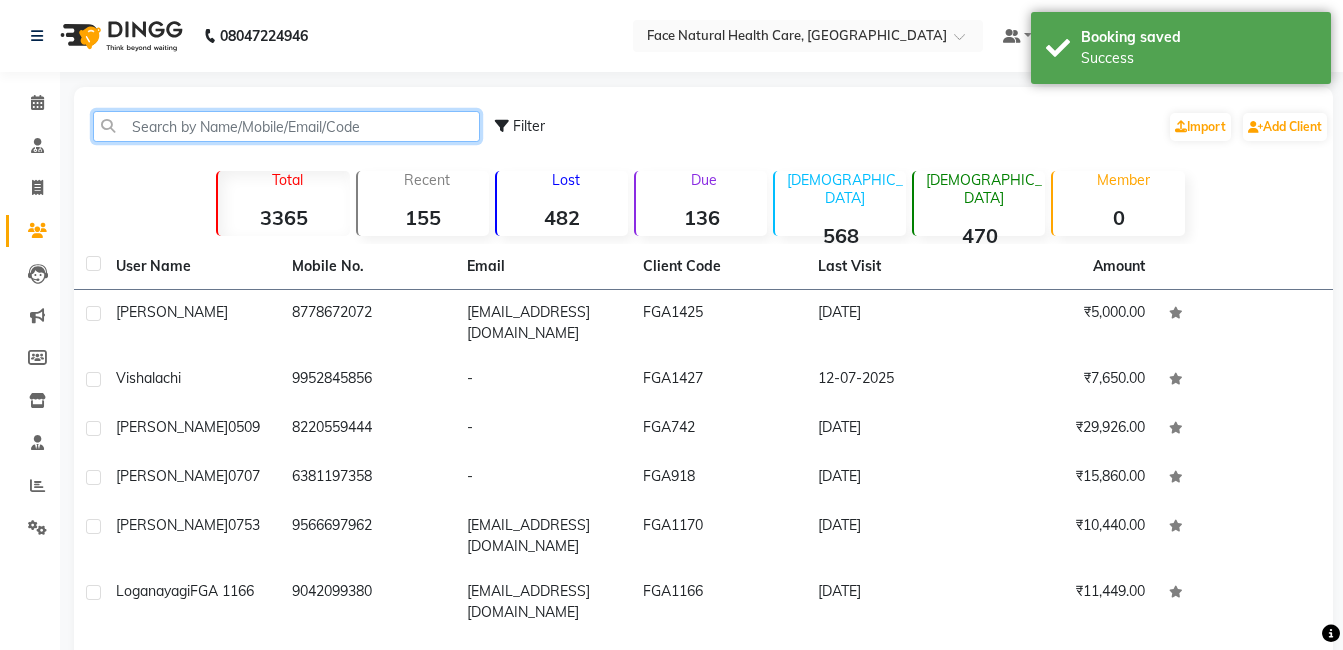 click 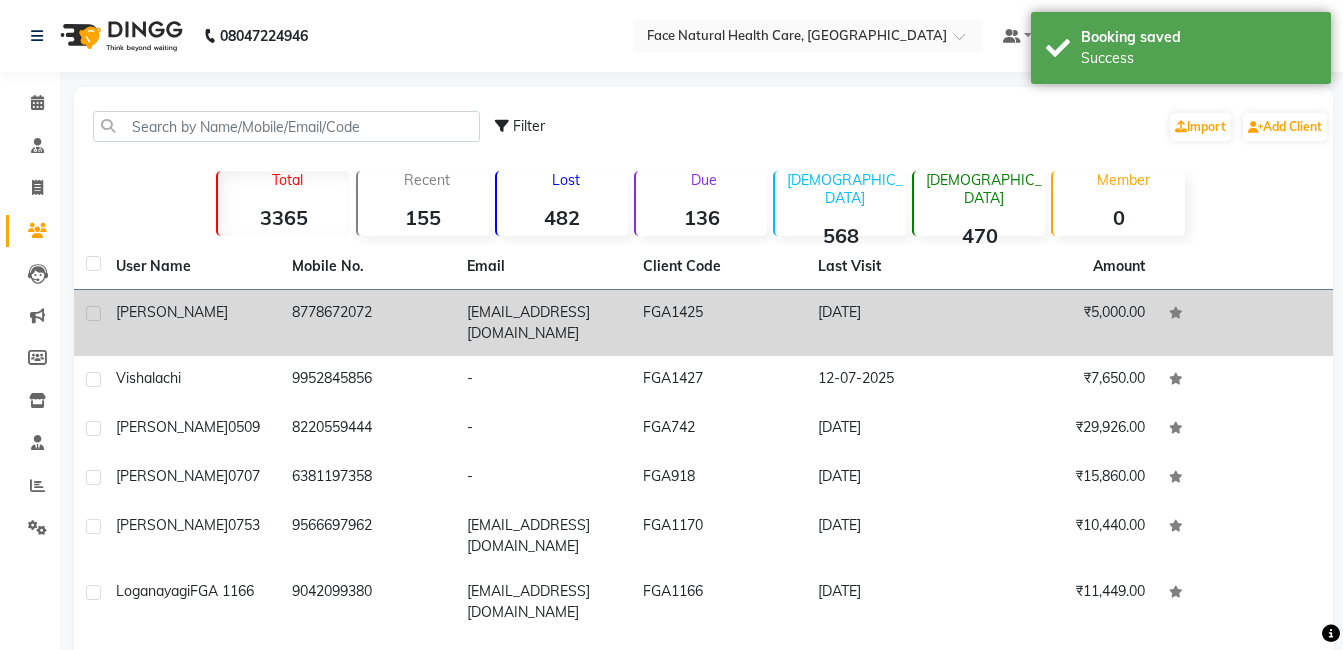 click on "FGA1425" 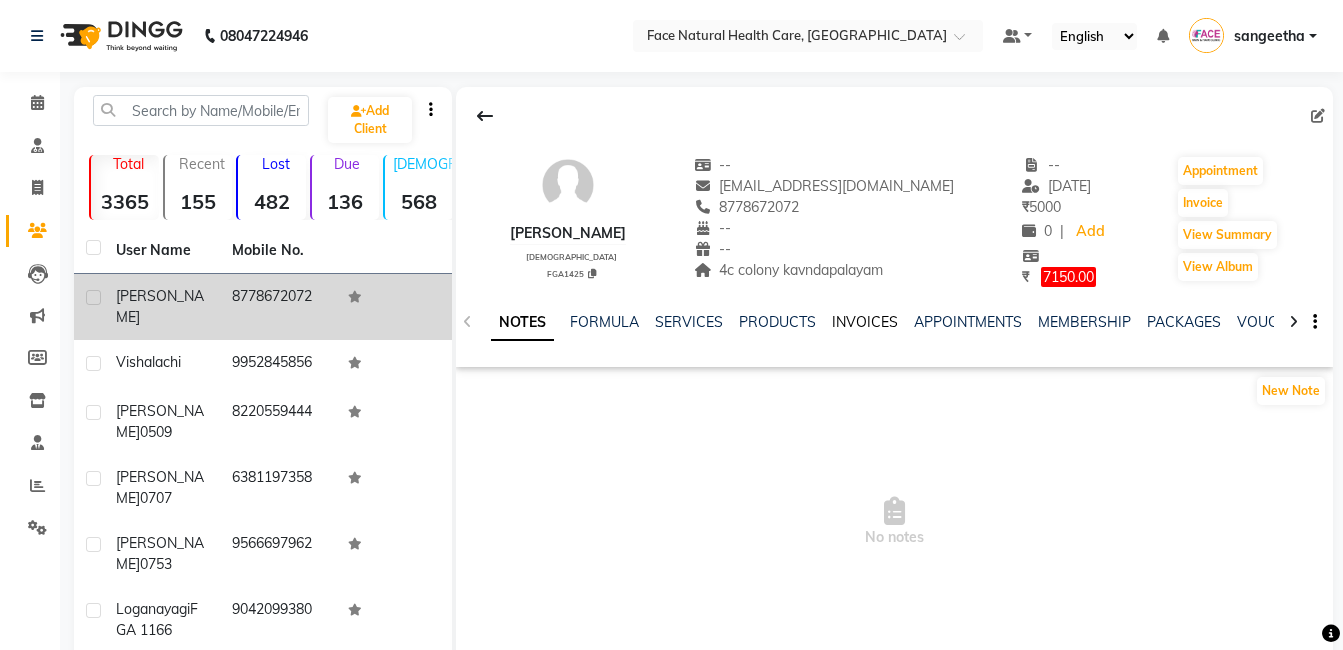 click on "INVOICES" 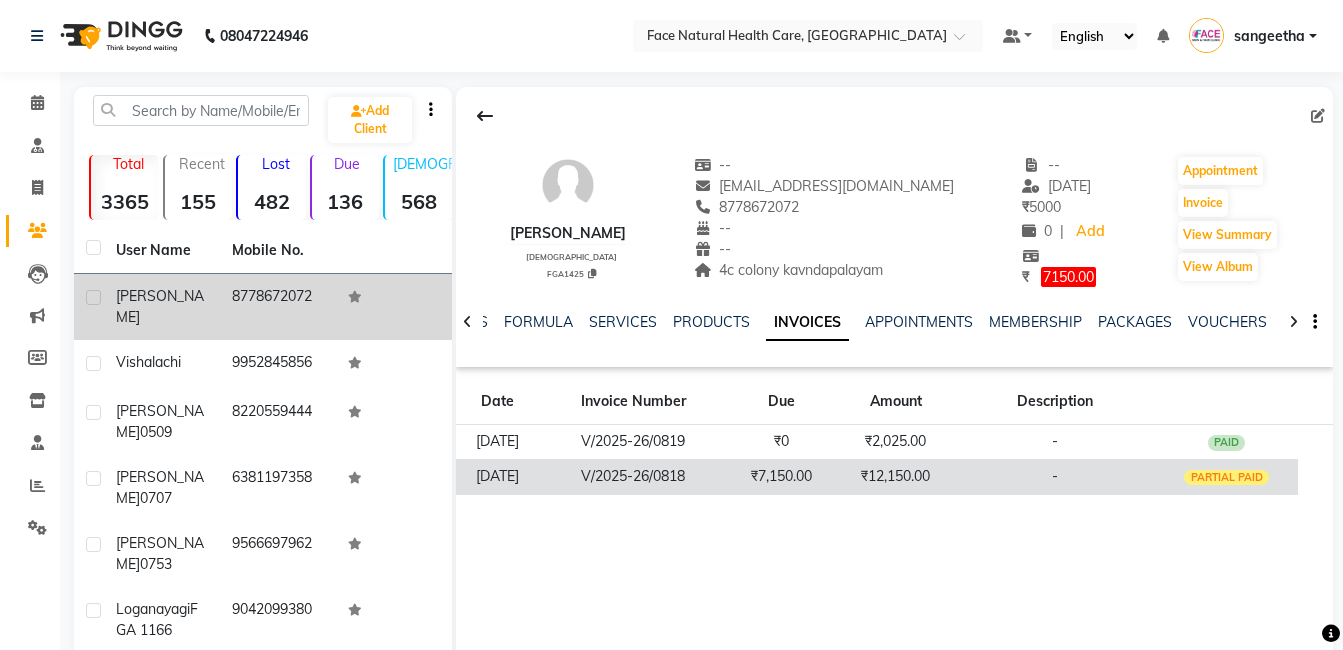 click on "₹12,150.00" 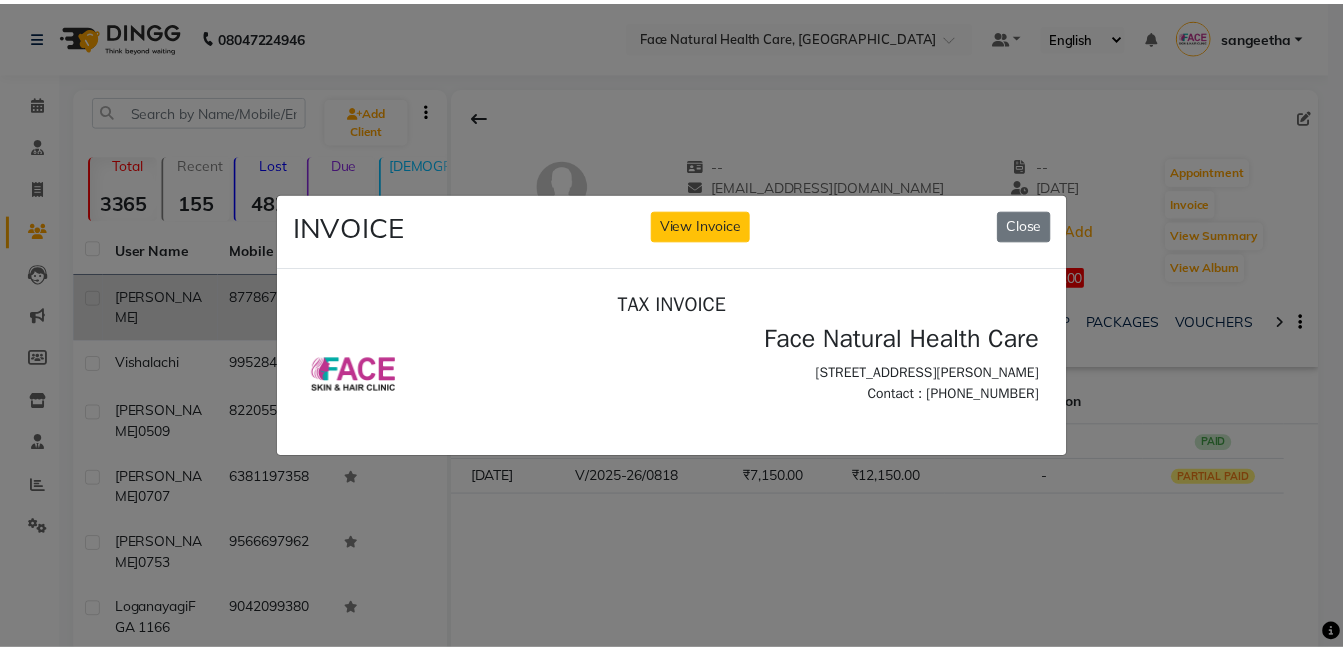 scroll, scrollTop: 0, scrollLeft: 0, axis: both 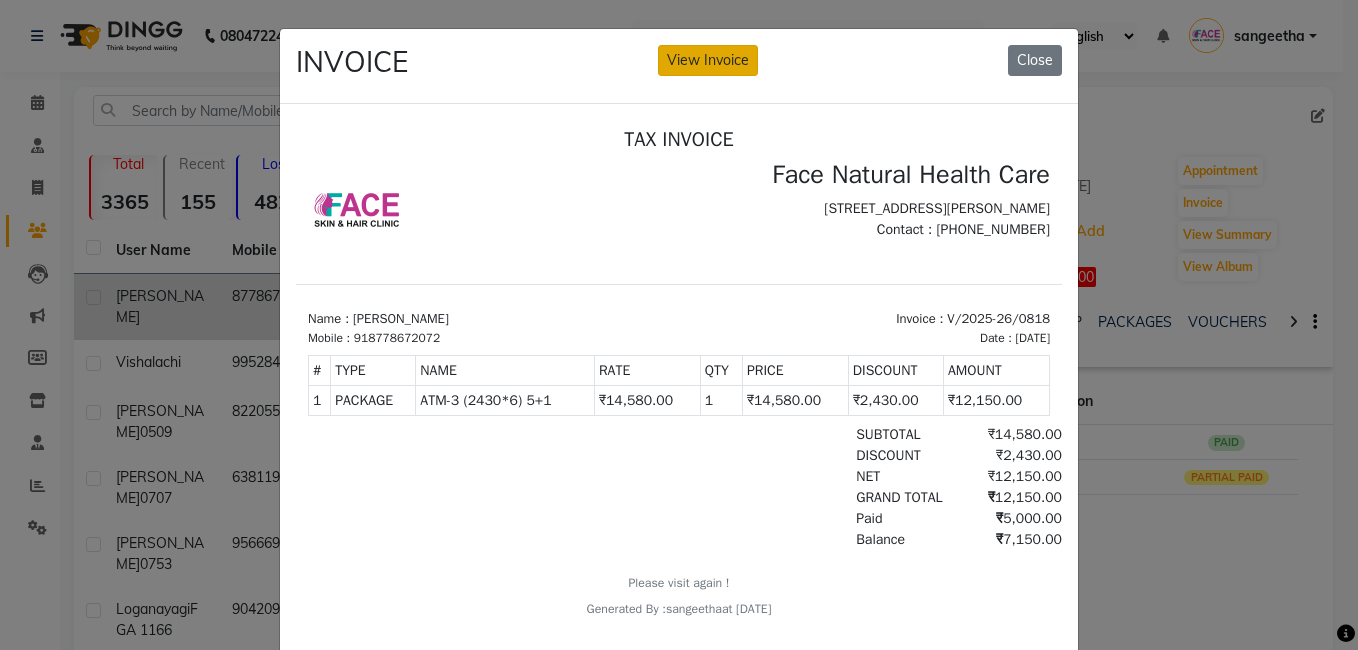 click on "View Invoice" 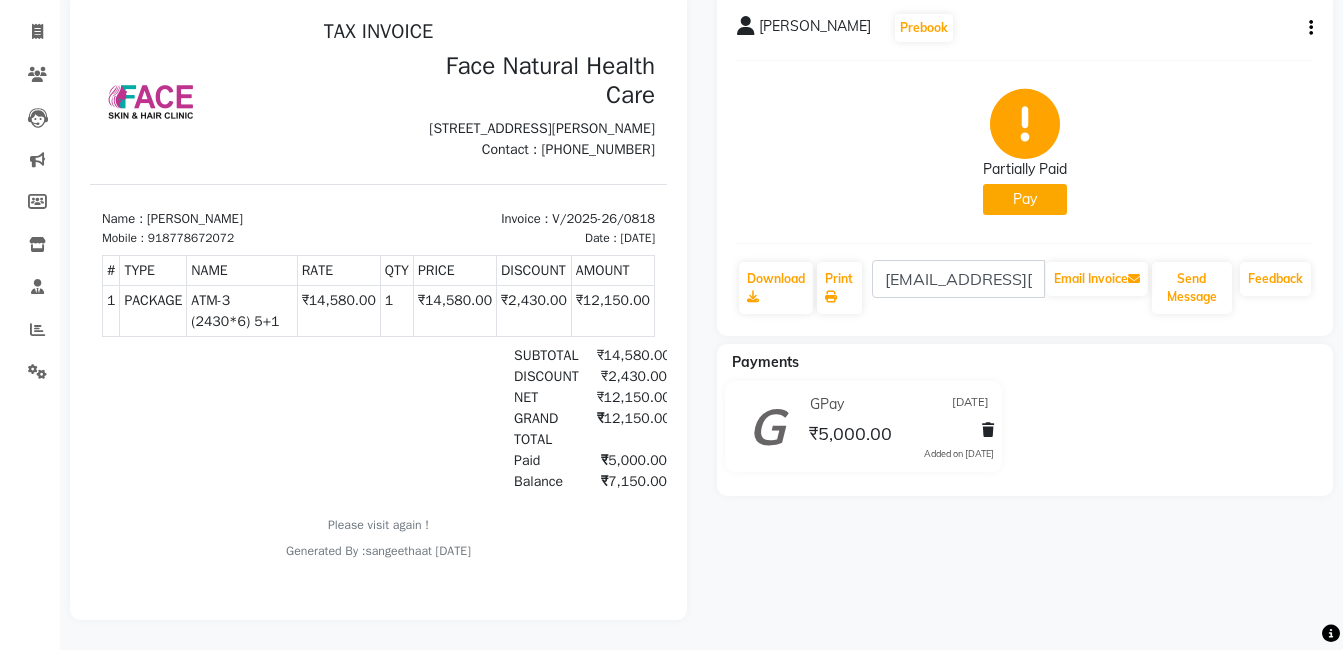 scroll, scrollTop: 0, scrollLeft: 0, axis: both 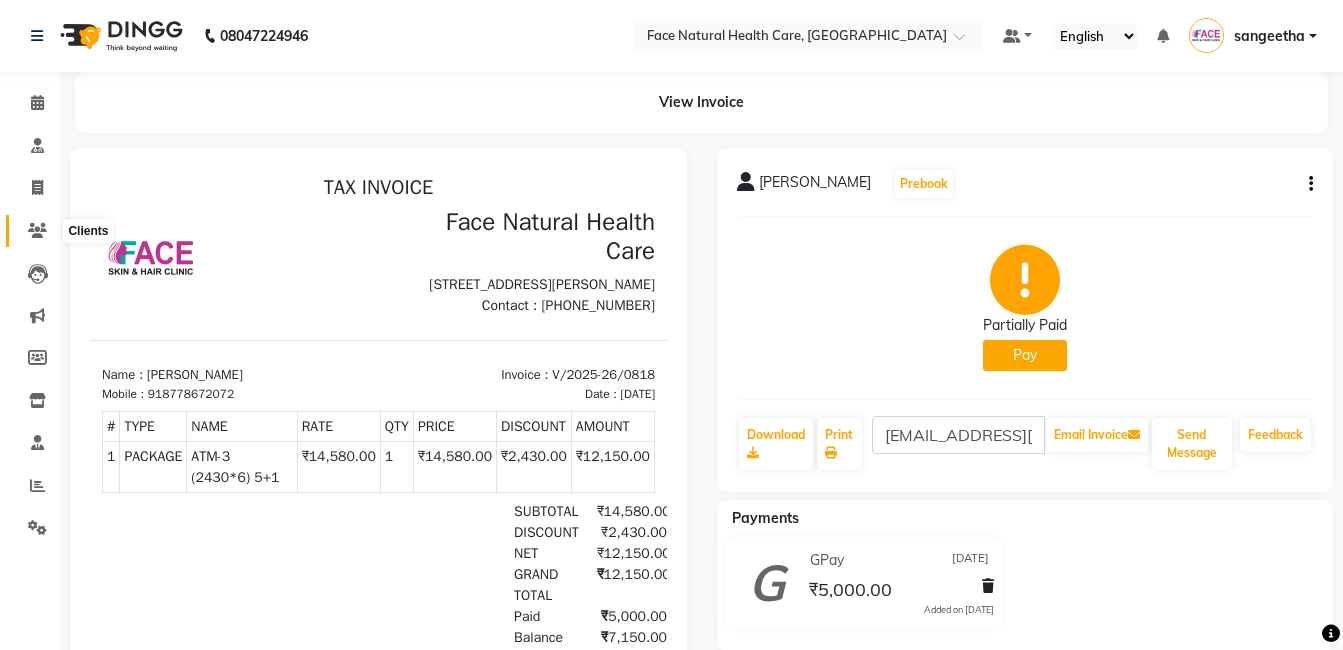 click 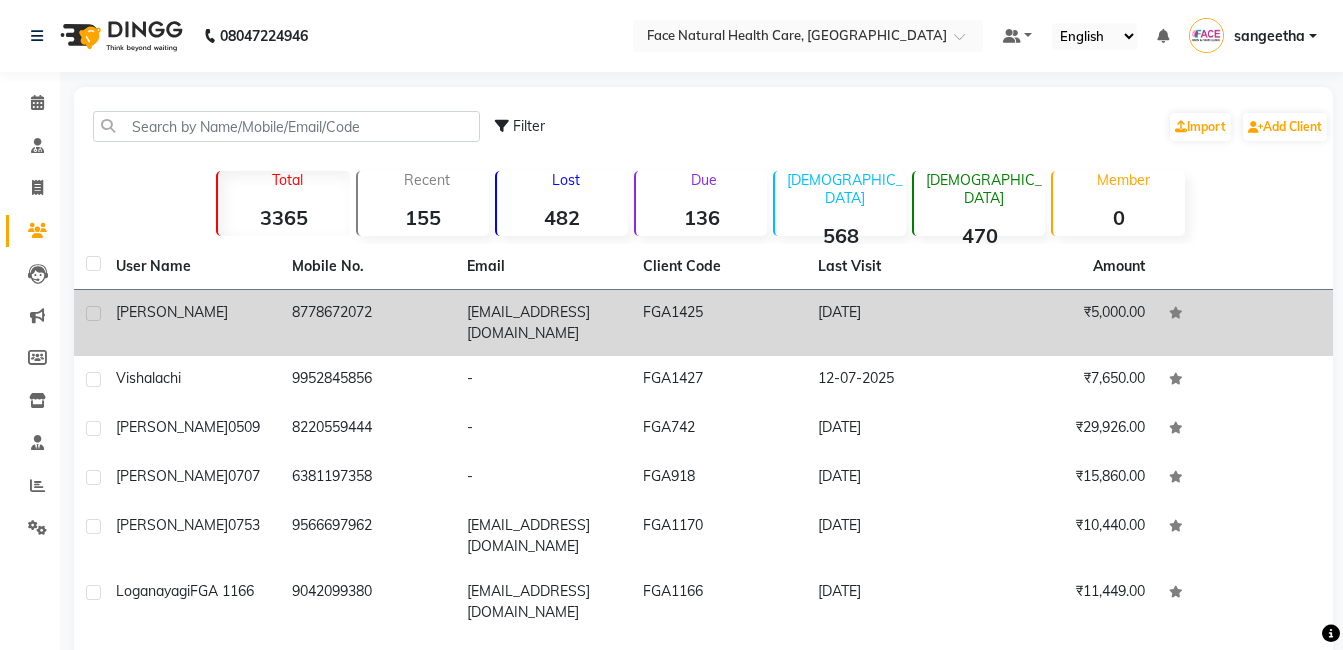 click on "₹5,000.00" 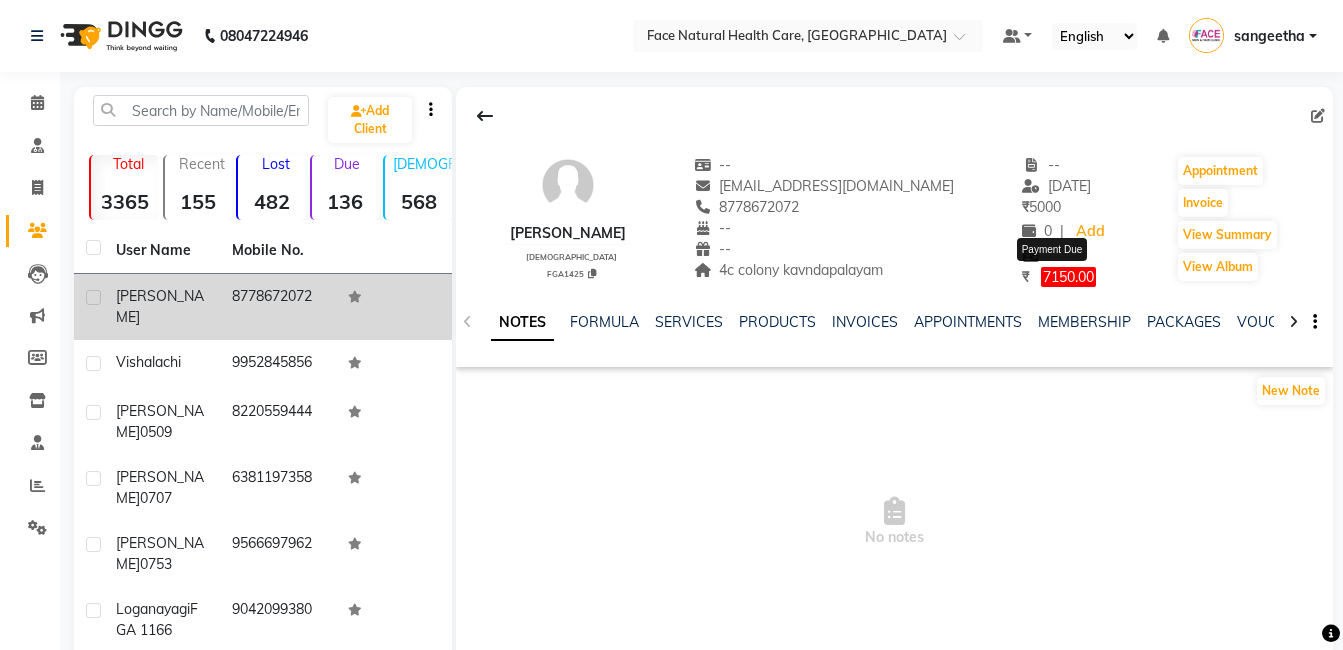 click on "7150.00" 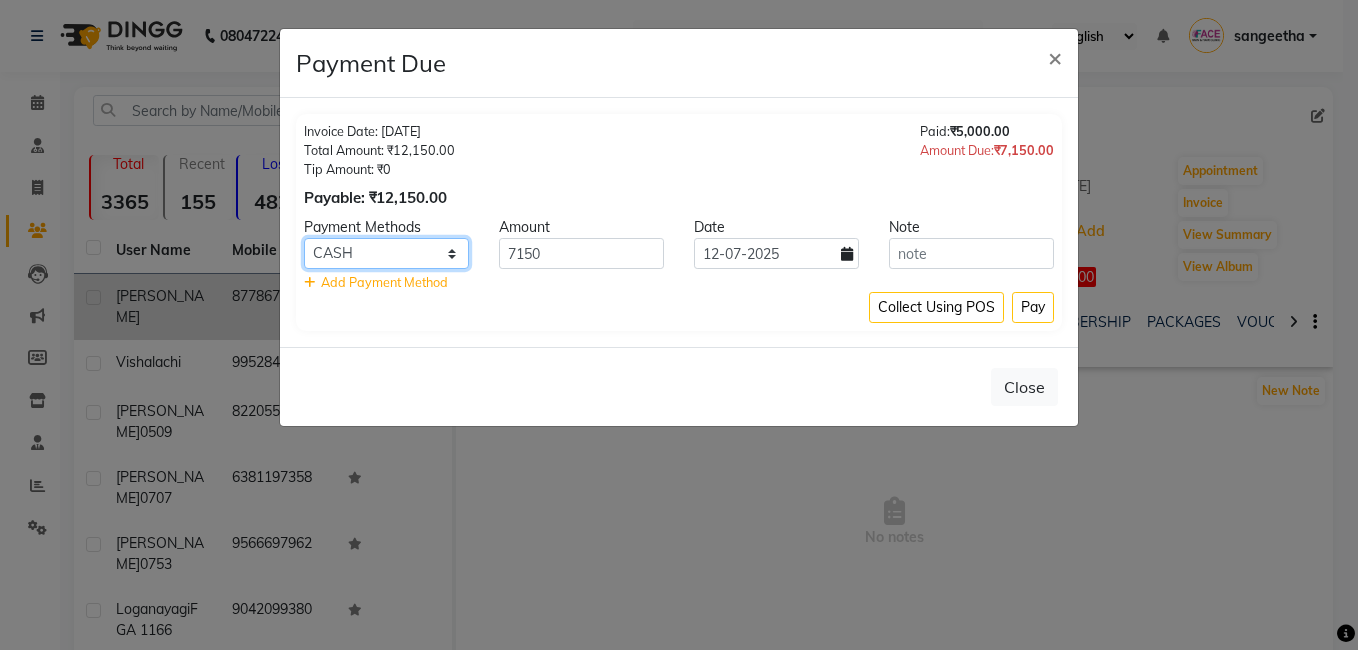 click on "Debit Card PhonePe UPI GPay ONLINE CASH Cheque Credit Card CARD" 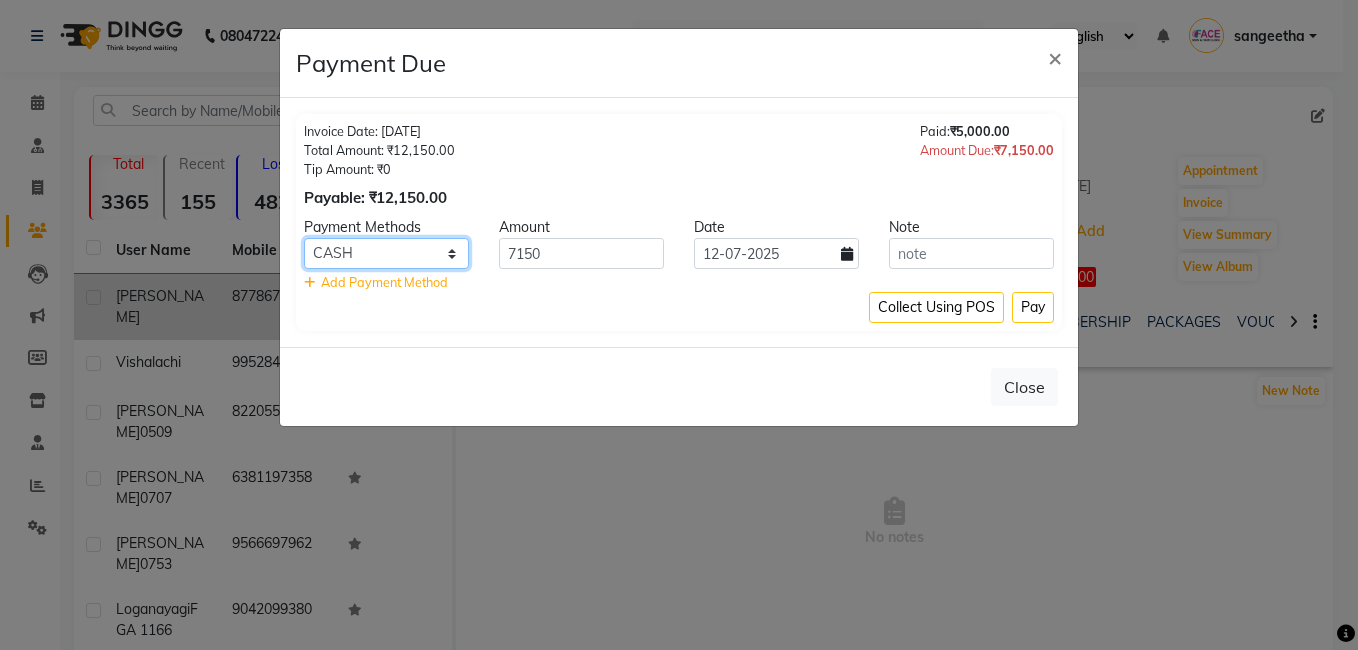 select on "5" 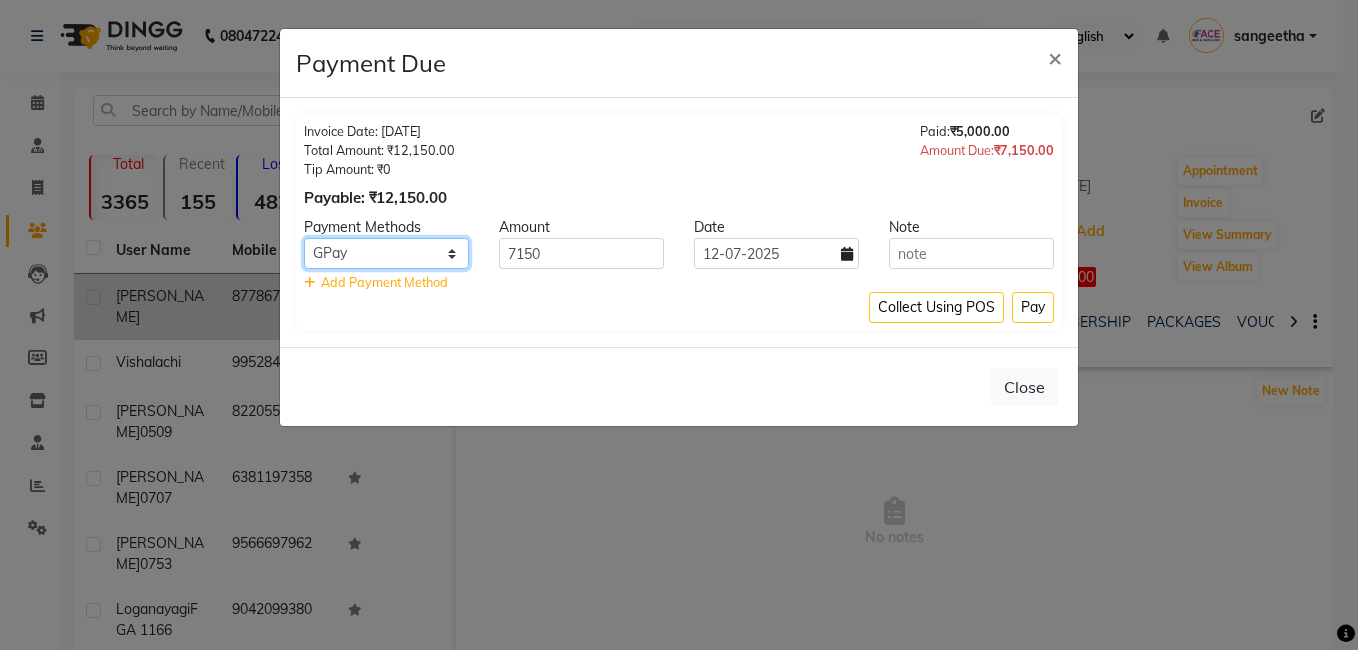 click on "Debit Card PhonePe UPI GPay ONLINE CASH Cheque Credit Card CARD" 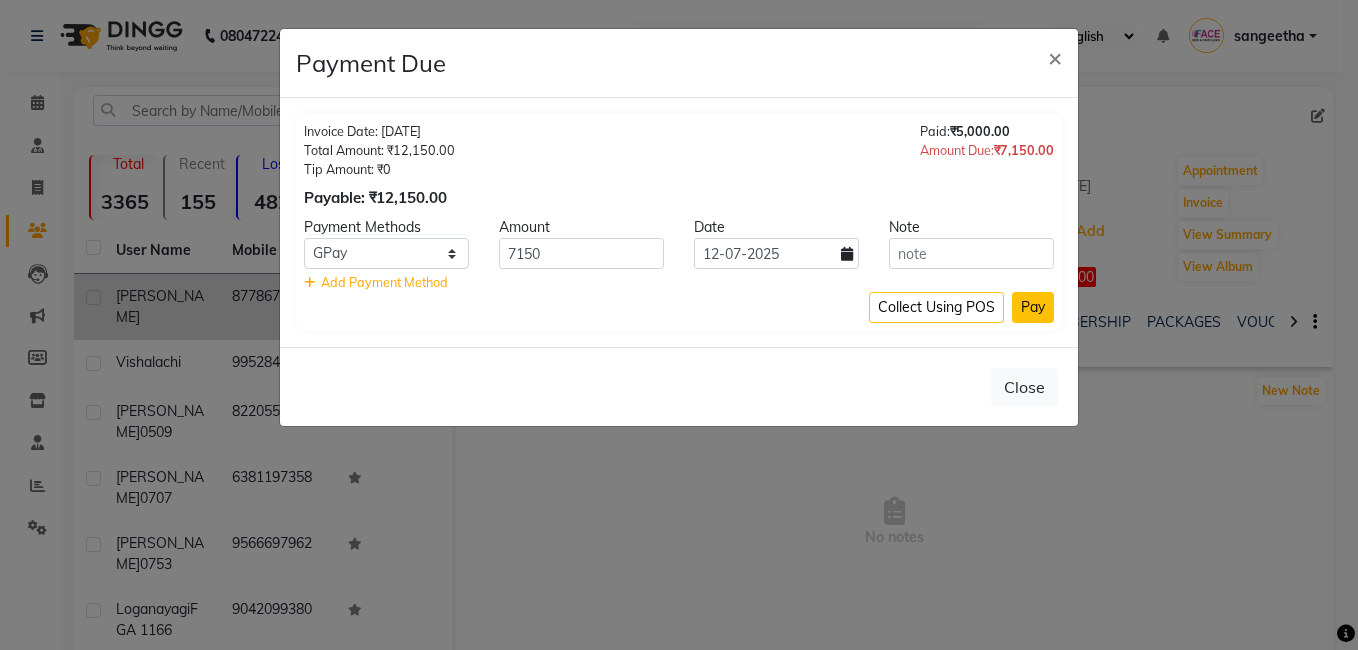 click on "Pay" 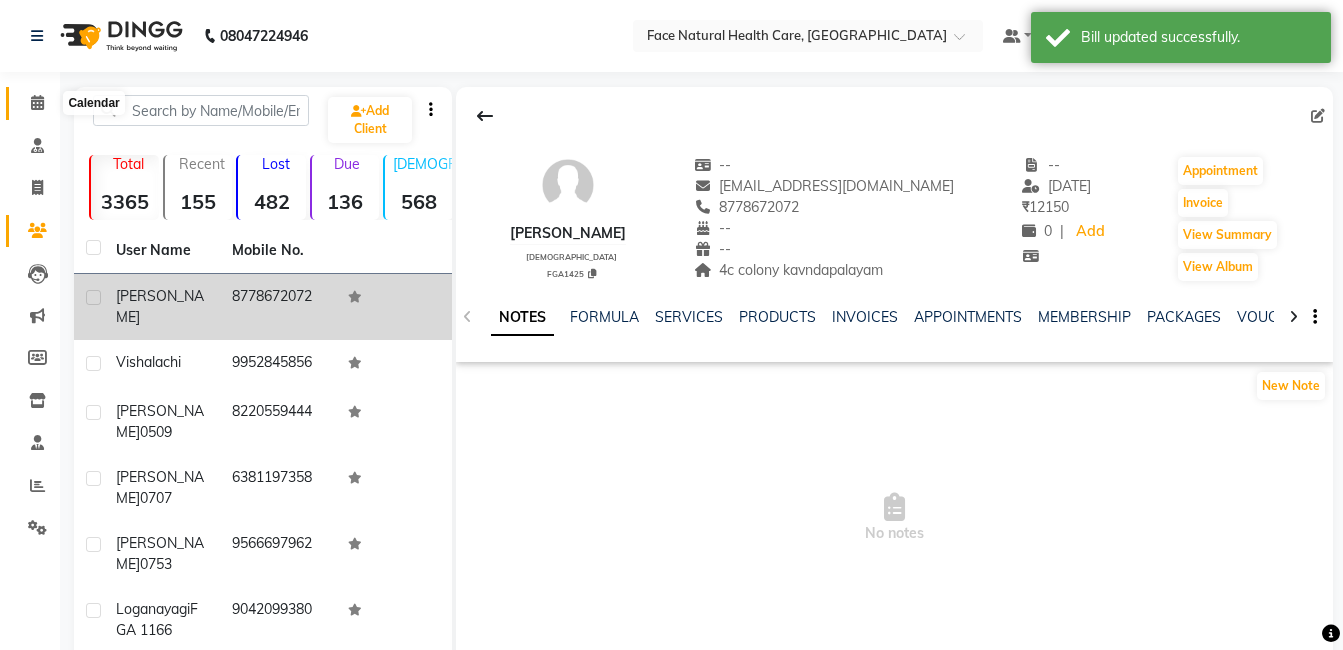 click 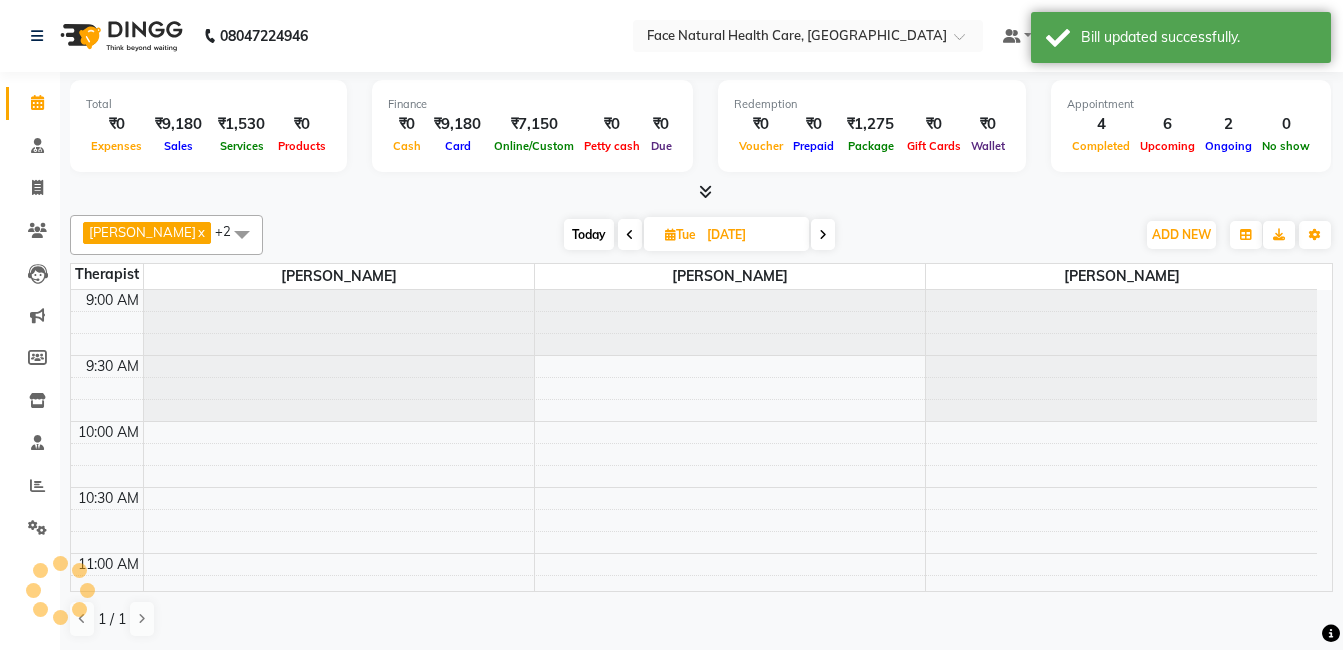 scroll, scrollTop: 0, scrollLeft: 0, axis: both 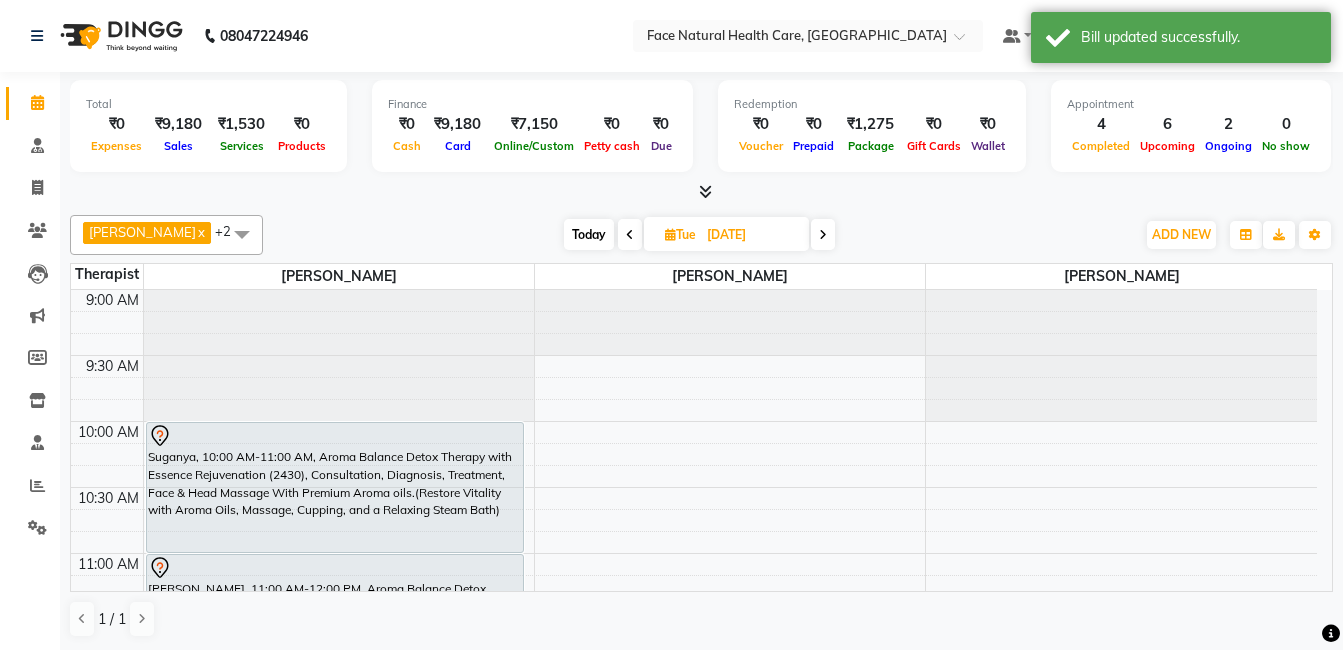 click on "Today" at bounding box center (589, 234) 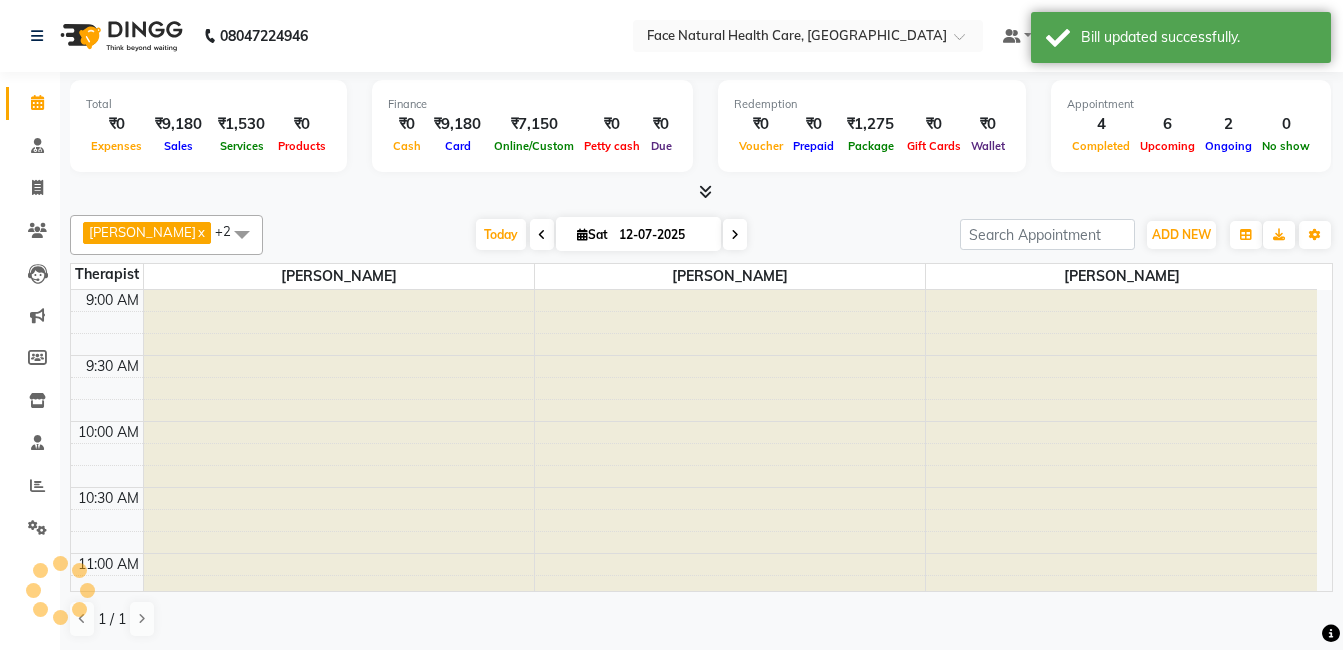 scroll, scrollTop: 661, scrollLeft: 0, axis: vertical 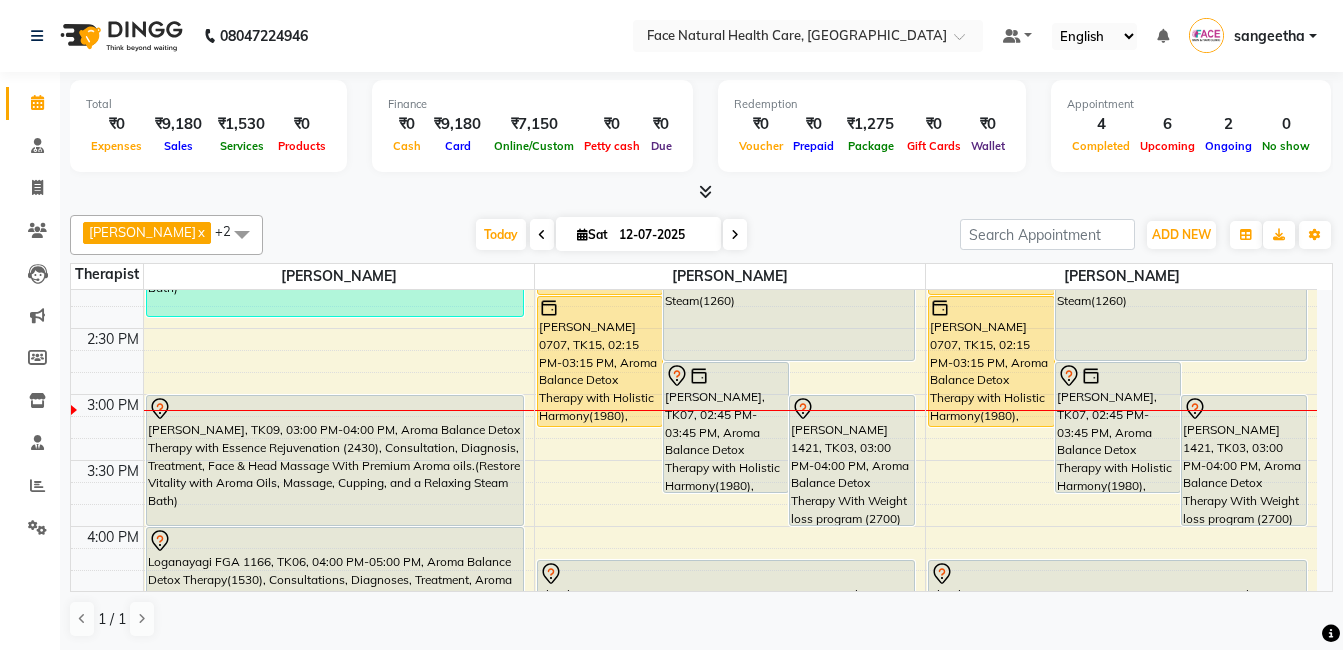 click at bounding box center (582, 234) 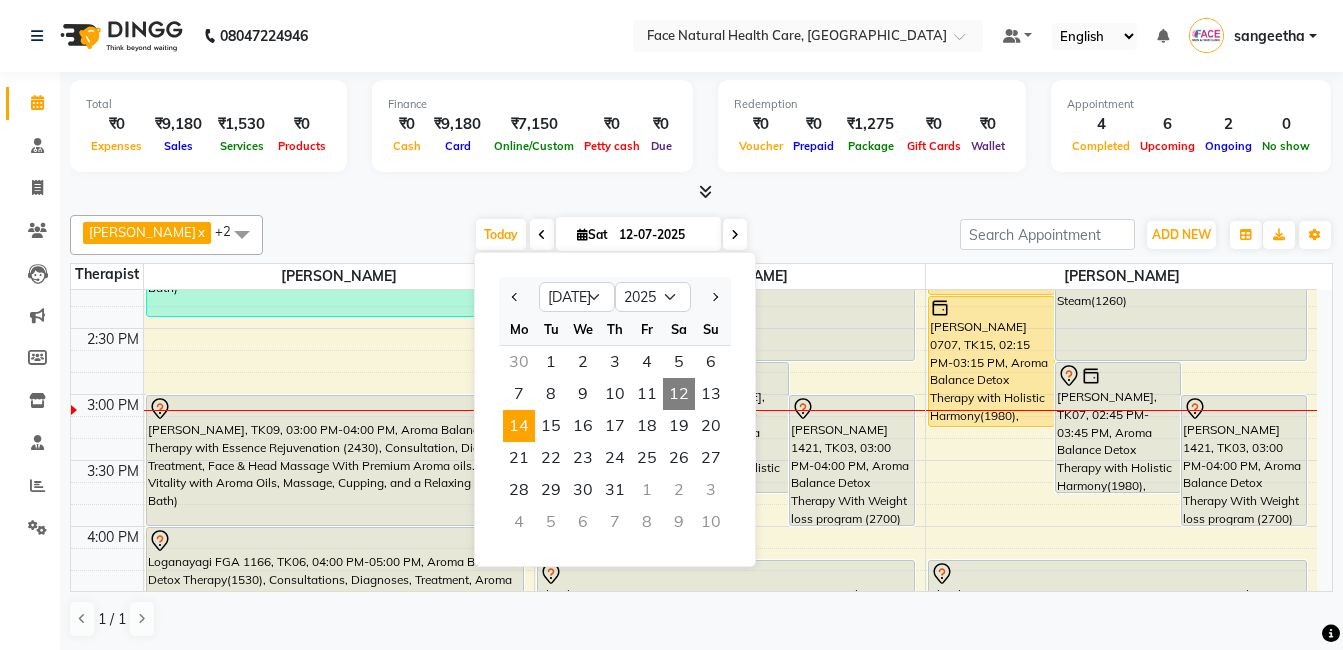 click on "14" at bounding box center (519, 426) 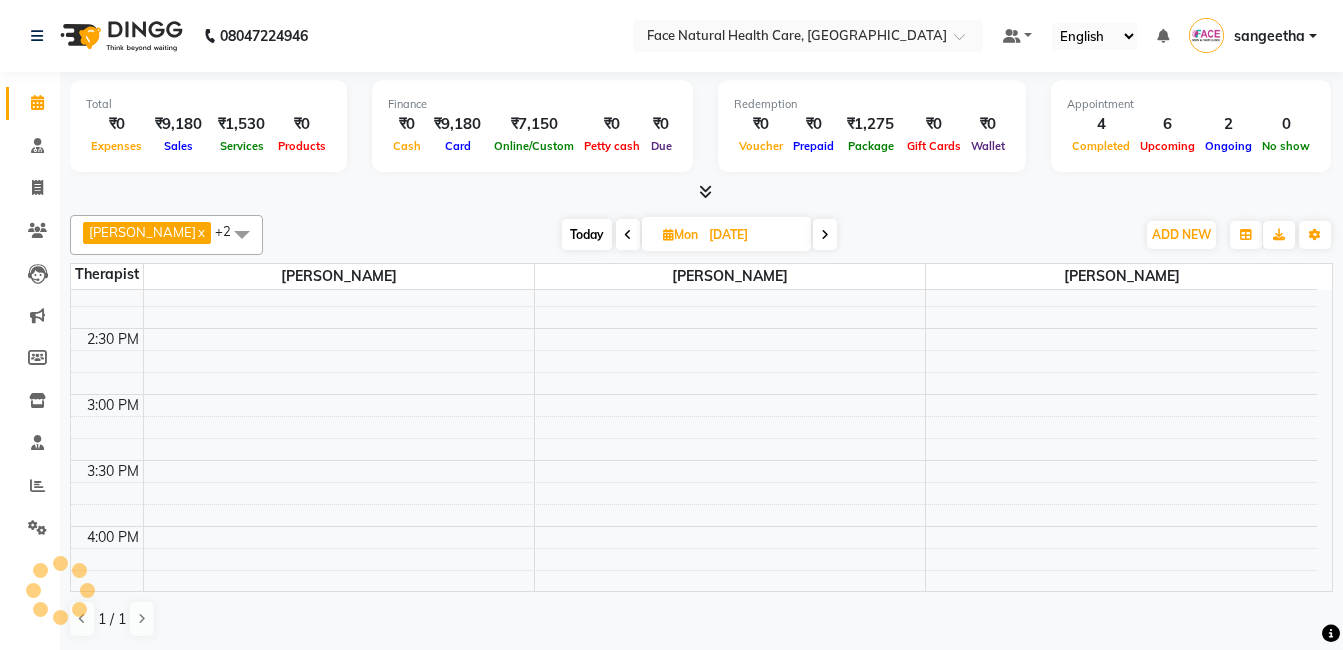 scroll, scrollTop: 793, scrollLeft: 0, axis: vertical 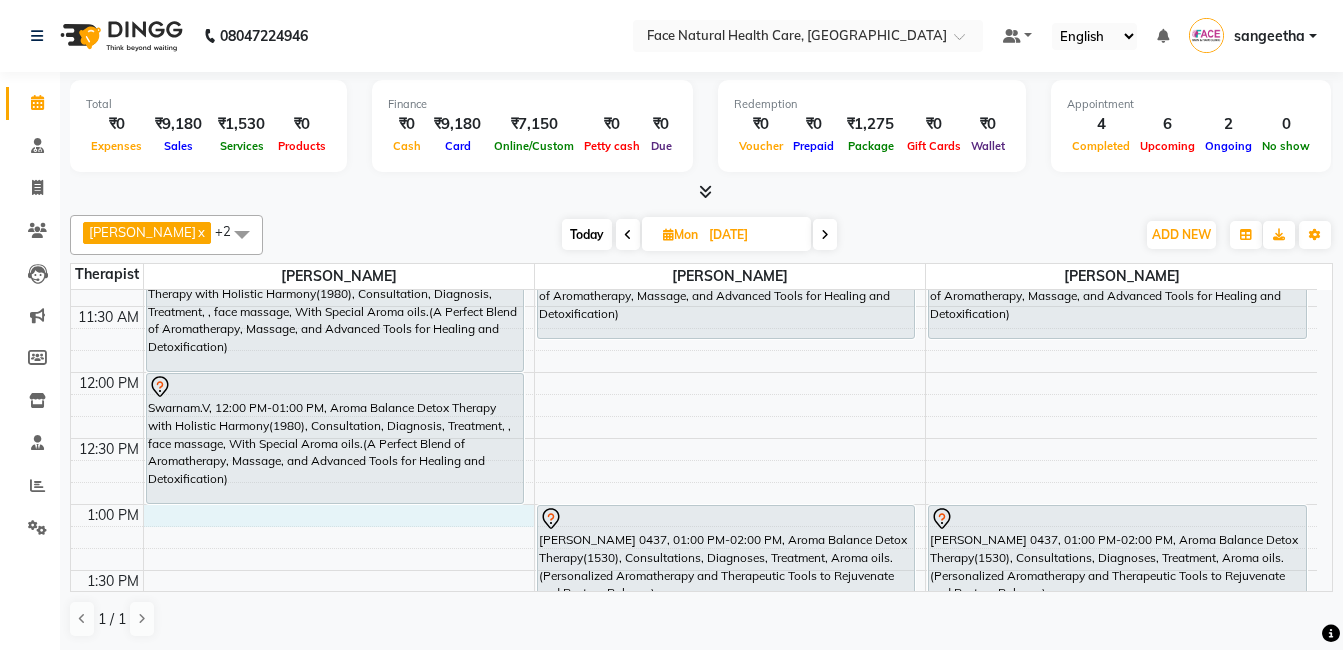 click on "9:00 AM 9:30 AM 10:00 AM 10:30 AM 11:00 AM 11:30 AM 12:00 PM 12:30 PM 1:00 PM 1:30 PM 2:00 PM 2:30 PM 3:00 PM 3:30 PM 4:00 PM 4:30 PM 5:00 PM 5:30 PM 6:00 PM 6:30 PM             Vishalachi, 10:00 AM-11:00 AM, Aroma Balance Detox Therapy(1530), Consultations, Diagnoses, Treatment, Aroma oils.(Personalized Aromatherapy and Therapeutic Tools to Rejuvenate and Restore Balance)             [PERSON_NAME] U, 11:00 AM-12:00 PM, Aroma Balance Detox Therapy with Holistic Harmony(1980), Consultation, Diagnosis, Treatment, , face massage, With Special  Aroma oils.(A Perfect Blend of Aromatherapy, Massage, and Advanced Tools for Healing and Detoxification)             Swarnam.V, 12:00 PM-01:00 PM, Aroma Balance Detox Therapy with Holistic Harmony(1980), Consultation, Diagnosis, Treatment, , face massage, With Special  Aroma oils.(A Perfect Blend of Aromatherapy, Massage, and Advanced Tools for Healing and Detoxification)" at bounding box center [694, 636] 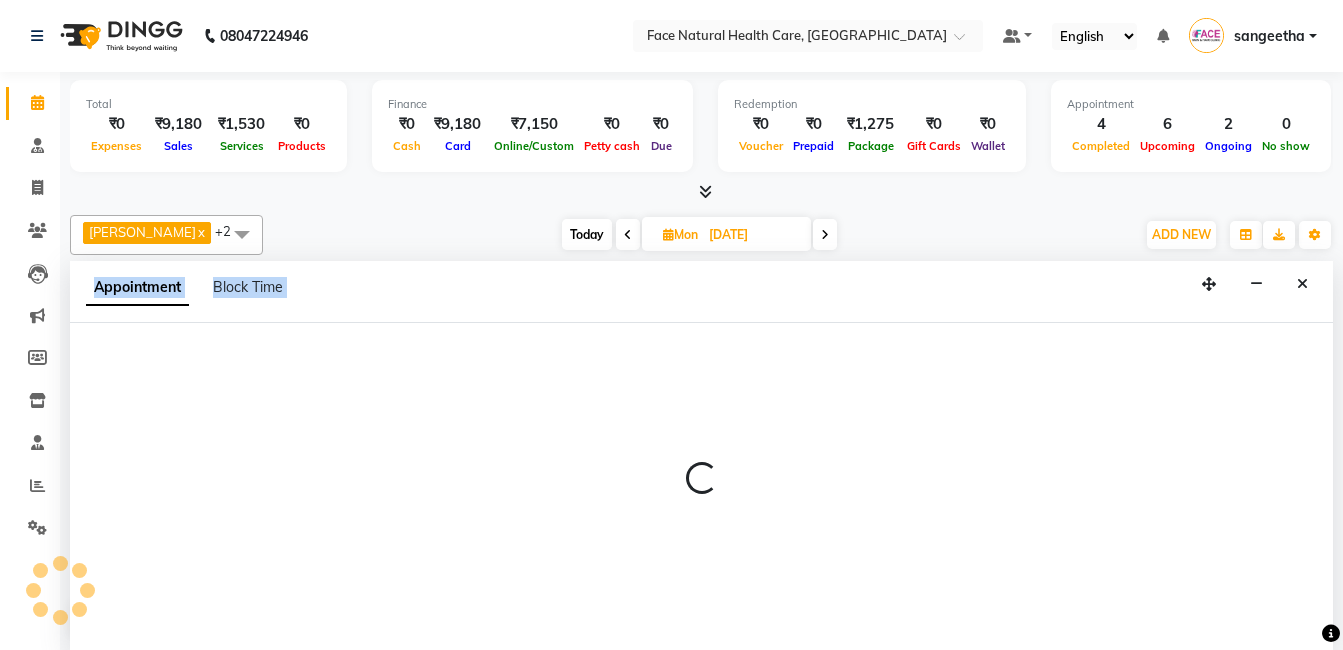 scroll, scrollTop: 1, scrollLeft: 0, axis: vertical 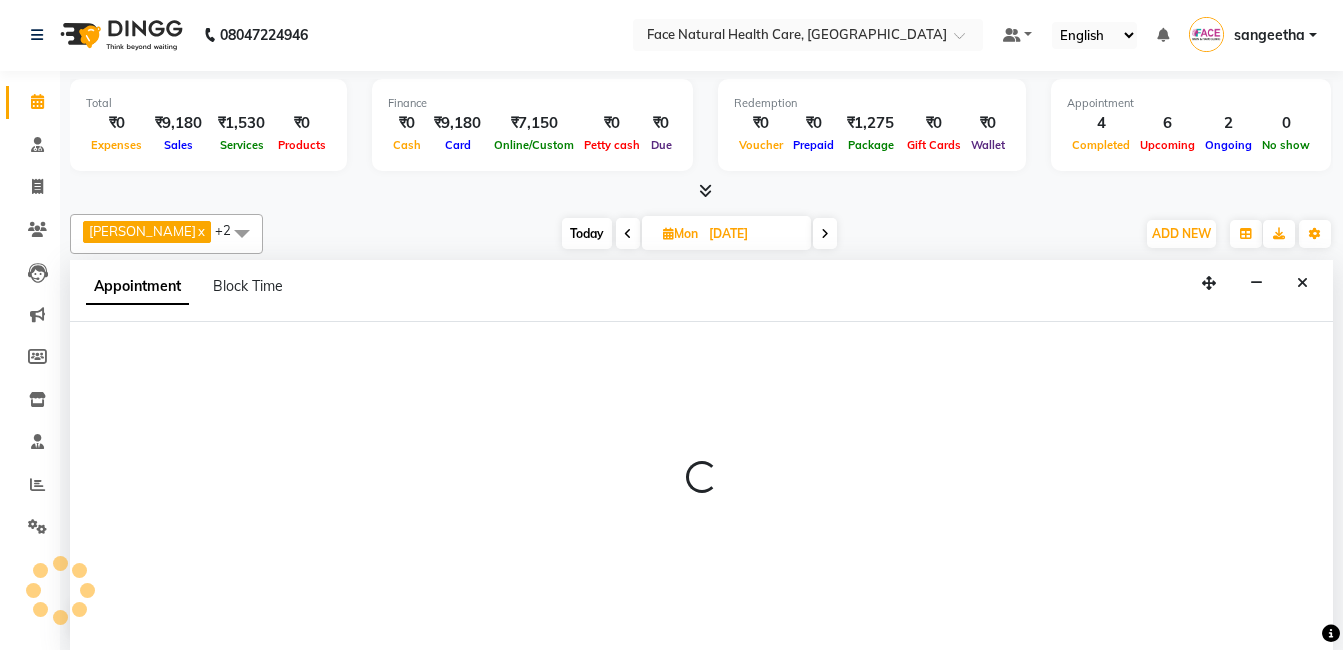 select on "47694" 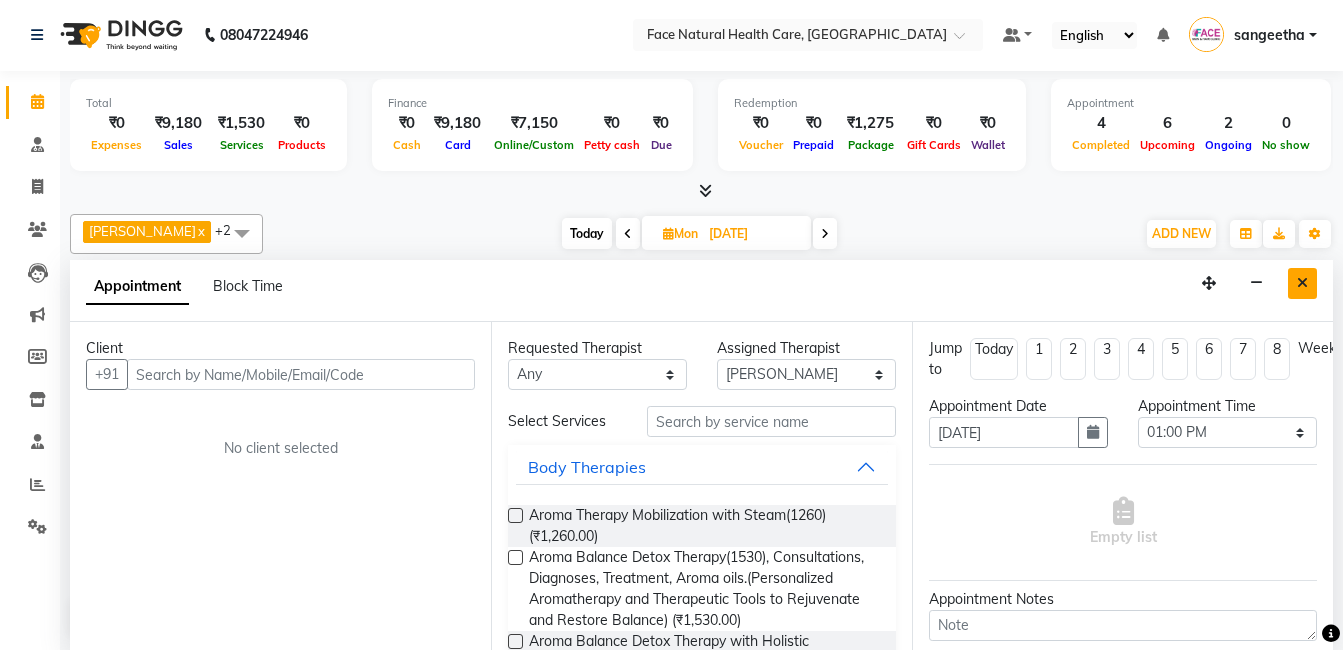 click at bounding box center [1302, 283] 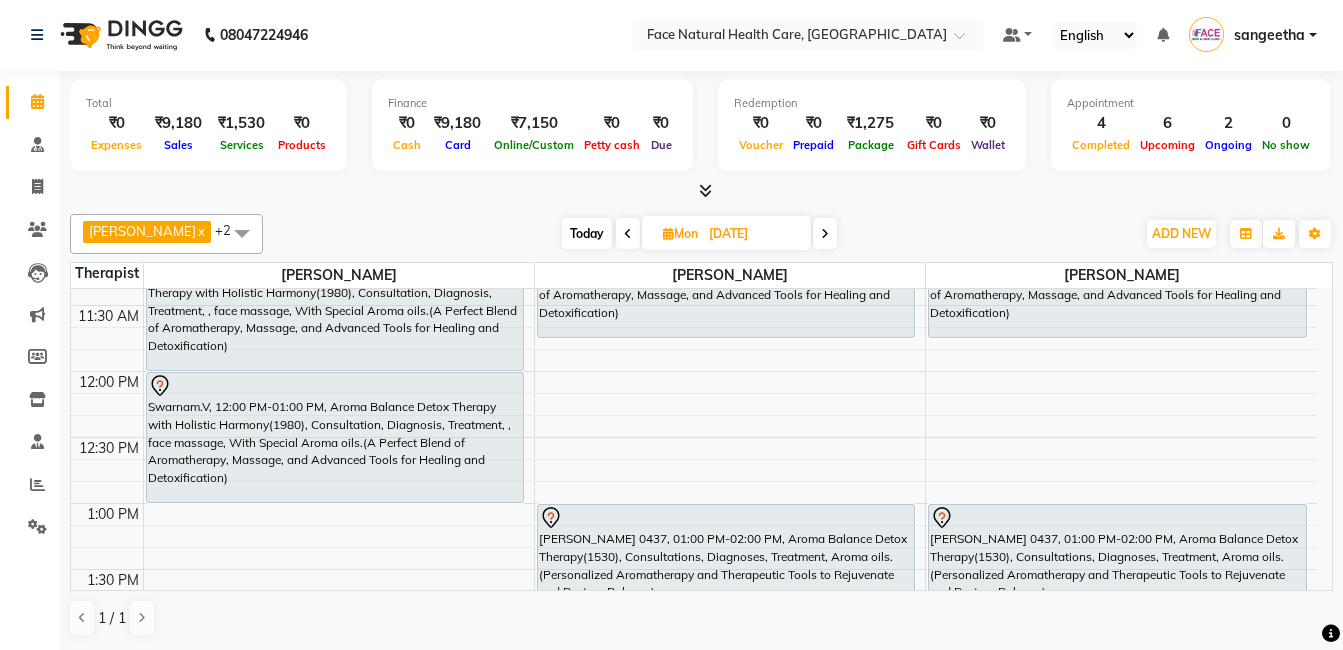click at bounding box center [668, 233] 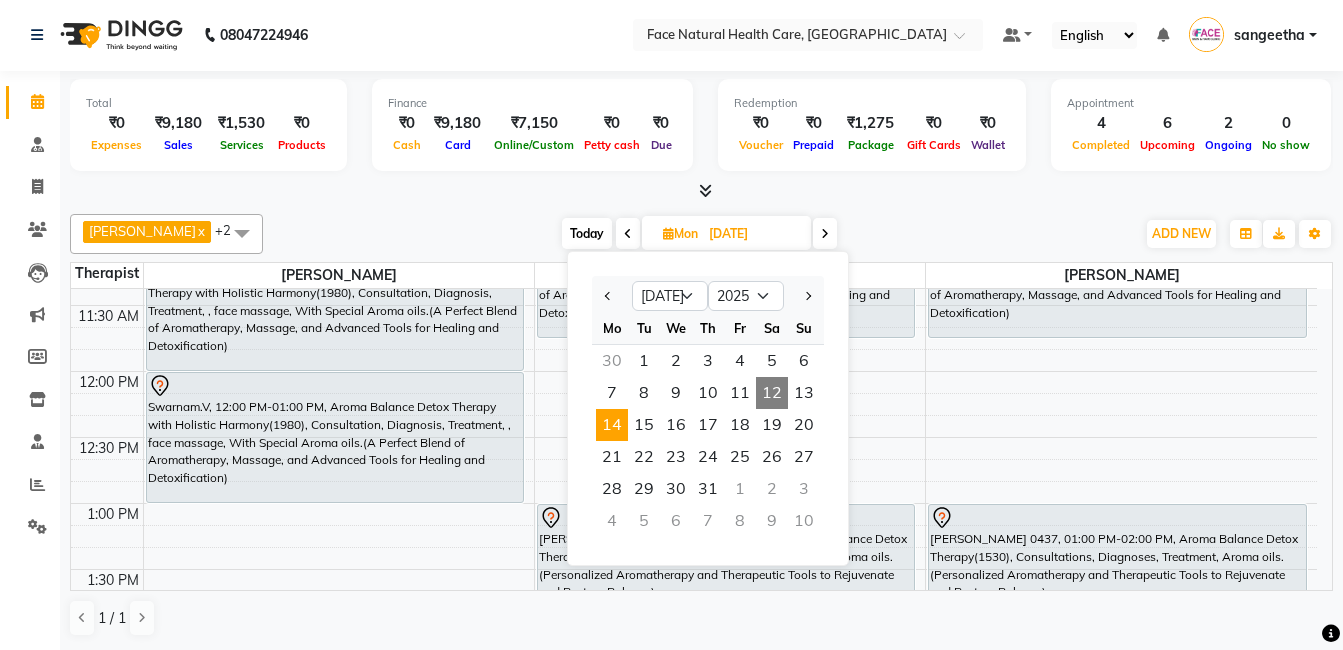 click on "14" at bounding box center [612, 425] 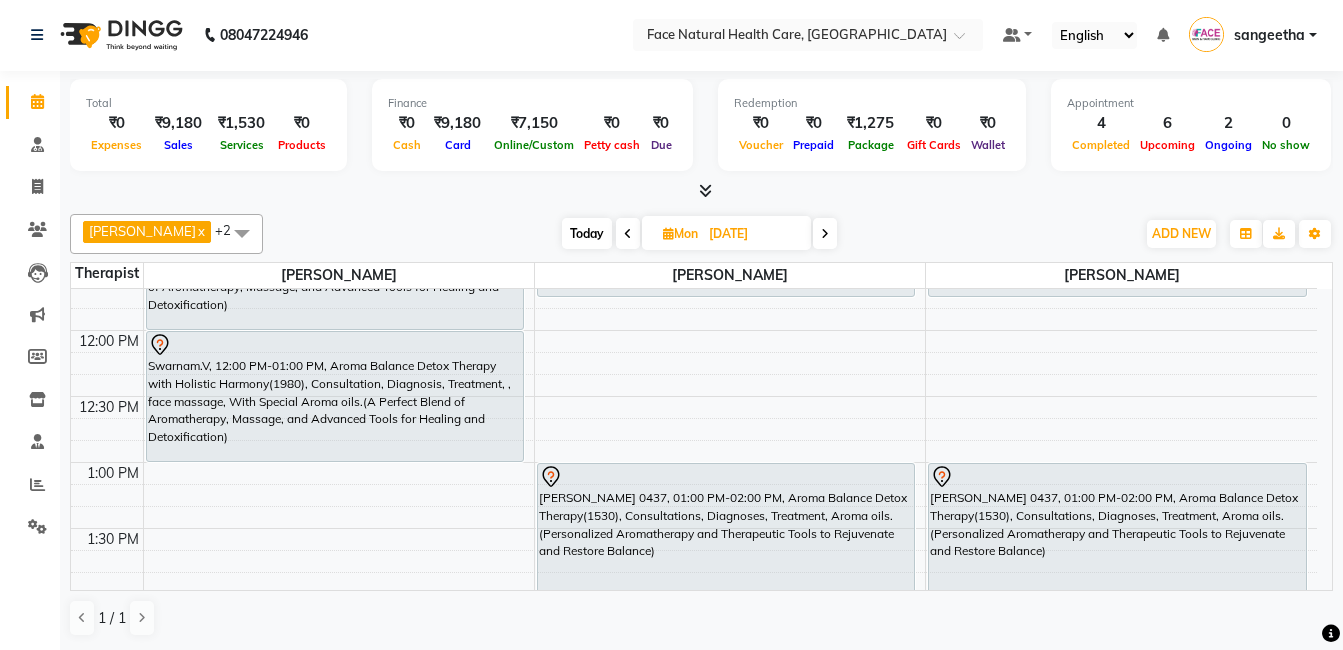 scroll, scrollTop: 339, scrollLeft: 0, axis: vertical 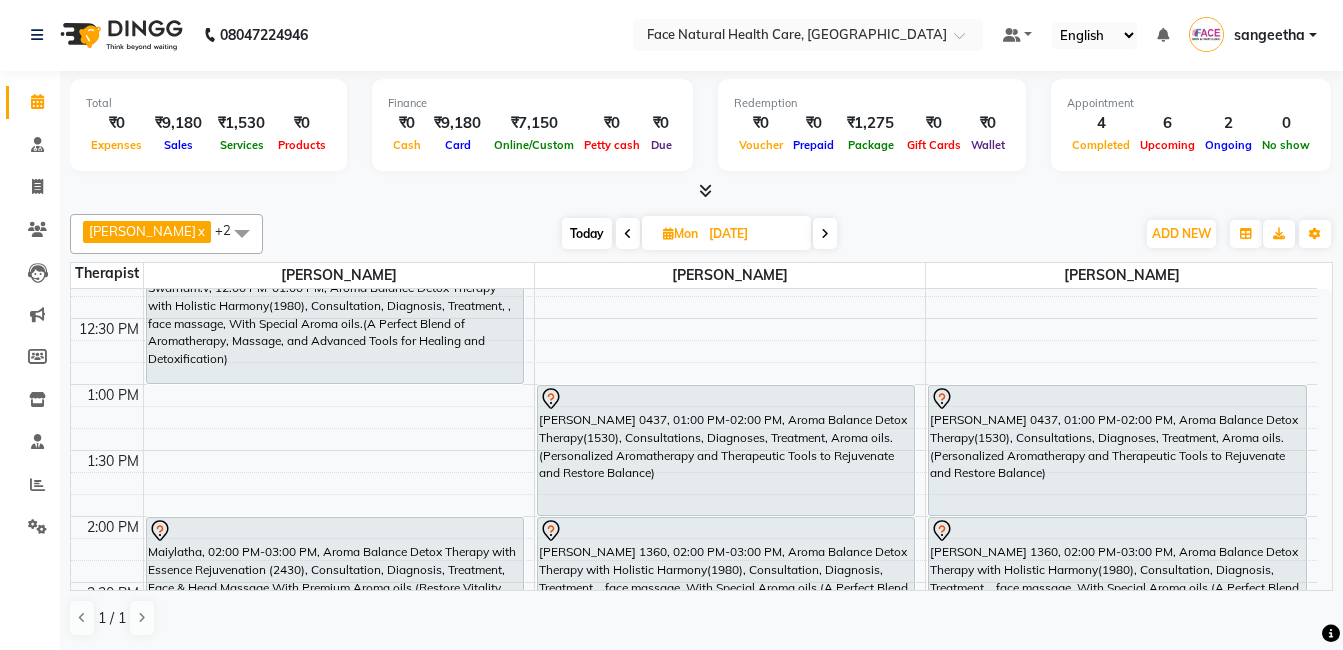 click at bounding box center (825, 233) 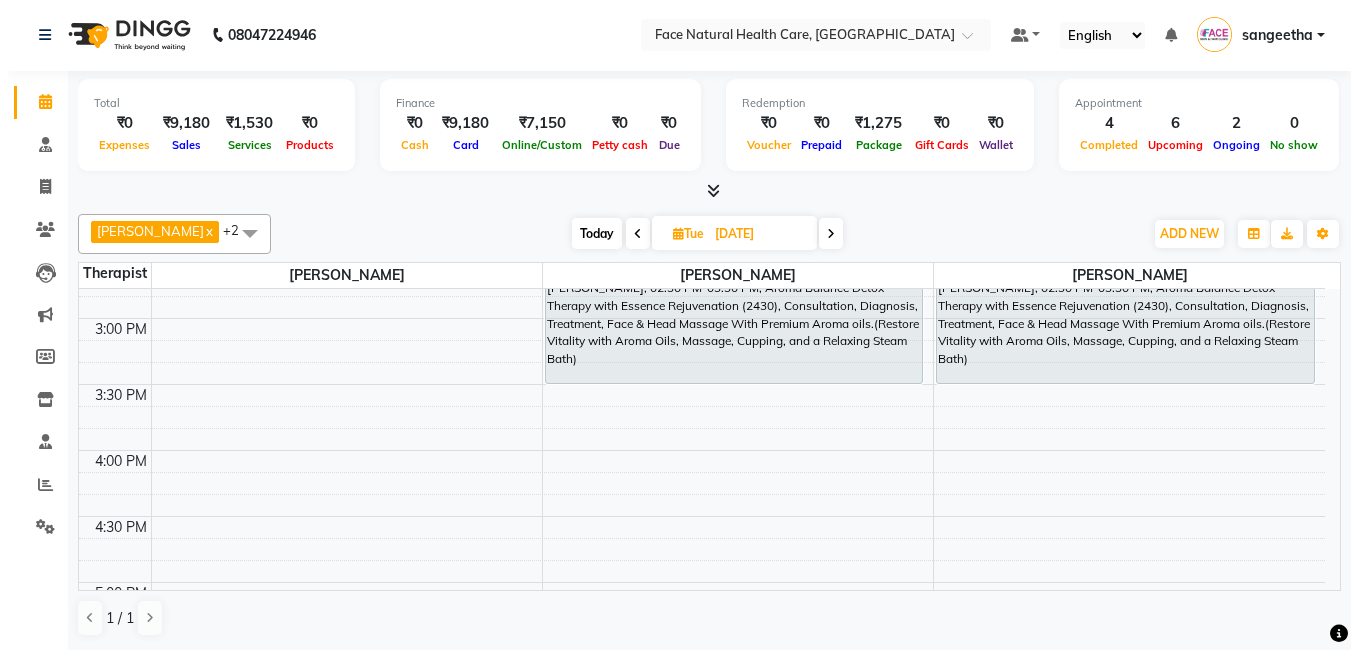 scroll, scrollTop: 756, scrollLeft: 0, axis: vertical 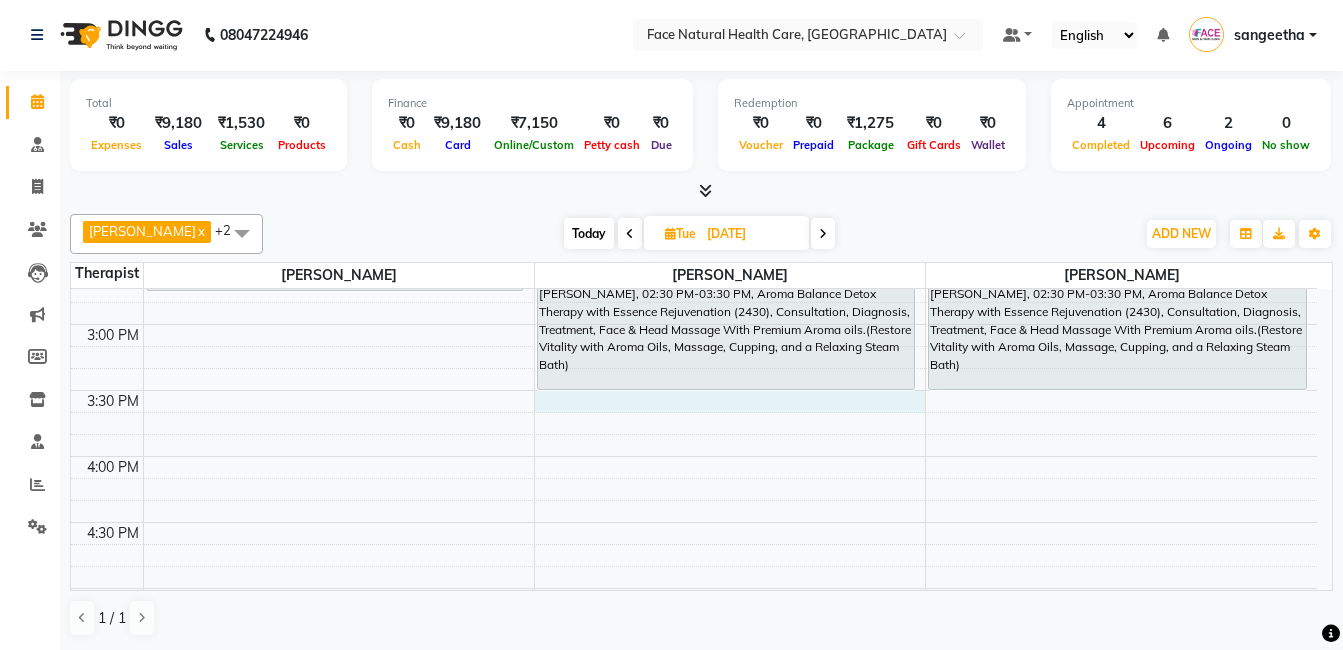 click on "9:00 AM 9:30 AM 10:00 AM 10:30 AM 11:00 AM 11:30 AM 12:00 PM 12:30 PM 1:00 PM 1:30 PM 2:00 PM 2:30 PM 3:00 PM 3:30 PM 4:00 PM 4:30 PM 5:00 PM 5:30 PM 6:00 PM 6:30 PM             [GEOGRAPHIC_DATA], 10:00 AM-11:00 AM, Aroma Balance Detox Therapy with Essence Rejuvenation  (2430), Consultation, Diagnosis, Treatment,  Face & Head Massage With Premium Aroma oils.(Restore Vitality with Aroma Oils, Massage, Cupping, and a Relaxing Steam Bath)             [PERSON_NAME], 11:00 AM-12:00 PM, Aroma Balance Detox Therapy With Weight loss program (2700) Consultation, Diagnosis, Treatment, Sauna Bed,  Good Premium Aroma oils And Steam Bath.             [PERSON_NAME], 12:15 PM-01:15 PM, Aroma Therapy Mobilization with Steam(1260)             jothimani JHC/ CBE/2277, 01:45 PM-02:45 PM, Aroma Balance Detox Therapy(1530), Consultations, Diagnoses, Treatment, Aroma oils.(Personalized Aromatherapy and Therapeutic Tools to Rejuvenate and Restore Balance)" at bounding box center [694, 192] 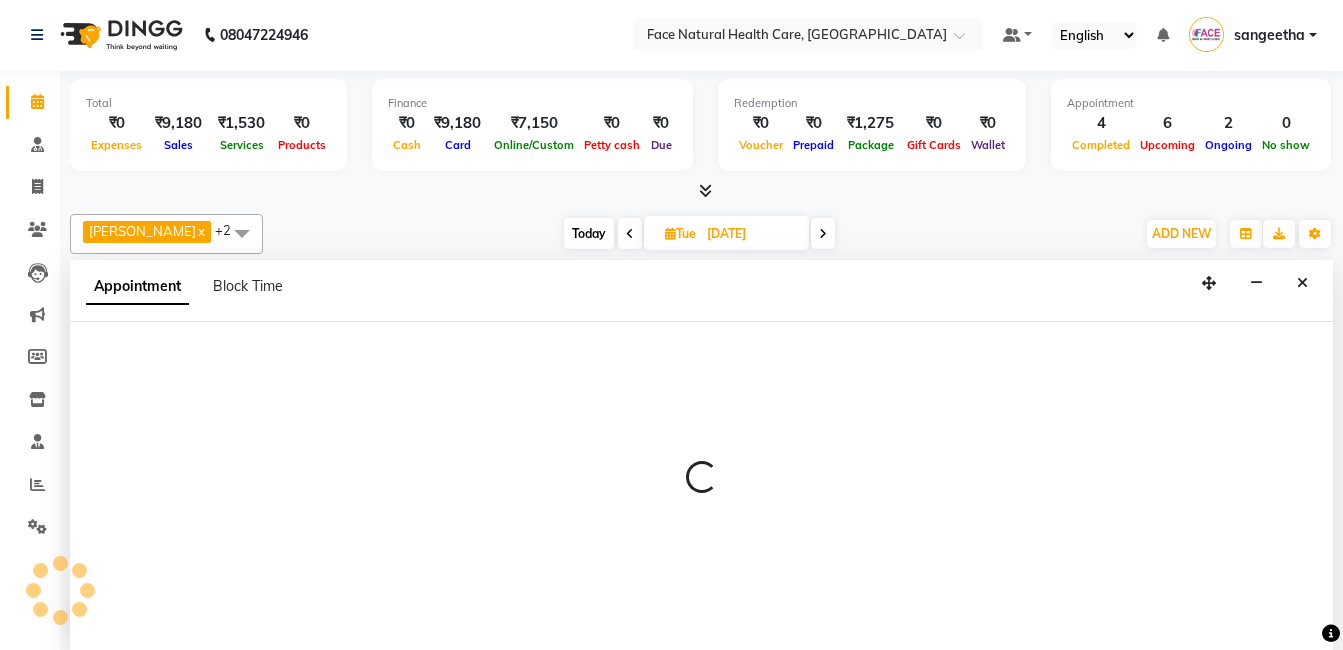 select on "38864" 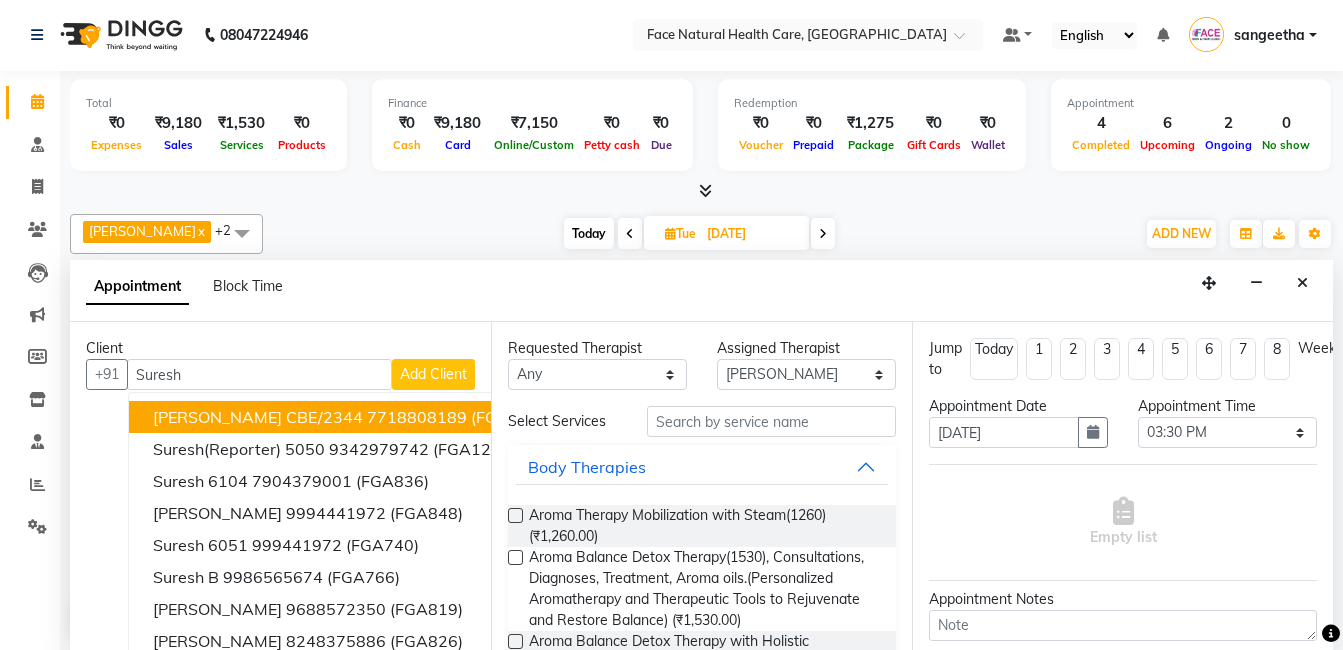 type on "Suresh" 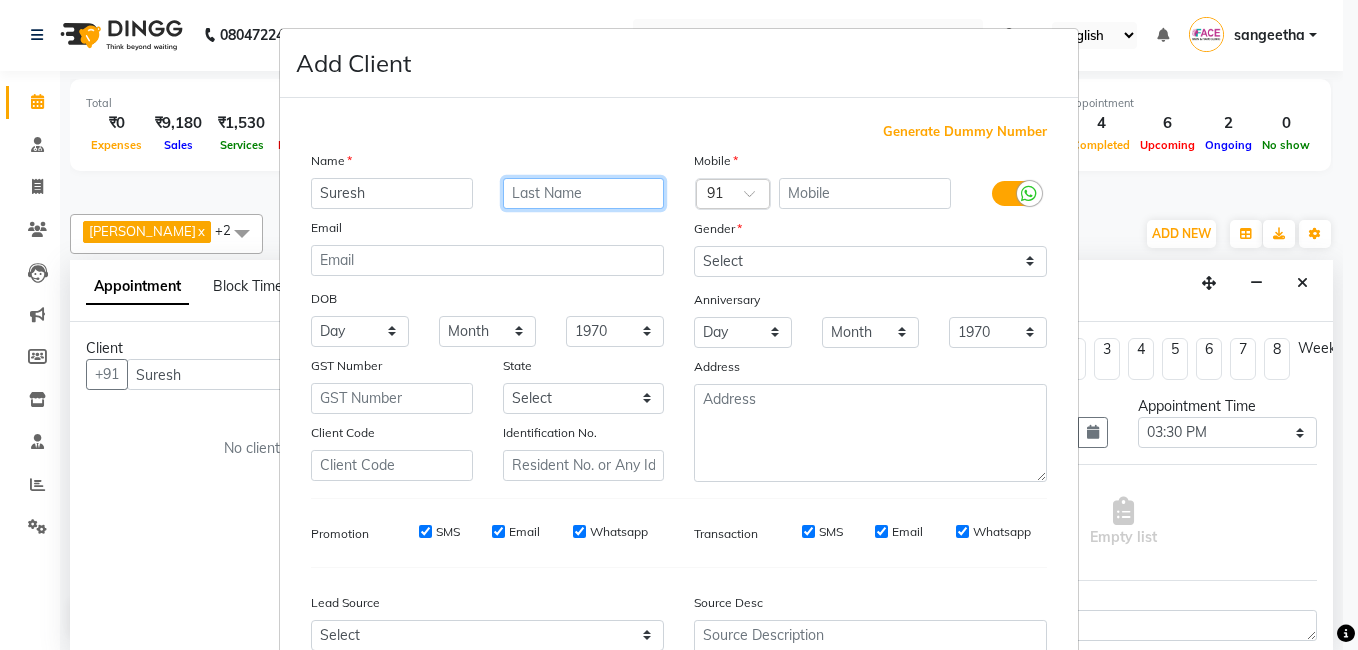 click at bounding box center [584, 193] 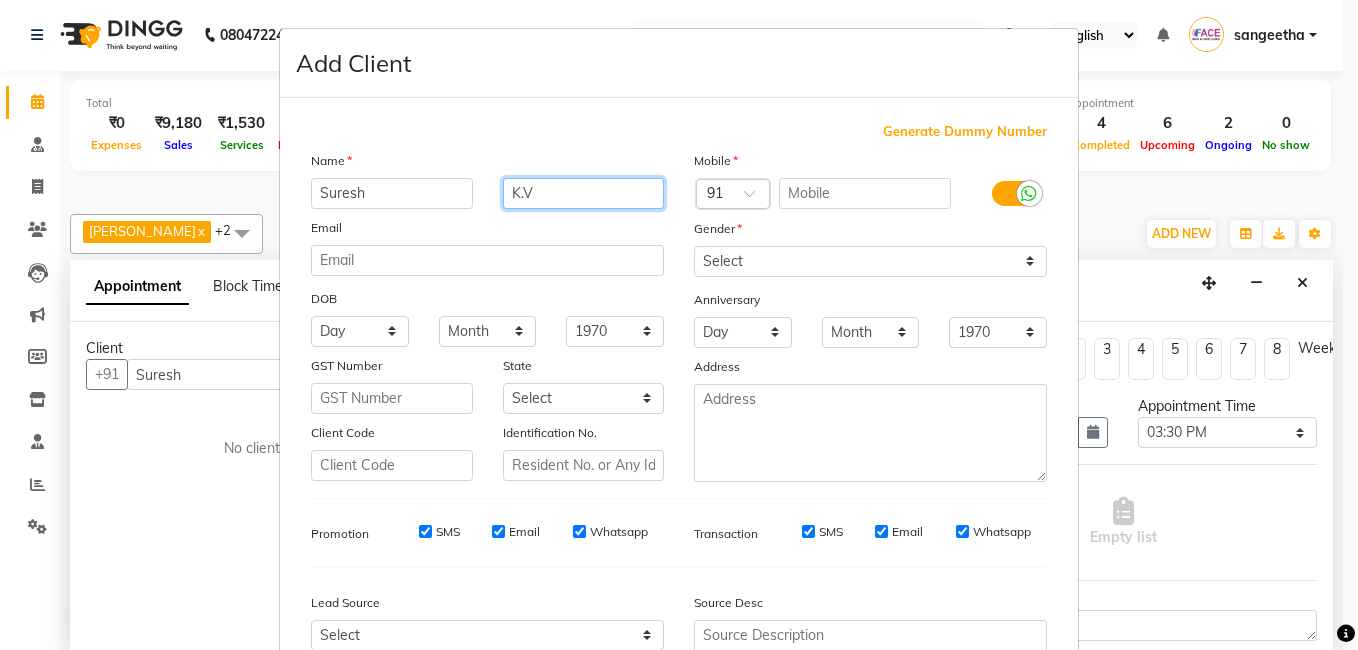 type on "K.V" 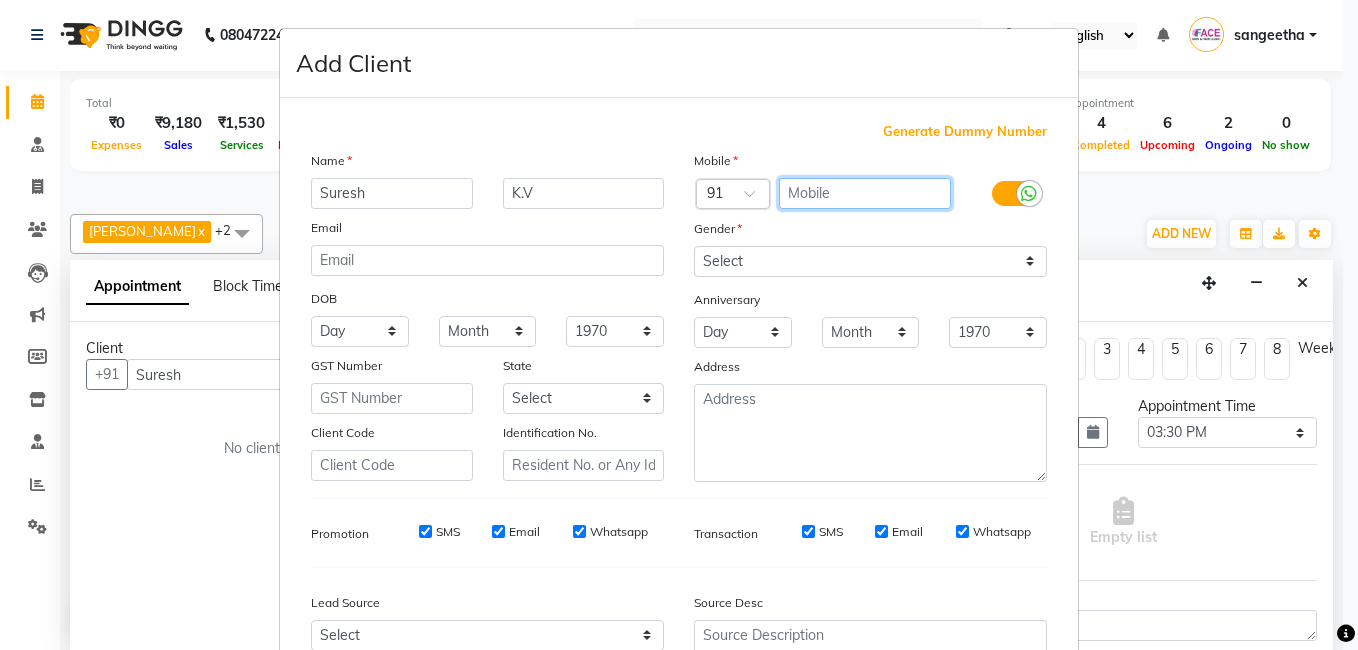 click at bounding box center (865, 193) 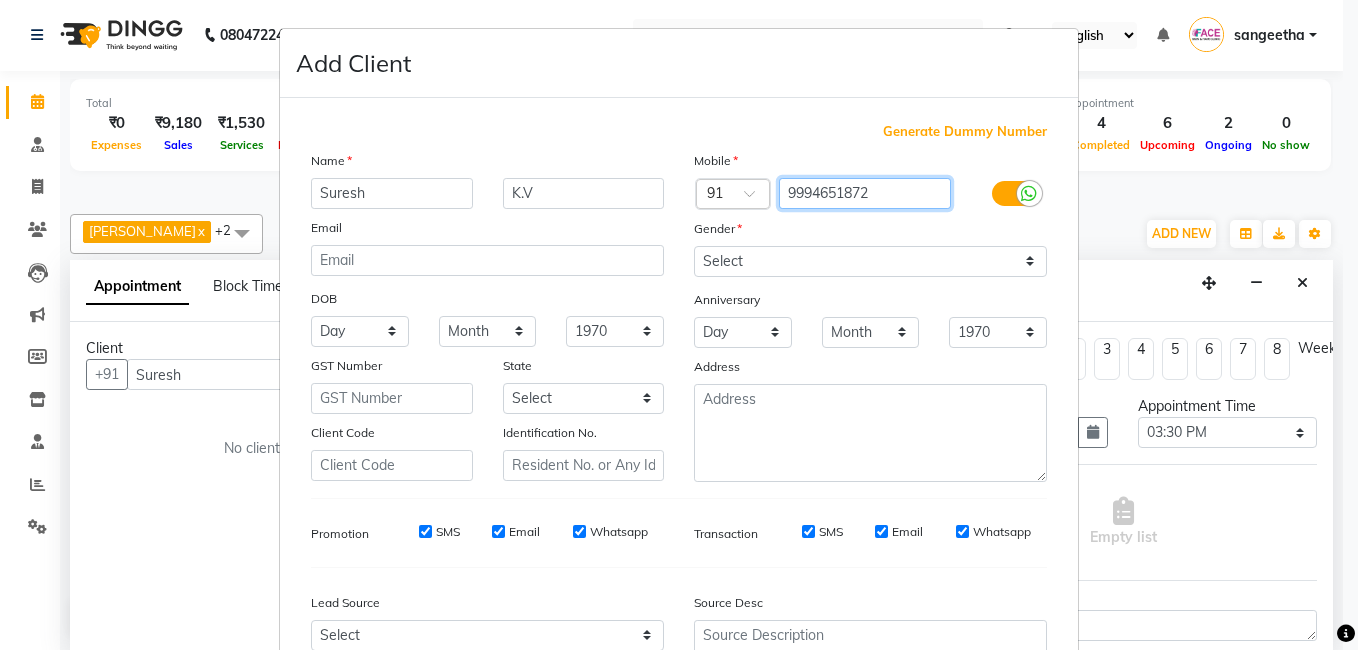 type on "9994651872" 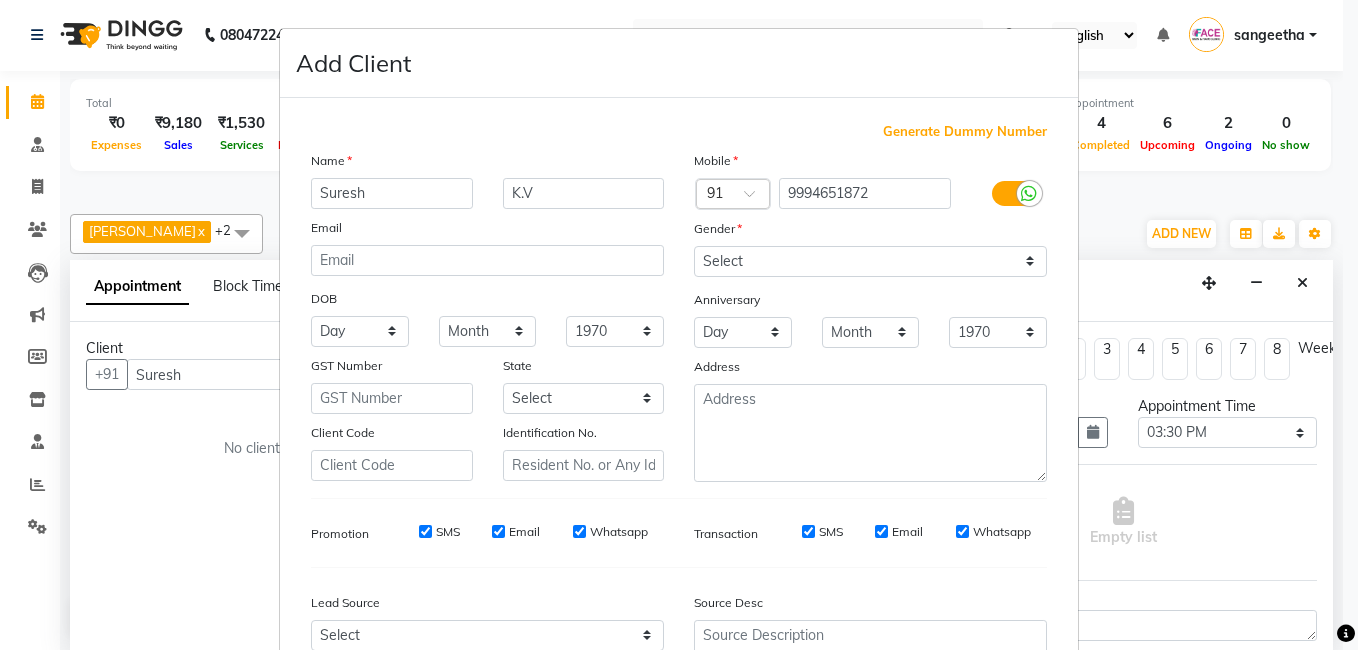 click on "Mobile Country Code × 91 9994651872 Gender Select [DEMOGRAPHIC_DATA] [DEMOGRAPHIC_DATA] Other Prefer Not To Say Anniversary Day 01 02 03 04 05 06 07 08 09 10 11 12 13 14 15 16 17 18 19 20 21 22 23 24 25 26 27 28 29 30 31 Month January February March April May June July August September October November [DATE] 1971 1972 1973 1974 1975 1976 1977 1978 1979 1980 1981 1982 1983 1984 1985 1986 1987 1988 1989 1990 1991 1992 1993 1994 1995 1996 1997 1998 1999 2000 2001 2002 2003 2004 2005 2006 2007 2008 2009 2010 2011 2012 2013 2014 2015 2016 2017 2018 2019 2020 2021 2022 2023 2024 2025 Address" at bounding box center [870, 316] 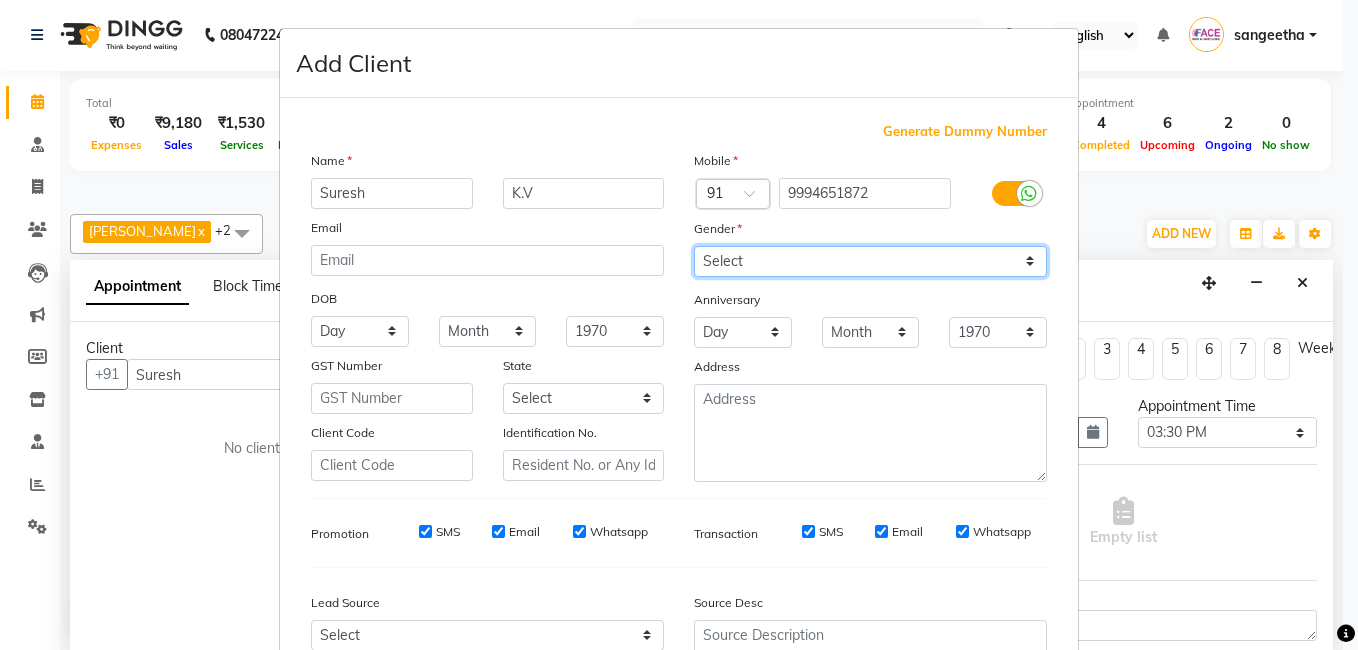 click on "Select [DEMOGRAPHIC_DATA] [DEMOGRAPHIC_DATA] Other Prefer Not To Say" at bounding box center (870, 261) 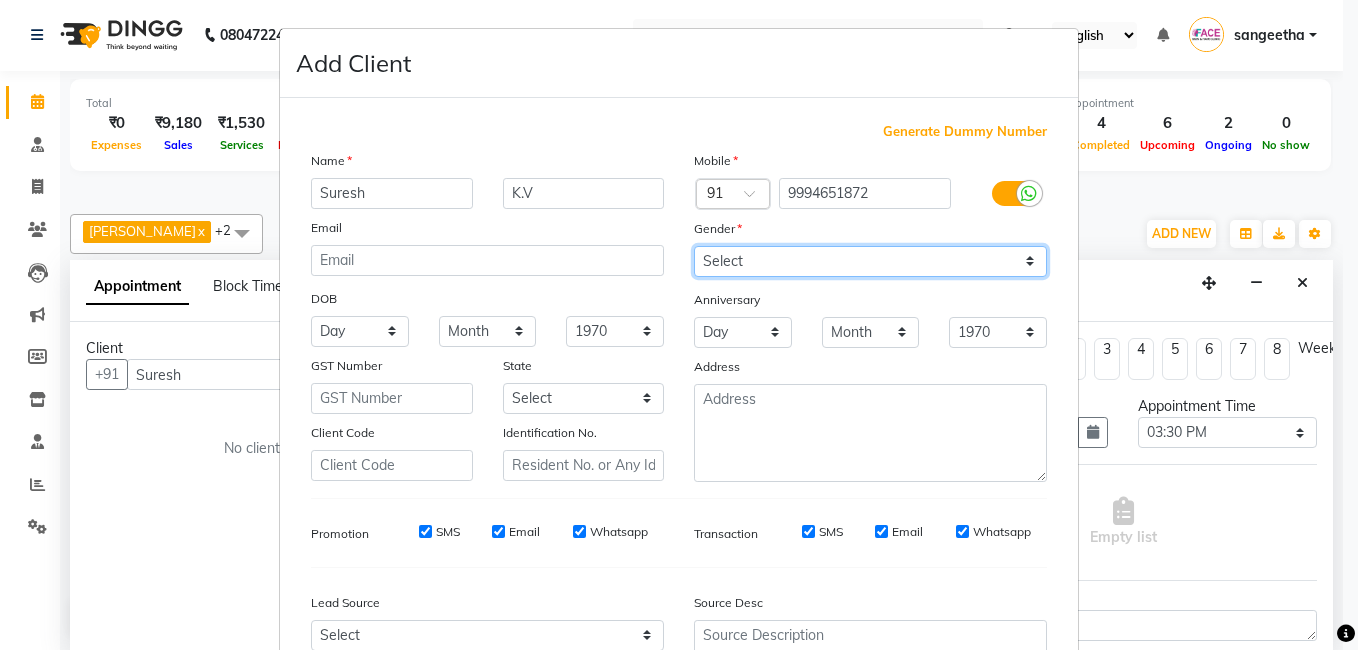 select on "[DEMOGRAPHIC_DATA]" 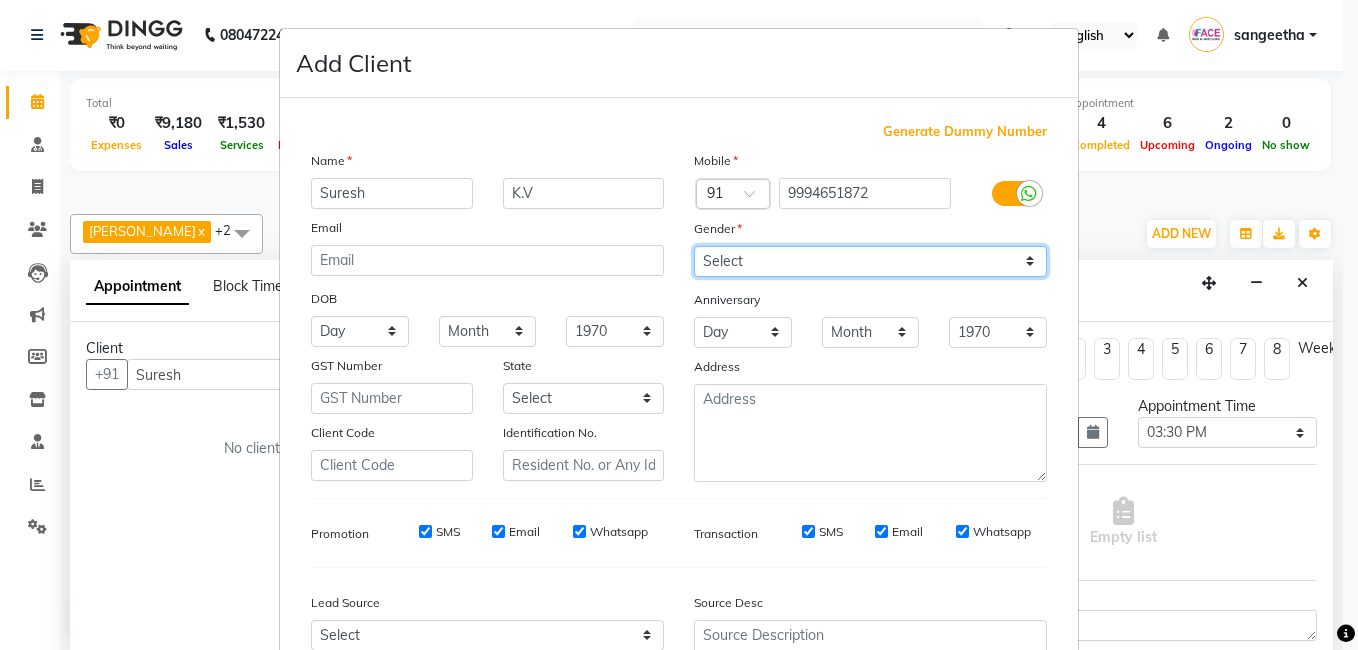 click on "Select [DEMOGRAPHIC_DATA] [DEMOGRAPHIC_DATA] Other Prefer Not To Say" at bounding box center (870, 261) 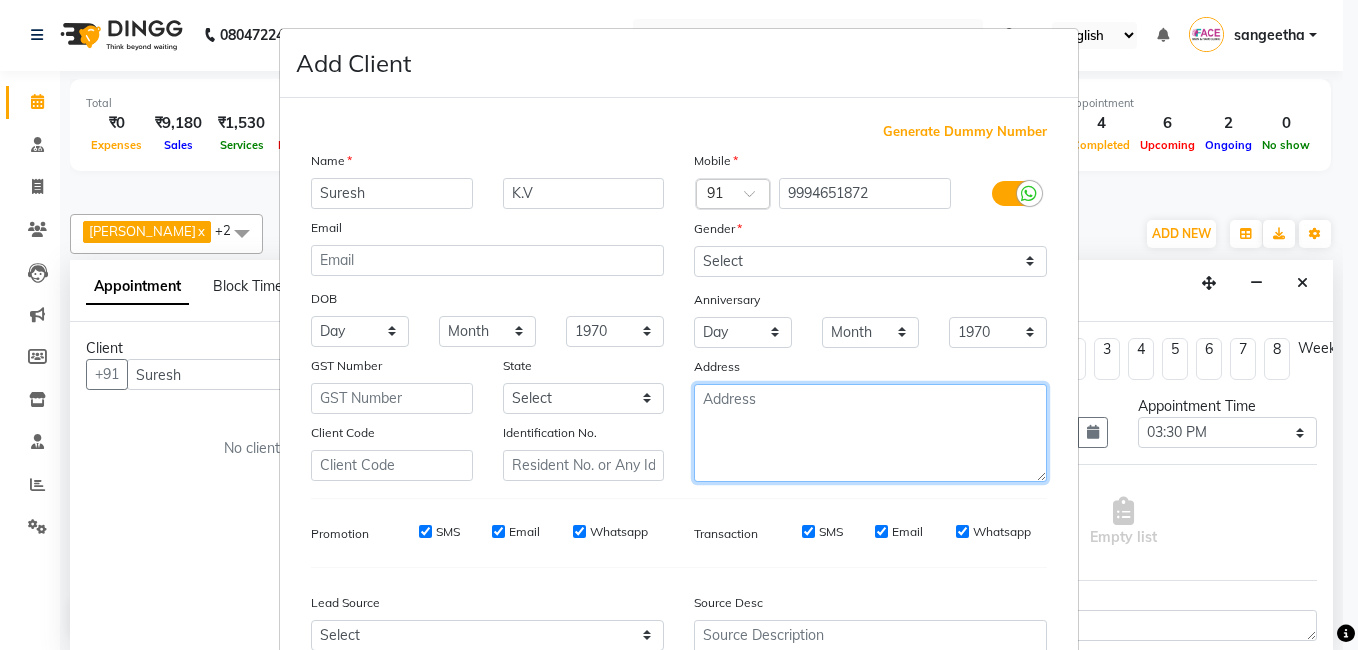 click at bounding box center (870, 433) 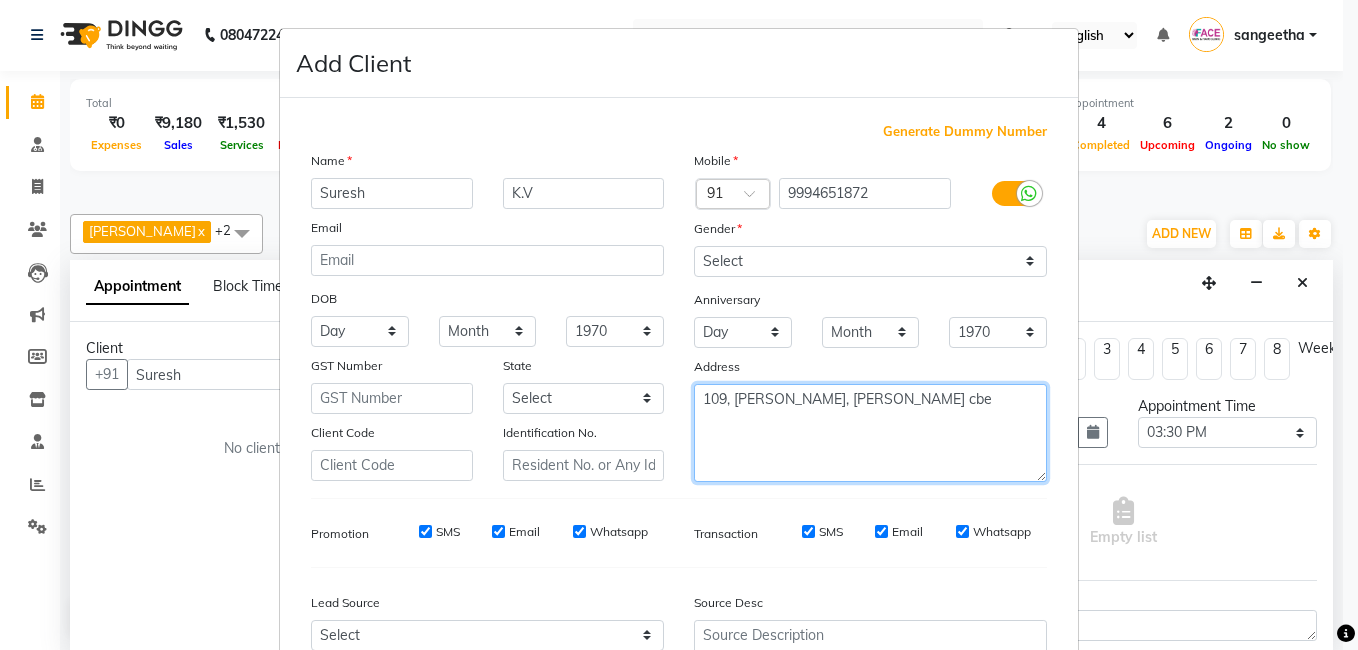 type on "109, [PERSON_NAME], [PERSON_NAME] cbe" 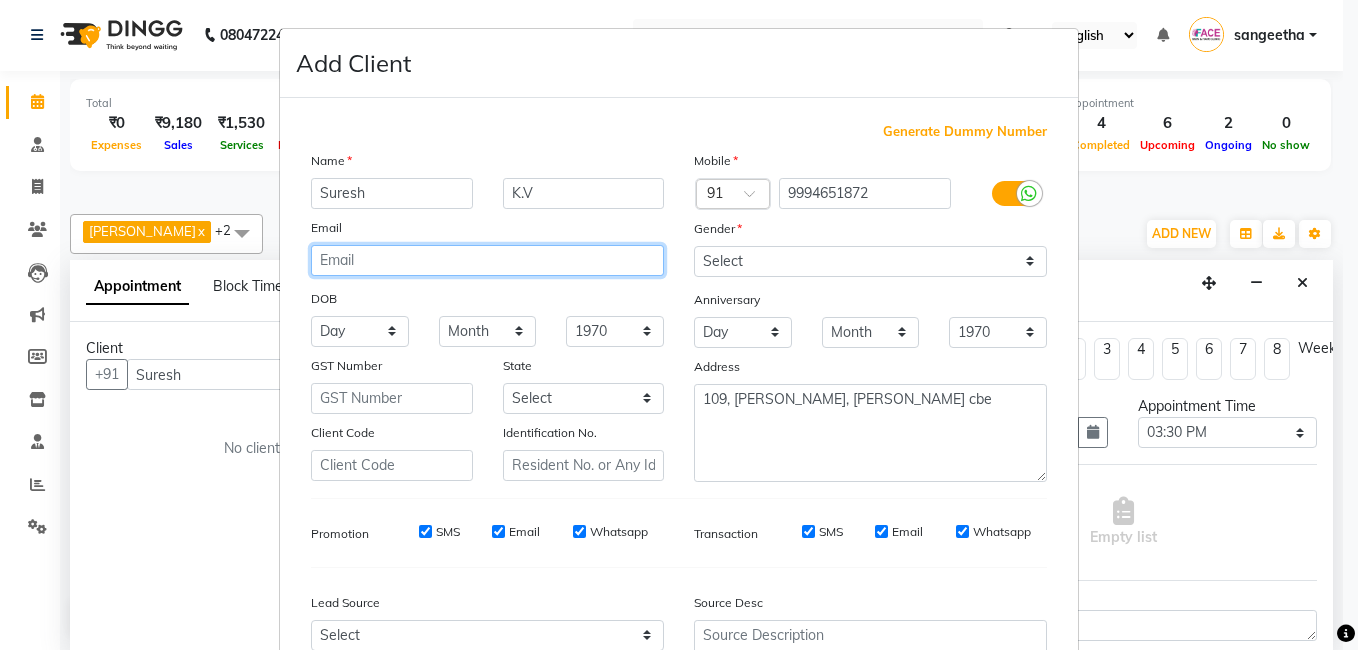 click at bounding box center [487, 260] 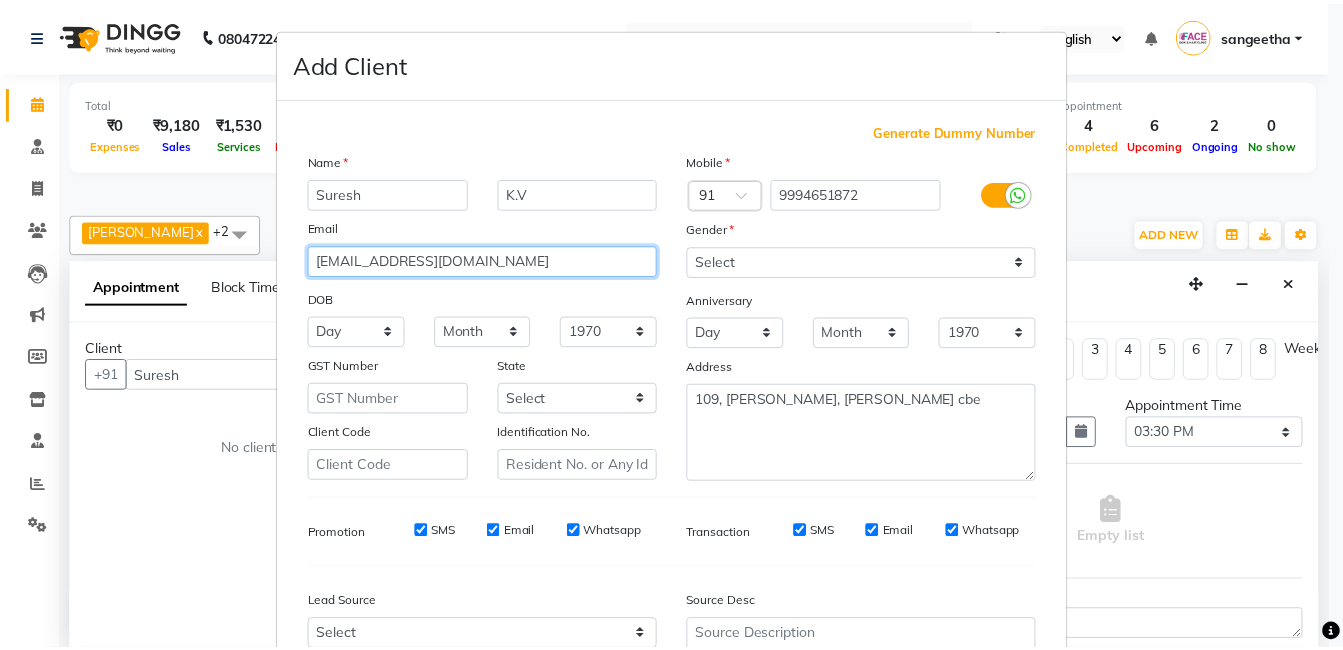 scroll, scrollTop: 172, scrollLeft: 0, axis: vertical 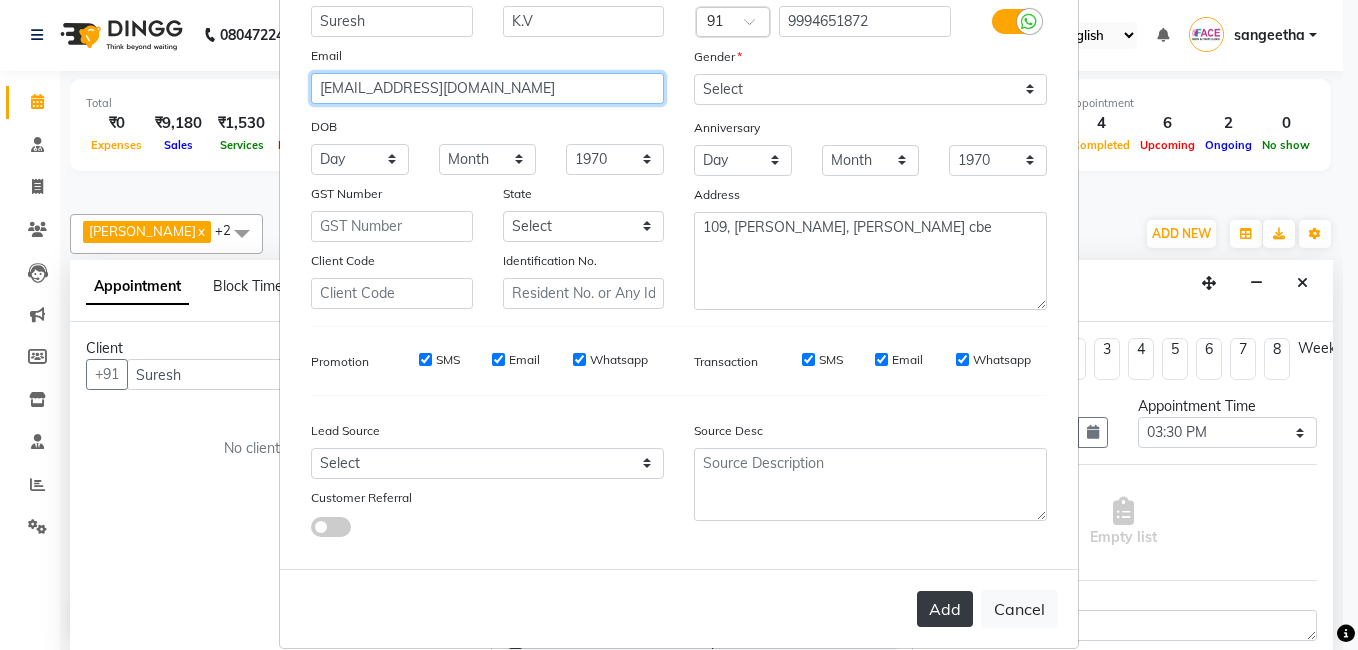 type on "[EMAIL_ADDRESS][DOMAIN_NAME]" 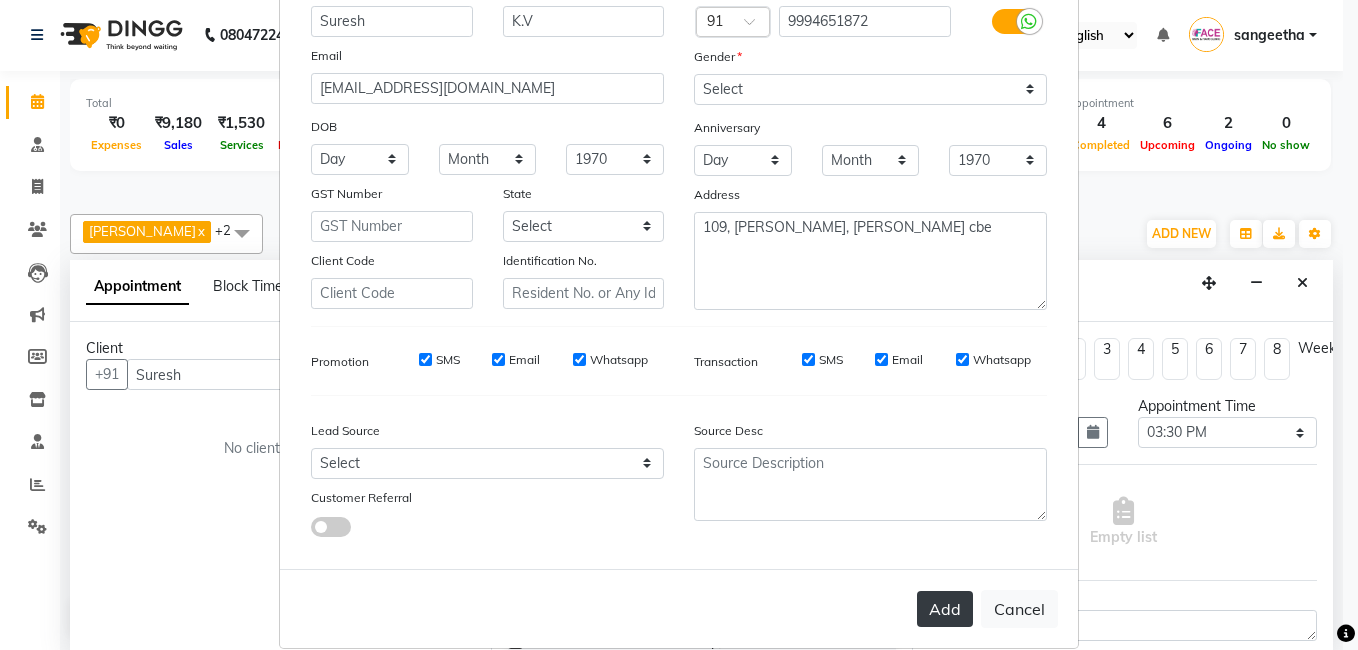 click on "Add" at bounding box center (945, 609) 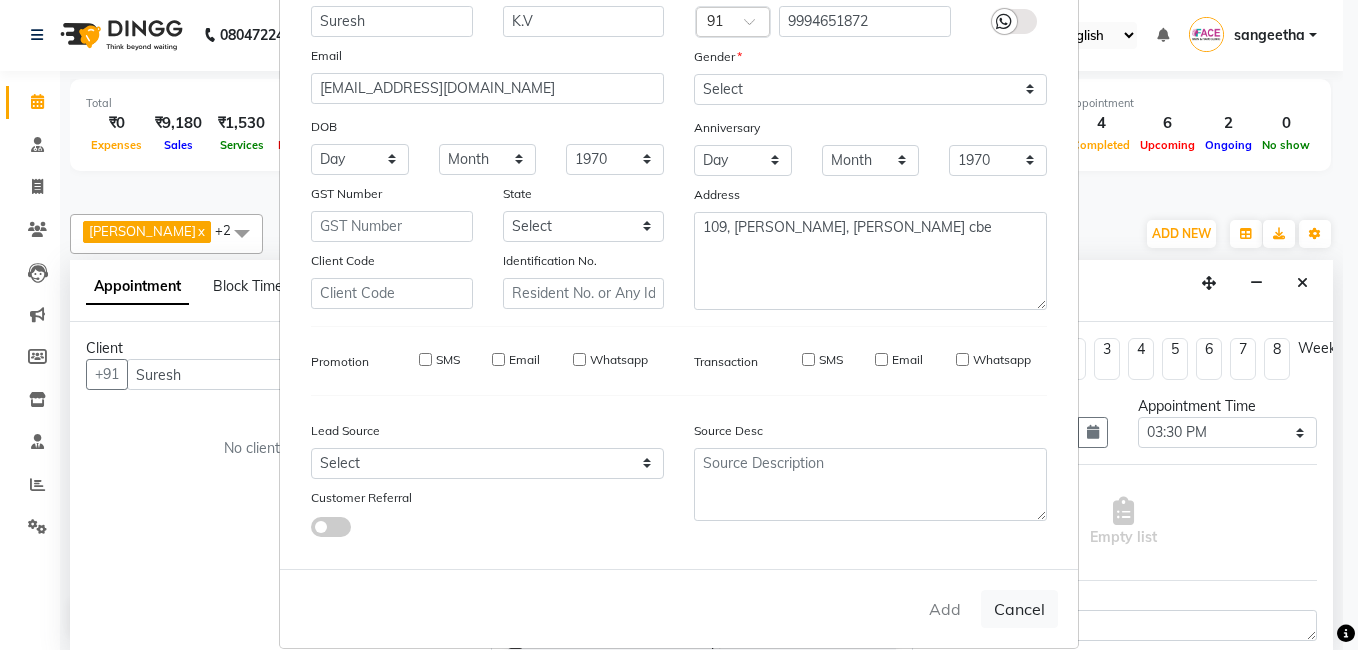 type on "9994651872" 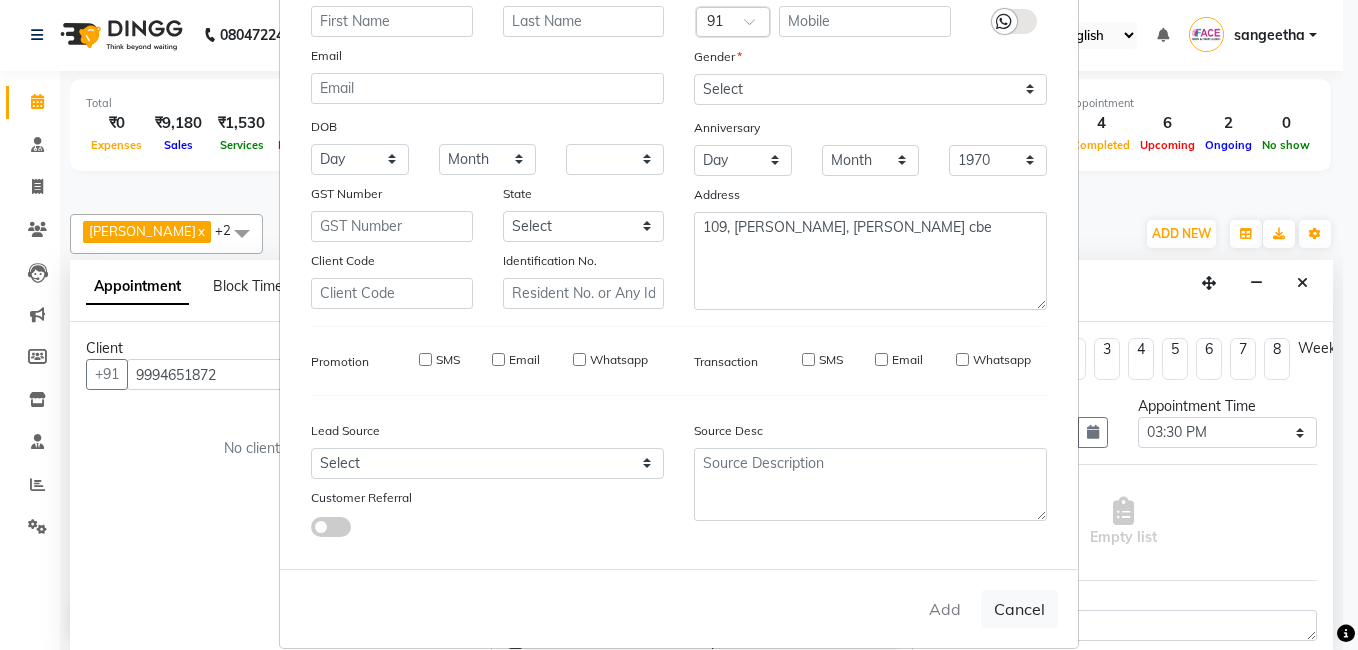 select 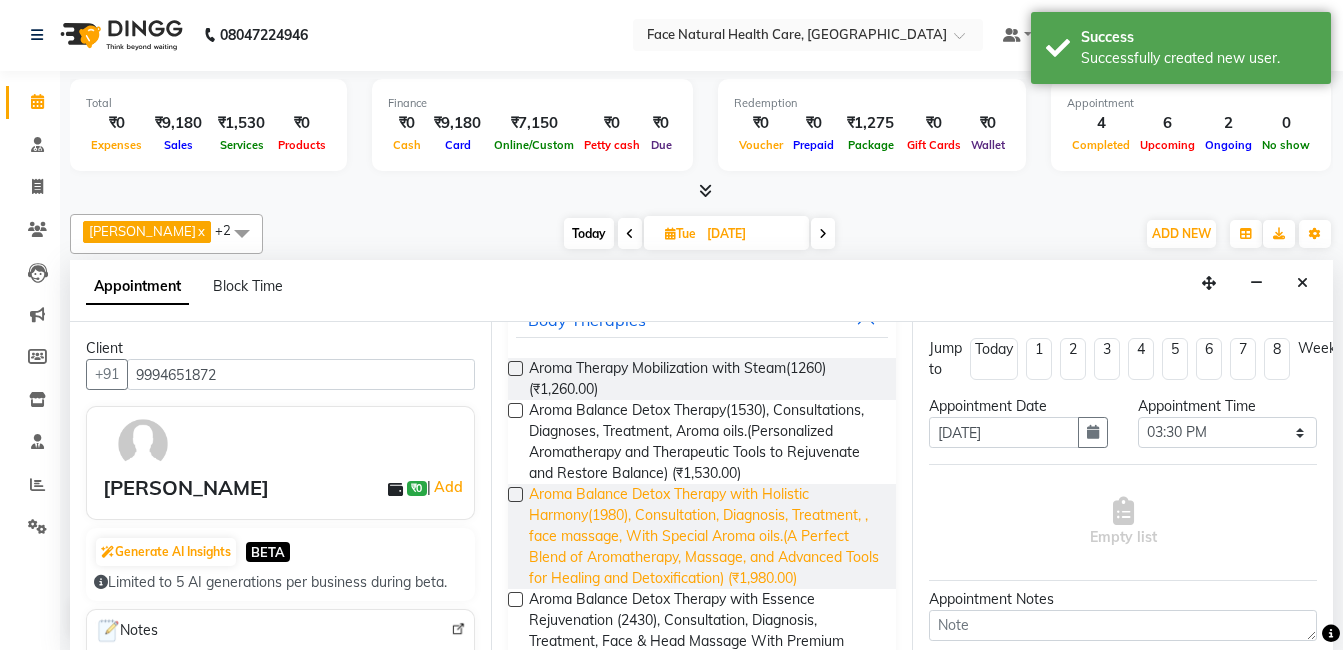 scroll, scrollTop: 206, scrollLeft: 0, axis: vertical 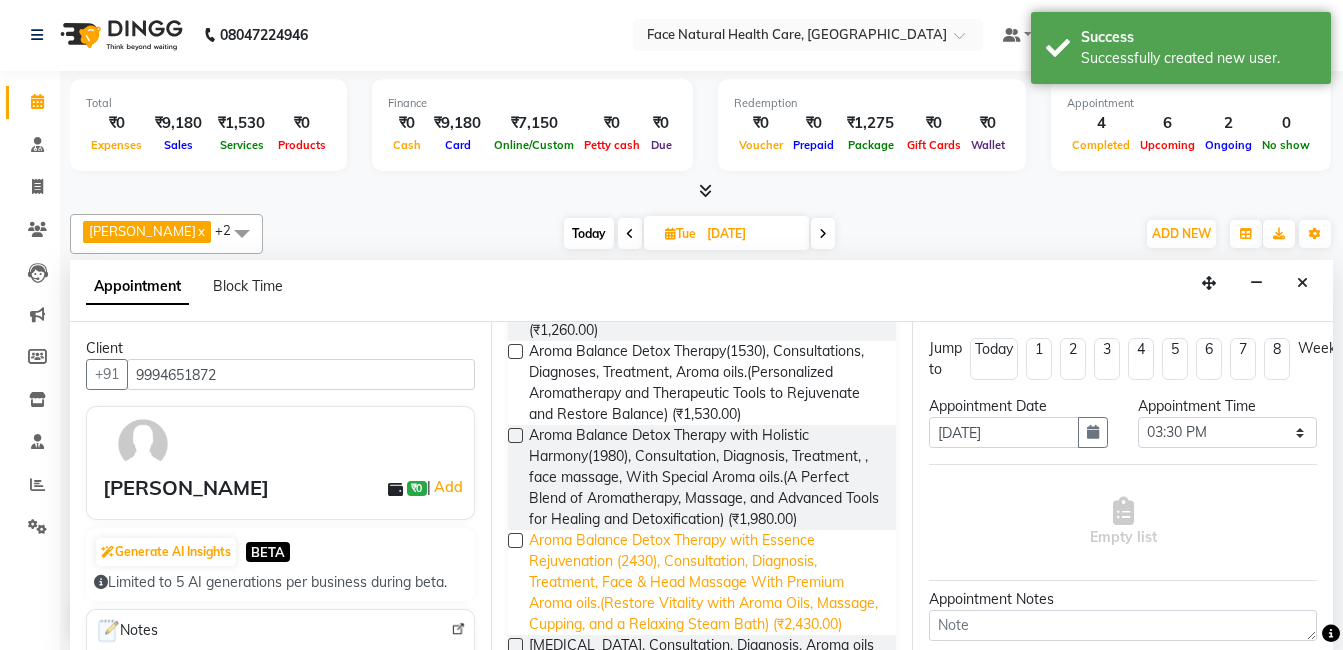click on "Aroma Balance Detox Therapy with Essence Rejuvenation  (2430), Consultation, Diagnosis, Treatment,  Face & Head Massage With Premium Aroma oils.(Restore Vitality with Aroma Oils, Massage, Cupping, and a Relaxing Steam Bath) (₹2,430.00)" at bounding box center (704, 582) 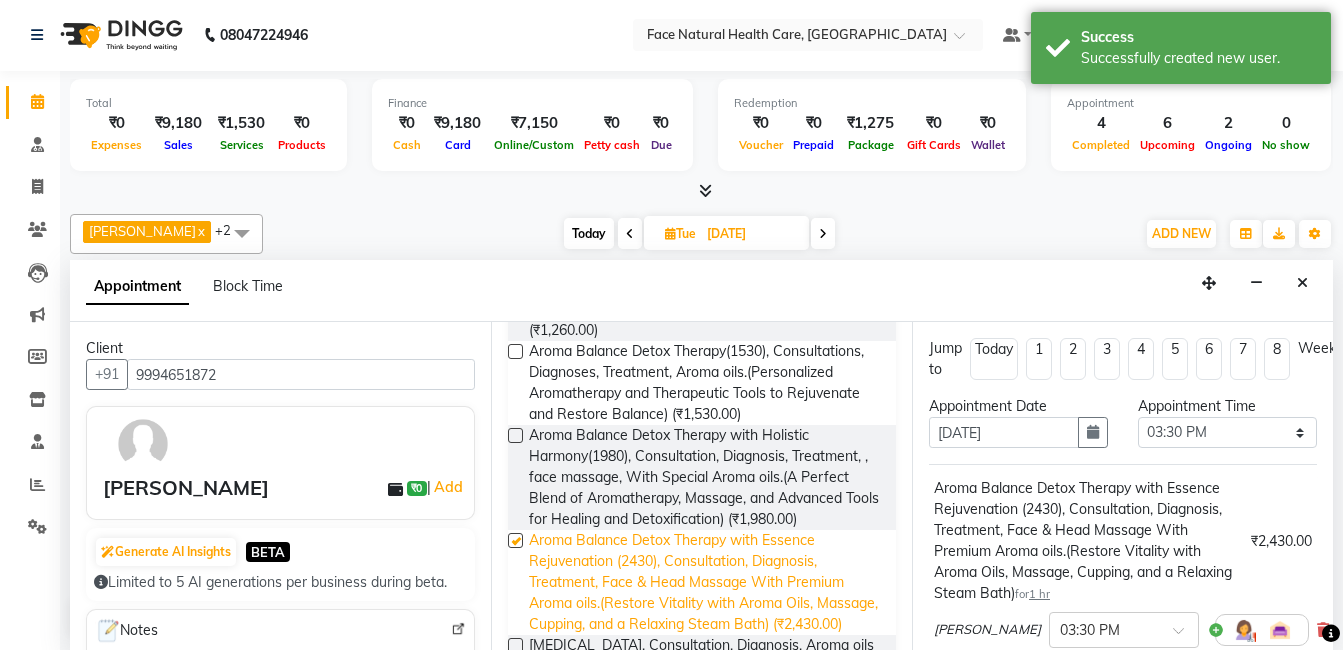 checkbox on "false" 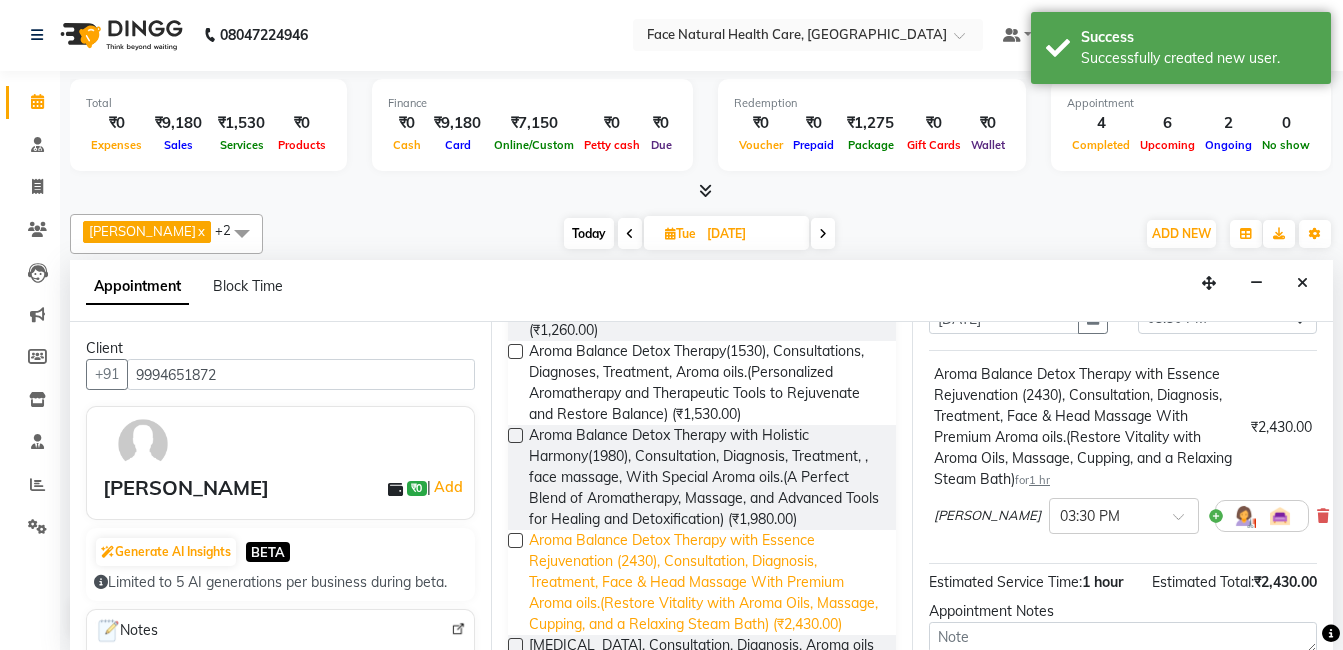 scroll, scrollTop: 138, scrollLeft: 0, axis: vertical 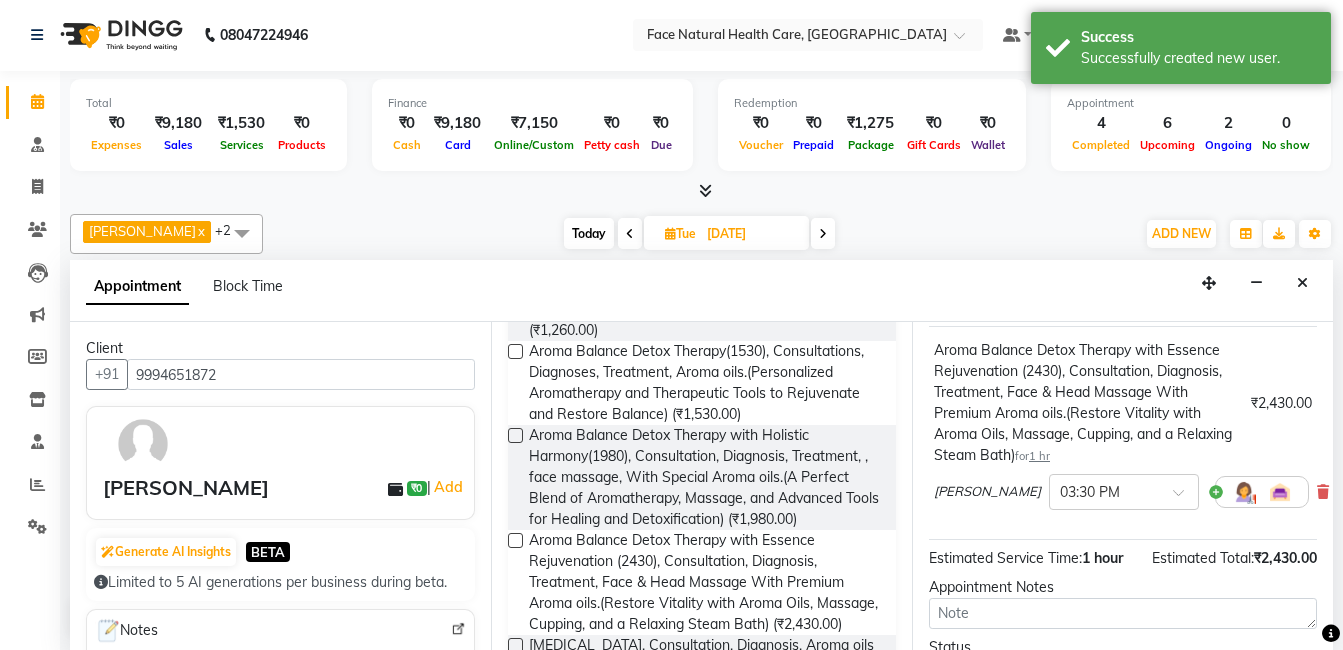 click at bounding box center [1244, 492] 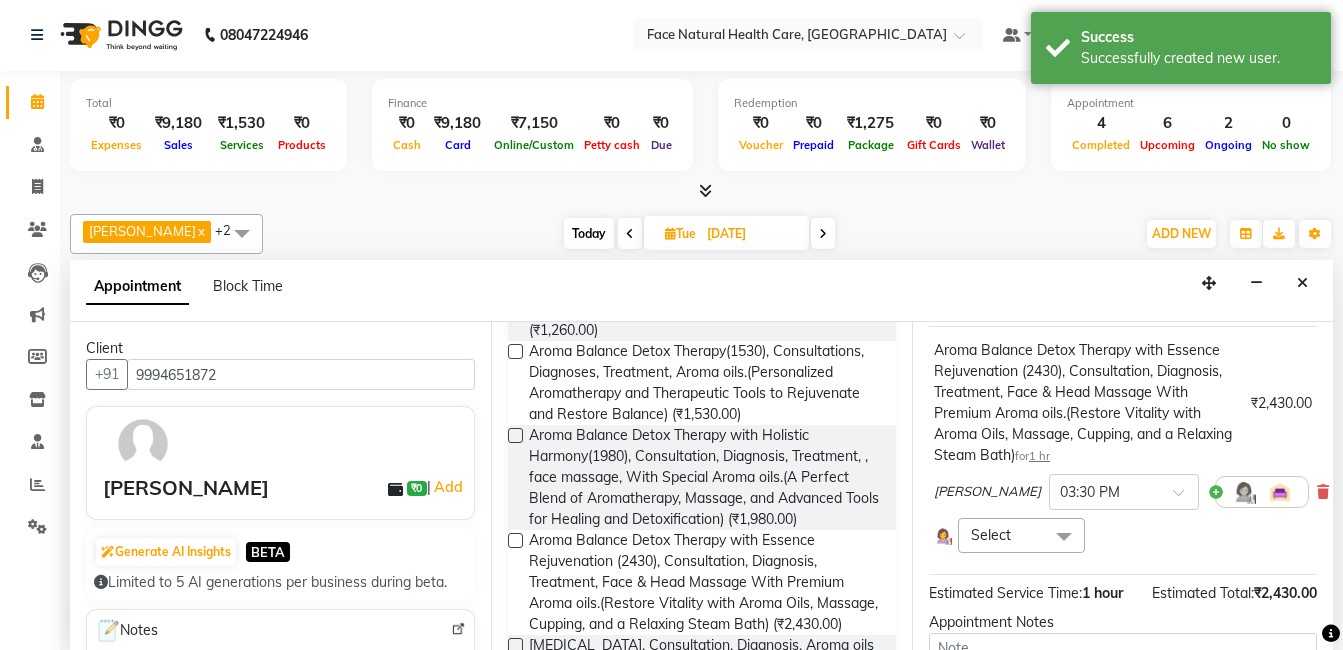 click at bounding box center [1064, 537] 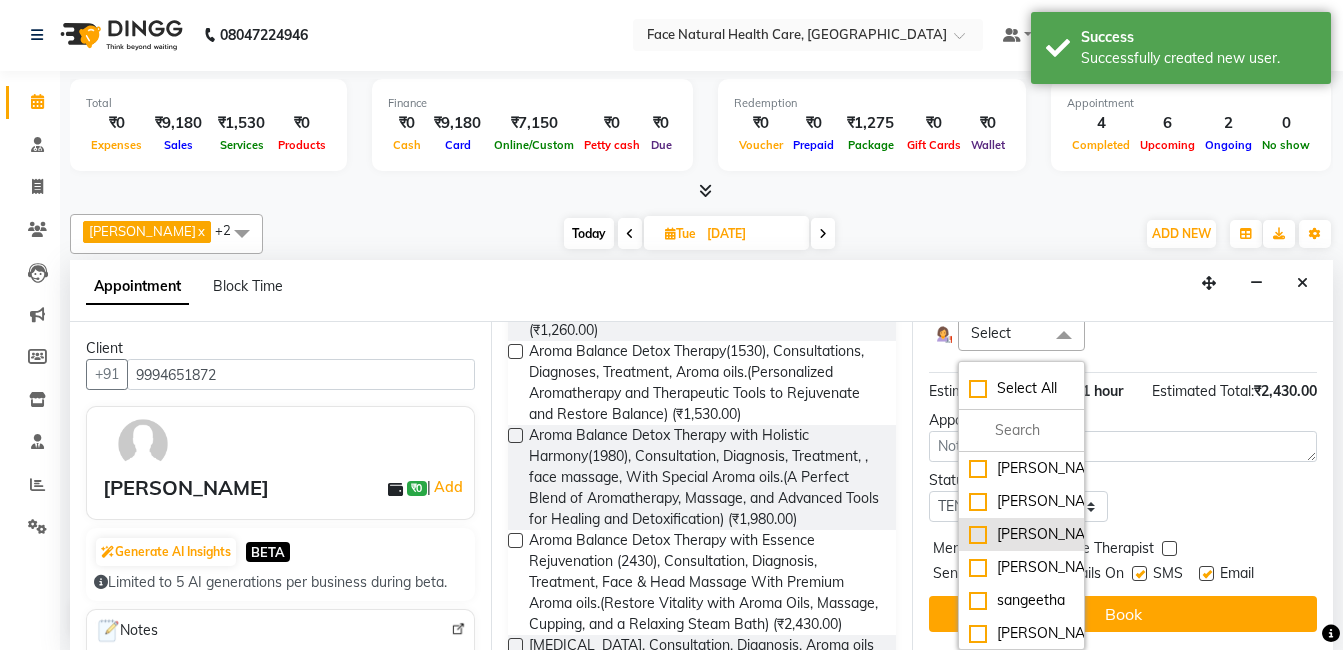 click on "[PERSON_NAME]" at bounding box center [1021, 534] 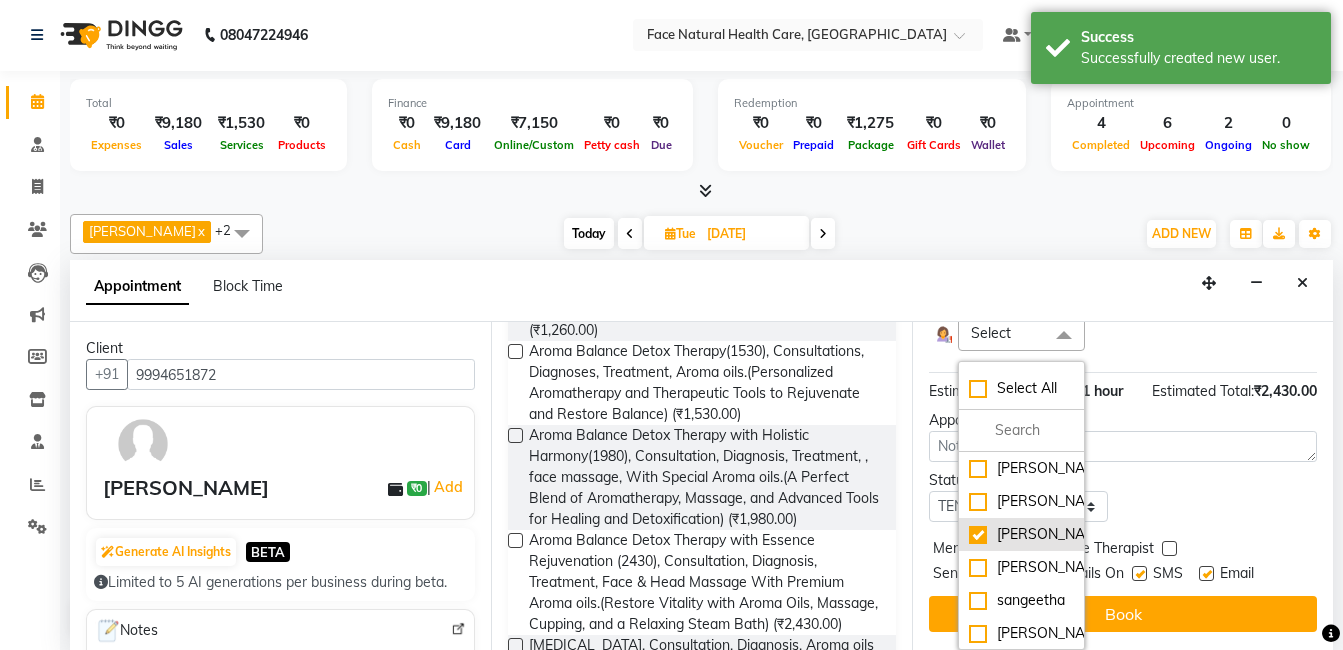 checkbox on "true" 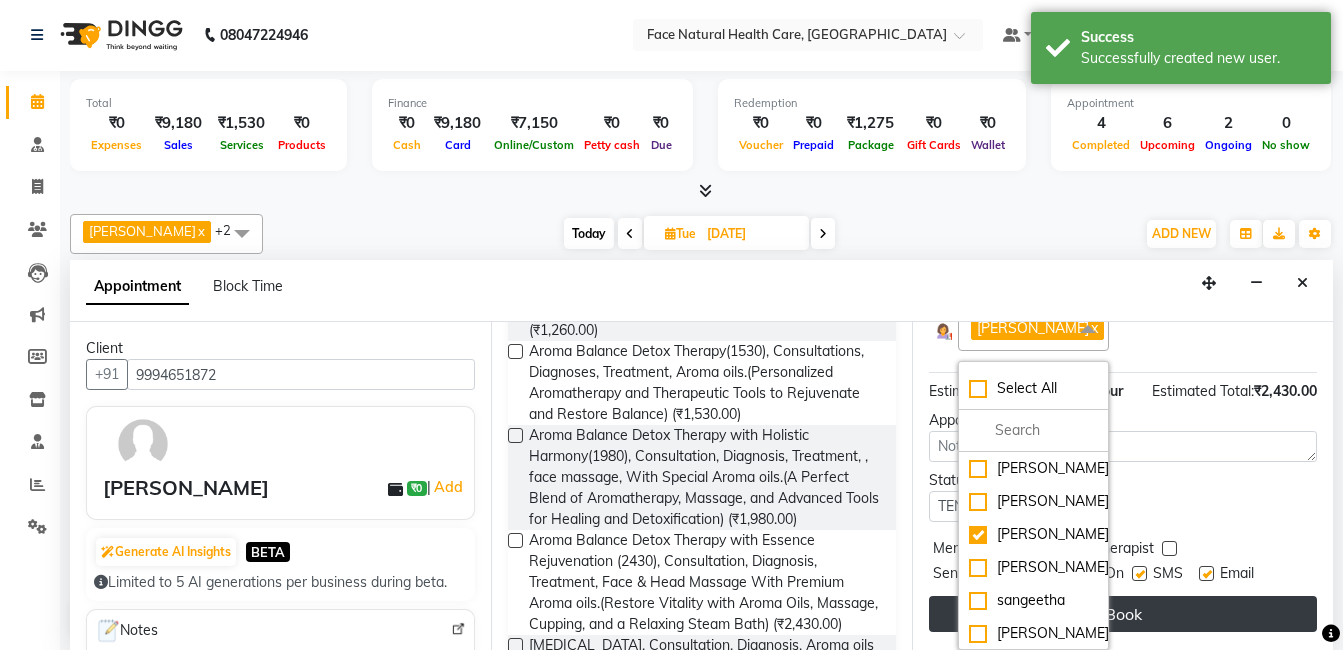 click on "Book" at bounding box center [1123, 614] 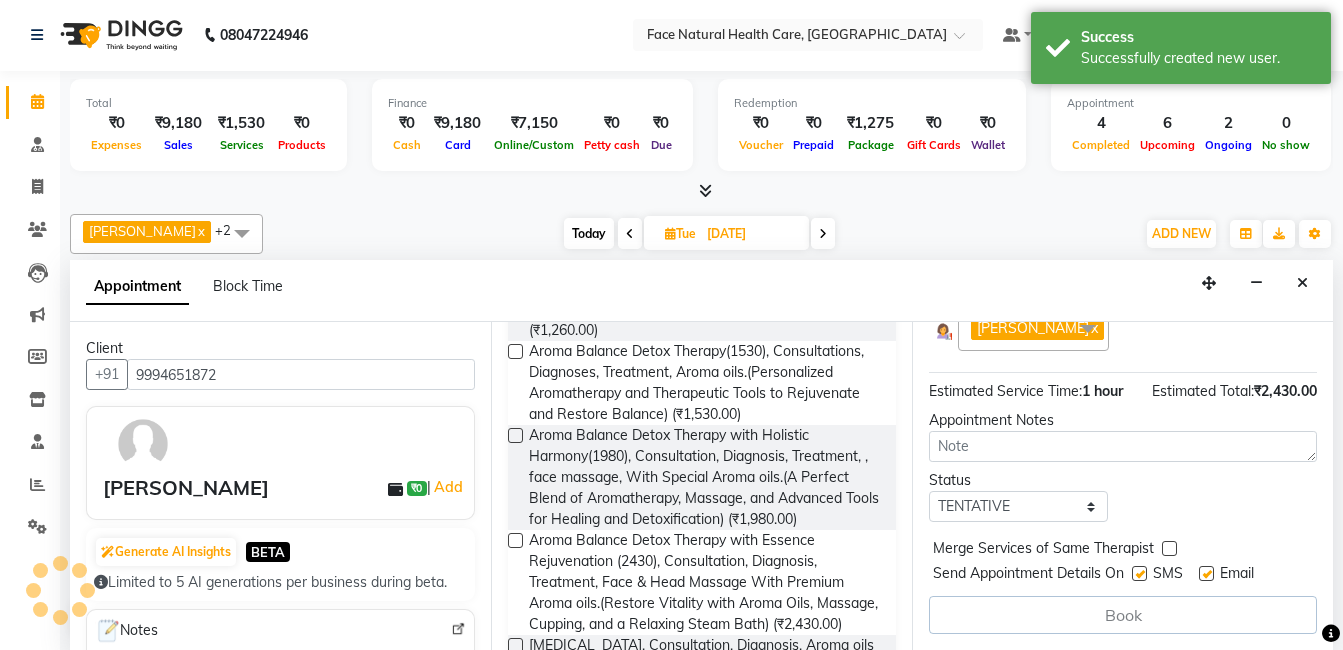 scroll, scrollTop: 407, scrollLeft: 0, axis: vertical 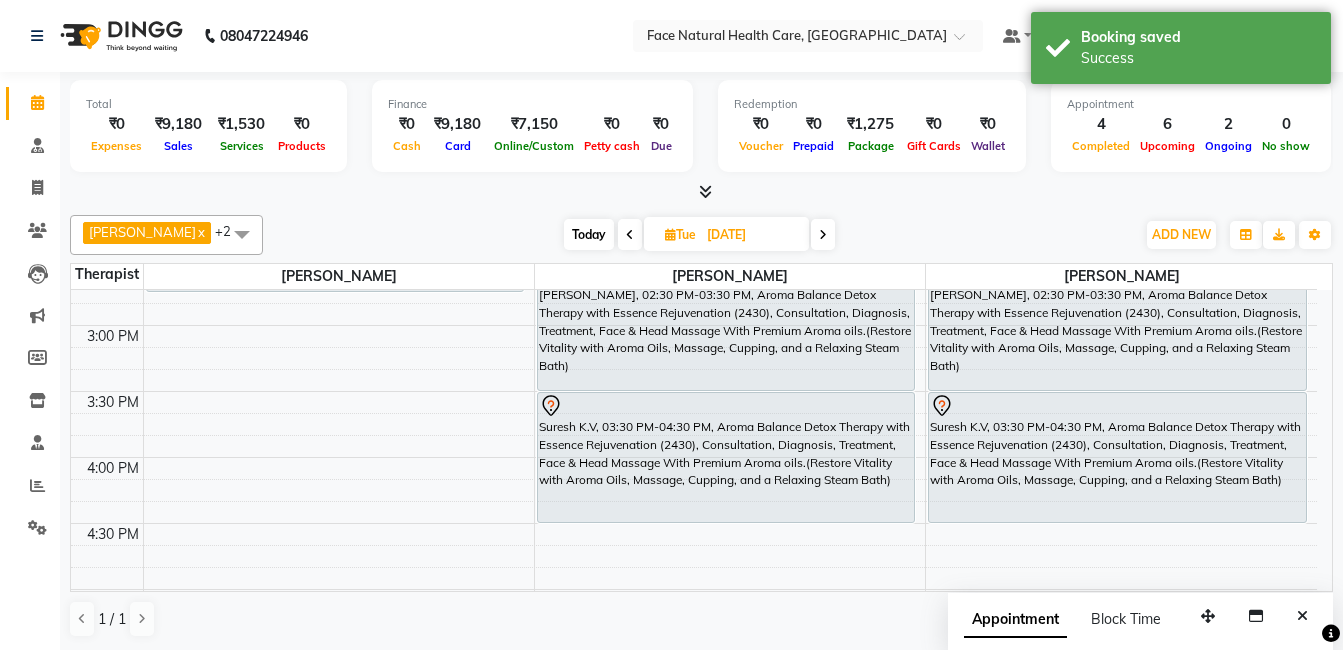 click on "Today" at bounding box center (589, 234) 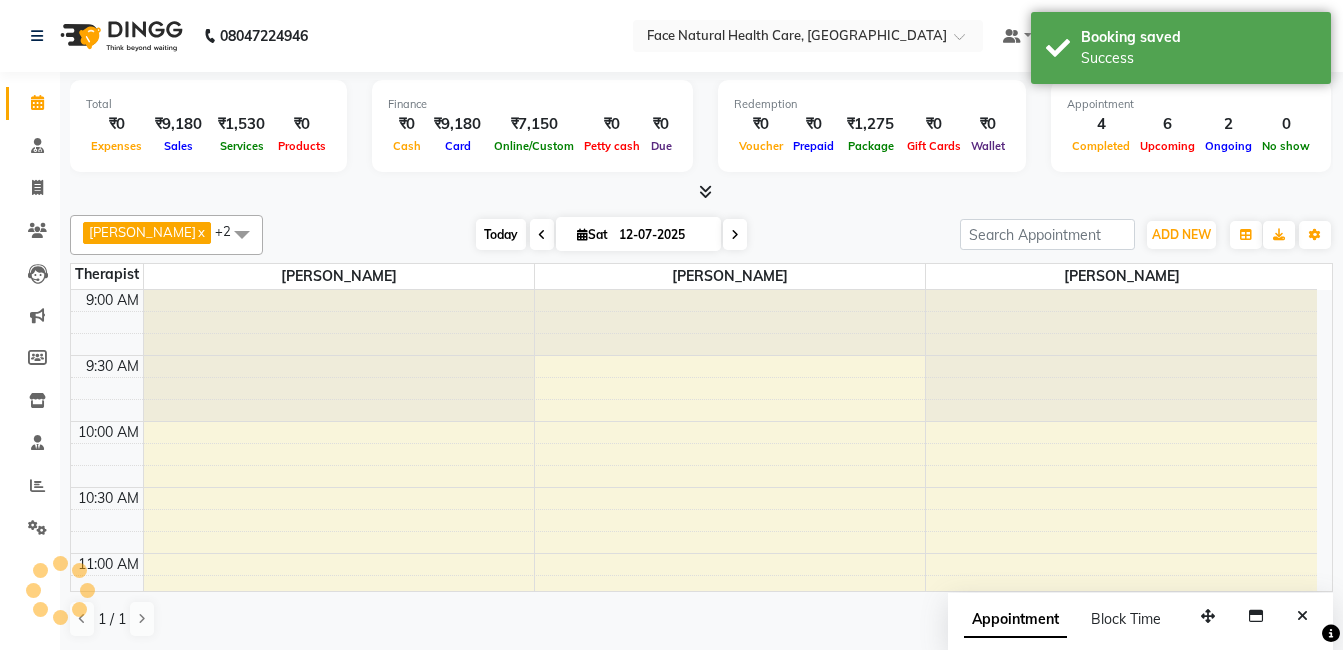 scroll, scrollTop: 793, scrollLeft: 0, axis: vertical 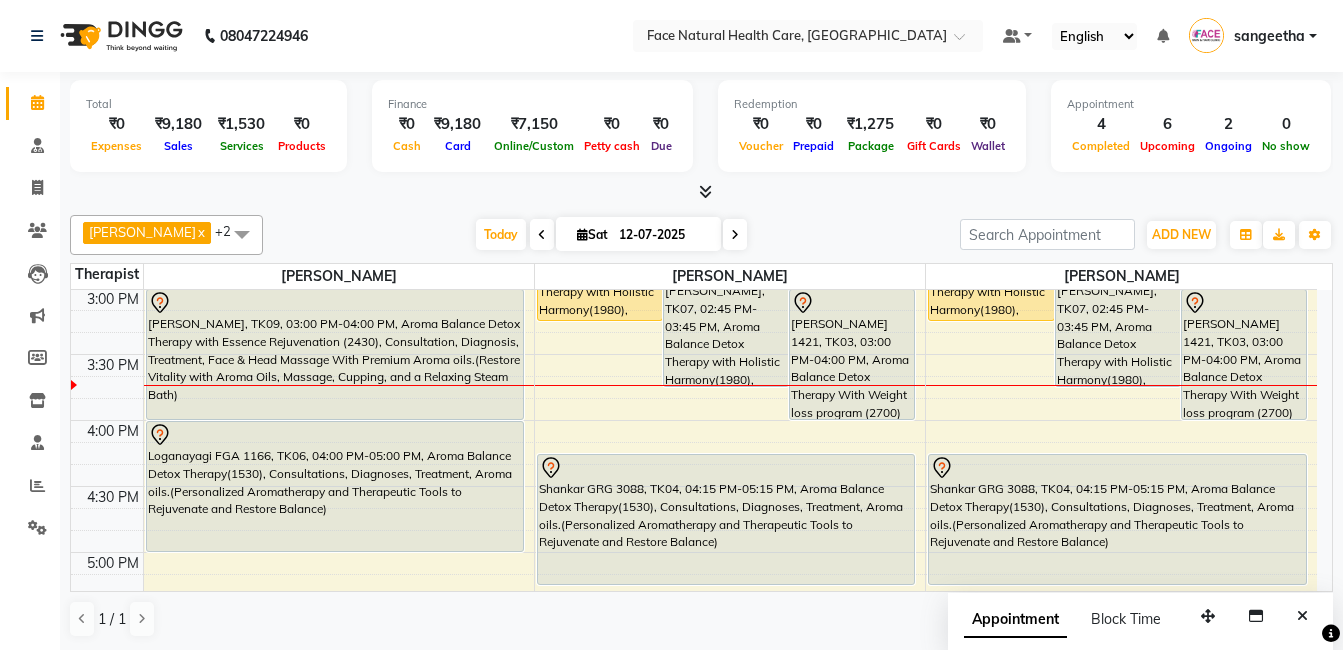 click on "[PERSON_NAME] 1421, TK03, 03:00 PM-04:00 PM, Aroma Balance Detox Therapy With Weight loss program (2700) Consultation, Diagnosis, Treatment, Sauna Bed,  Good Premium Aroma oils And Steam Bath." at bounding box center (852, 354) 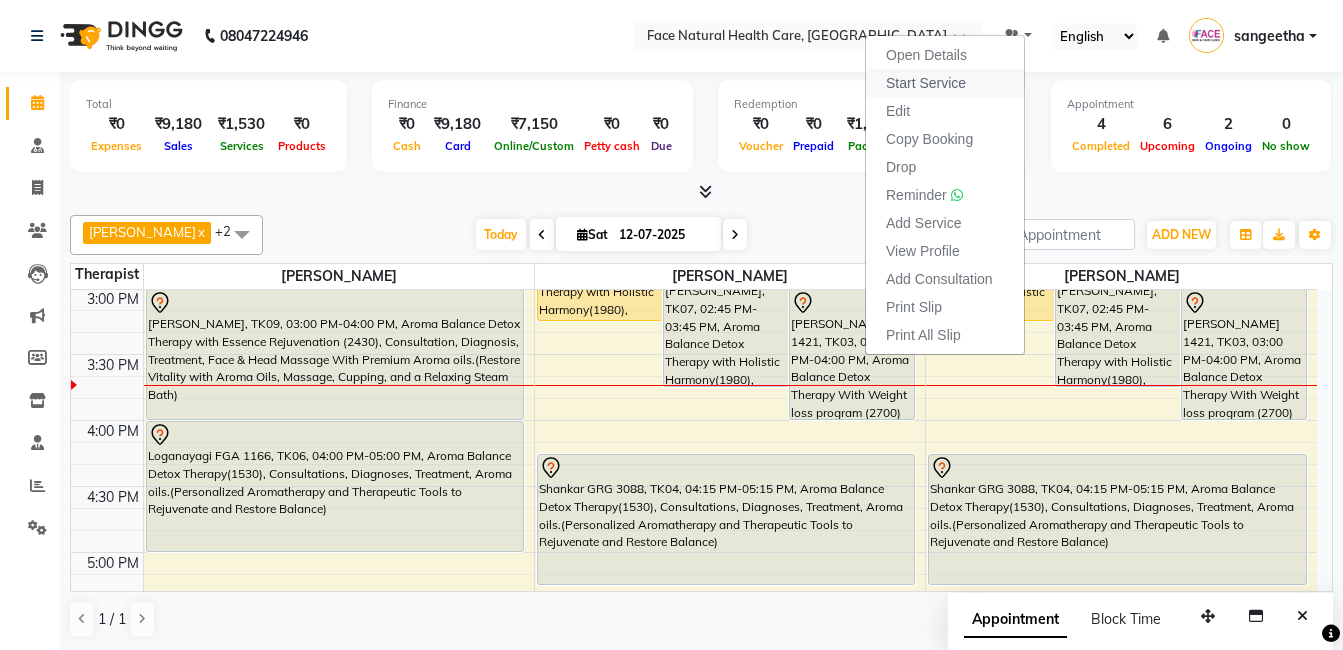 click on "Start Service" at bounding box center (945, 83) 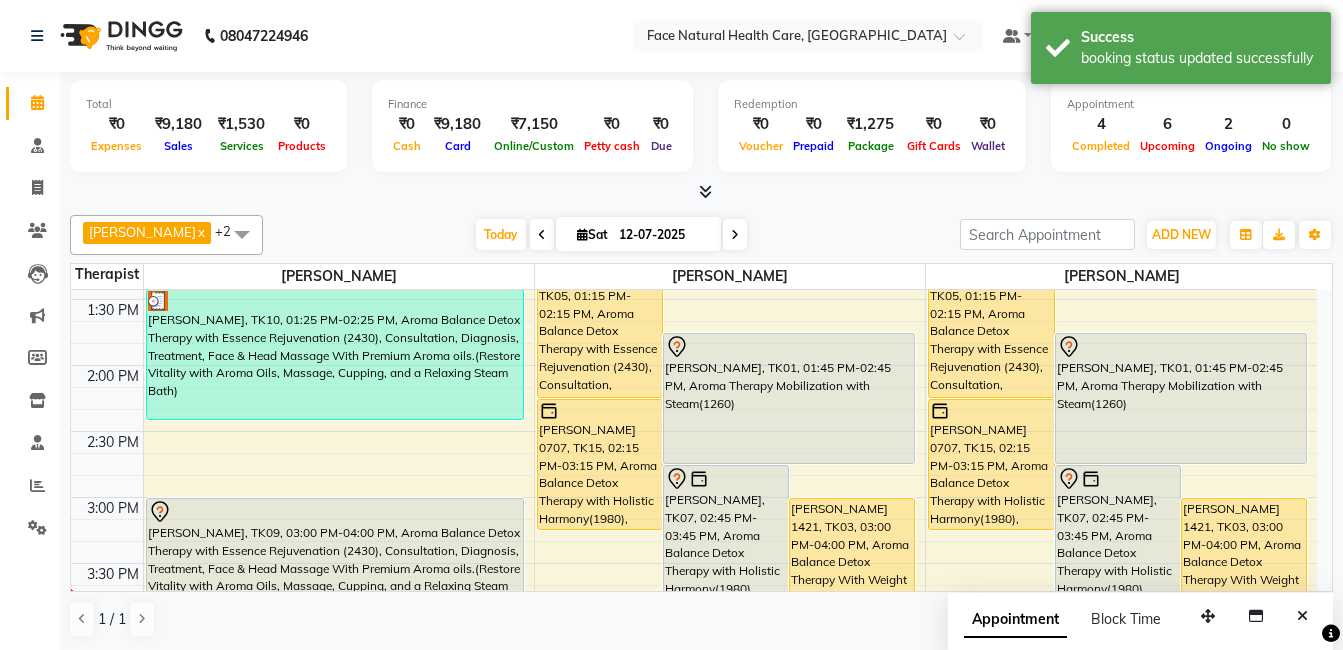 scroll, scrollTop: 530, scrollLeft: 0, axis: vertical 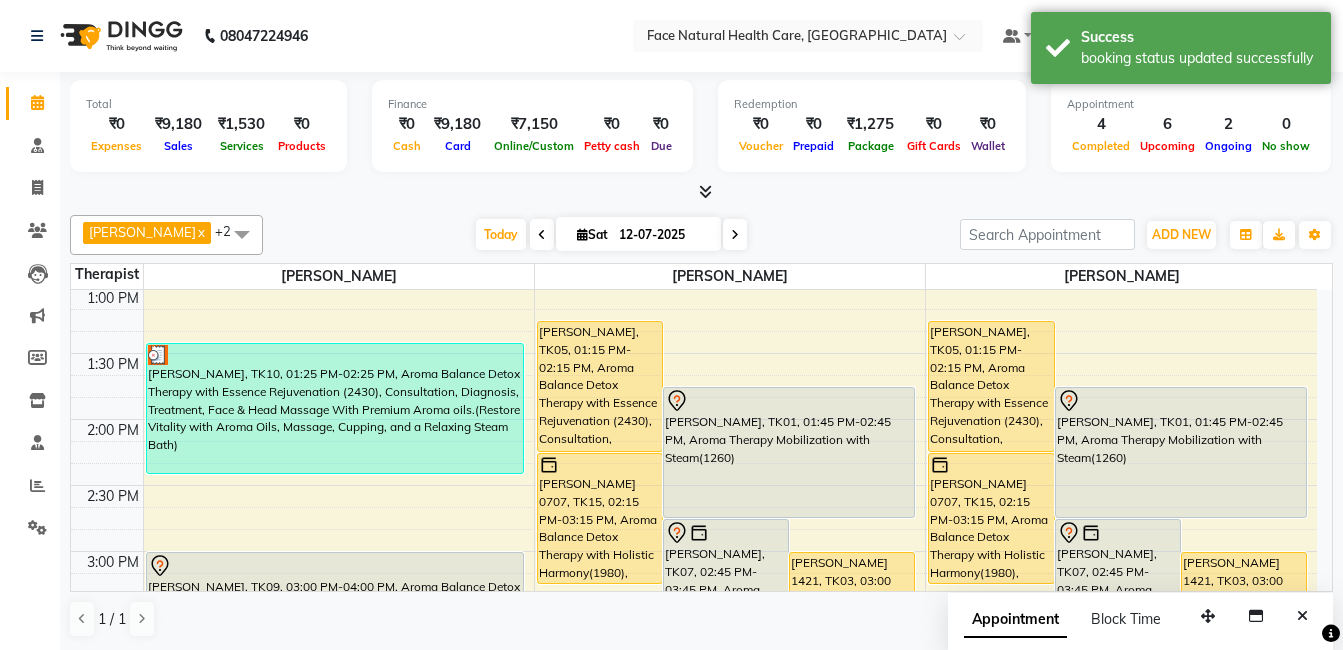 click on "[PERSON_NAME], TK05, 01:15 PM-02:15 PM, Aroma Balance Detox Therapy with Essence Rejuvenation  (2430), Consultation, Diagnosis, Treatment,  Face & Head Massage With Premium Aroma oils.(Restore Vitality with Aroma Oils, Massage, Cupping, and a Relaxing Steam Bath)" at bounding box center [600, 386] 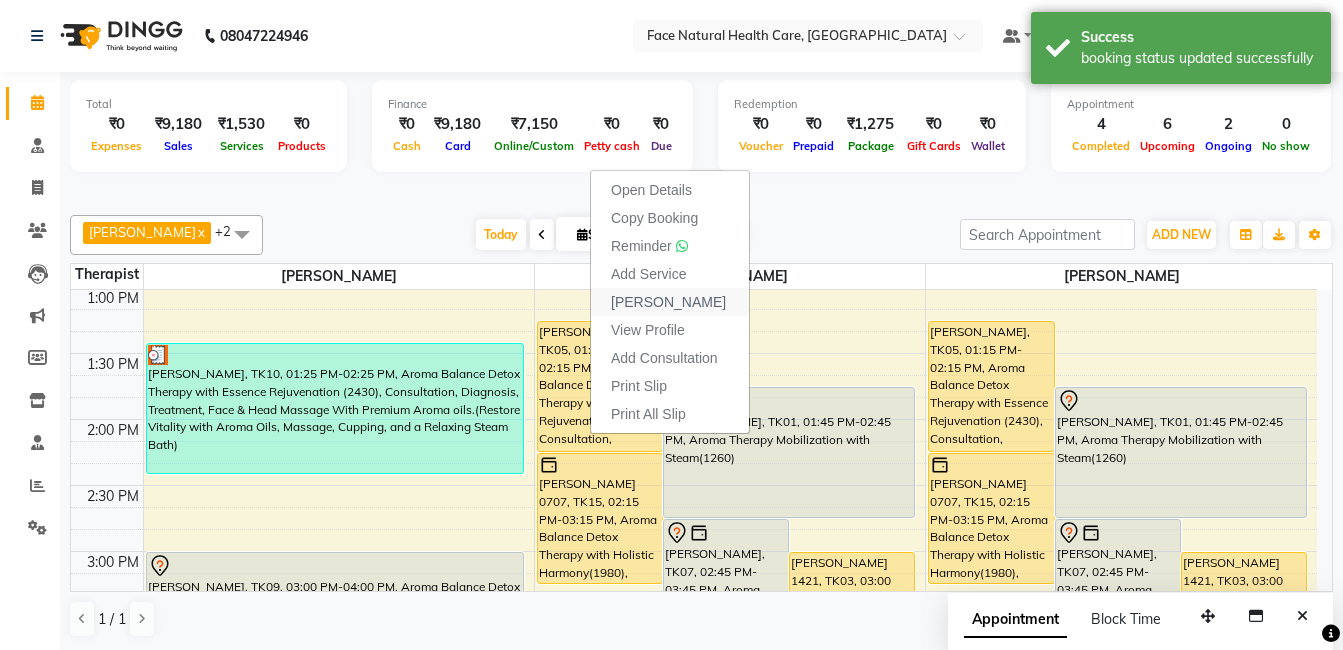click on "[PERSON_NAME]" at bounding box center [668, 302] 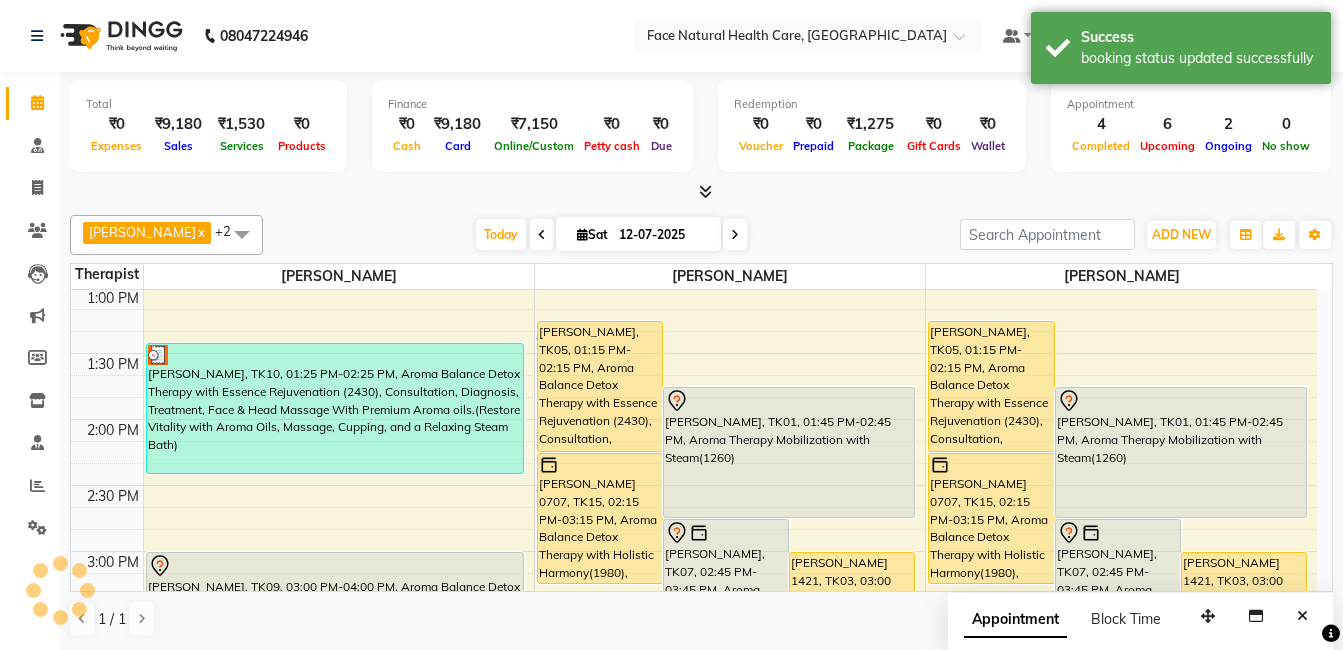 select on "service" 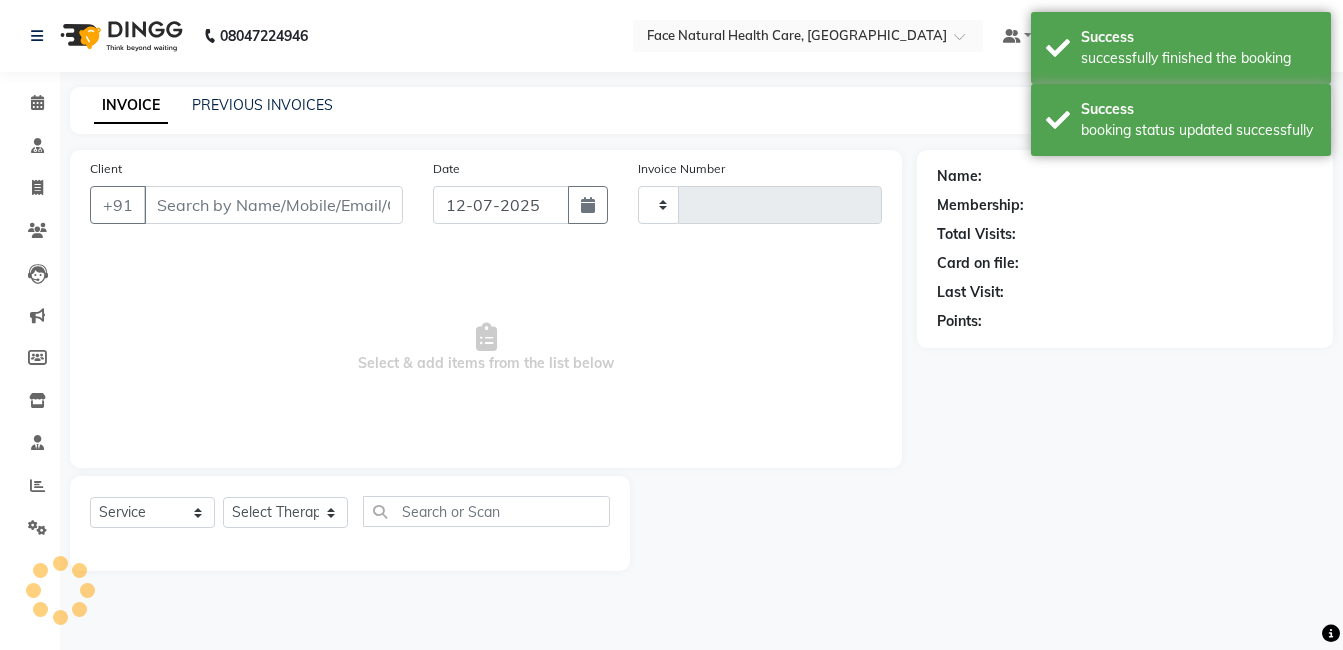 type on "0839" 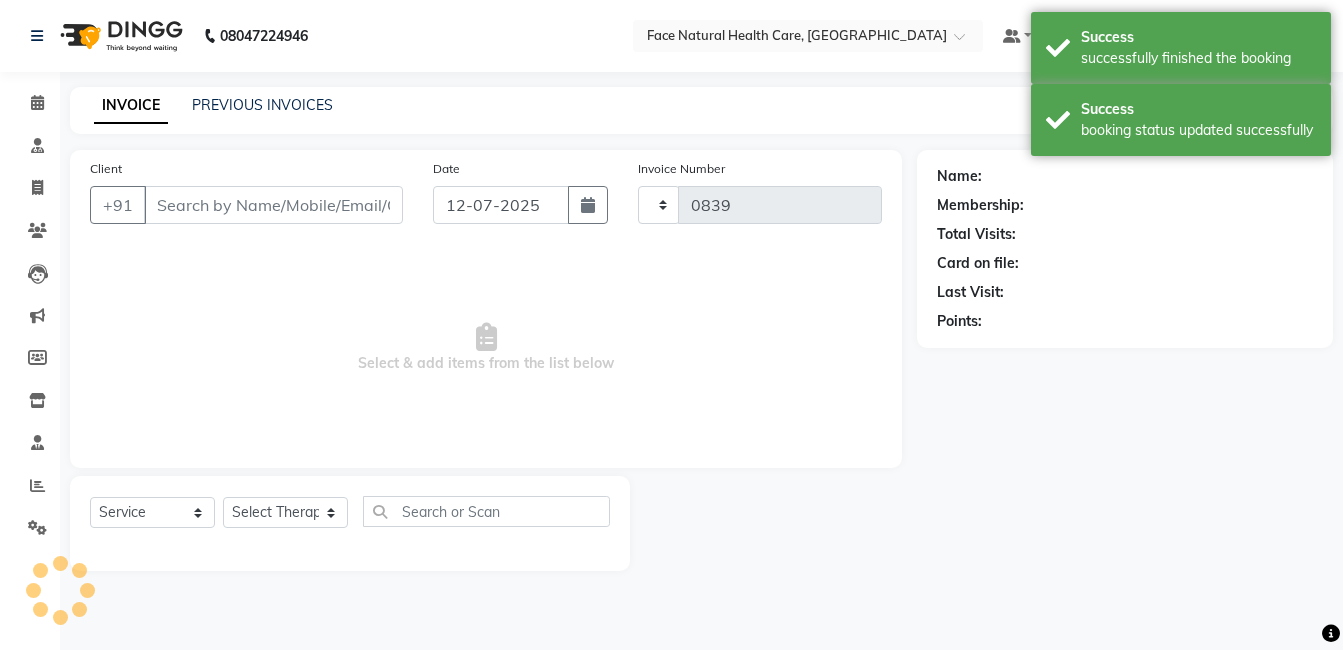select on "5675" 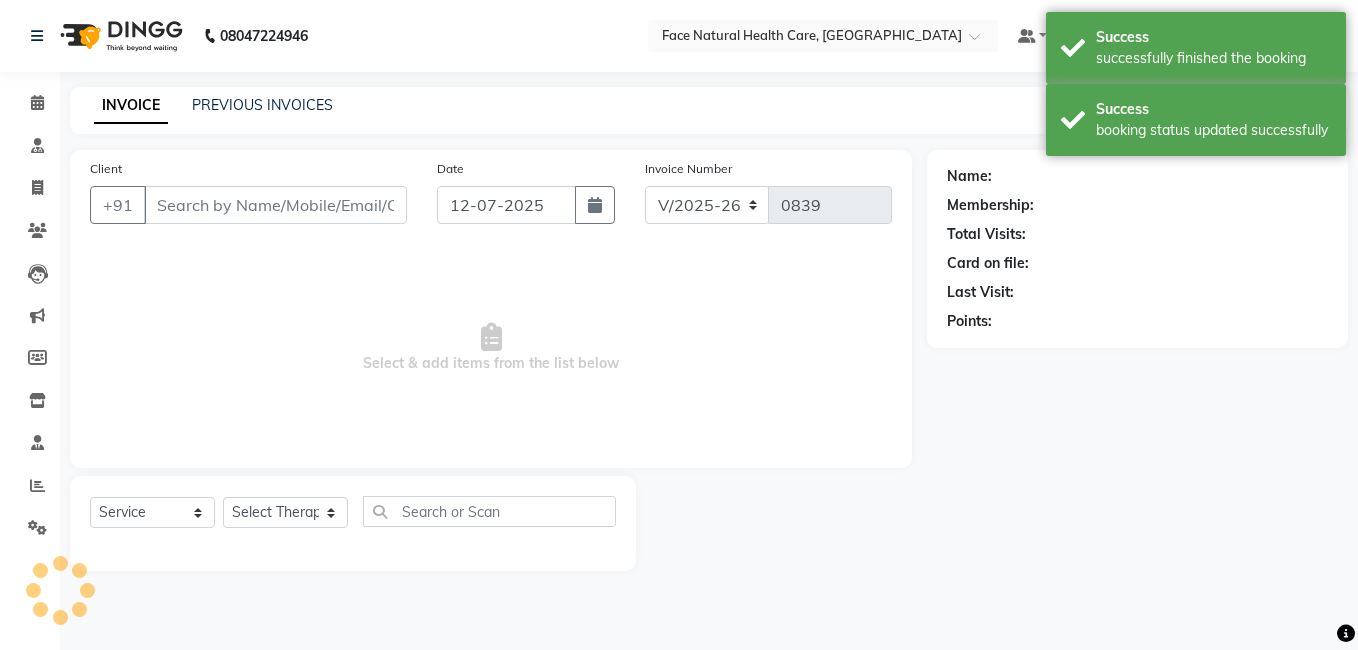 type on "8778672072" 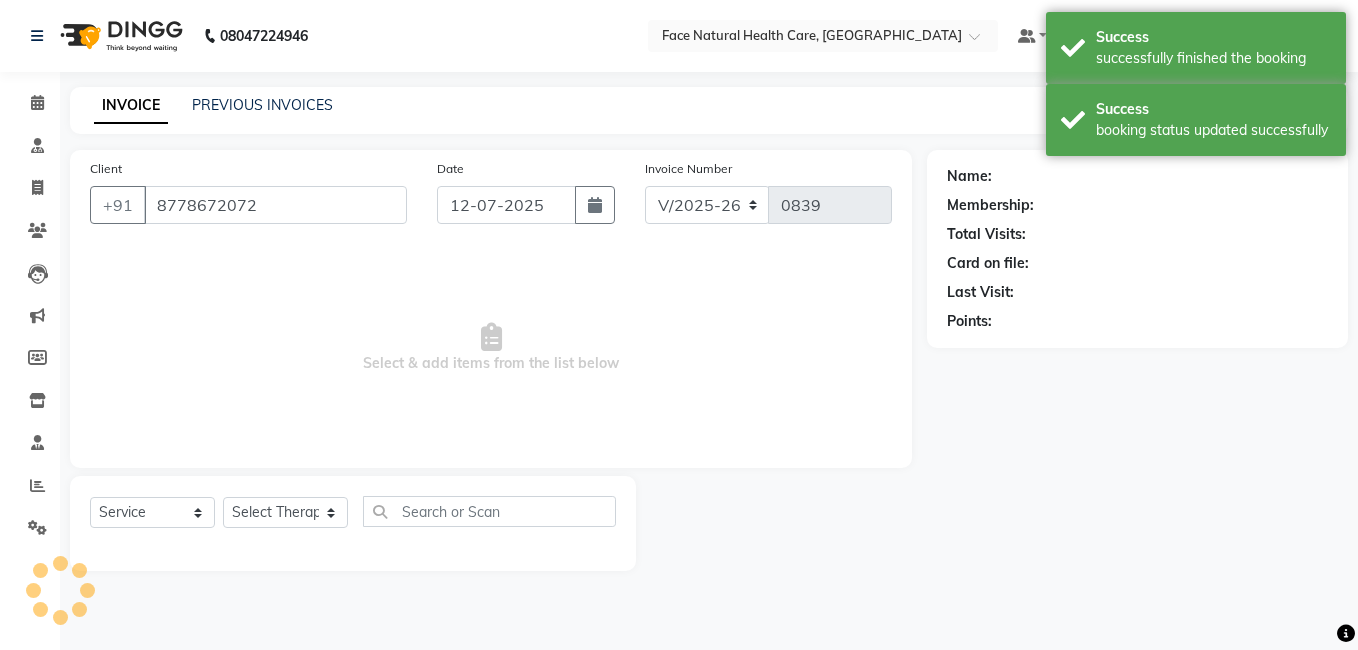 select on "38864" 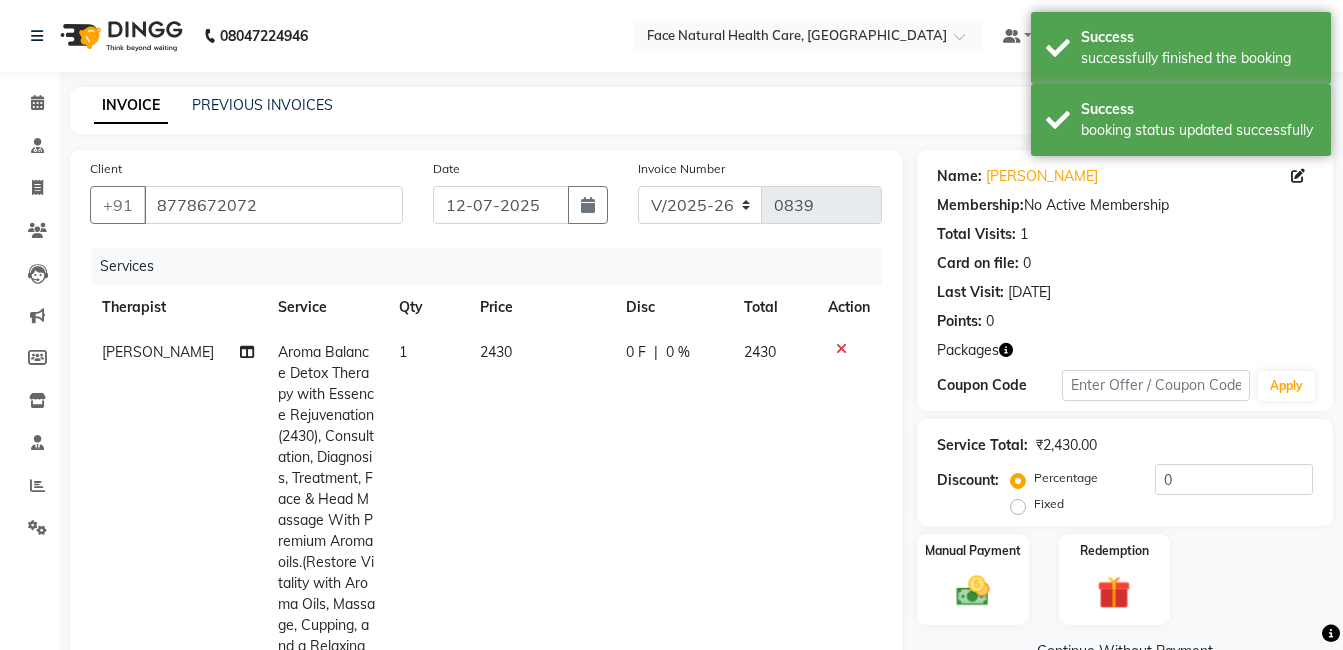 click on "2430" 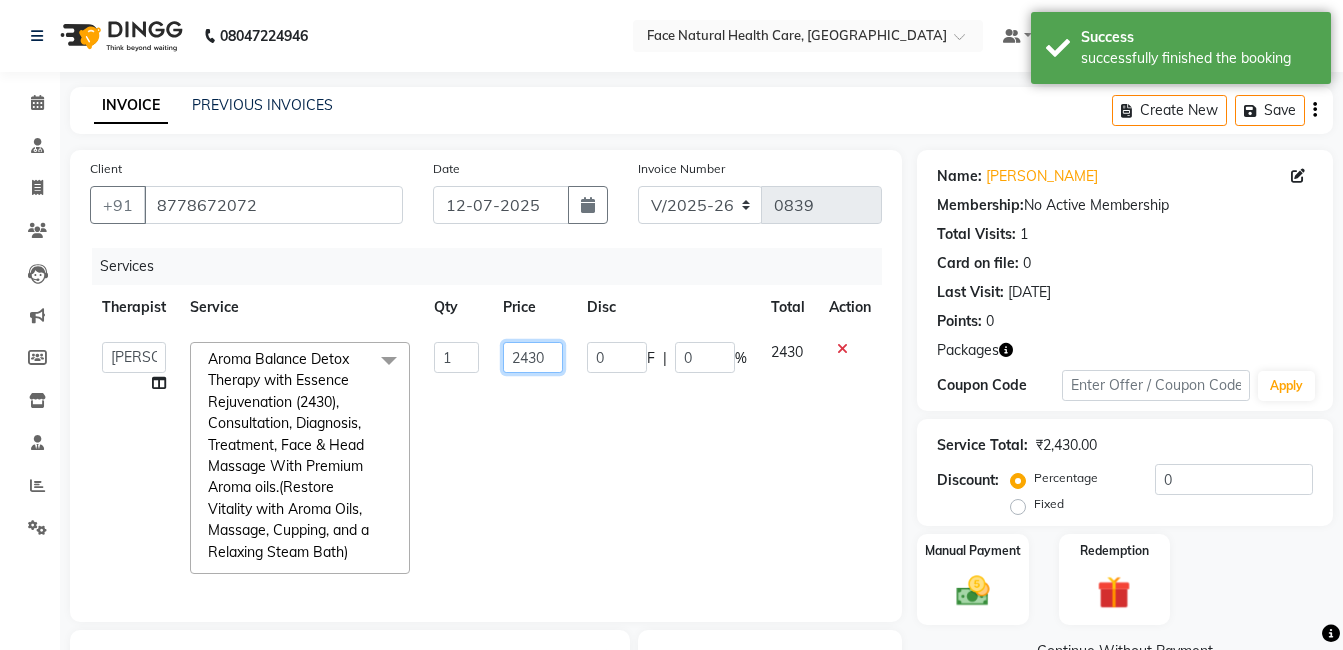 click on "2430" 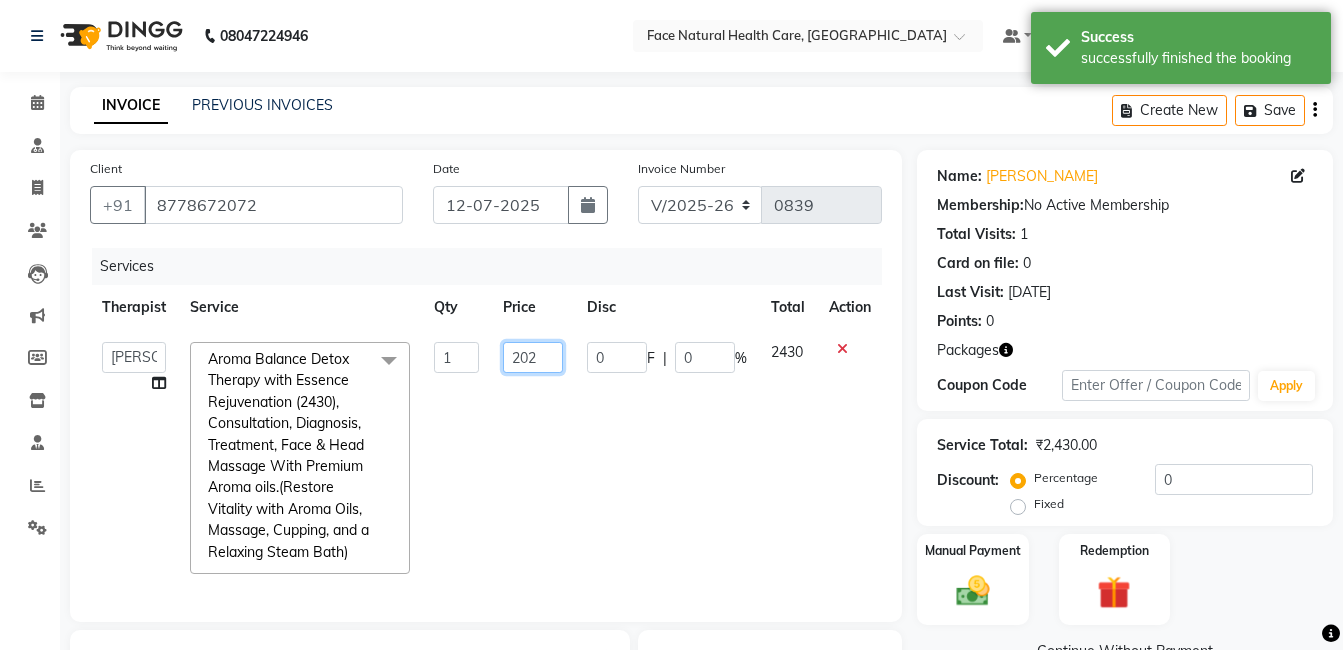 type on "2025" 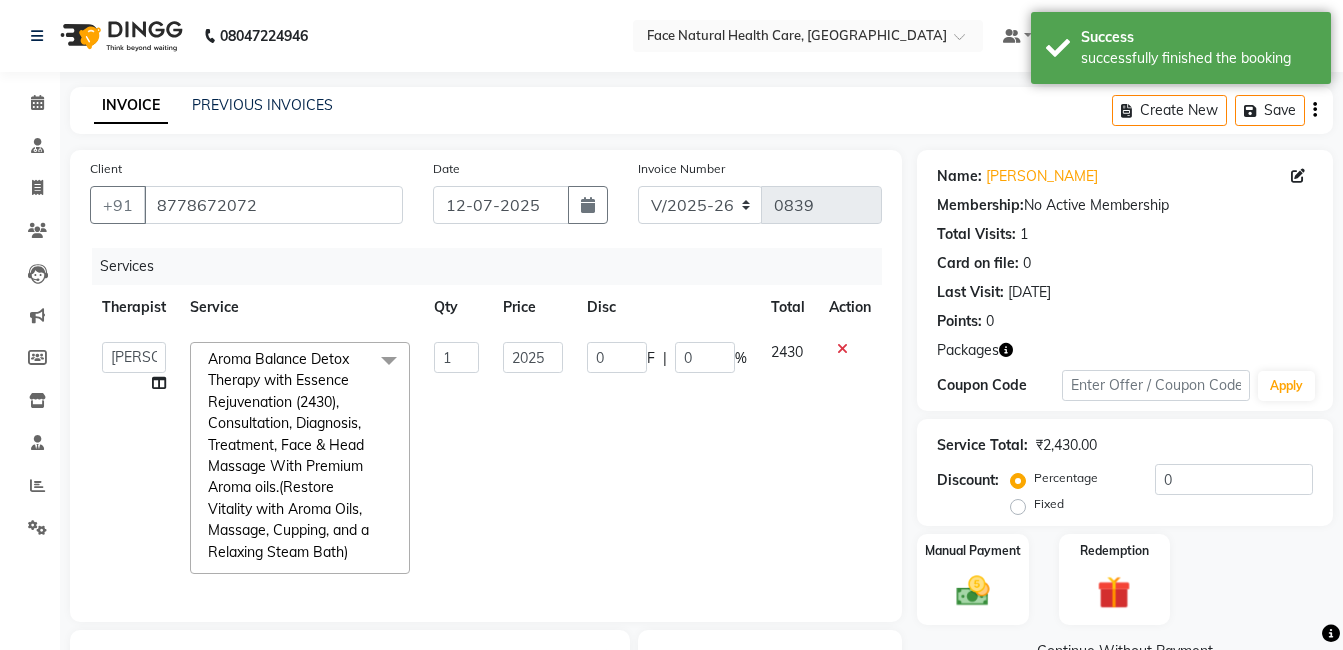 click on "0 F | 0 %" 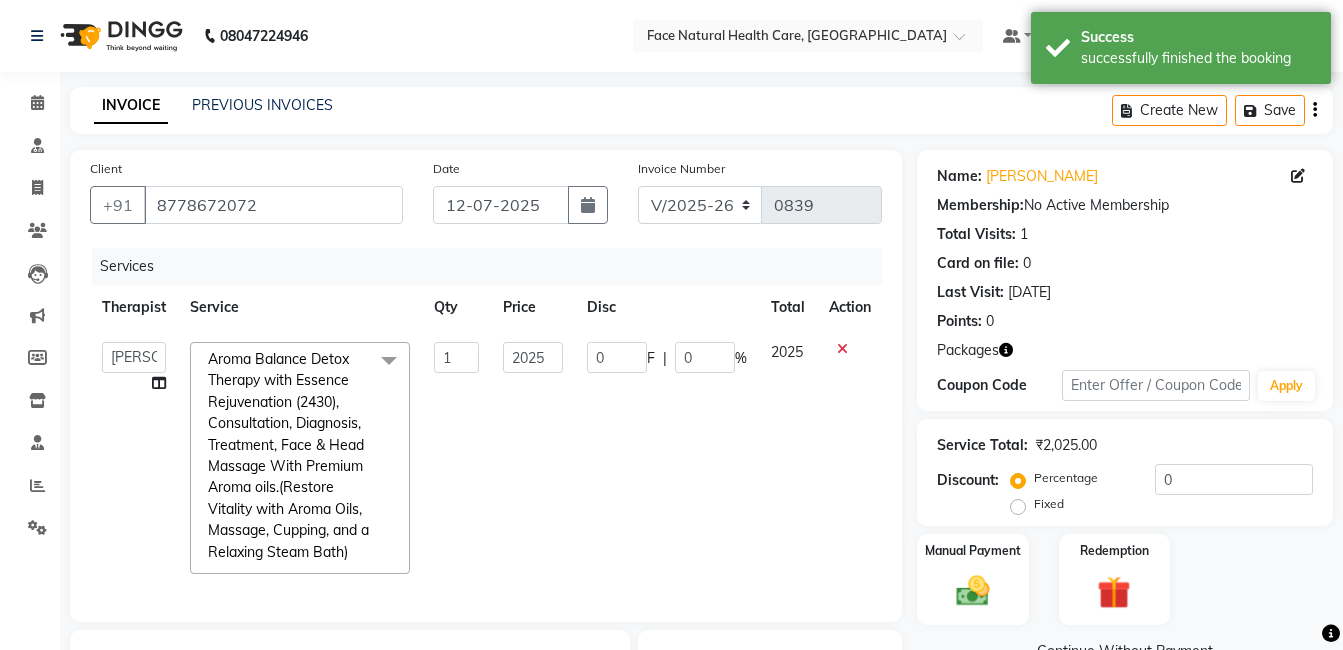 click 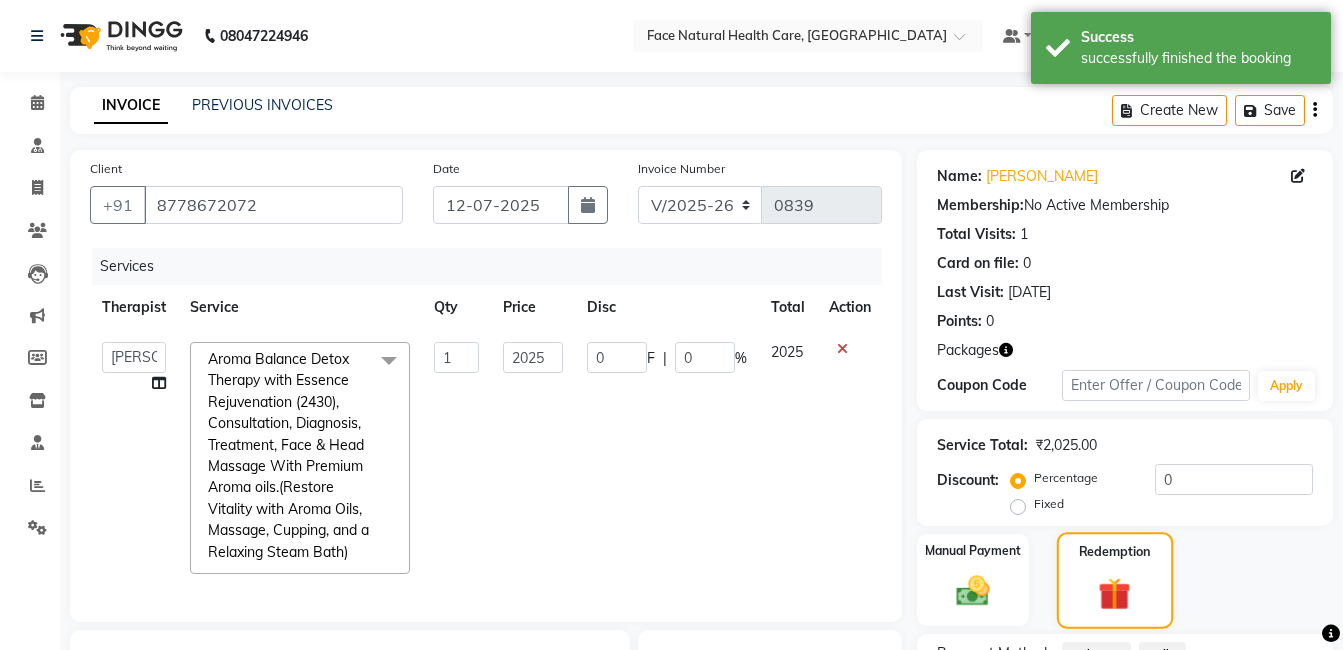 scroll, scrollTop: 300, scrollLeft: 0, axis: vertical 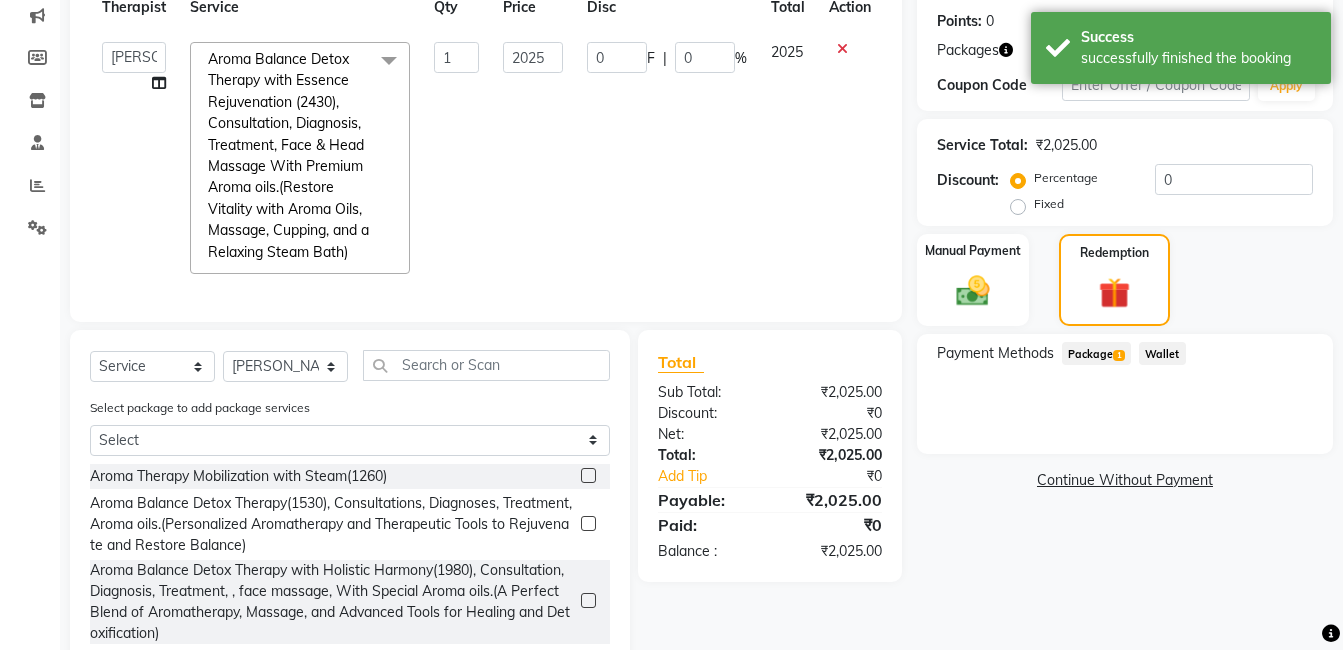 click on "Package  1" 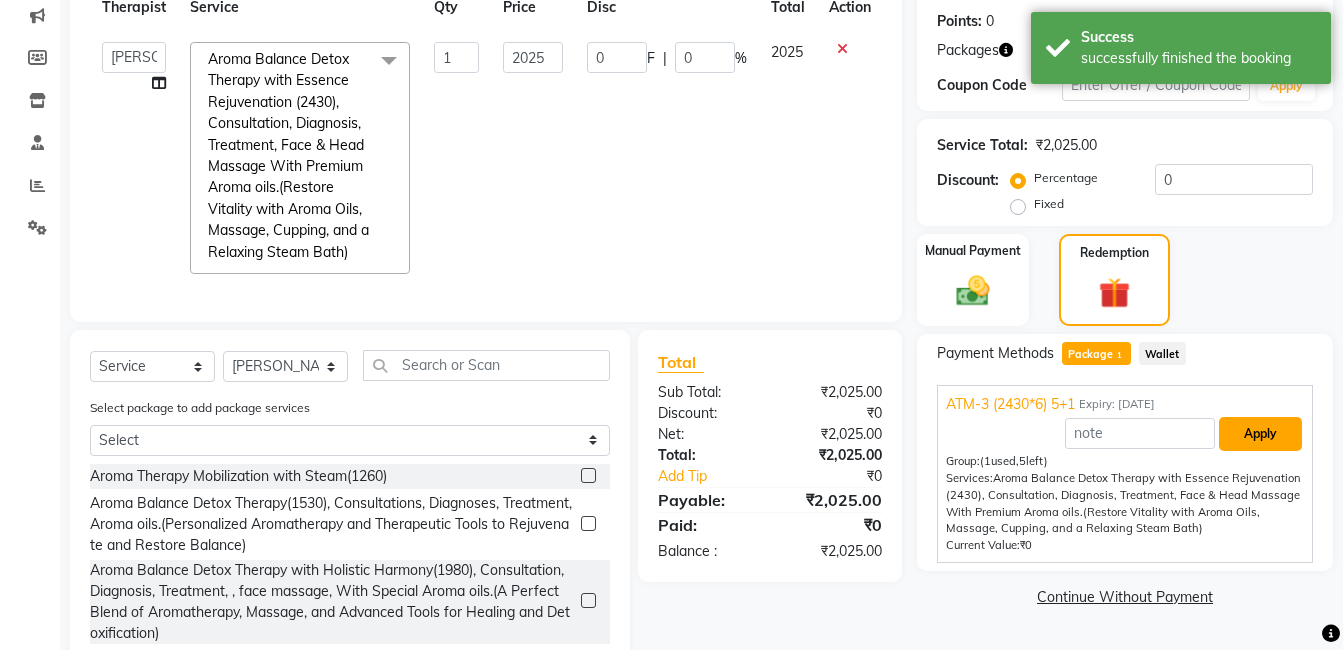 click on "Apply" at bounding box center (1260, 434) 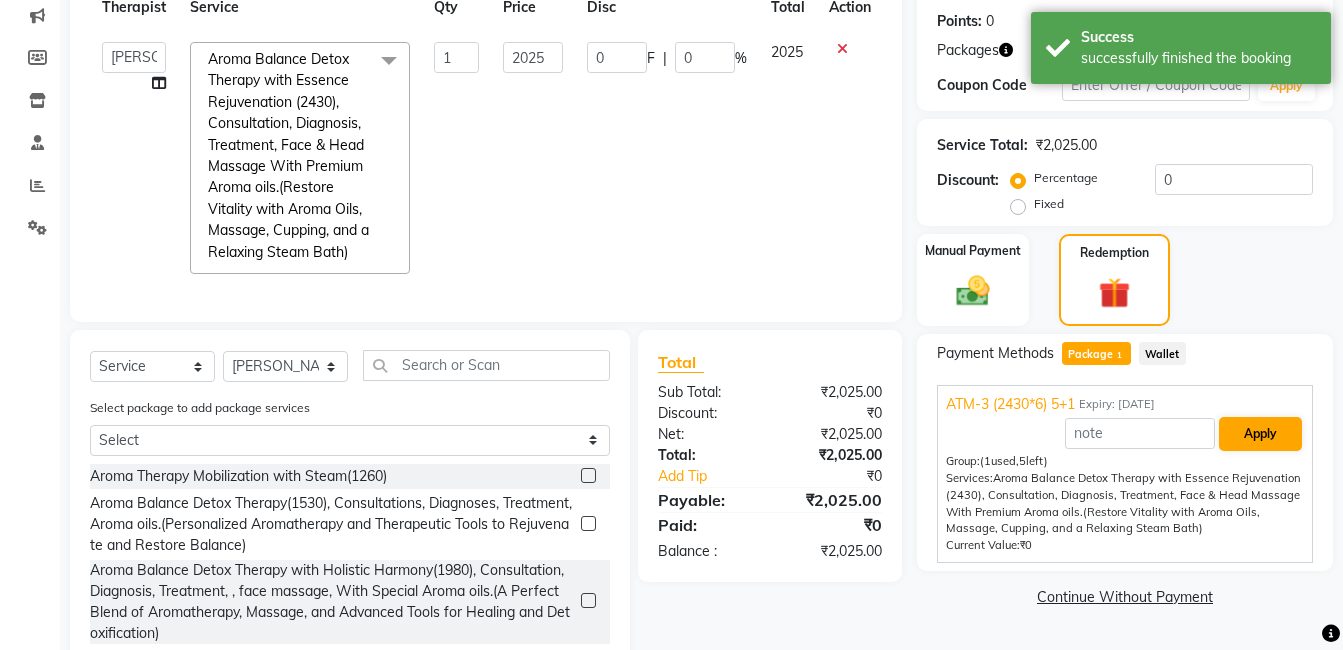 type on "337.57" 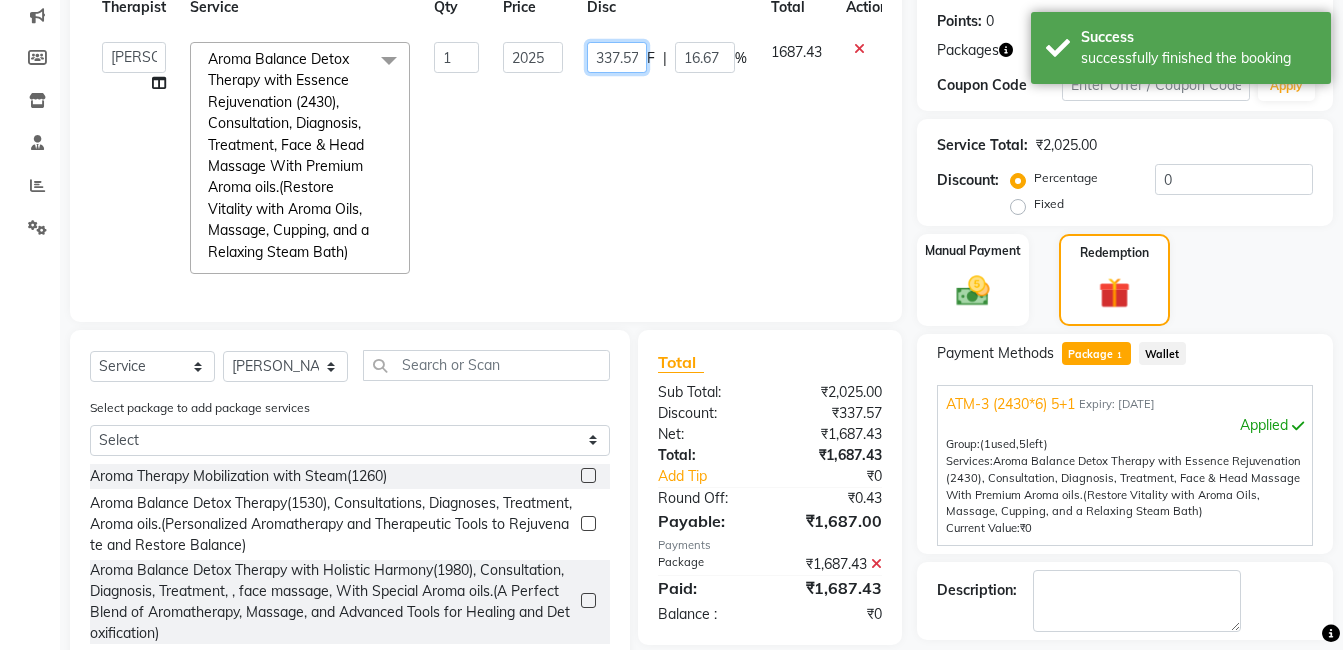 click on "337.57" 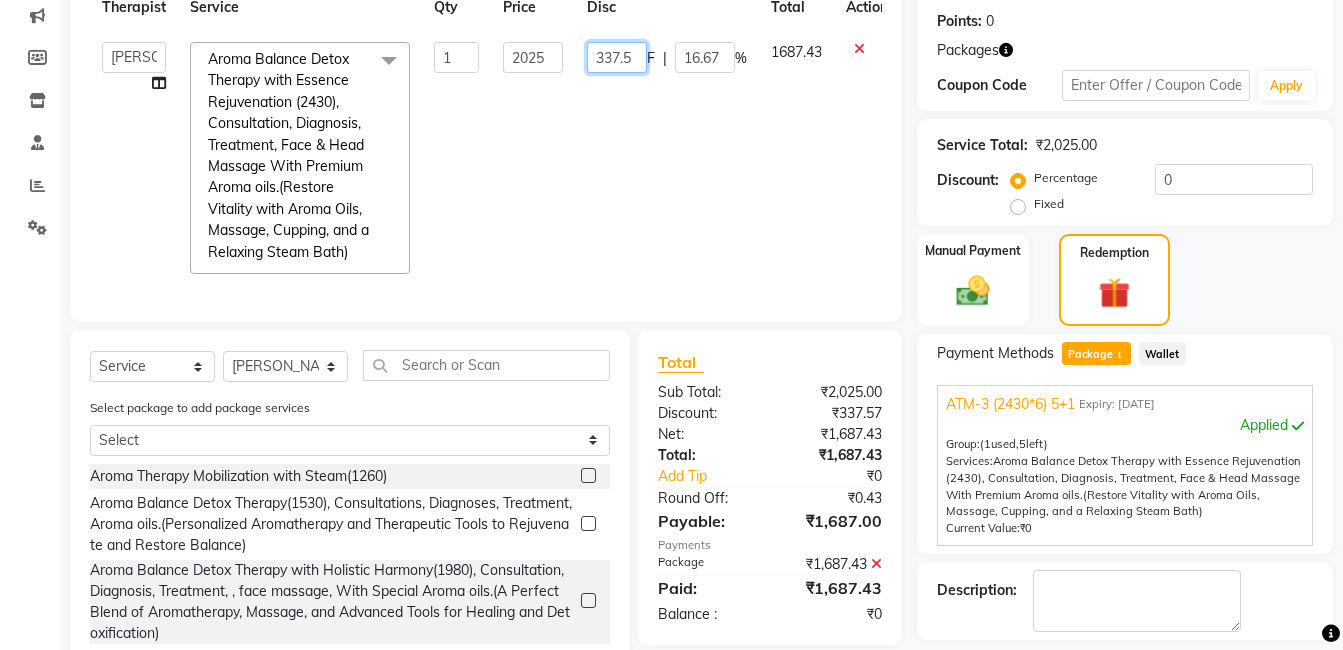 scroll, scrollTop: 0, scrollLeft: 0, axis: both 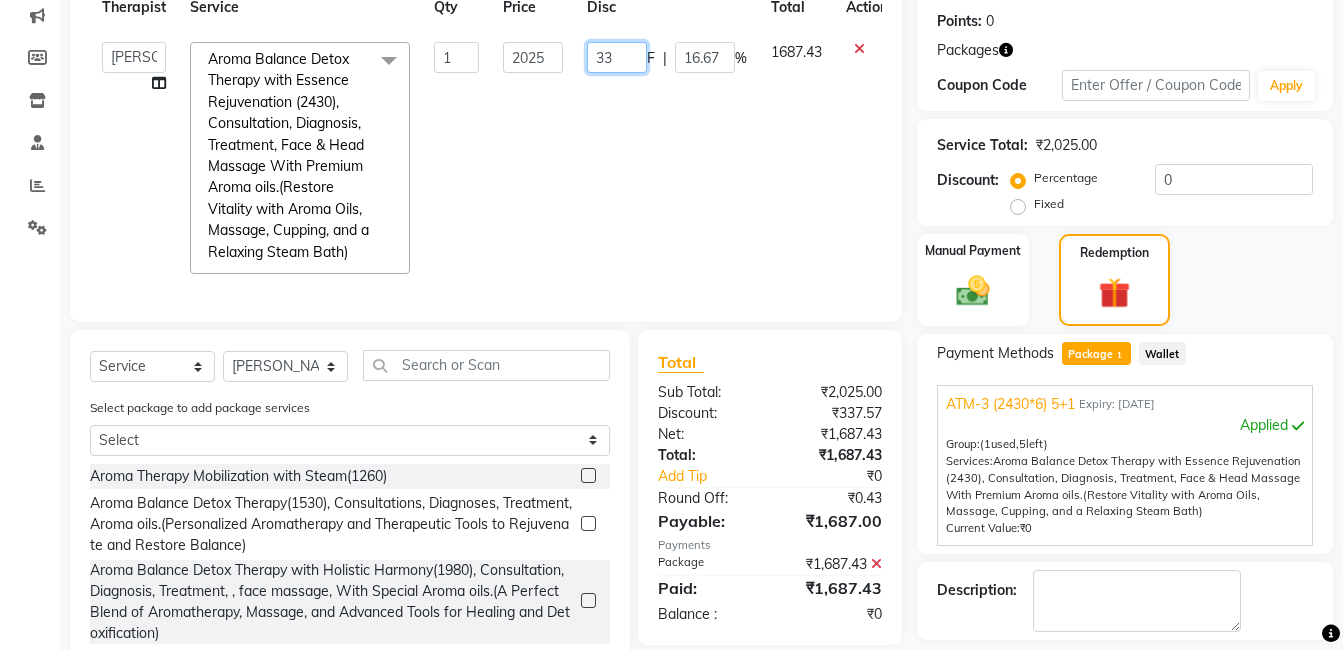 type on "3" 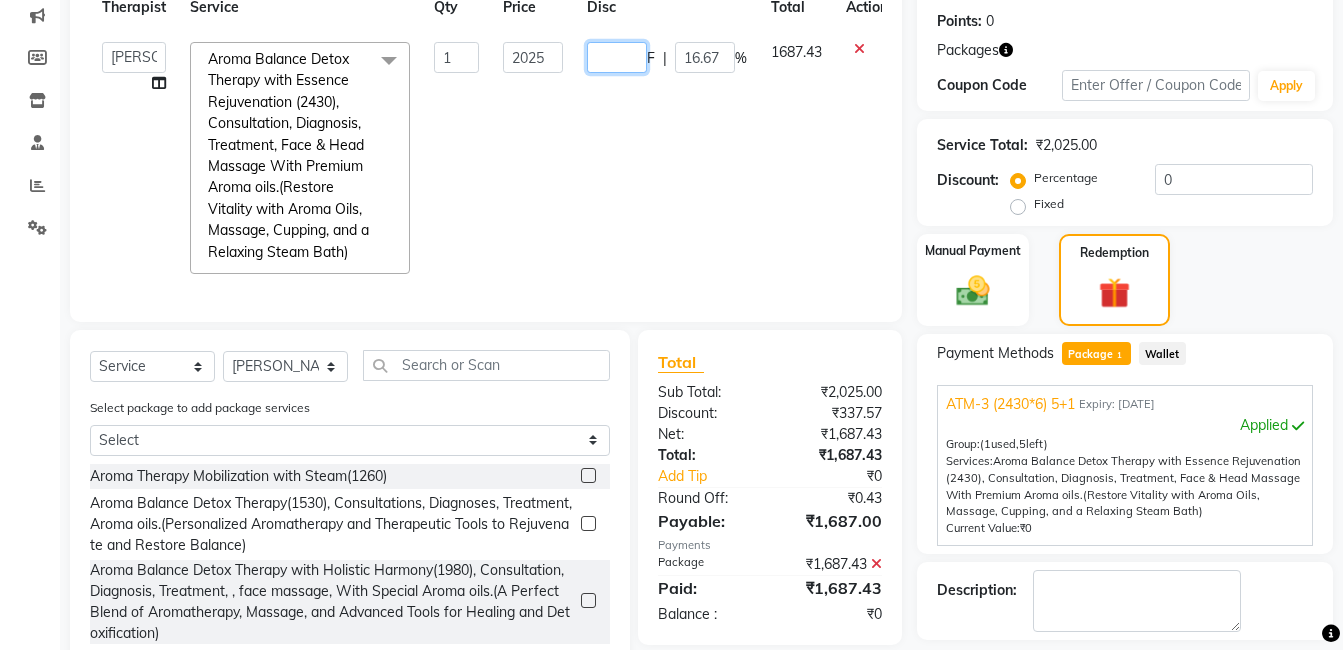 type on "0" 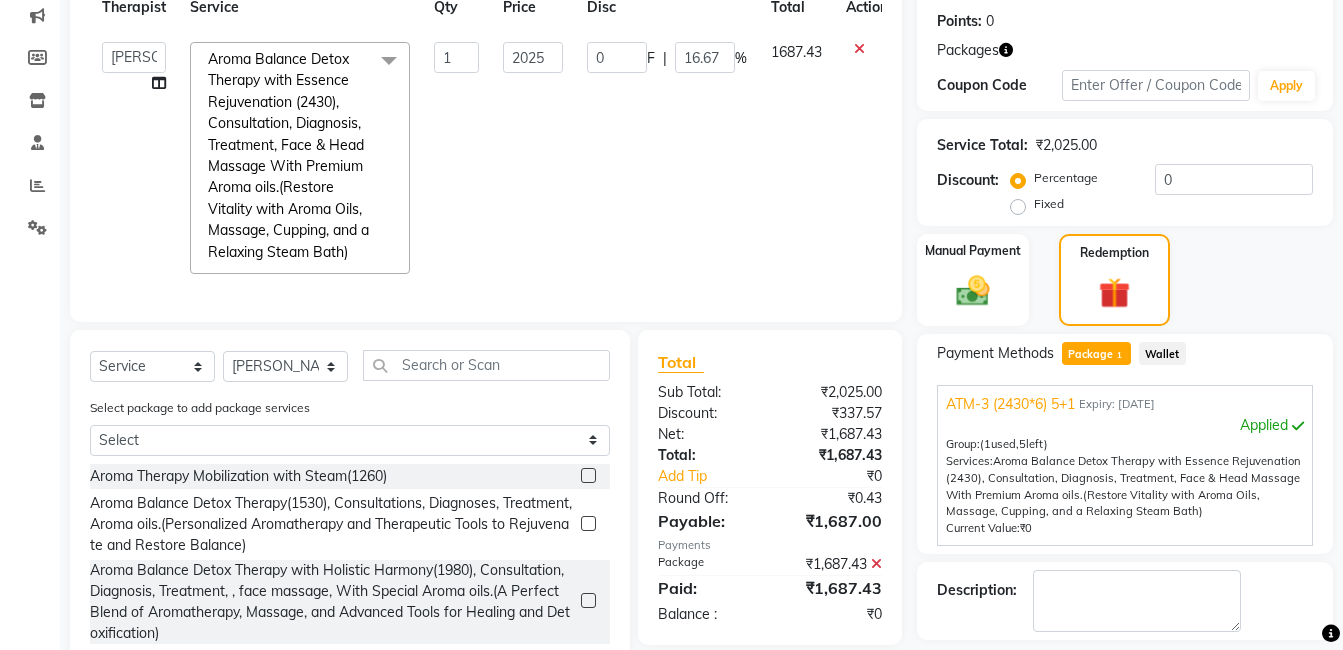 click on "[PERSON_NAME]   [PERSON_NAME] [PERSON_NAME] M   [PERSON_NAME] [PERSON_NAME]   [PERSON_NAME]   [PERSON_NAME]  Aroma Balance Detox Therapy with Essence Rejuvenation  (2430), Consultation, Diagnosis, Treatment,  Face & Head Massage With Premium Aroma oils.(Restore Vitality with Aroma Oils, Massage, Cupping, and a Relaxing Steam Bath)  x Aroma Therapy Mobilization with Steam(1260) Aroma Balance Detox Therapy(1530), Consultations, Diagnoses, Treatment, Aroma oils.(Personalized Aromatherapy and Therapeutic Tools to Rejuvenate and Restore Balance) Aroma Balance Detox Therapy with Holistic Harmony(1980), Consultation, Diagnosis, Treatment, , face massage, With Special  Aroma oils.(A Perfect Blend of Aromatherapy, Massage, and Advanced Tools for Healing and Detoxification) [MEDICAL_DATA], Consultation, Diagnosis,  Aroma oils [MEDICAL_DATA], Consultation, Diagnosis, Treatment Steam Therapy With Aroma oils, Consultation, Diagnosis Sauna bed, Consultation, Diagnosis. consultaion 1 0" 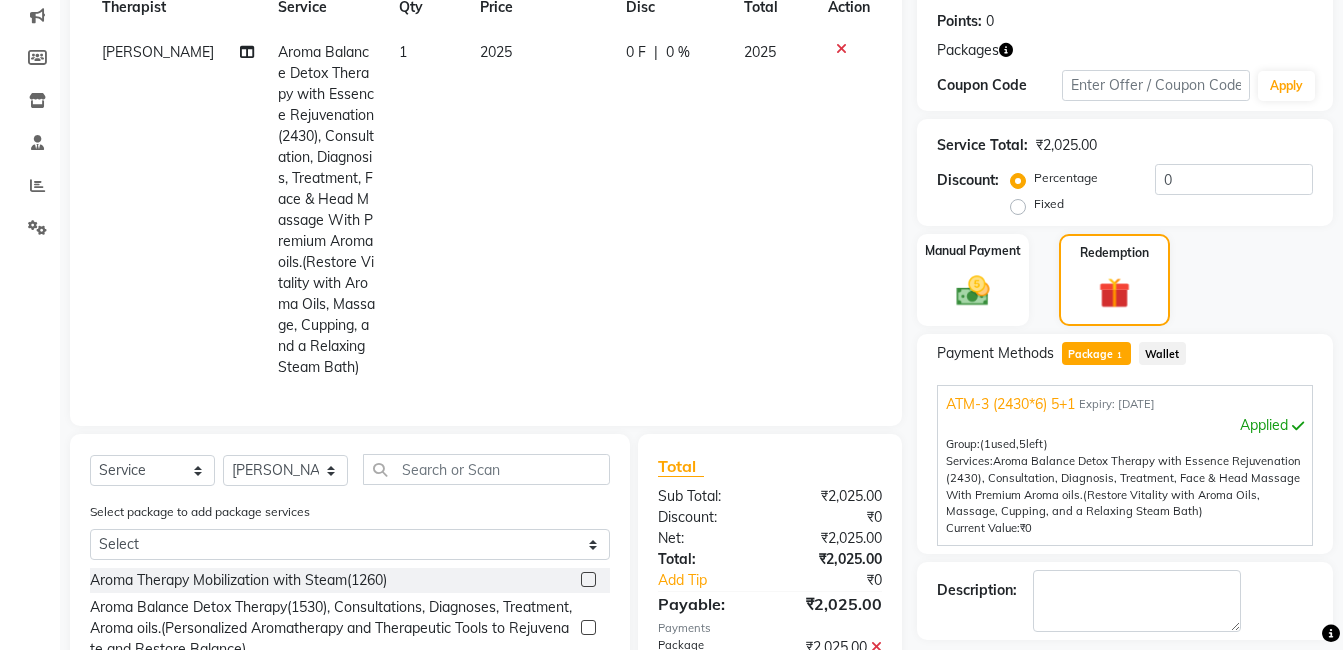 scroll, scrollTop: 491, scrollLeft: 0, axis: vertical 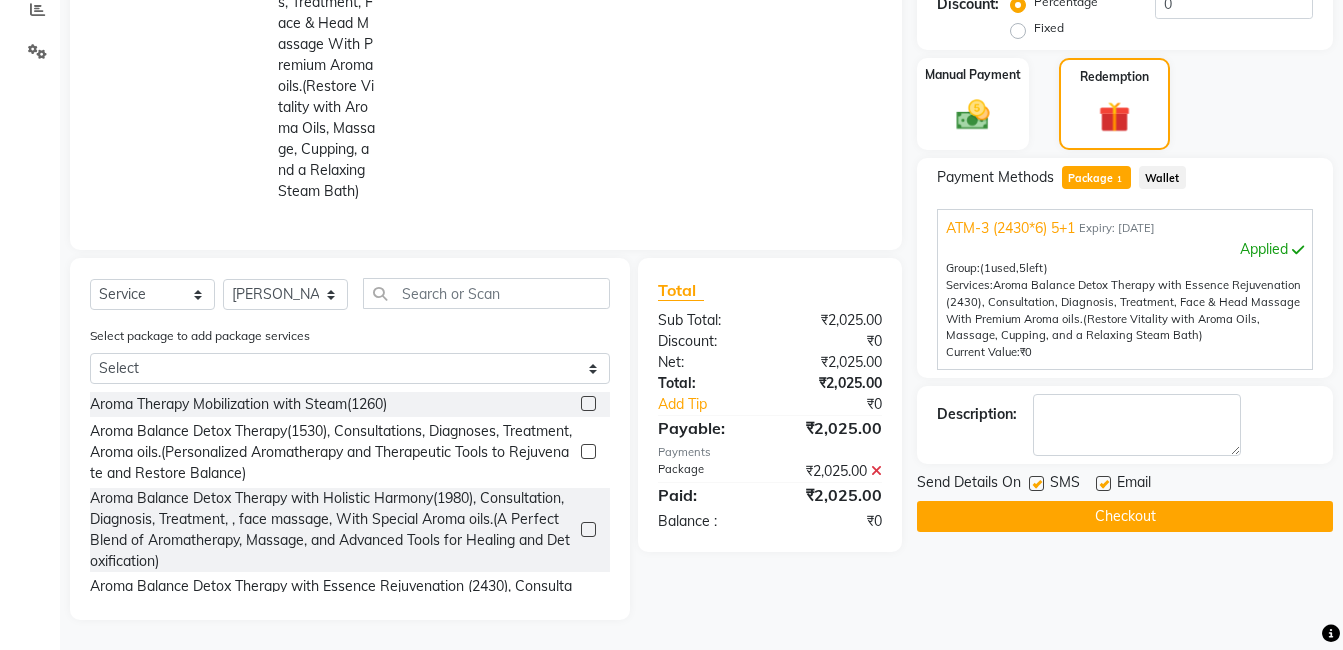 click 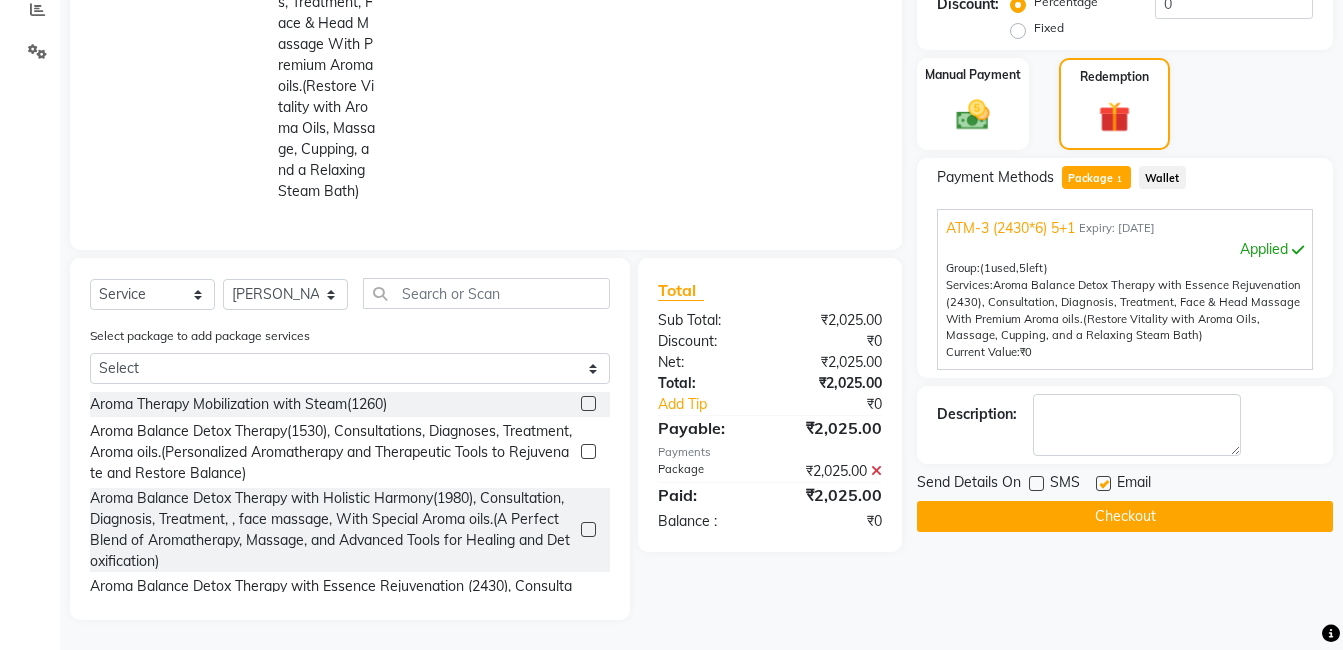 click 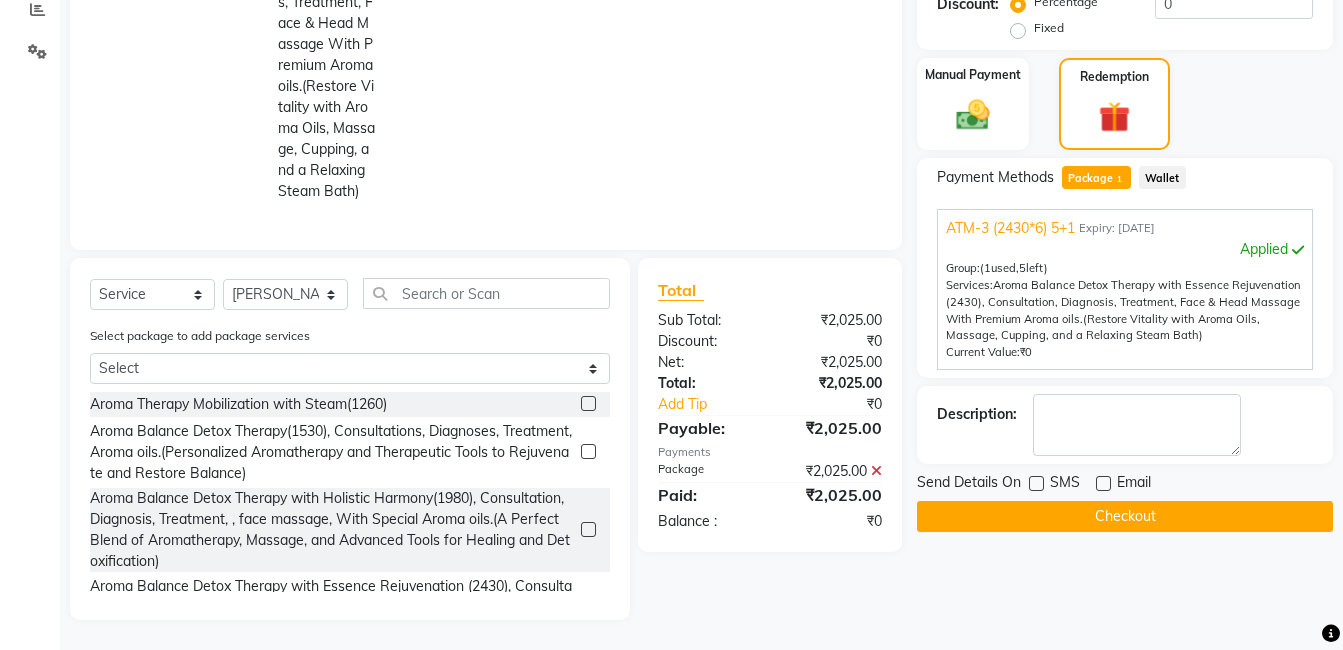 click on "Checkout" 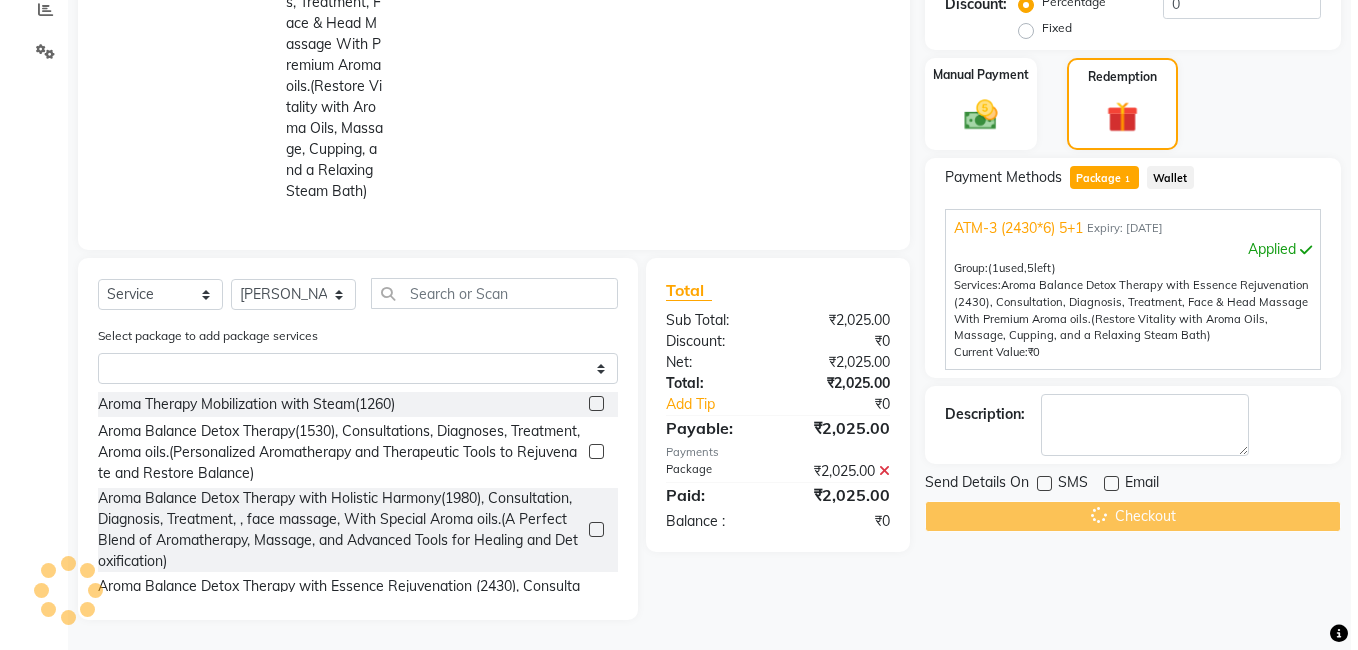 scroll, scrollTop: 0, scrollLeft: 0, axis: both 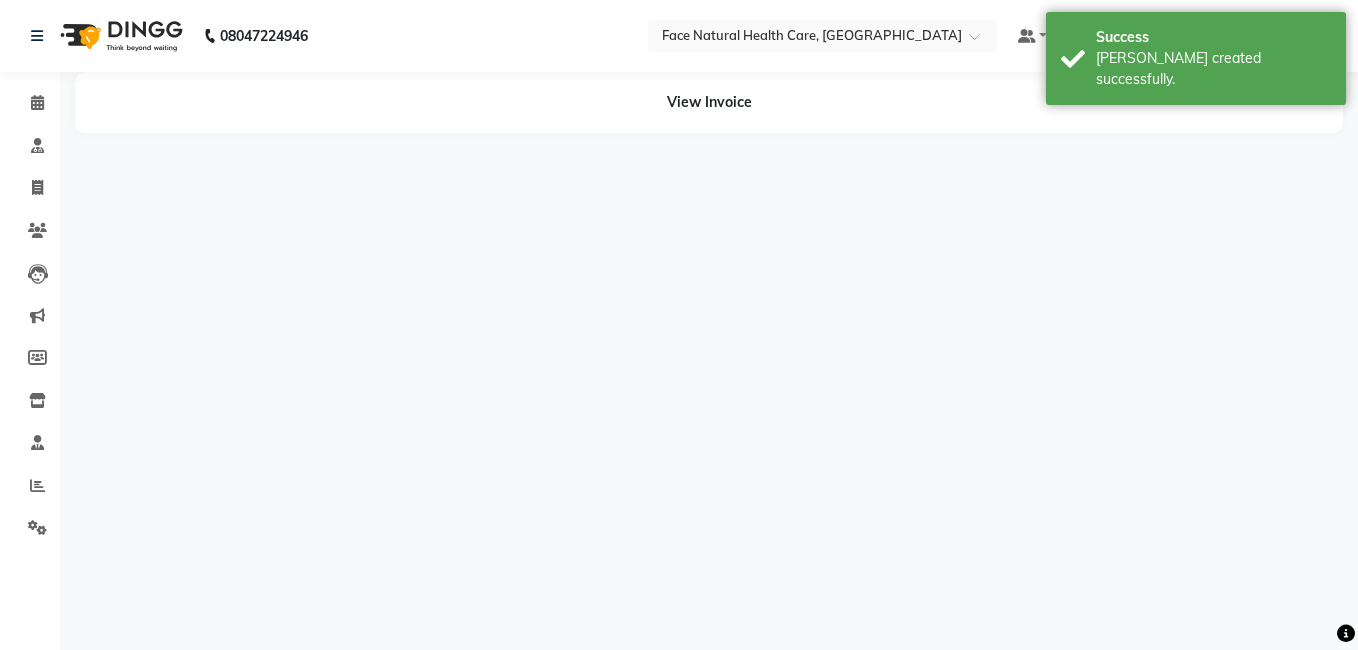 select on "38864" 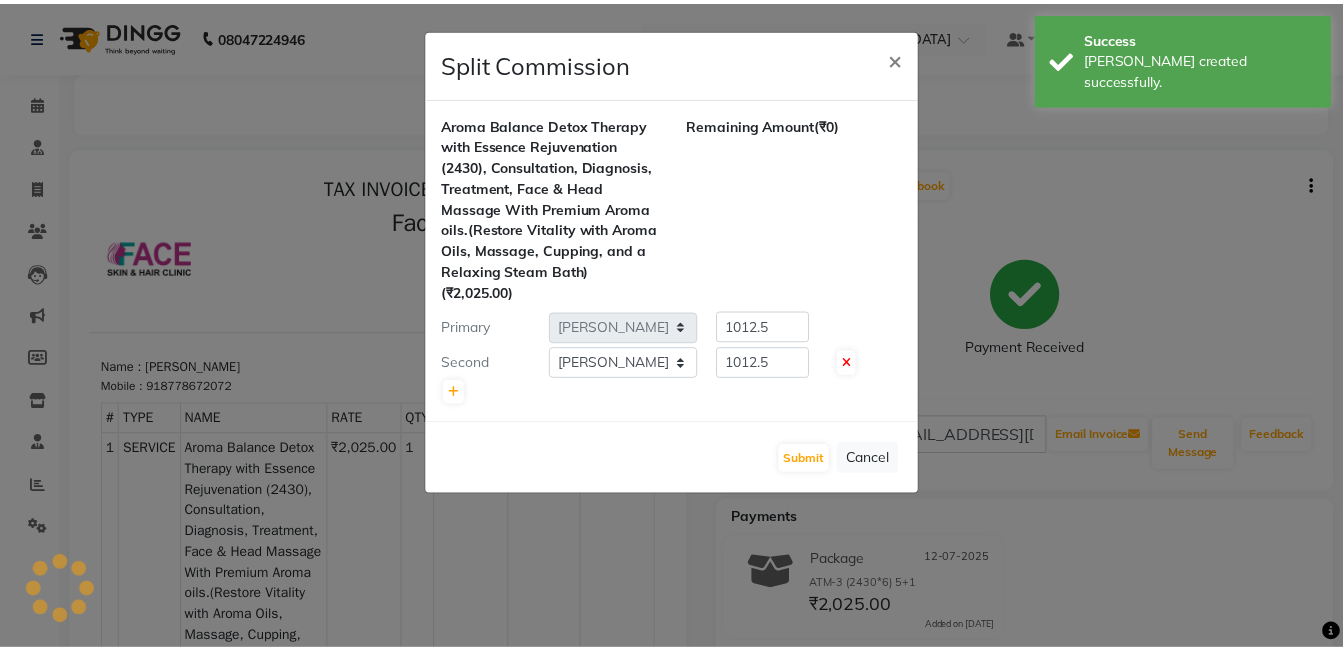 scroll, scrollTop: 0, scrollLeft: 0, axis: both 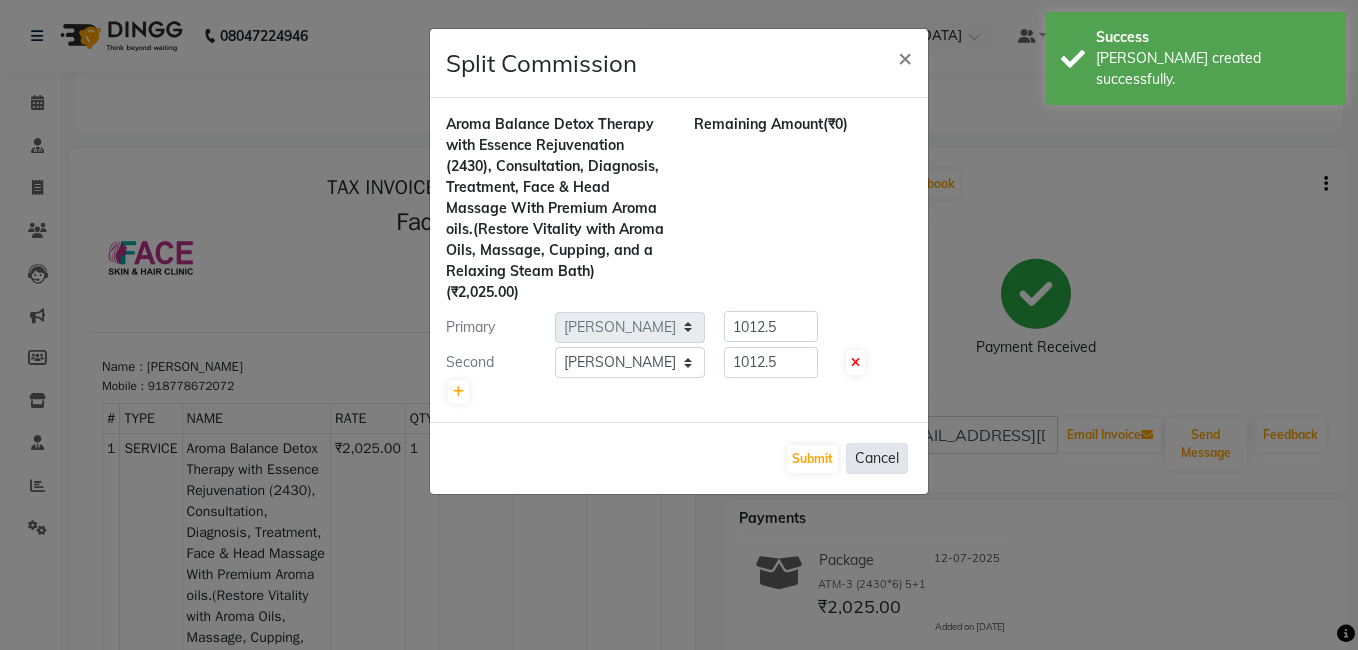 click on "Cancel" 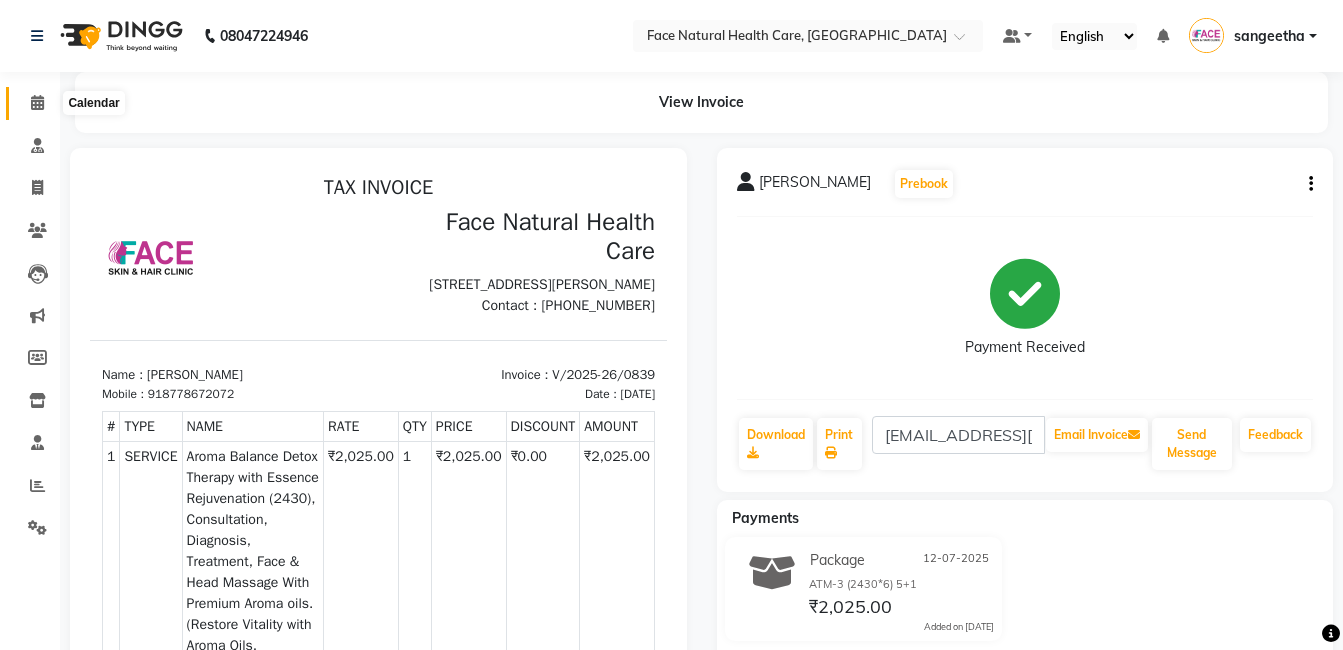click 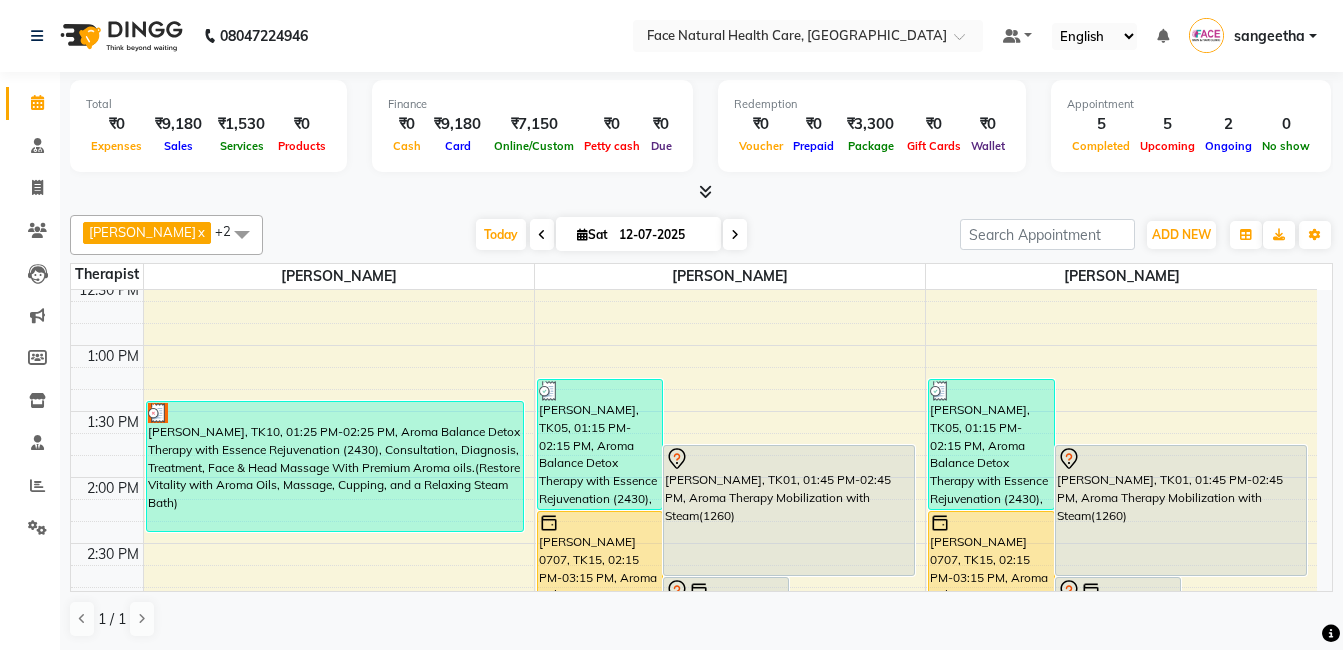 scroll, scrollTop: 526, scrollLeft: 0, axis: vertical 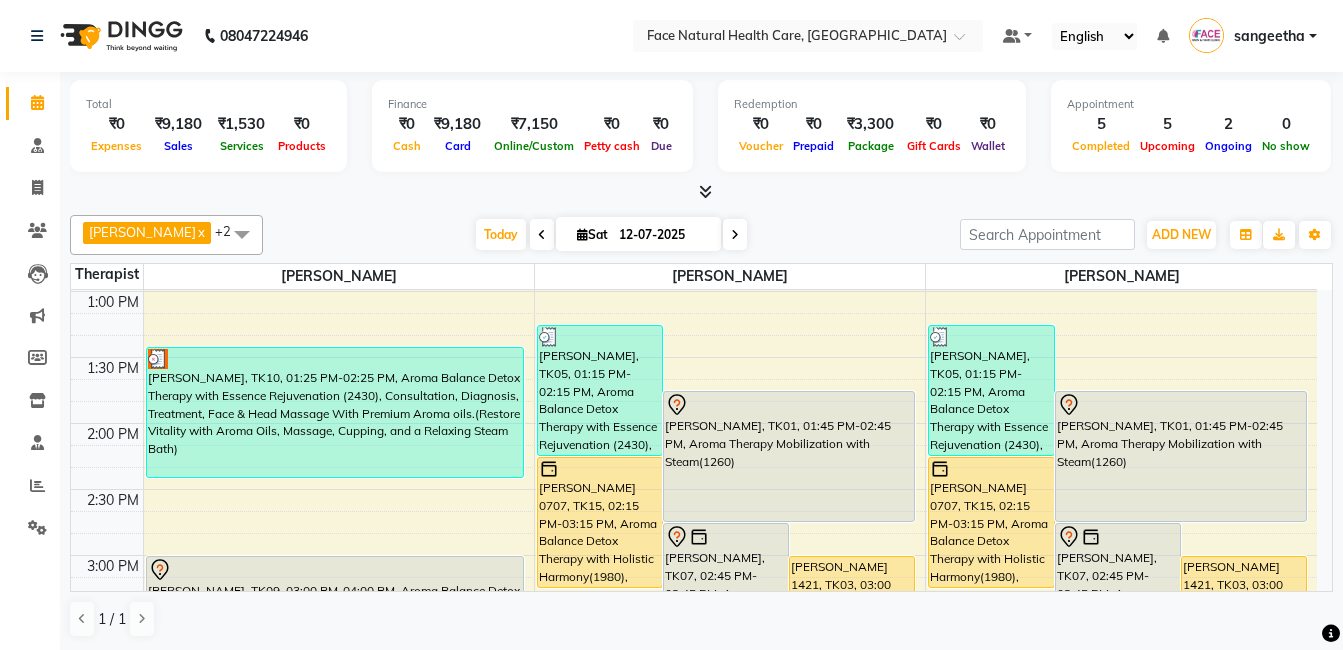 click on "[PERSON_NAME], TK10, 01:25 PM-02:25 PM, Aroma Balance Detox Therapy with Essence Rejuvenation  (2430), Consultation, Diagnosis, Treatment,  Face & Head Massage With Premium Aroma oils.(Restore Vitality with Aroma Oils, Massage, Cupping, and a Relaxing Steam Bath)" at bounding box center [335, 412] 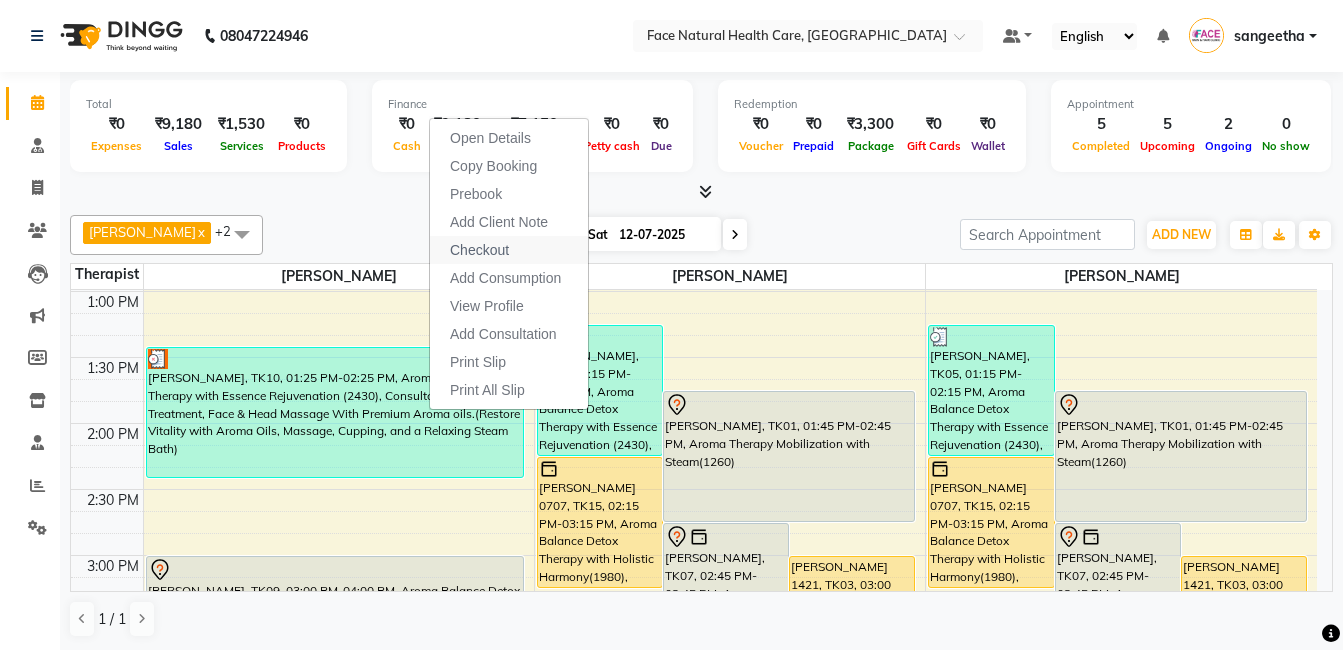 click on "Checkout" at bounding box center (479, 250) 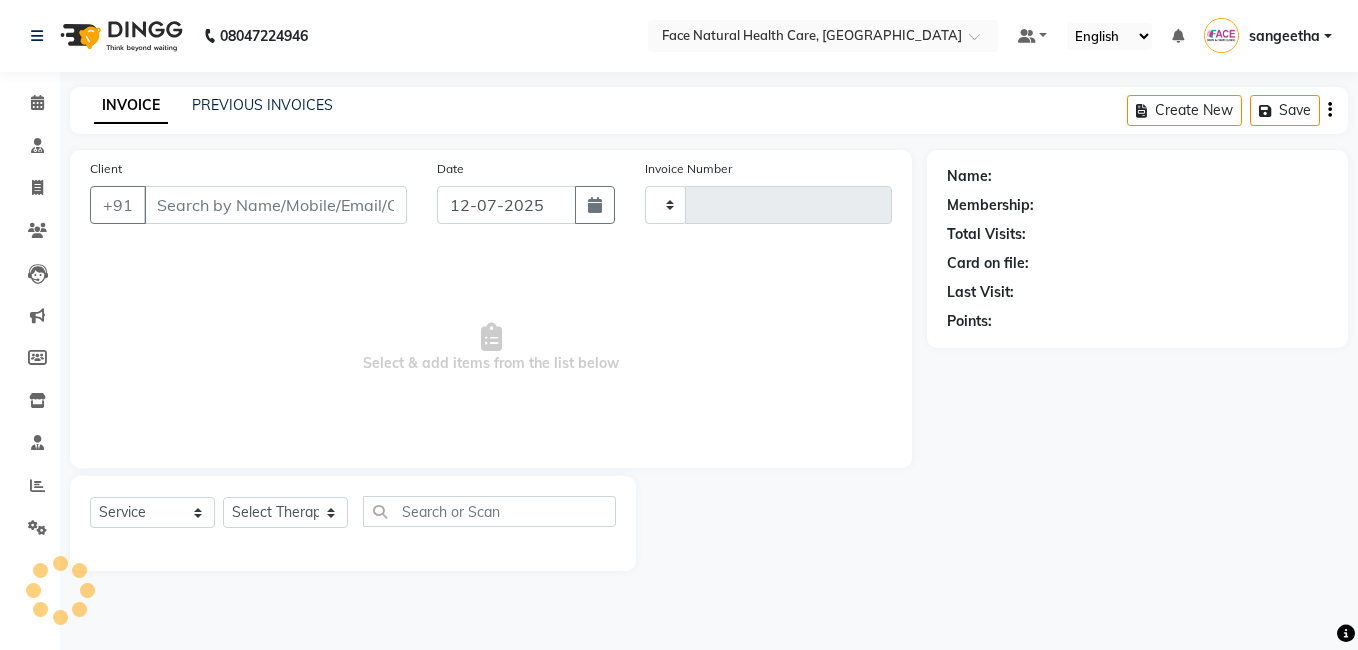 type on "0840" 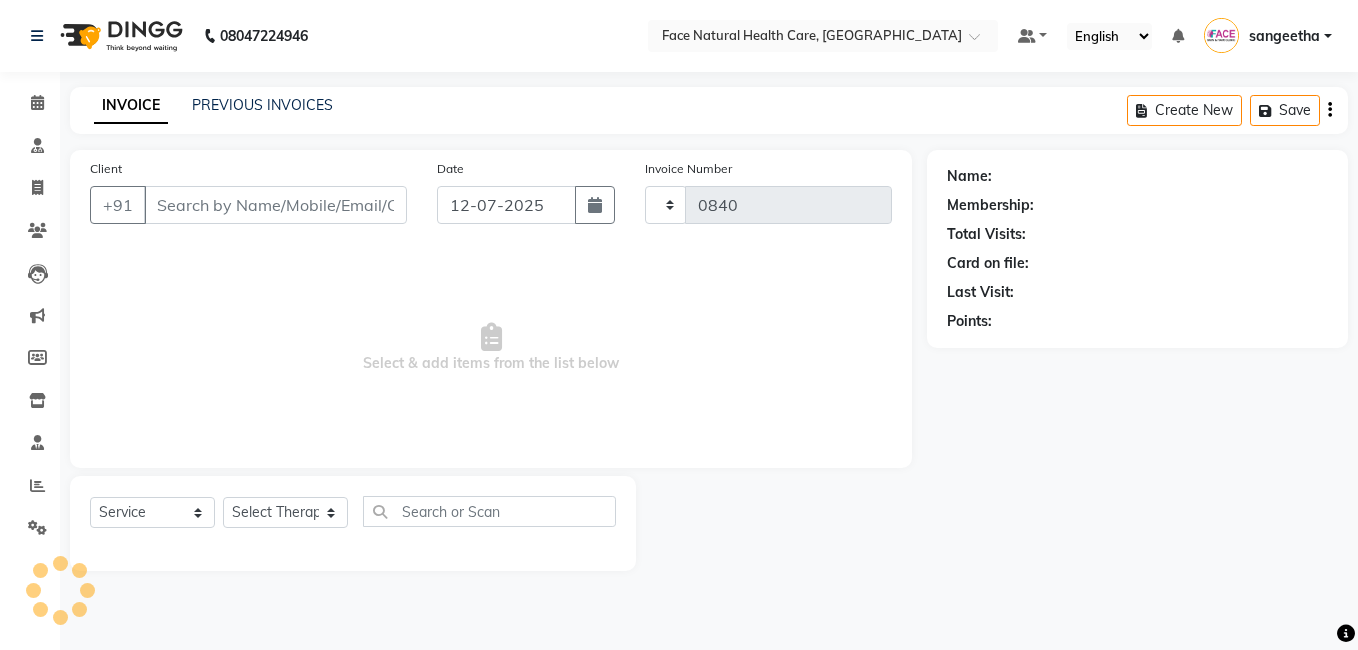 select on "5675" 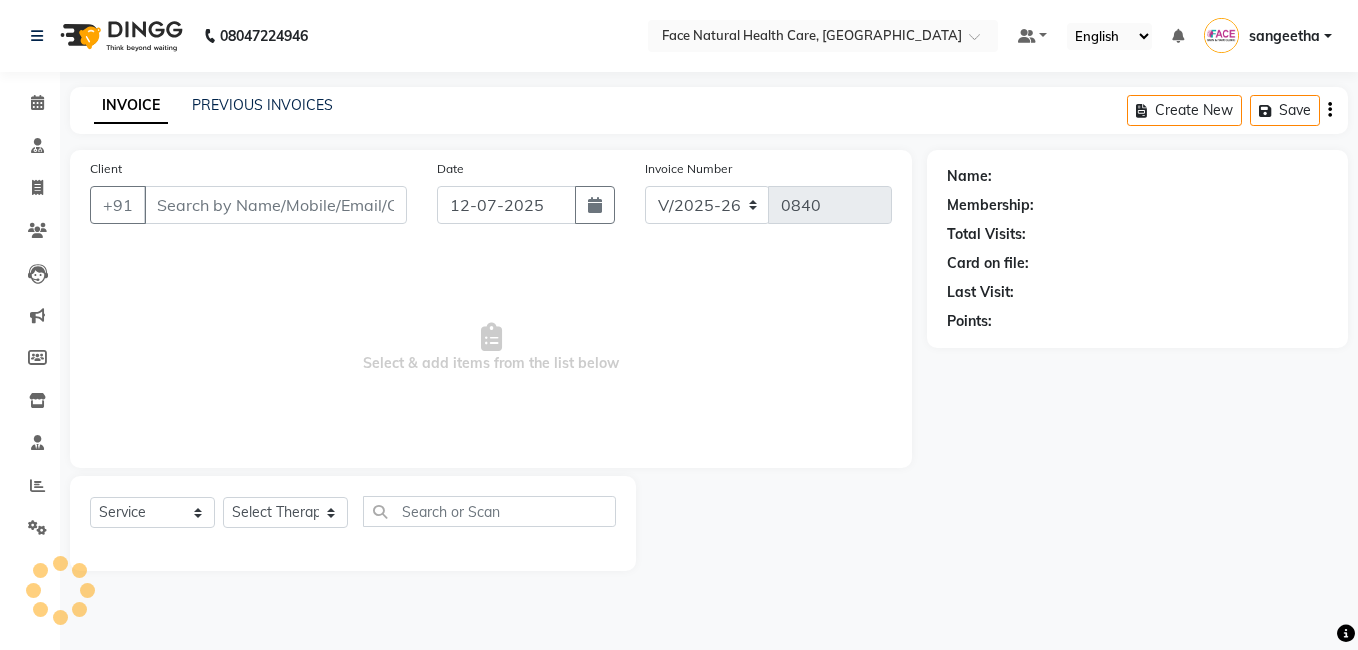 type on "9952239829" 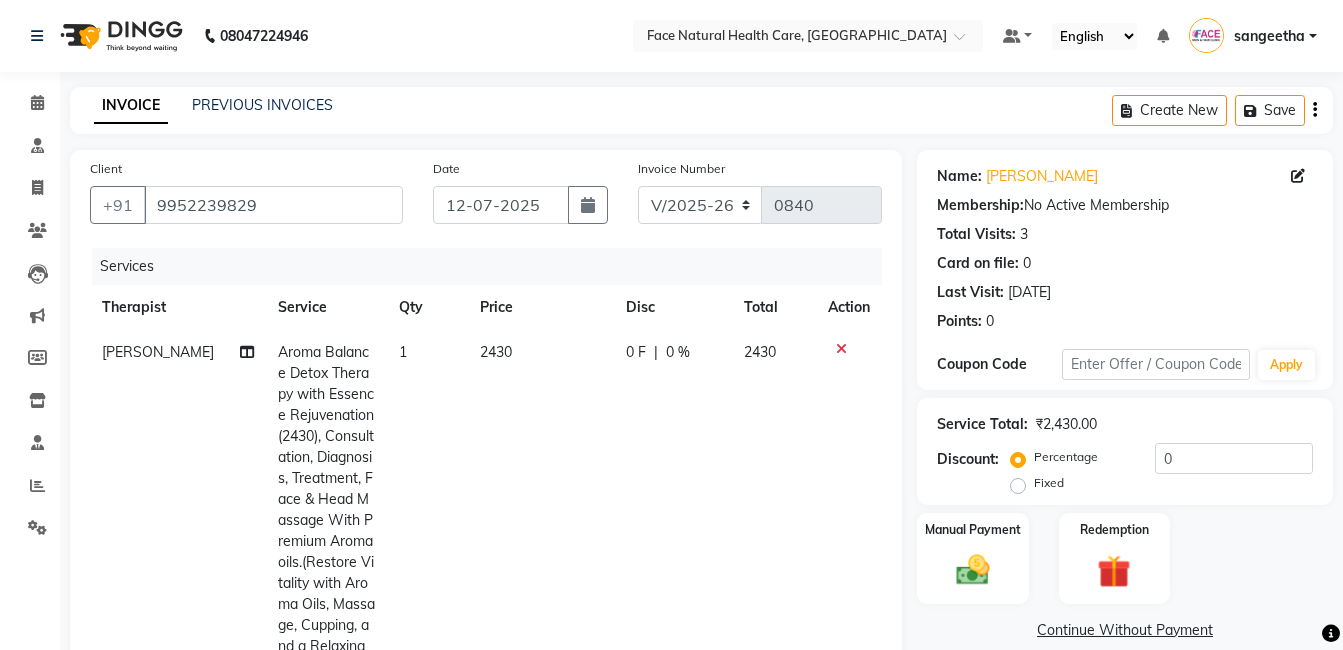 click on "2430" 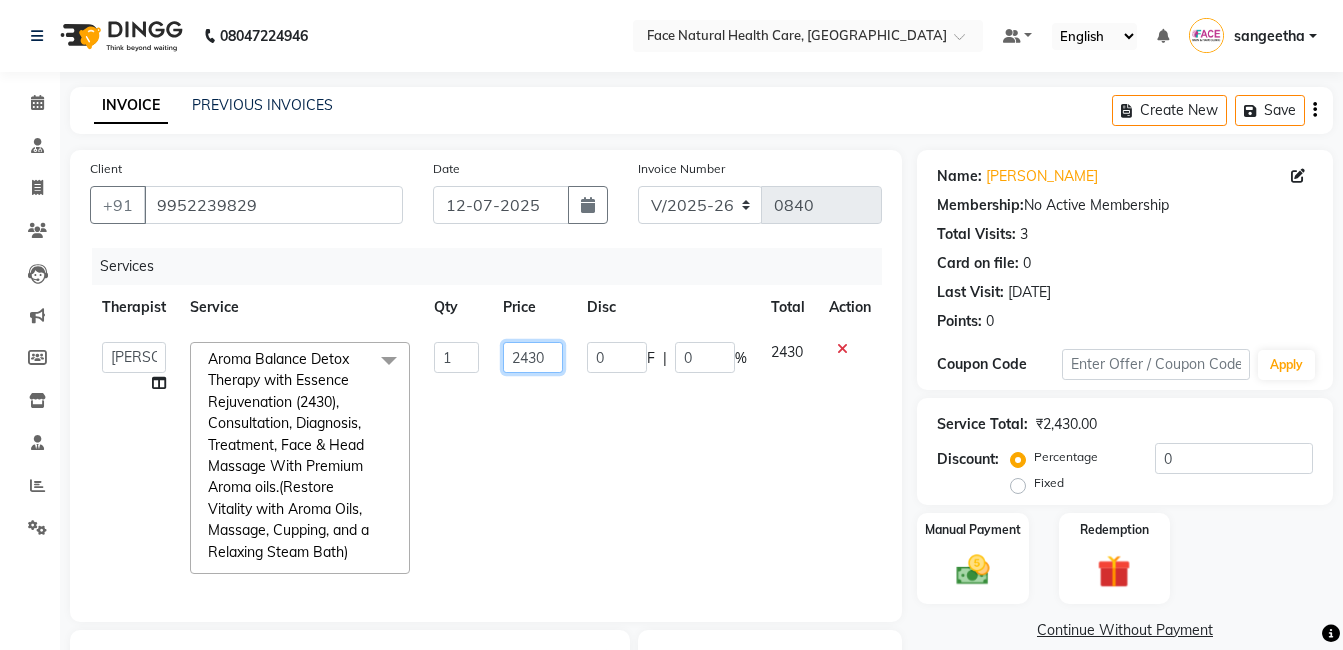 click on "2430" 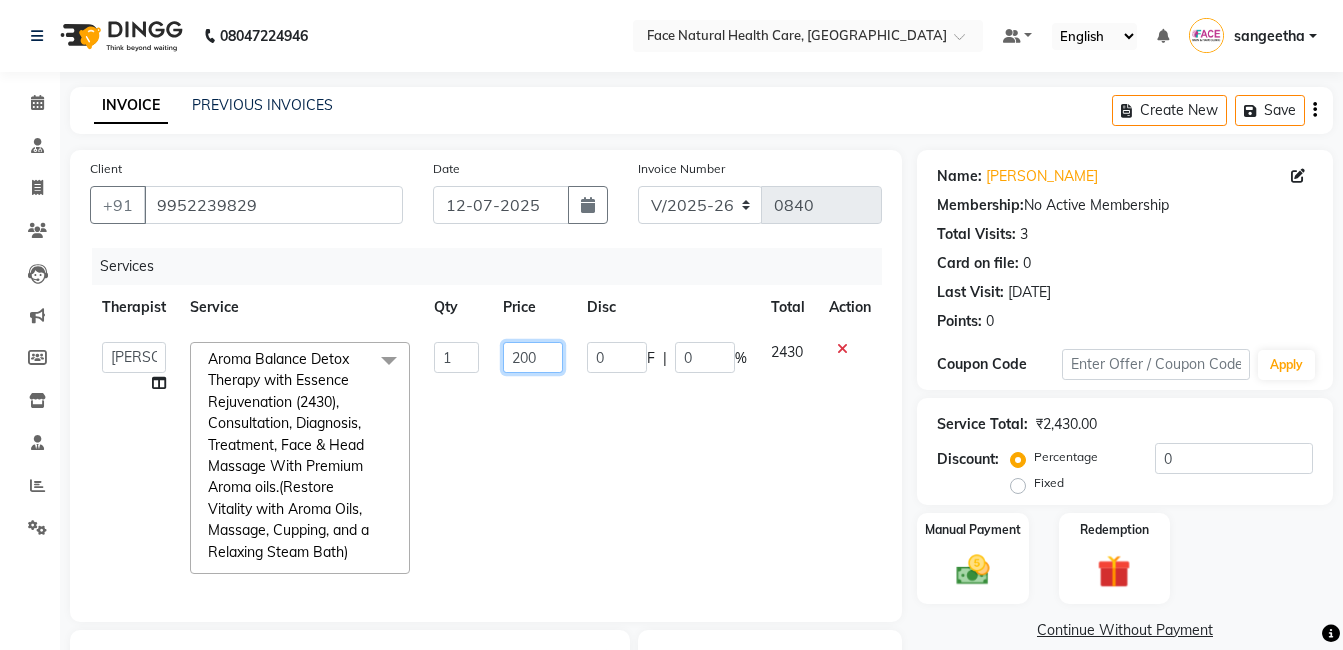 type on "2000" 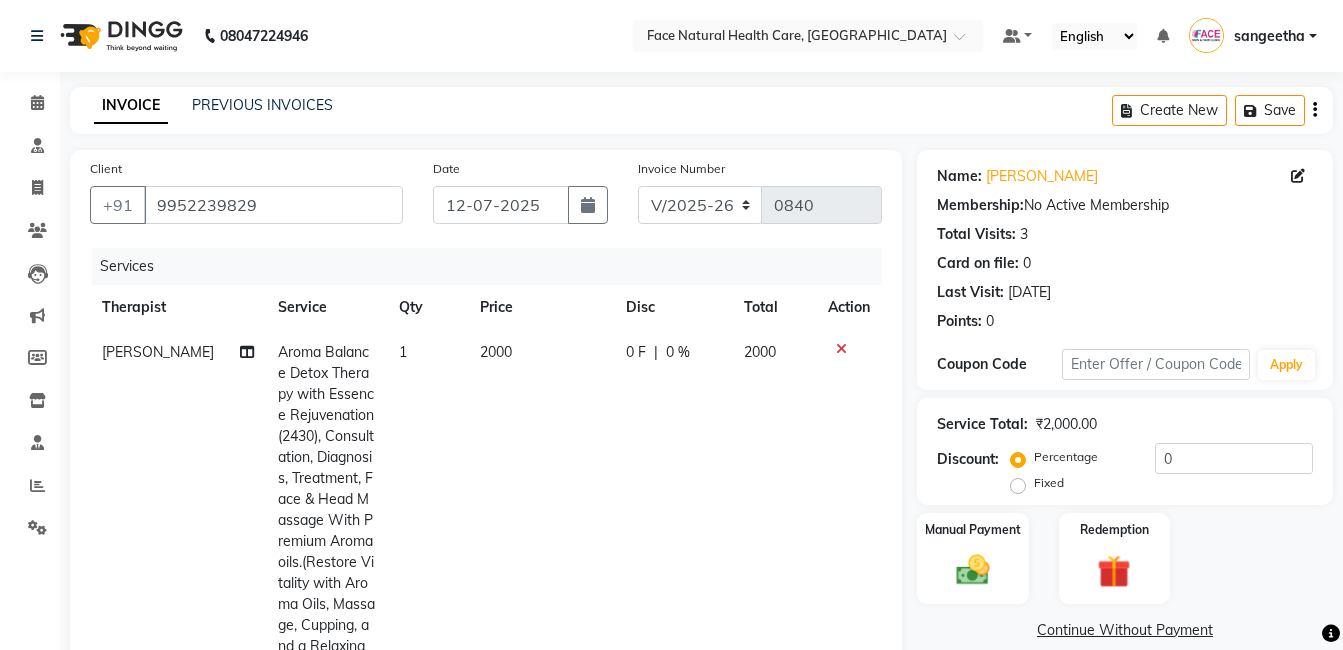 click on "0 F | 0 %" 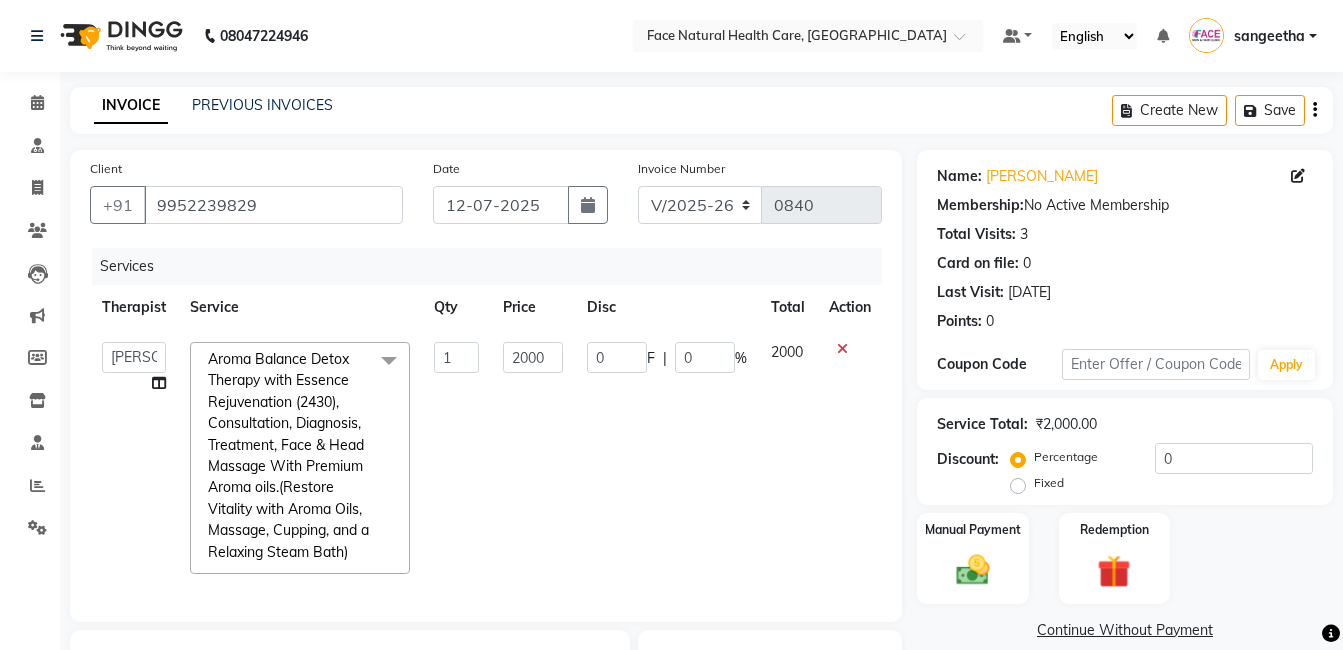 scroll, scrollTop: 289, scrollLeft: 0, axis: vertical 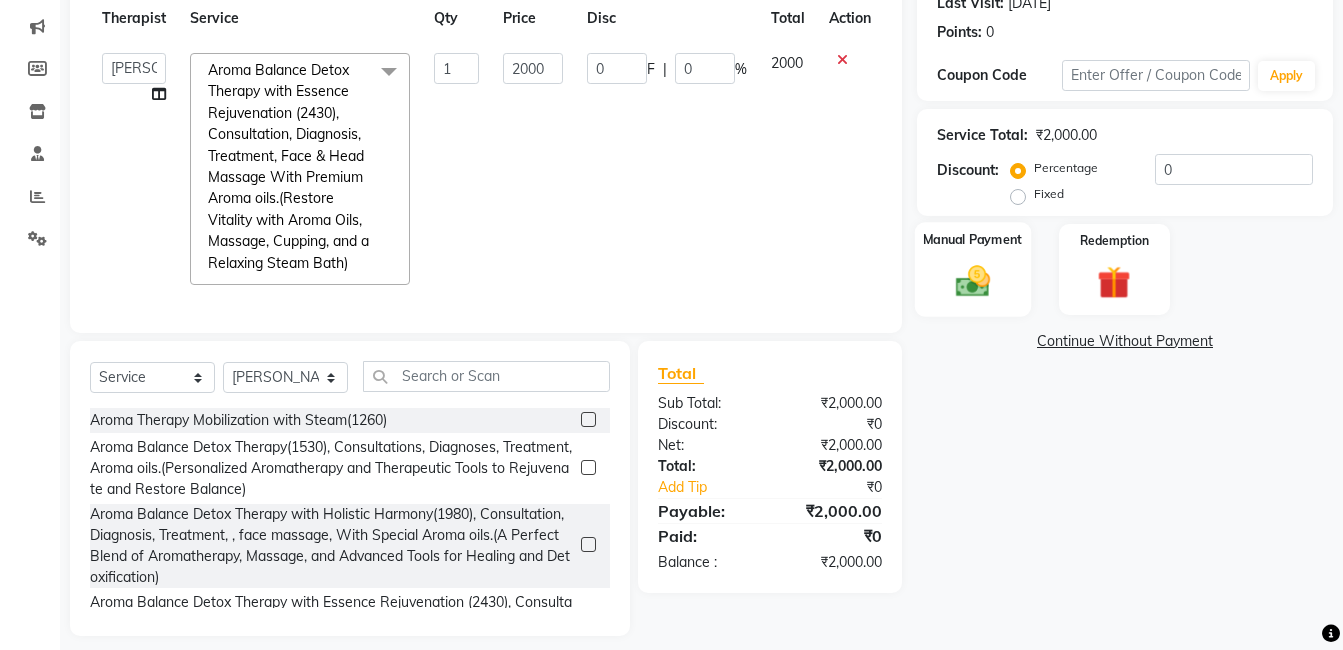 click on "Manual Payment" 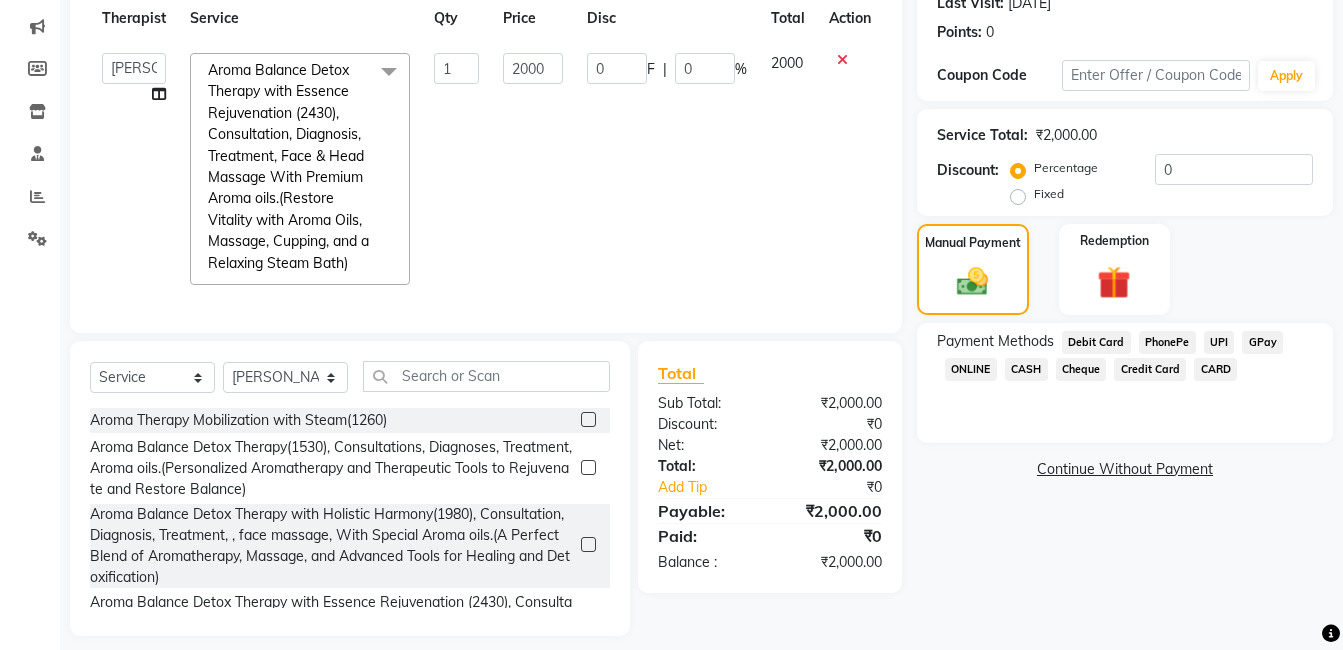 click on "GPay" 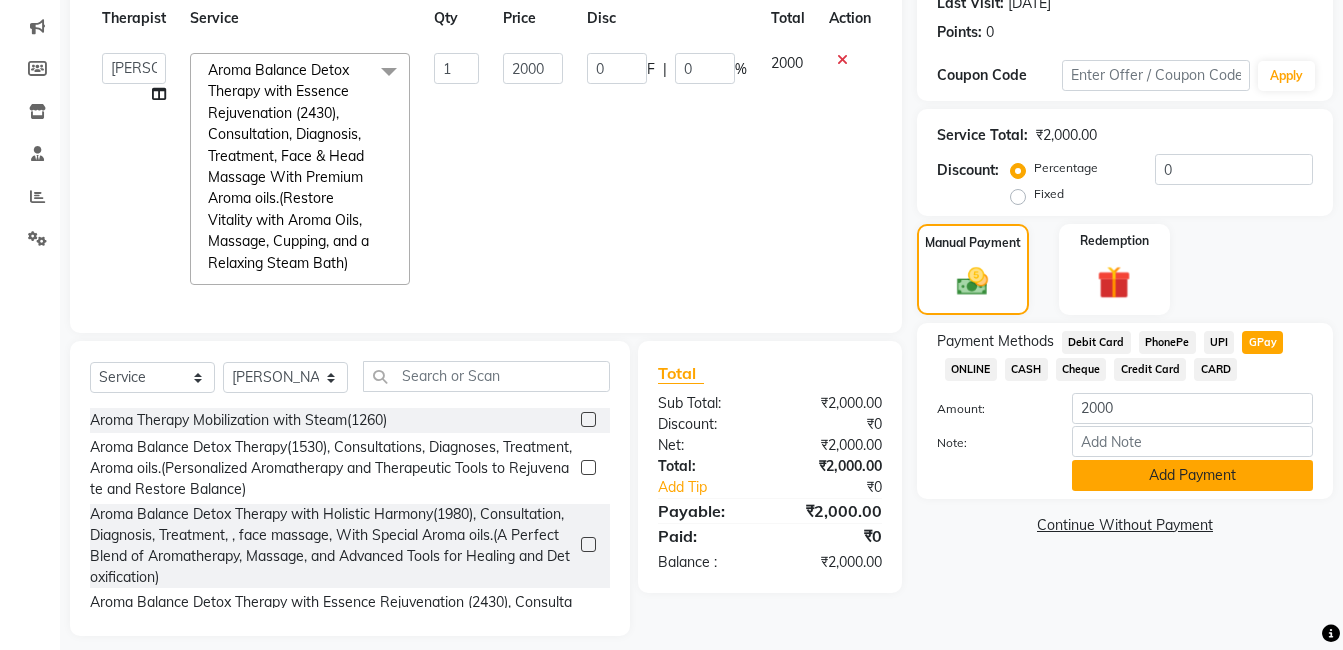 click on "Add Payment" 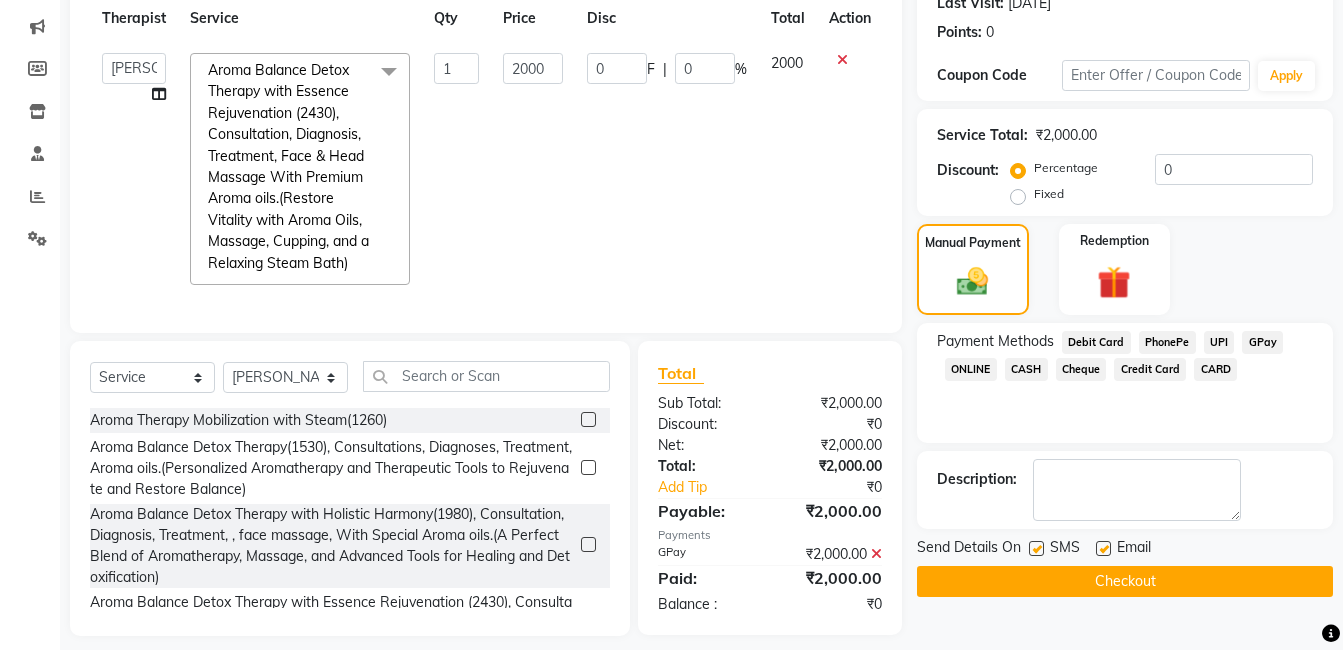 click on "Email" 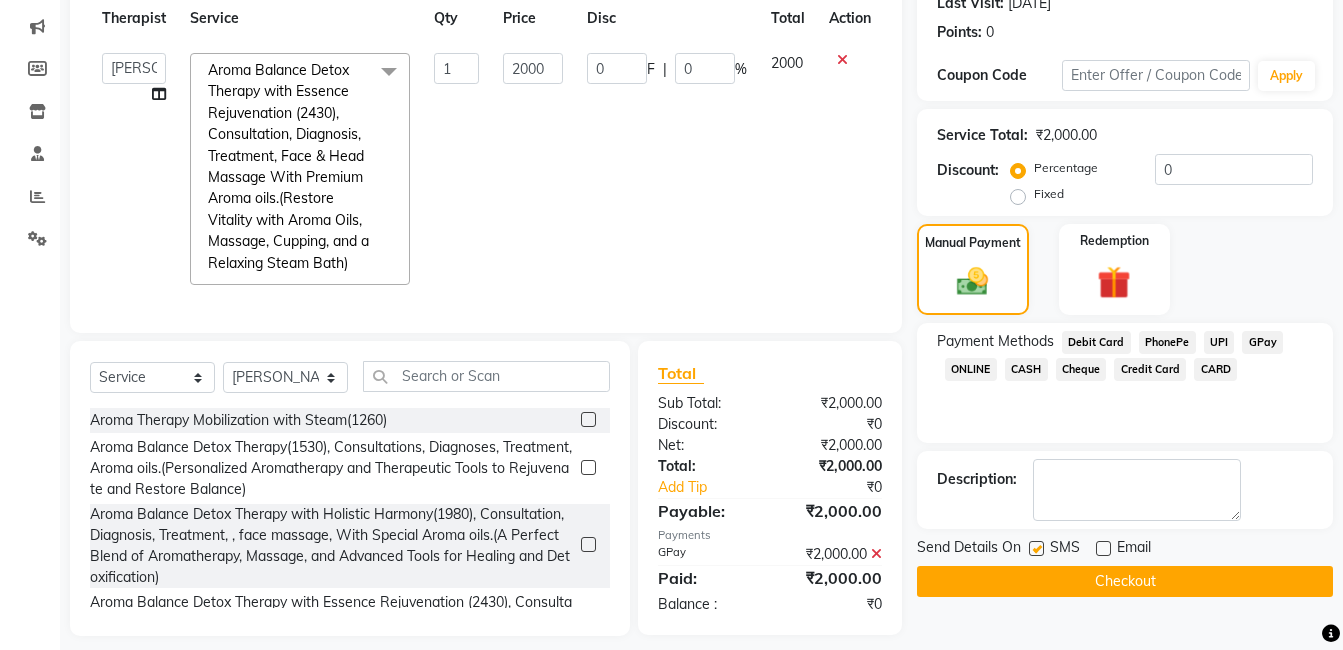 click 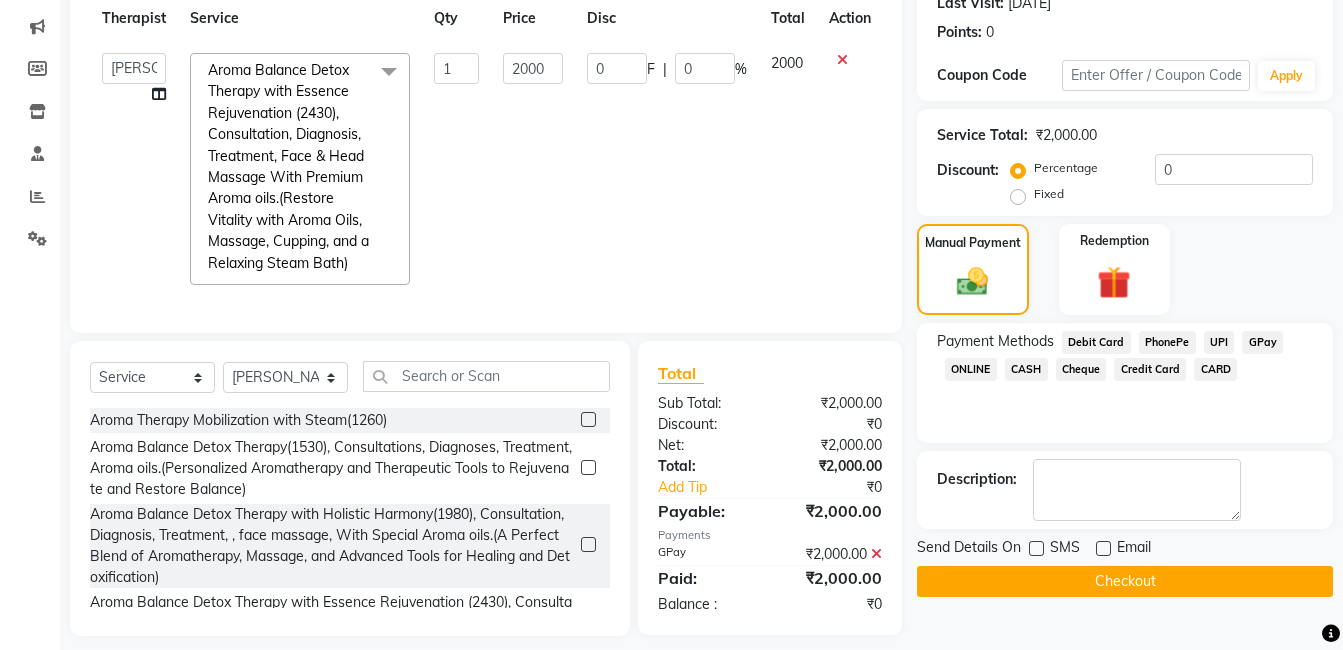 click on "Checkout" 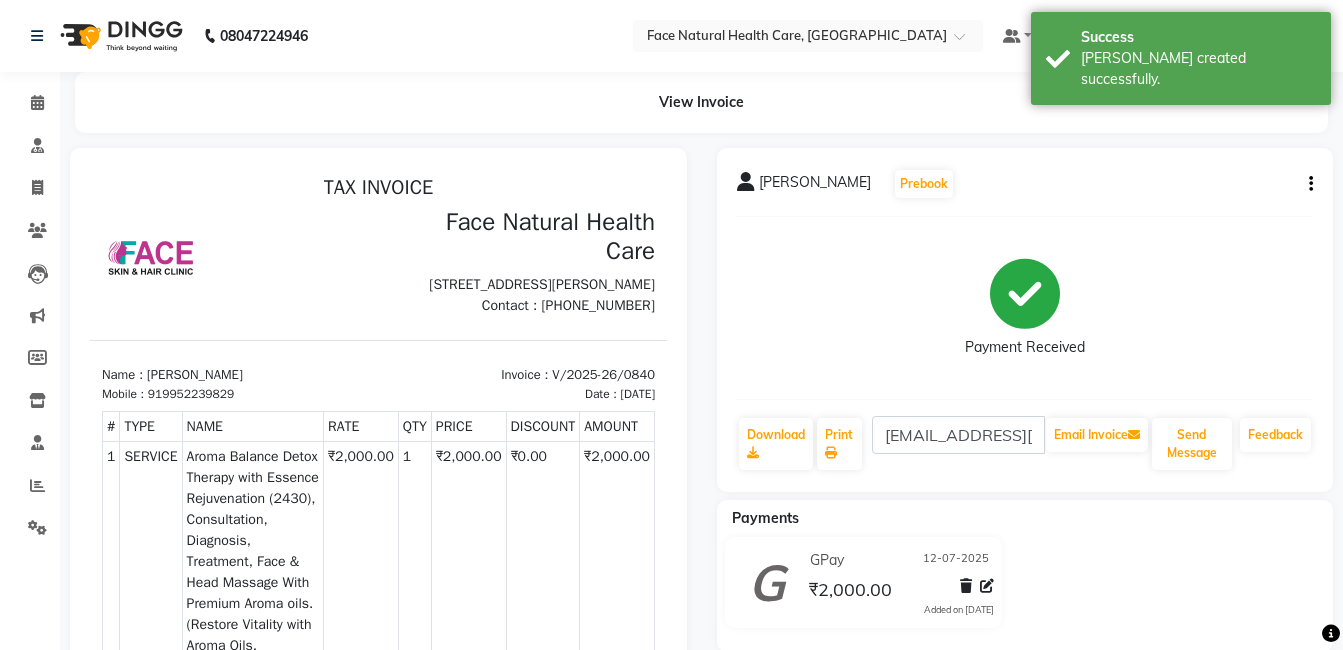 scroll, scrollTop: 0, scrollLeft: 0, axis: both 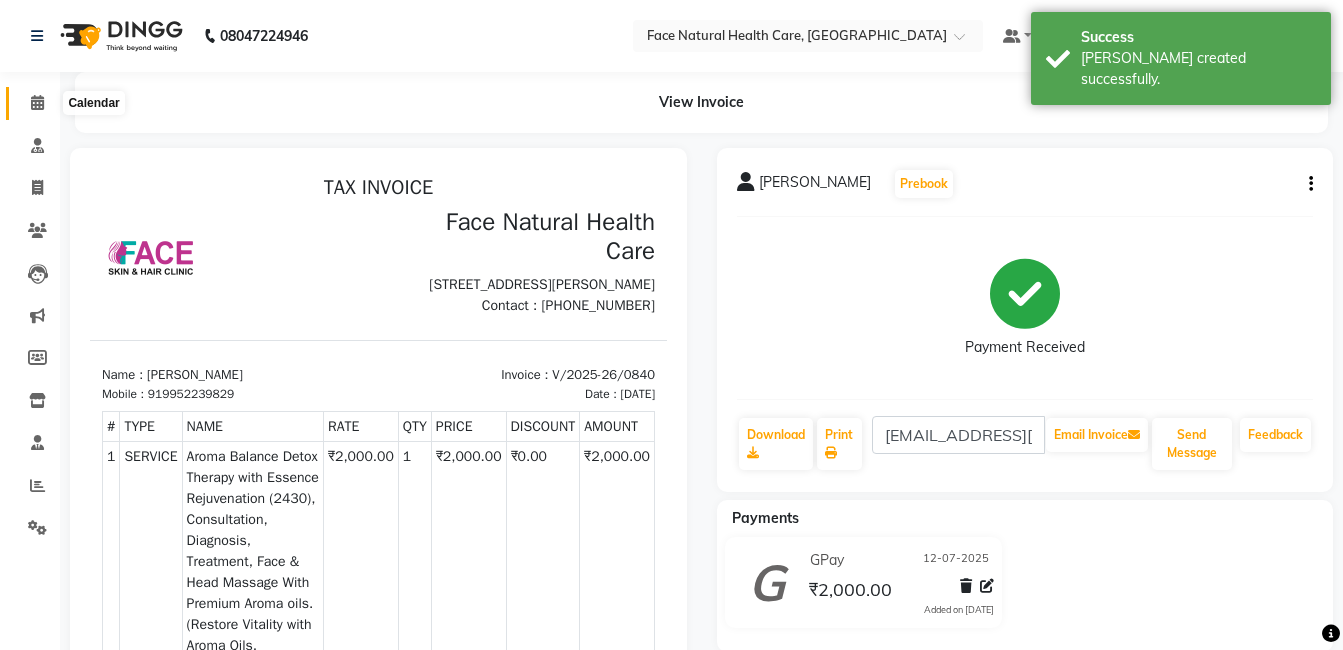 click 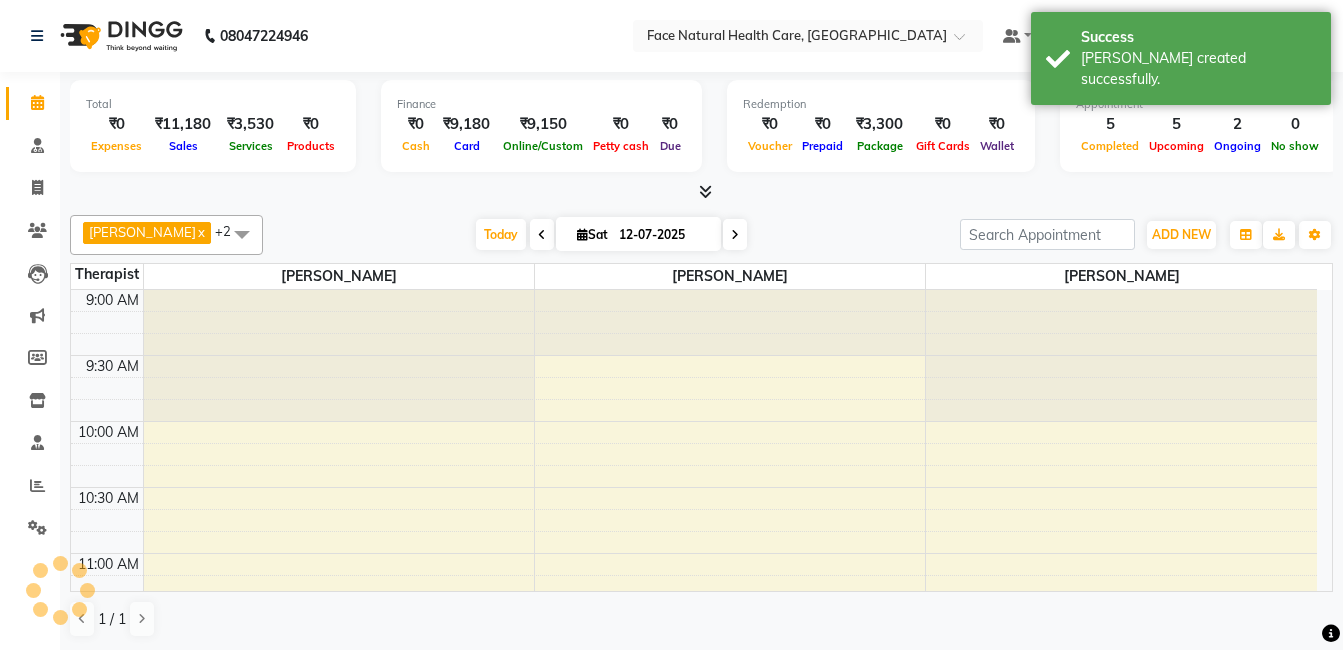 scroll, scrollTop: 0, scrollLeft: 0, axis: both 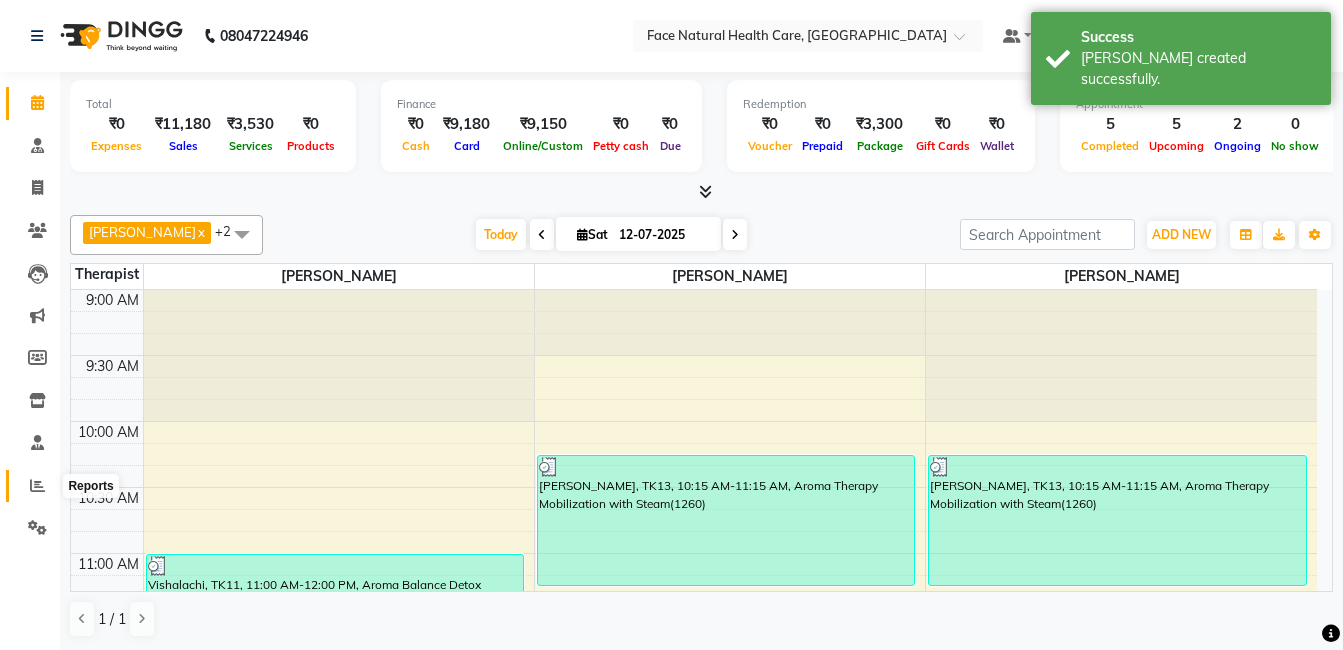 click 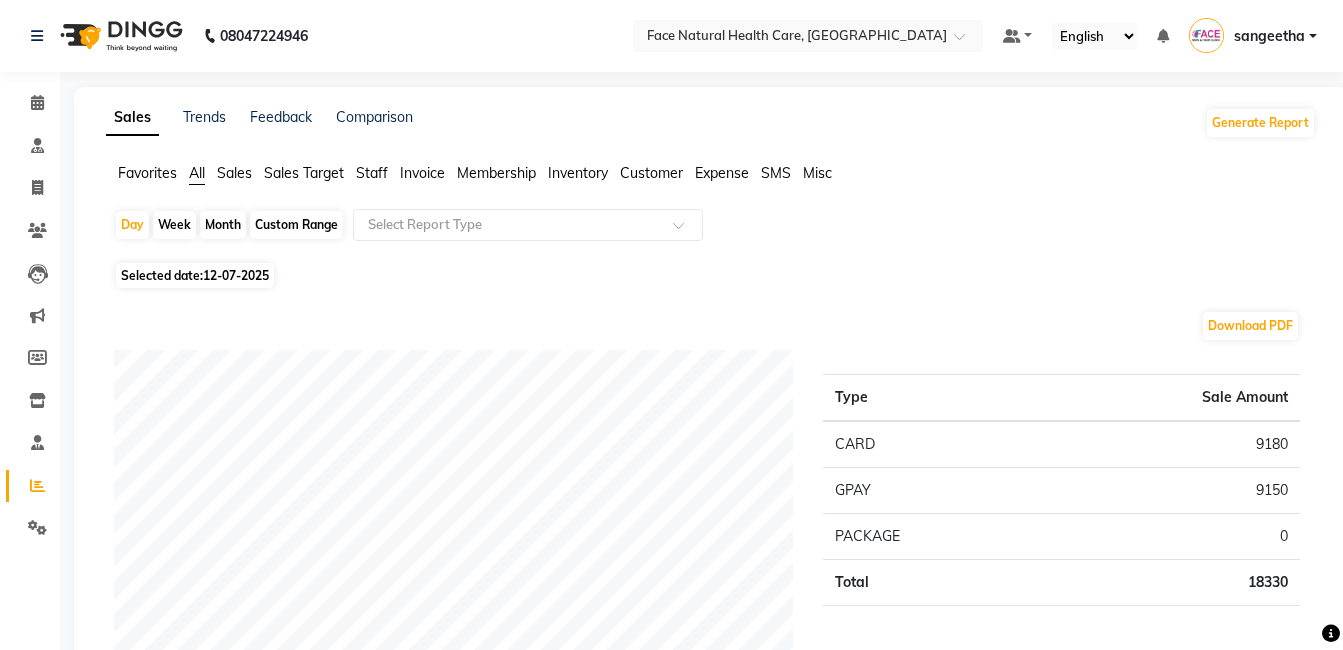 click on "08047224946 Select Location × Face Natural Health Care, Gandhipuram Default Panel My Panel English ENGLISH Español العربية मराठी हिंदी ગુજરાતી தமிழ் 中文 Notifications nothing to show sangeetha Manage Profile Change Password Sign out  Version:3.15.4  ☀ Face Natural Health Care, Gandhipuram  Calendar  Consultation  Invoice  Clients  Leads   Marketing  Members  Inventory  Staff  Reports  Settings Completed InProgress Upcoming Dropped Tentative Check-In Confirm Bookings Generate Report Segments Page Builder Sales Trends Feedback Comparison Generate Report Favorites All Sales Sales Target Staff Invoice Membership Inventory Customer Expense SMS Misc  Day   Week   Month   Custom Range  Select Report Type Selected date:  [DATE]  Download PDF Payment mode Type Sale Amount CARD 9180 GPAY 9150 PACKAGE 0 Total 18330 Staff summary Type Sale Amount [PERSON_NAME] 7650 [PERSON_NAME] 3275 [PERSON_NAME] 1777 [PERSON_NAME] 1777 Total 14479 Sales summary Type 0" at bounding box center (671, 325) 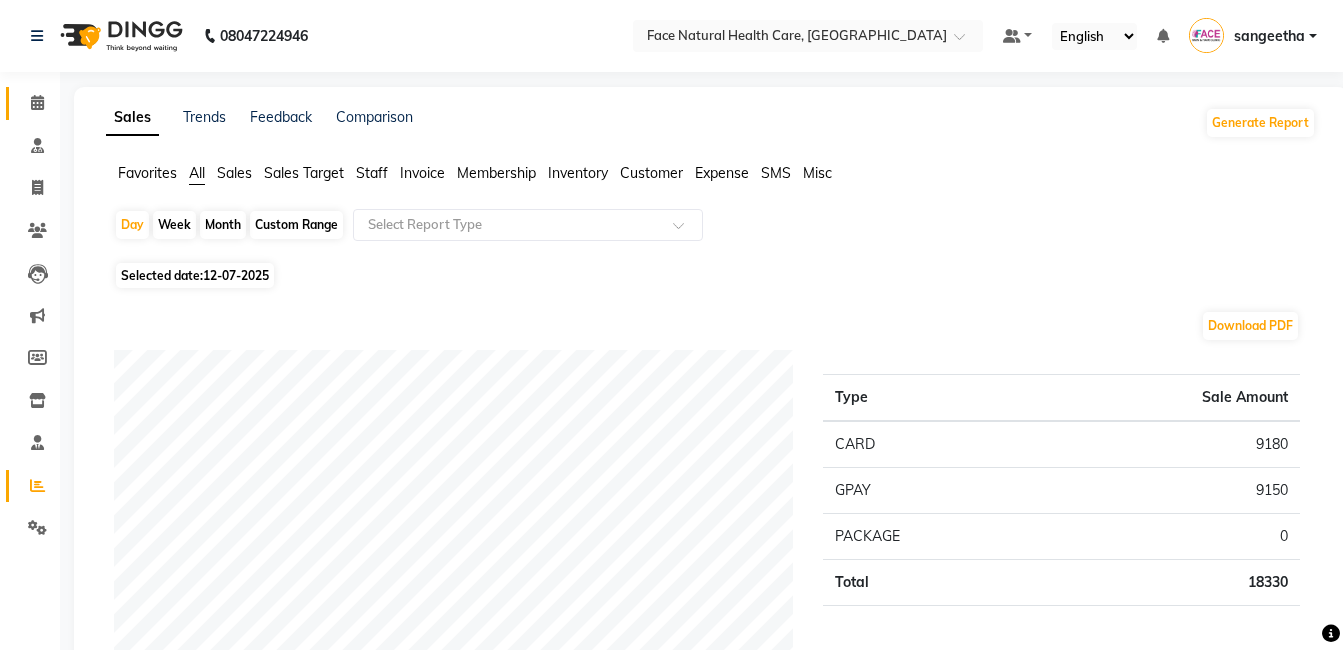 click on "Calendar" 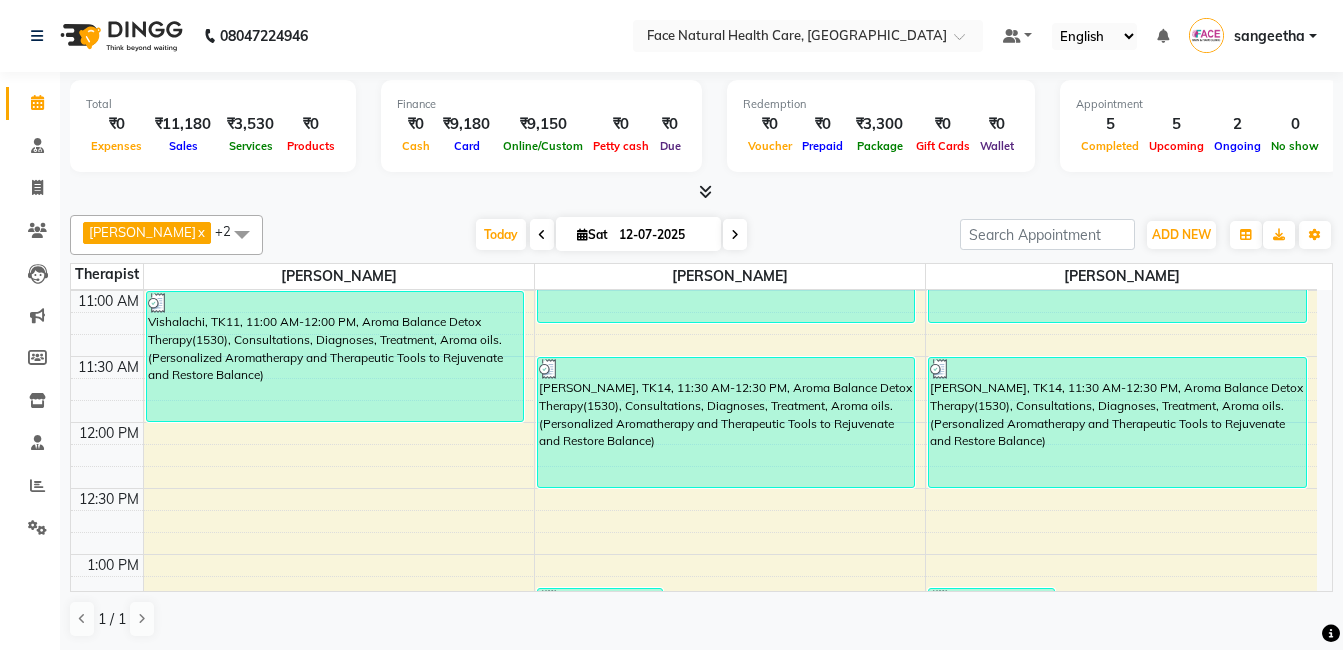 scroll, scrollTop: 527, scrollLeft: 0, axis: vertical 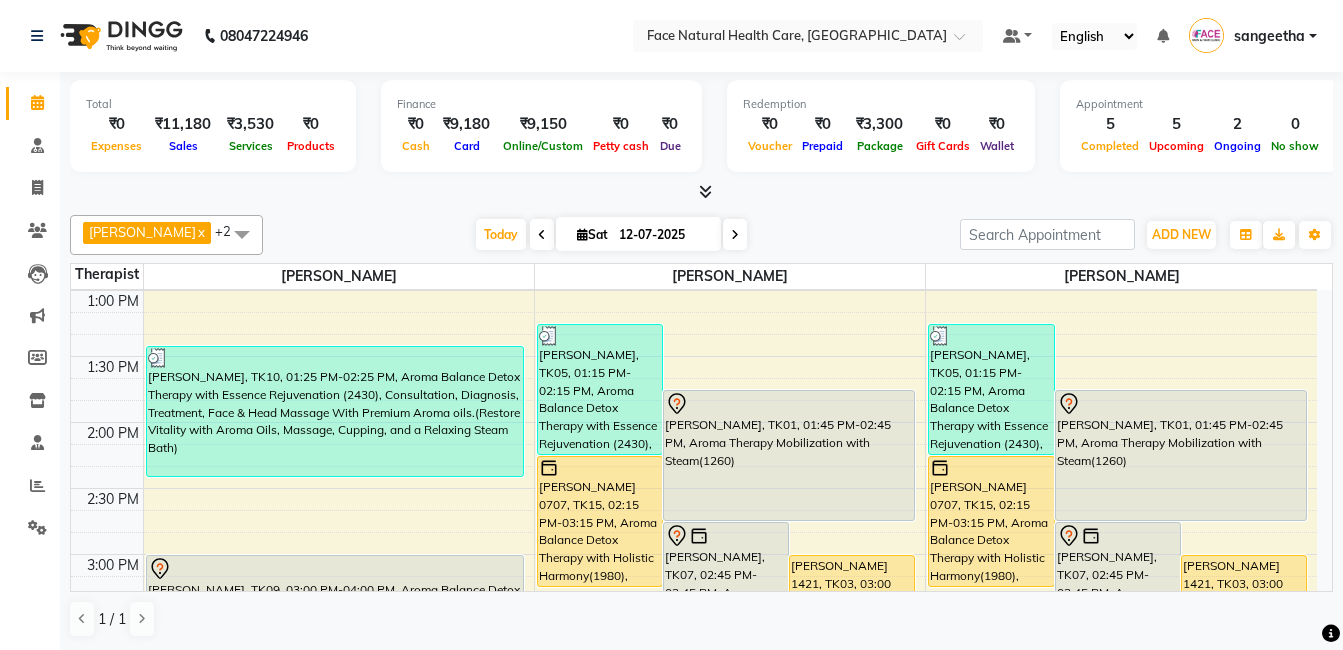 click on "[PERSON_NAME], TK01, 01:45 PM-02:45 PM, Aroma Therapy Mobilization with Steam(1260)" at bounding box center (1181, 455) 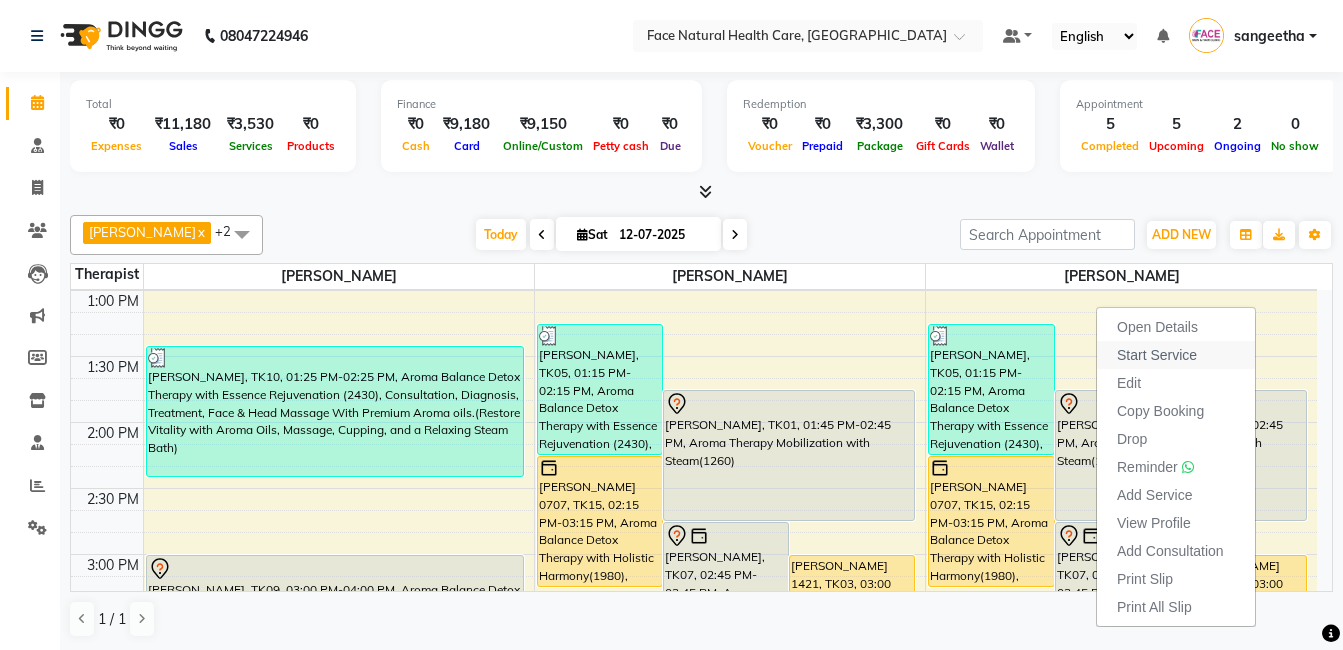 click on "Start Service" at bounding box center [1176, 355] 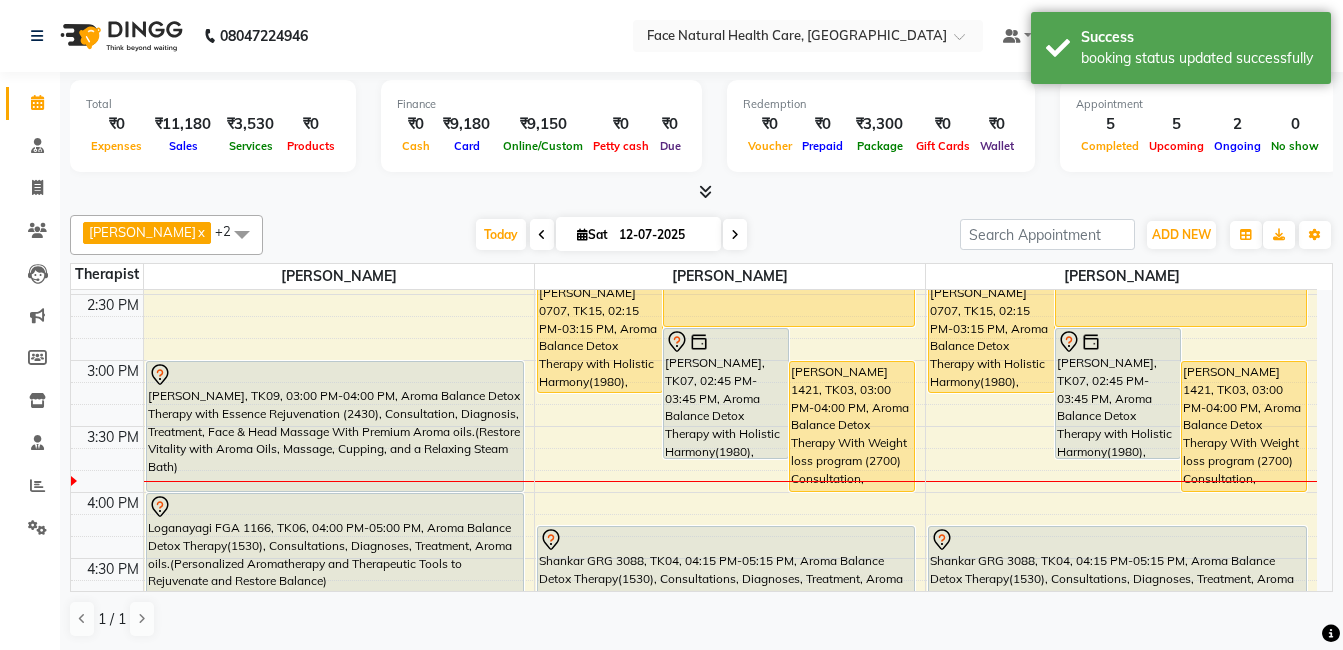 scroll, scrollTop: 790, scrollLeft: 0, axis: vertical 